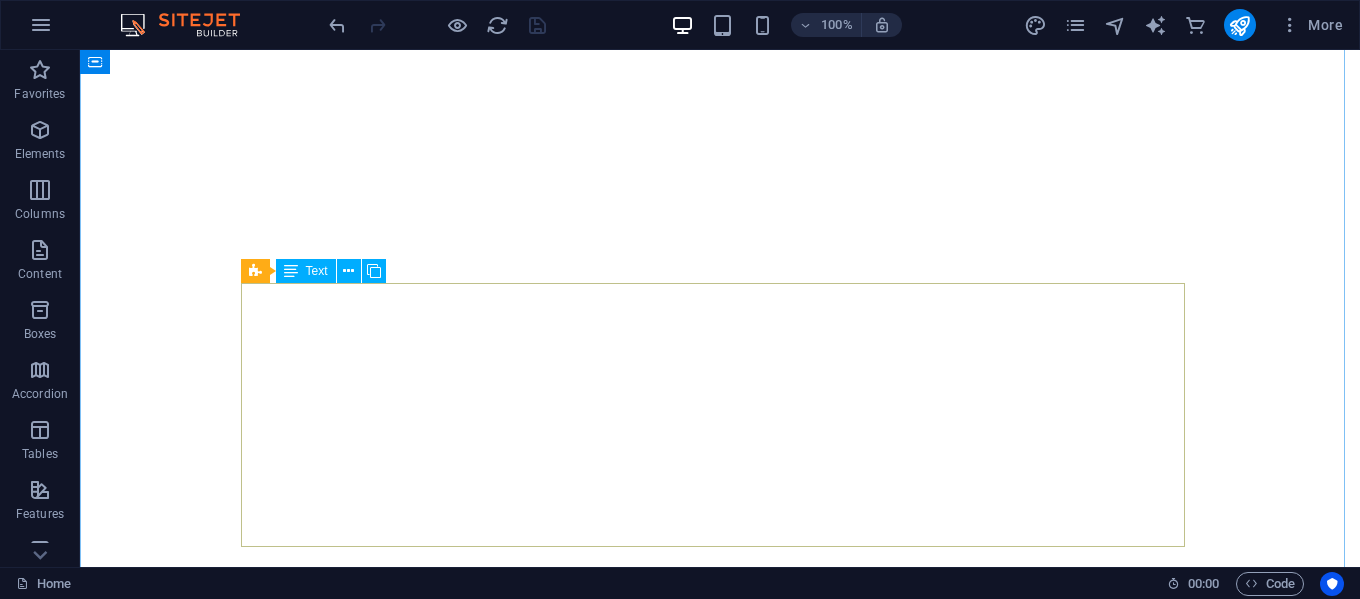 scroll, scrollTop: 0, scrollLeft: 0, axis: both 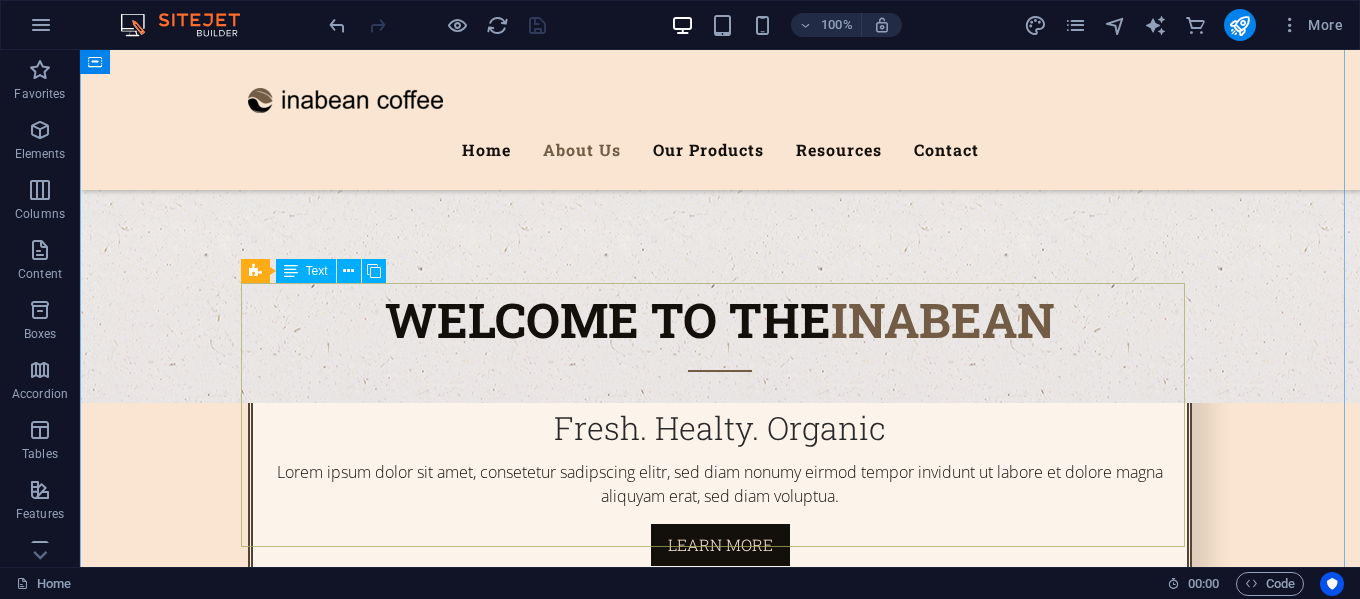 click on "Lorem ipsum dolor sit amet, consetetur sadipscing elitr, sed diam nonumy eirmod tempor invidunt ut labore et dolore magna aliquyam erat, sed diam voluptua. At vero eos et accusam et justo duo dolores et ea rebum. Stet clita kasd gubergren, no sea takimata sanctus est Lorem ipsum dolor sit amet. Lorem ipsum dolor sit amet, consetetur sadipscing elitr, sed diam nonumy eirmod tempor invidunt ut labore et dolore magna aliquyam erat, sed diam voluptua.  At vero eos et accusam et justo duo dolores et ea rebum. Stet clita kasd gubergren, no sea takimata sanctus est Lorem ipsum dolor sit amet. Lorem ipsum dolor sit amet, consetetur sadipscing elitr, sed diam nonumy eirmod tempor invidunt ut labore et dolore magna aliquyam erat, sed diam voluptua. At vero eos et accusam et justo duo dolores et ea rebum. Stet clita kasd gubergren, no sea takimata sanctus est Lorem ipsum dolor sit amet." at bounding box center [720, 1297] 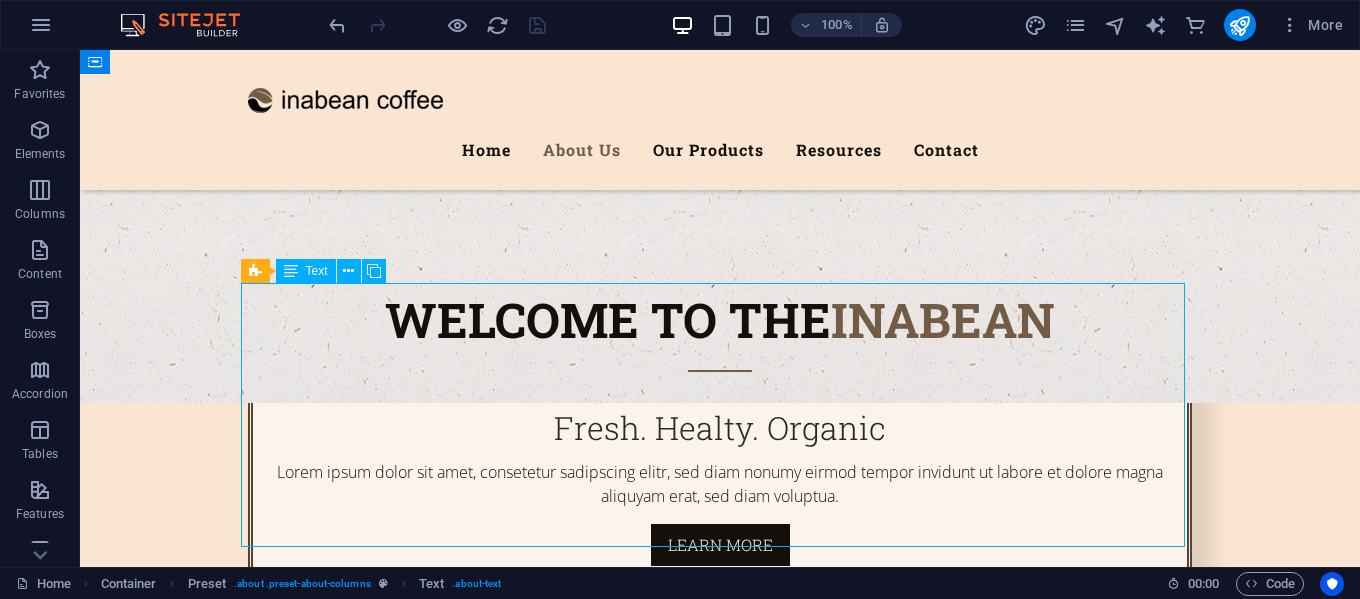 click on "Lorem ipsum dolor sit amet, consetetur sadipscing elitr, sed diam nonumy eirmod tempor invidunt ut labore et dolore magna aliquyam erat, sed diam voluptua. At vero eos et accusam et justo duo dolores et ea rebum. Stet clita kasd gubergren, no sea takimata sanctus est Lorem ipsum dolor sit amet. Lorem ipsum dolor sit amet, consetetur sadipscing elitr, sed diam nonumy eirmod tempor invidunt ut labore et dolore magna aliquyam erat, sed diam voluptua.  At vero eos et accusam et justo duo dolores et ea rebum. Stet clita kasd gubergren, no sea takimata sanctus est Lorem ipsum dolor sit amet. Lorem ipsum dolor sit amet, consetetur sadipscing elitr, sed diam nonumy eirmod tempor invidunt ut labore et dolore magna aliquyam erat, sed diam voluptua. At vero eos et accusam et justo duo dolores et ea rebum. Stet clita kasd gubergren, no sea takimata sanctus est Lorem ipsum dolor sit amet." at bounding box center (720, 1297) 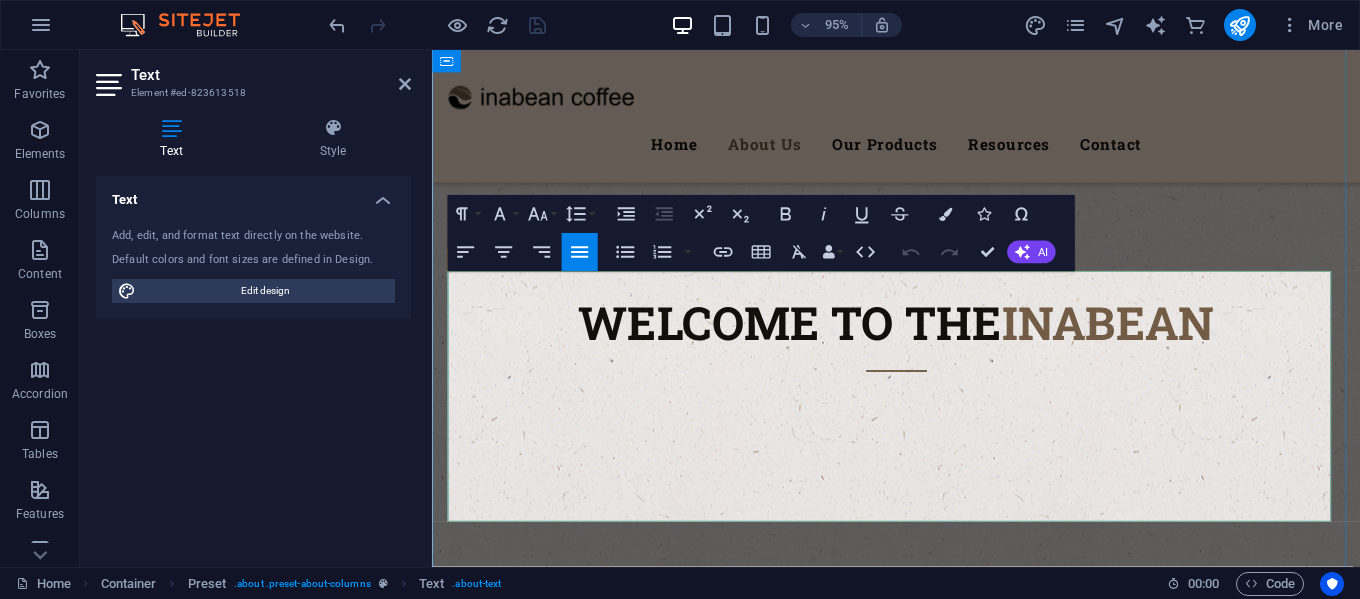 scroll, scrollTop: 700, scrollLeft: 0, axis: vertical 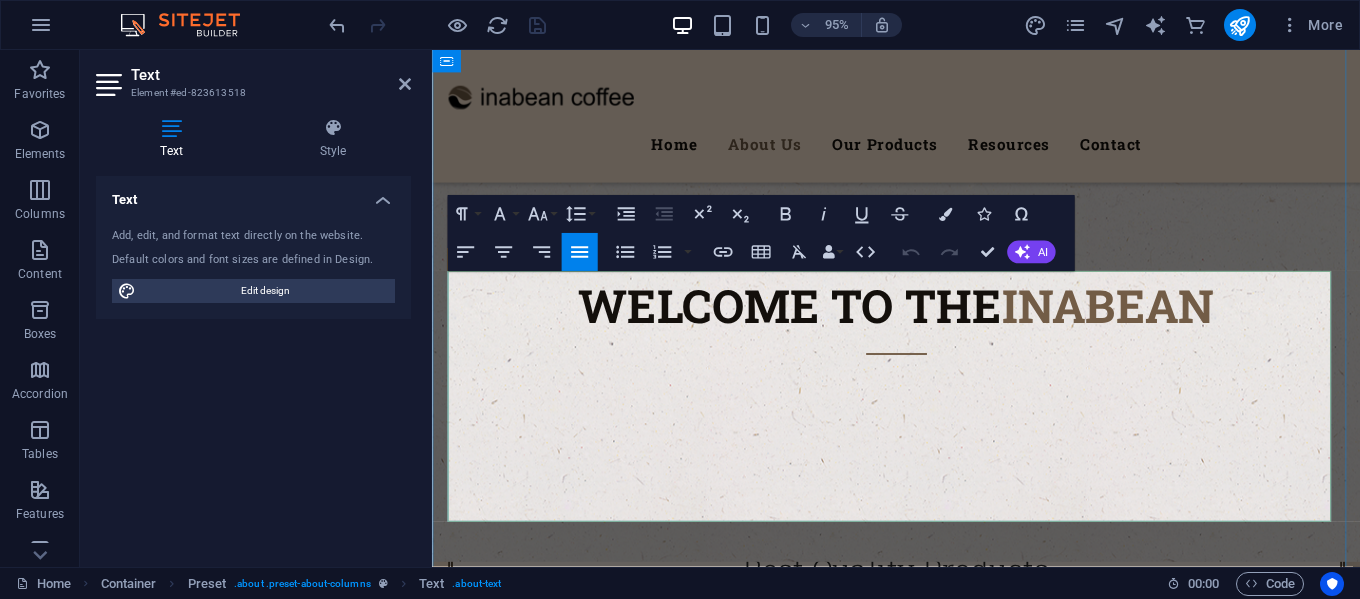 click on "Lorem ipsum dolor sit amet, consetetur sadipscing elitr, sed diam nonumy eirmod tempor invidunt ut labore et dolore magna aliquyam erat, sed diam voluptua. At vero eos et accusam et justo duo dolores et ea rebum. Stet clita kasd gubergren, no sea takimata sanctus est Lorem ipsum dolor sit amet. Lorem ipsum dolor sit amet, consetetur sadipscing elitr, sed diam nonumy eirmod tempor invidunt ut labore et dolore magna aliquyam erat, sed diam voluptua." at bounding box center [677, 1260] 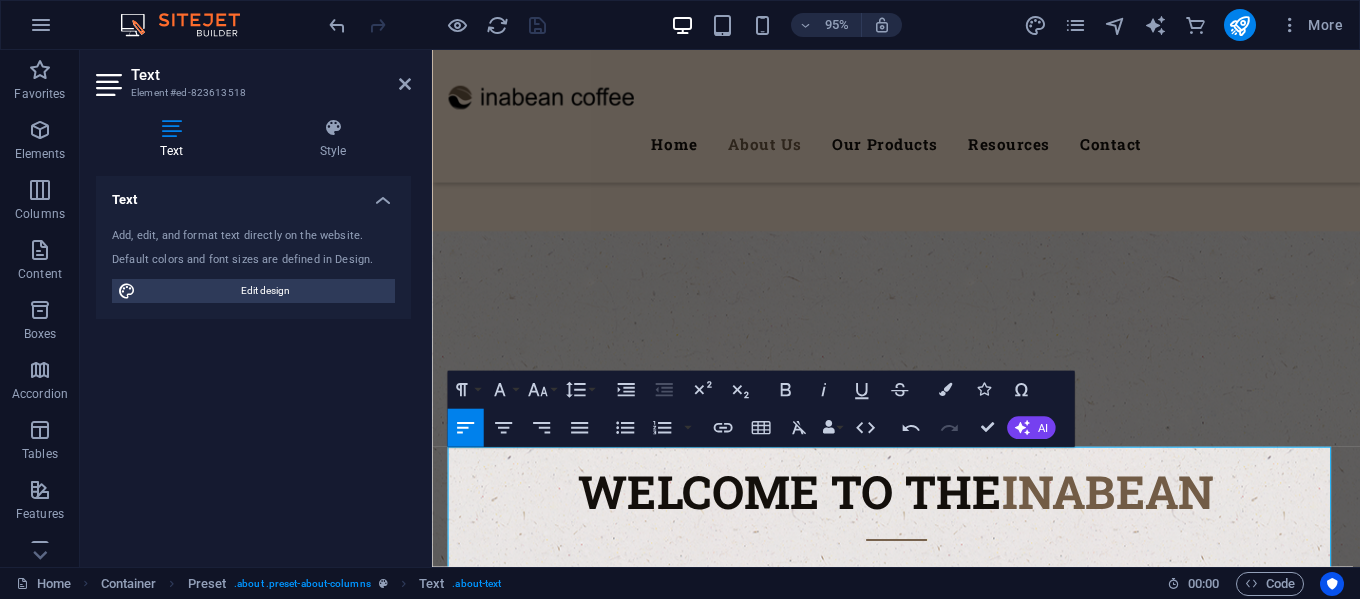 scroll, scrollTop: 500, scrollLeft: 0, axis: vertical 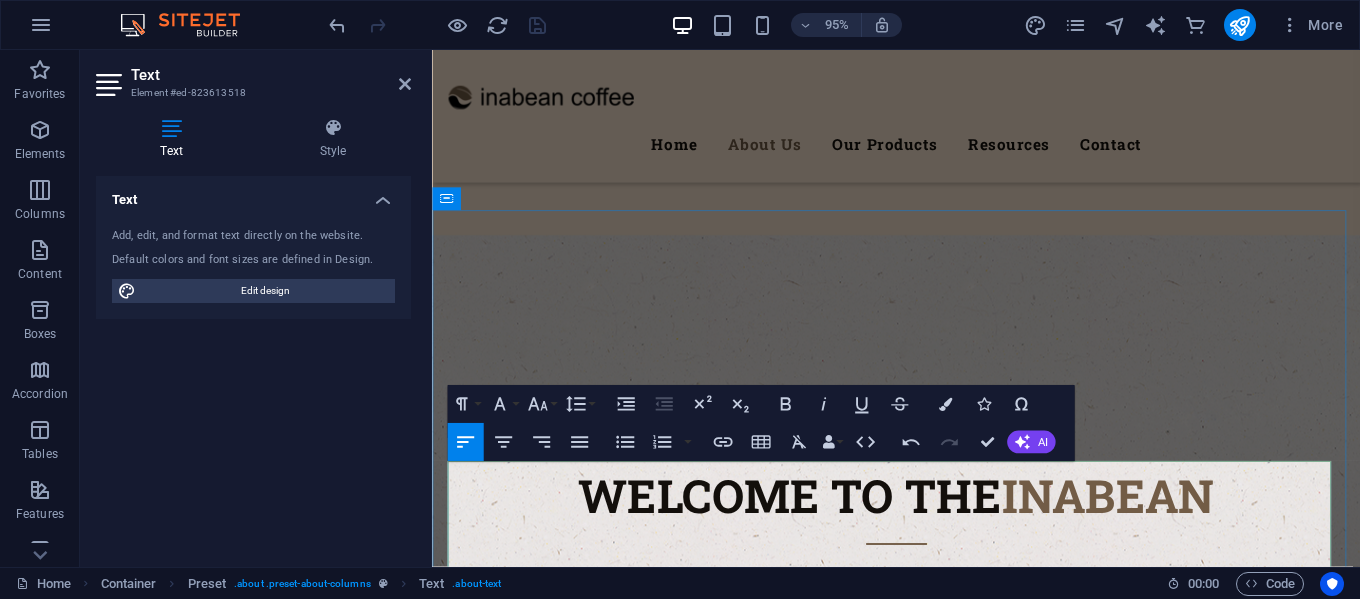click on "Inabean is a growing MSME (Micro, Small, and Medium Enterprise) in the agribusiness sector, specializing as a supplier of high-quality coffee and coffee-based products." at bounding box center (677, 1400) 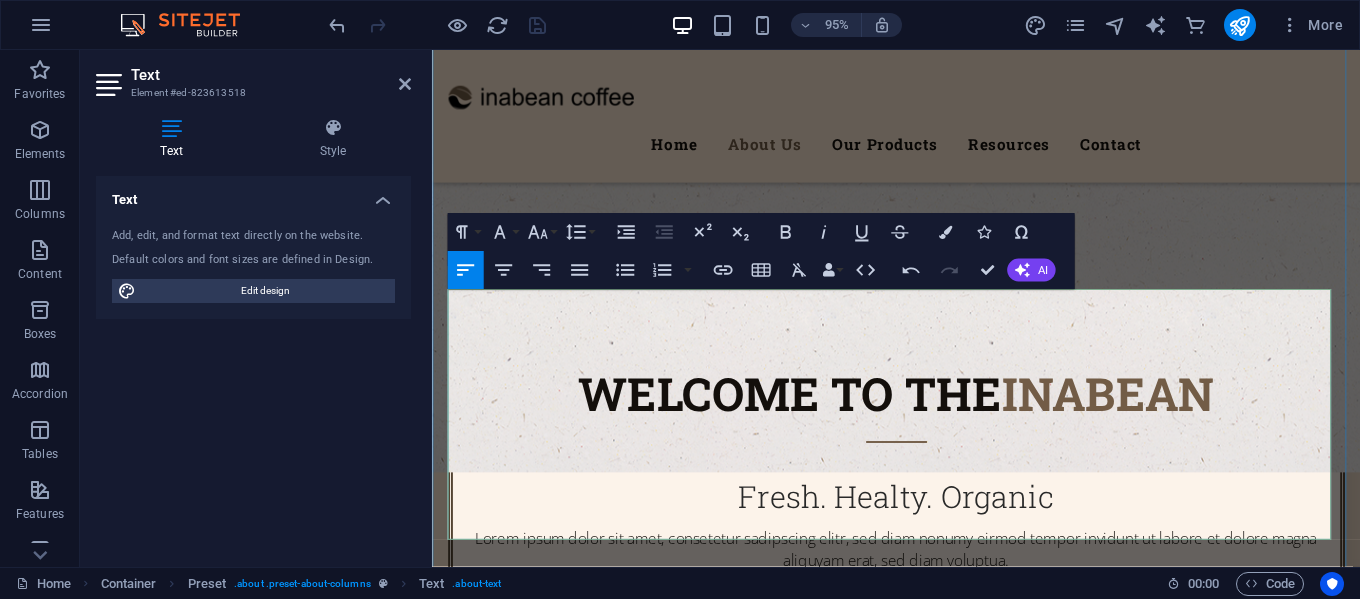 scroll, scrollTop: 700, scrollLeft: 0, axis: vertical 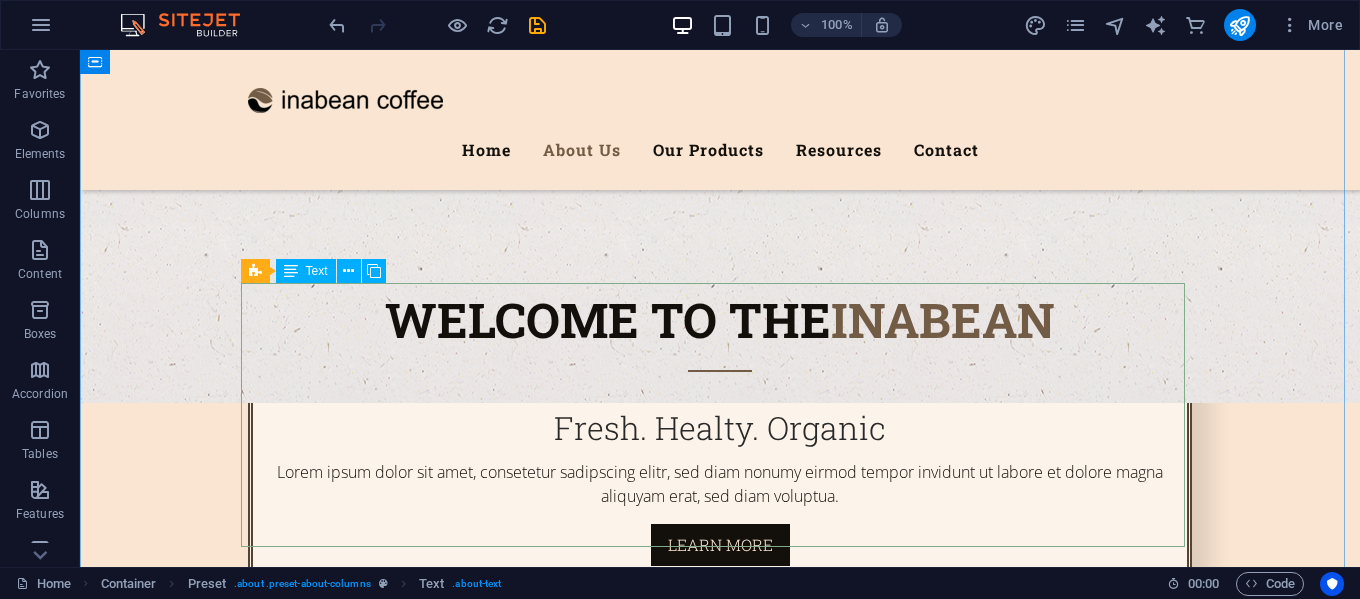 click on "Inabean is a growing MSME (Micro, Small, and Medium Enterprise) in the agribusiness sector, specializing as a supplier of high-quality coffee and coffee-based products. We collaborate with local farmers across coffee plantations throughout Indonesia, forming strong partnerships built on mutual trust and shared goals. At vero eos et accusam et justo duo dolores et ea rebum. Stet clita kasd gubergren, no sea takimata sanctus est Lorem ipsum dolor sit amet. Lorem ipsum dolor sit amet, consetetur sadipscing elitr, sed diam nonumy eirmod tempor invidunt ut labore et dolore magna aliquyam erat, sed diam voluptua. At vero eos et accusam et justo duo dolores et ea rebum. Stet clita kasd gubergren, no sea takimata sanctus est Lorem ipsum dolor sit amet." at bounding box center [720, 1297] 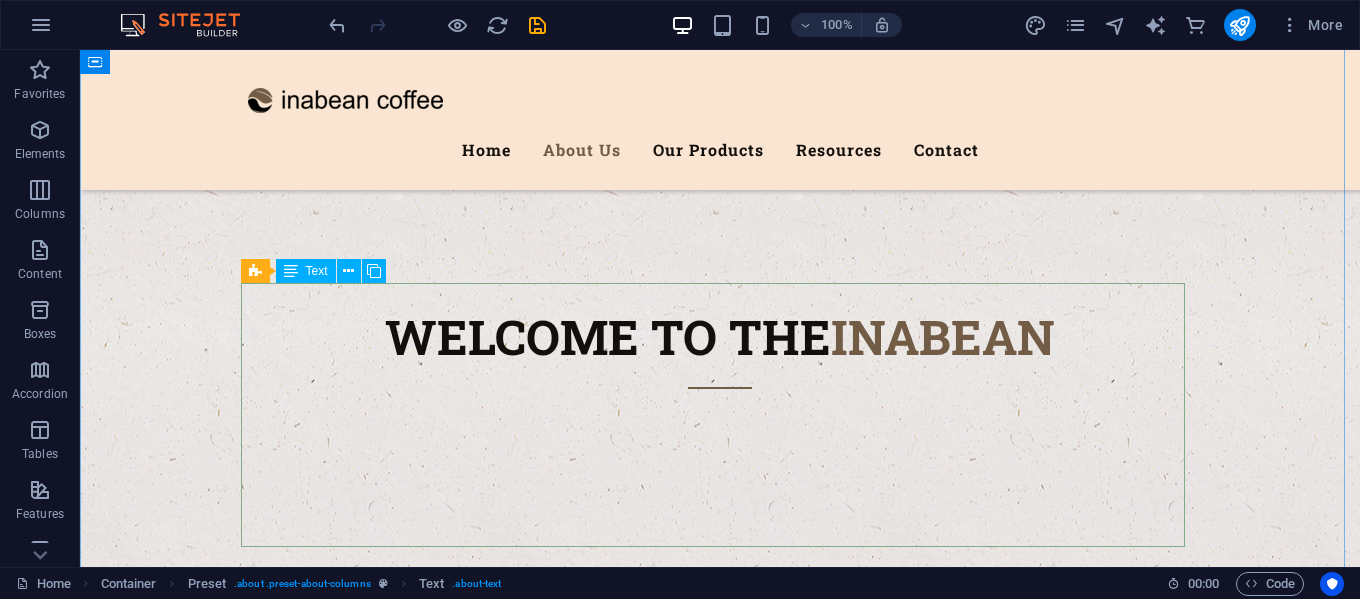 scroll, scrollTop: 700, scrollLeft: 0, axis: vertical 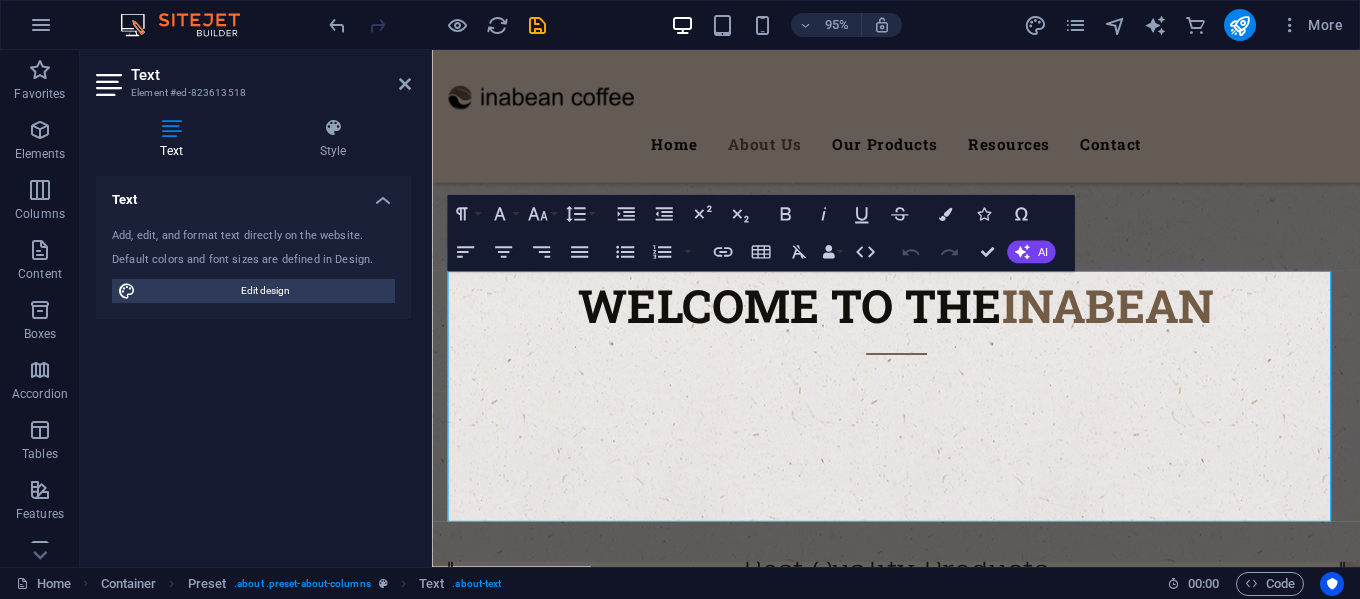click on "Add, edit, and format text directly on the website. Default colors and font sizes are defined in Design. Edit design" at bounding box center [253, 265] 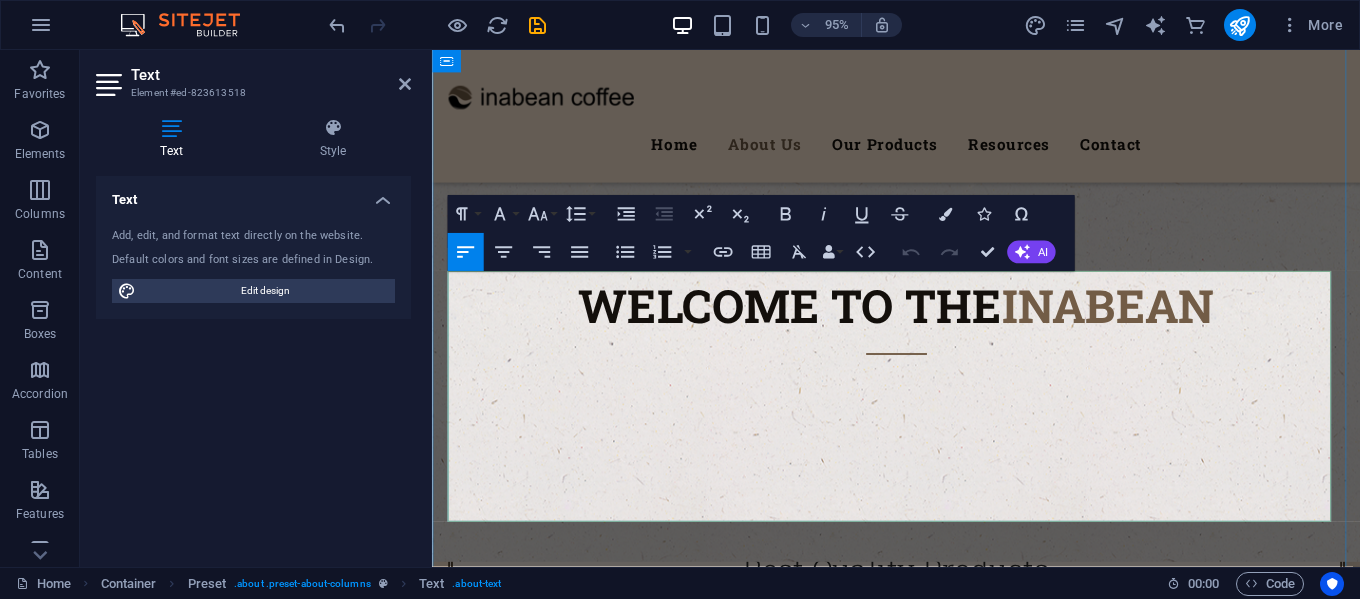 drag, startPoint x: 470, startPoint y: 301, endPoint x: 679, endPoint y: 418, distance: 239.52036 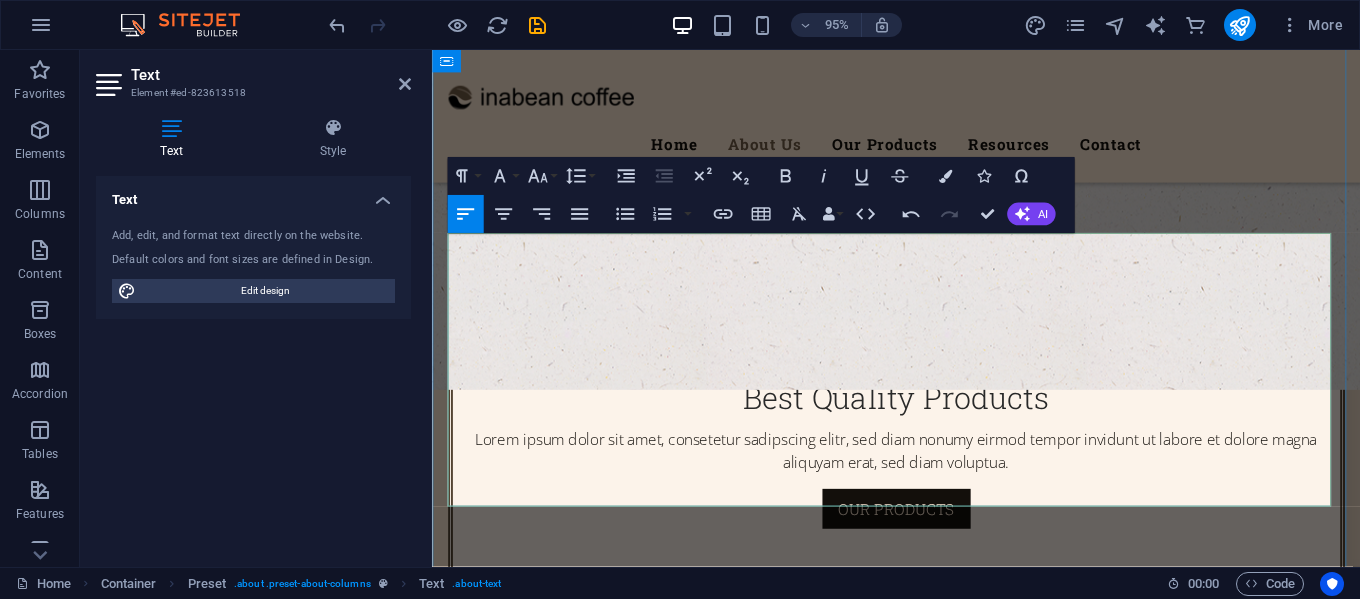 scroll, scrollTop: 900, scrollLeft: 0, axis: vertical 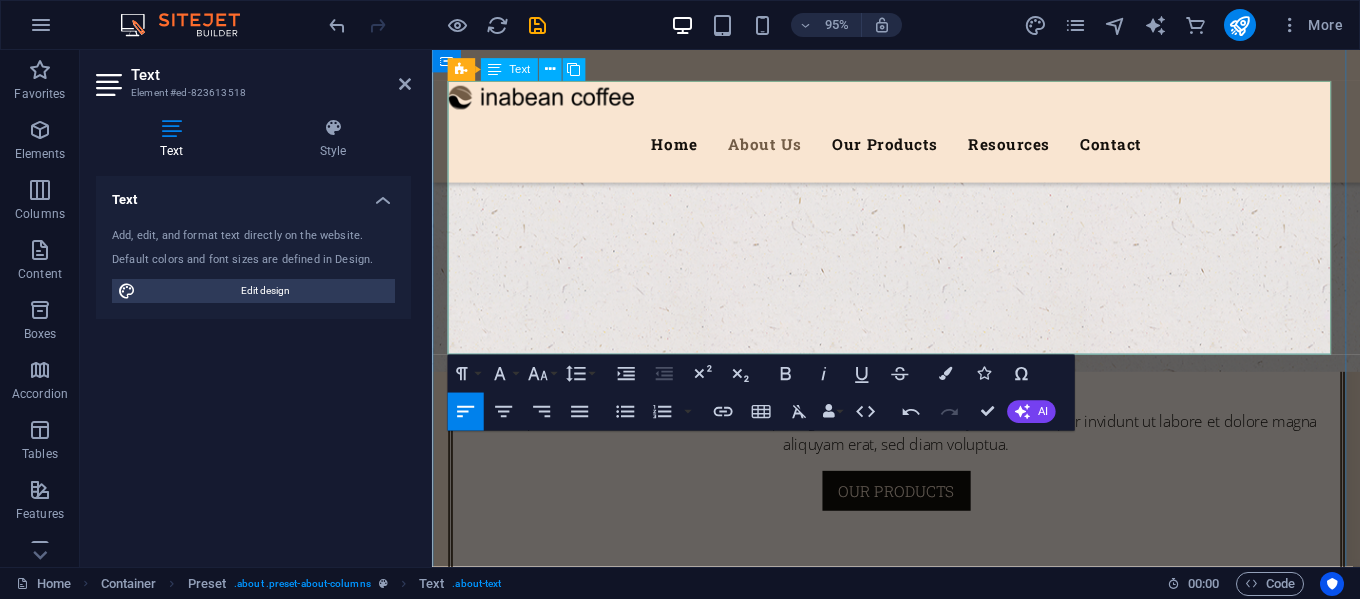 click on "At vero eos et accusam et justo duo dolores et ea rebum. Stet clita kasd gubergren, no sea takimata sanctus est Lorem ipsum dolor sit amet. Lorem ipsum dolor sit amet, consetetur sadipscing elitr, sed diam nonumy eirmod tempor invidunt ut labore et dolore magna aliquyam erat, sed diam voluptua. At vero eos et accusam et justo duo dolores et ea rebum. Stet clita kasd gubergren, no sea takimata sanctus est Lorem ipsum dolor sit amet." at bounding box center [921, 1108] 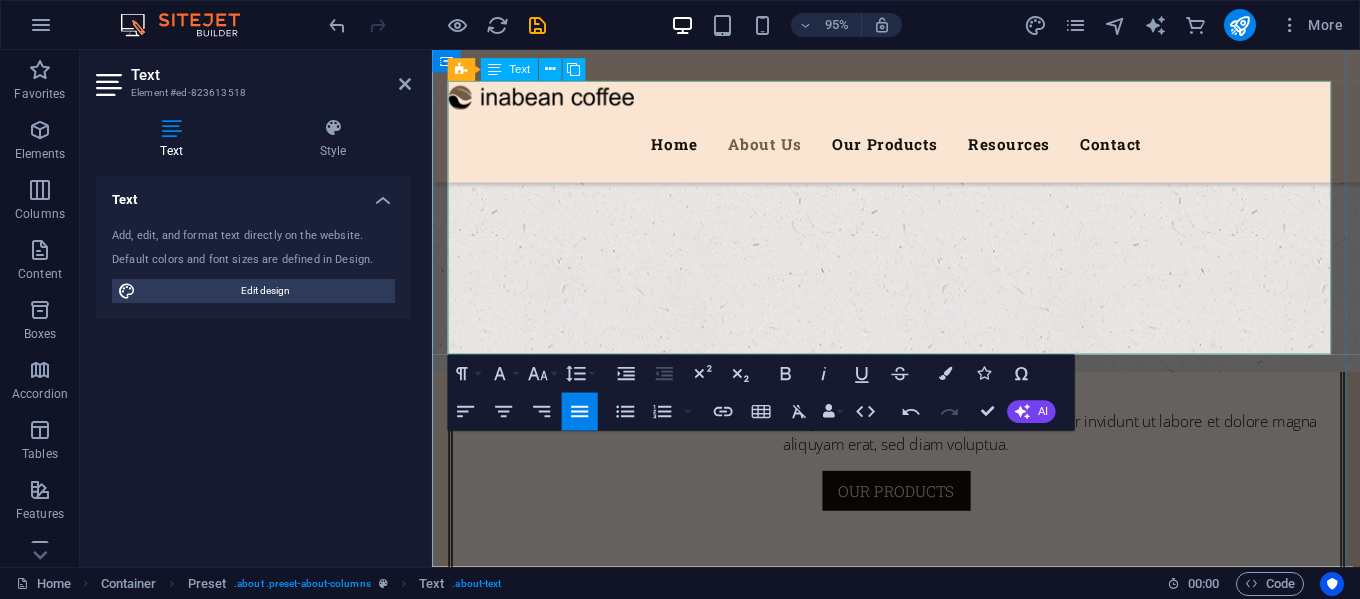 click on "At vero eos et accusam et justo duo dolores et ea rebum. Stet clita kasd gubergren, no sea takimata sanctus est Lorem ipsum dolor sit amet. Lorem ipsum dolor sit amet, consetetur sadipscing elitr, sed diam nonumy eirmod tempor invidunt ut labore et dolore magna aliquyam erat, sed diam voluptua. At vero eos et accusam et justo duo dolores et ea rebum. Stet clita kasd gubergren, no sea takimata sanctus est Lorem ipsum dolor sit amet." at bounding box center (921, 1108) 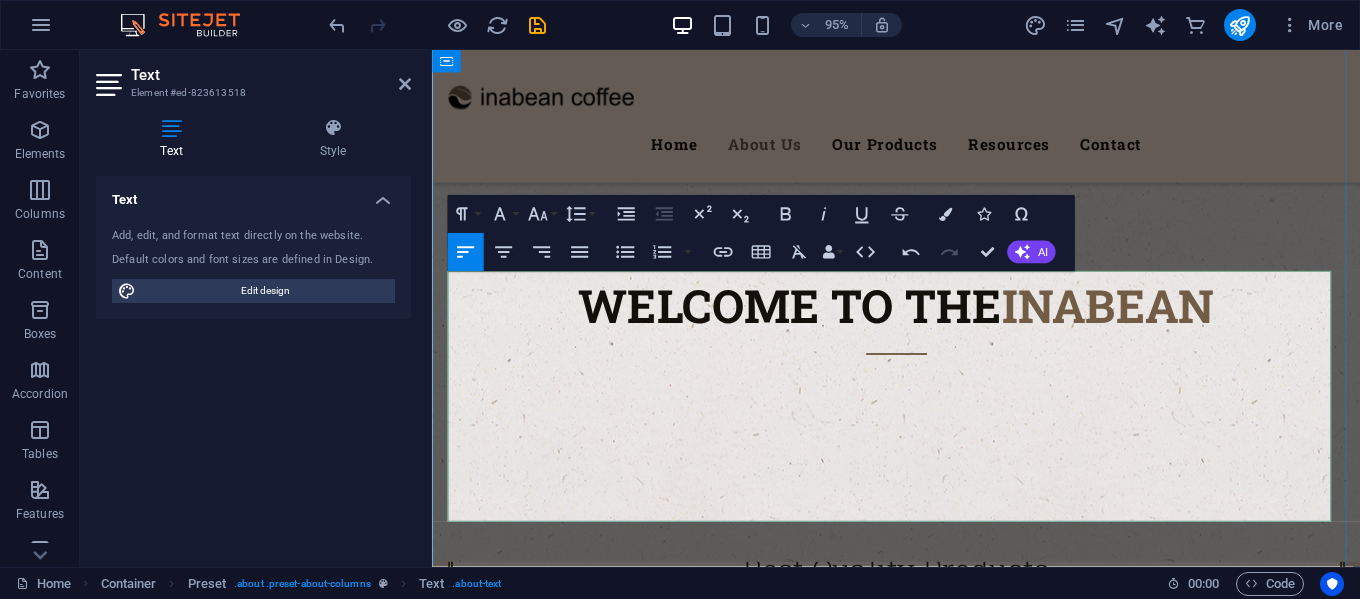 scroll, scrollTop: 800, scrollLeft: 0, axis: vertical 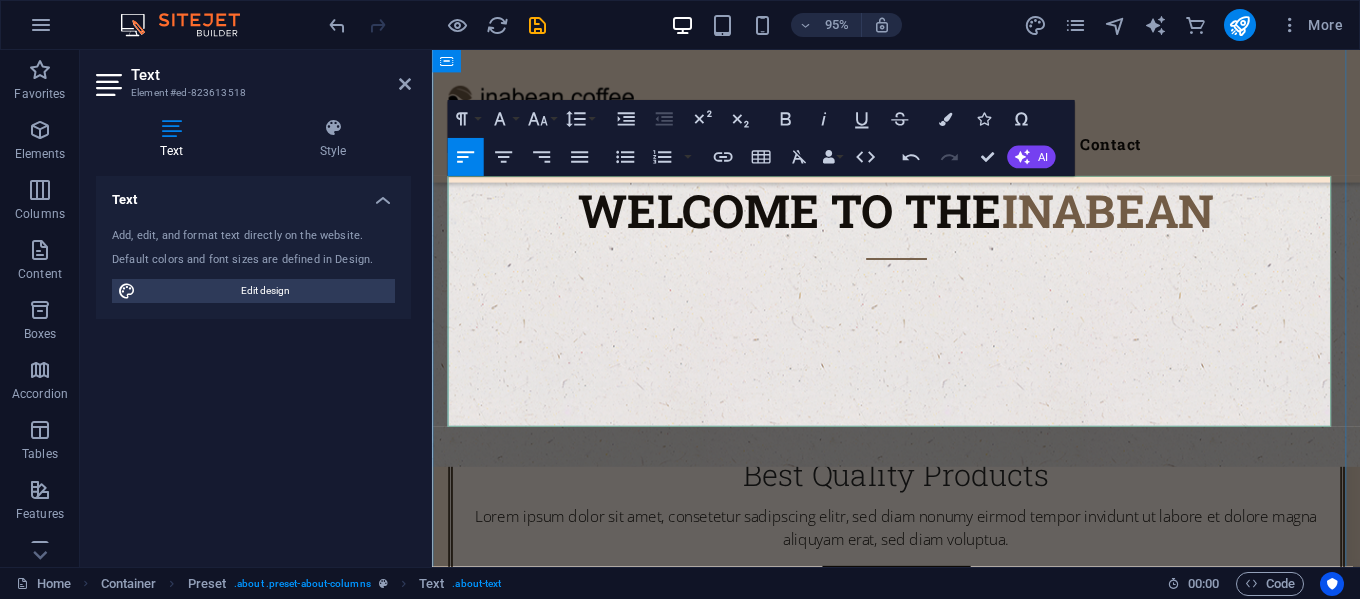 click on "Duis autem vel eum iriure dolor in hendrerit in vulputate velit esse molestie consequat, vel illum dolore eu feugiat nulla facilisis at vero eros et accumsan et iusto odio dignissim qui blandit praesent luptatum zzril delenit augue duis dolore te feugait nulla facilisi. Lorem ipsum dolor sit amet," at bounding box center [1165, 1244] 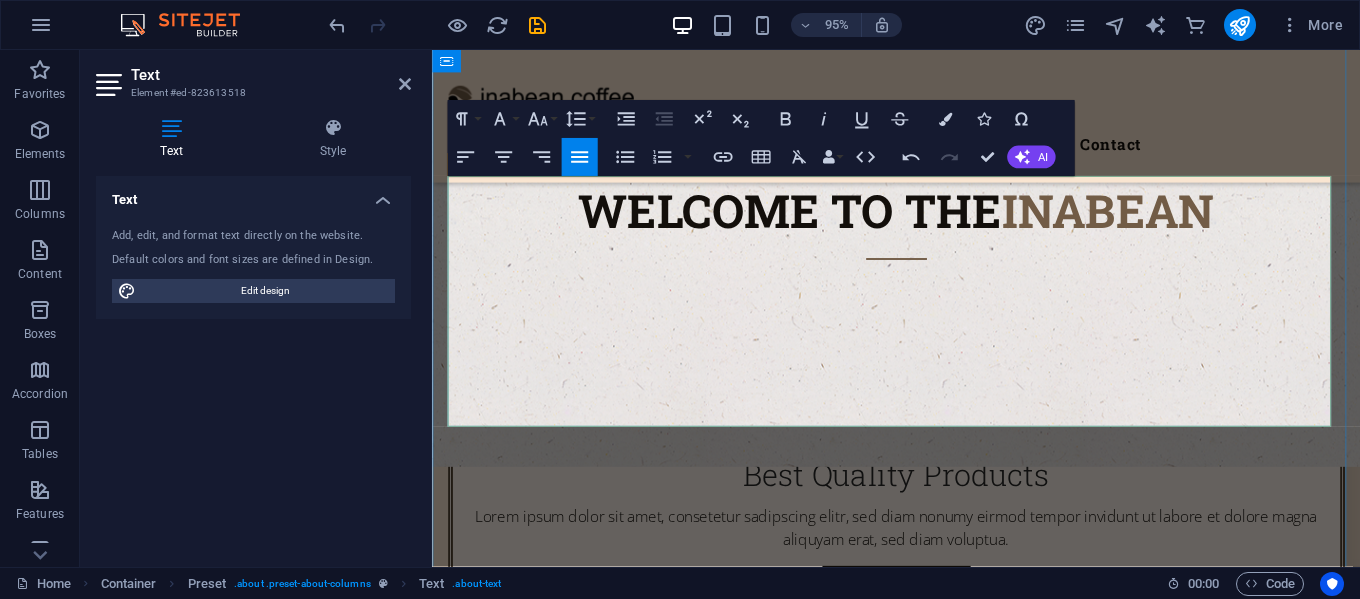 click on "Duis autem vel eum iriure dolor in hendrerit in vulputate velit esse molestie consequat, vel illum dolore eu feugiat nulla facilisis at vero eros et accumsan et iusto odio dignissim qui blandit praesent luptatum zzril delenit augue duis dolore te feugait nulla facilisi. Lorem ipsum dolor sit amet," at bounding box center [1165, 1244] 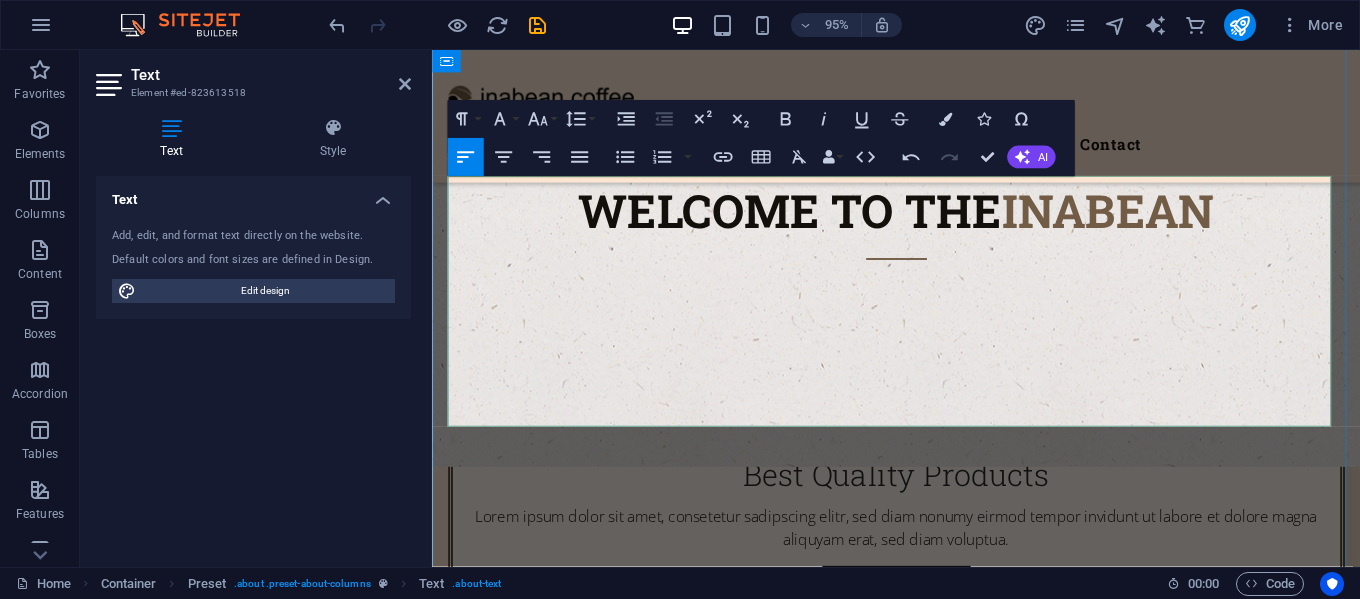 scroll, scrollTop: 900, scrollLeft: 0, axis: vertical 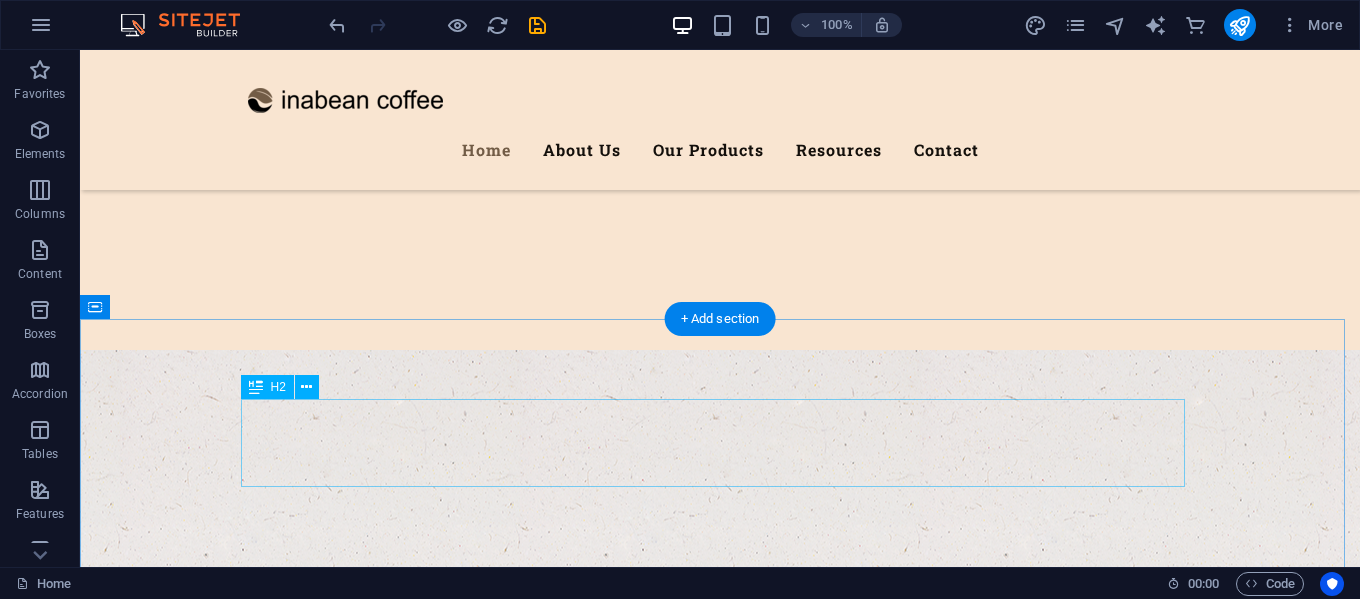 click on "Our  coffee" at bounding box center [720, 1325] 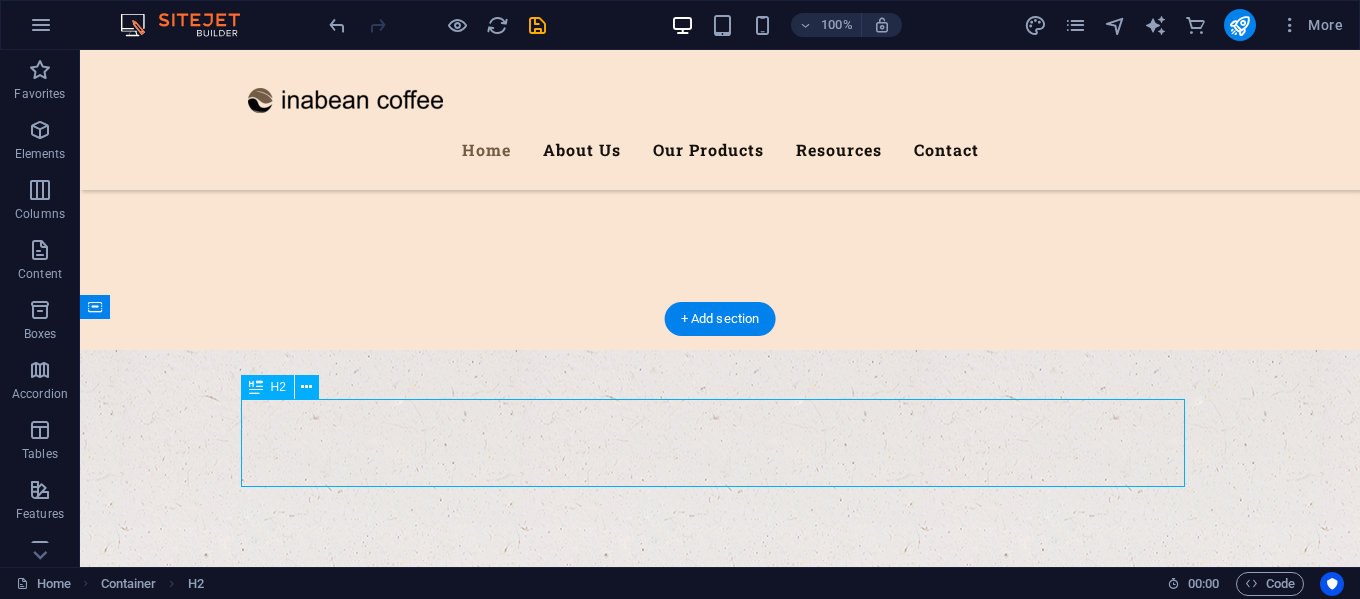 click on "Our  coffee" at bounding box center (720, 1325) 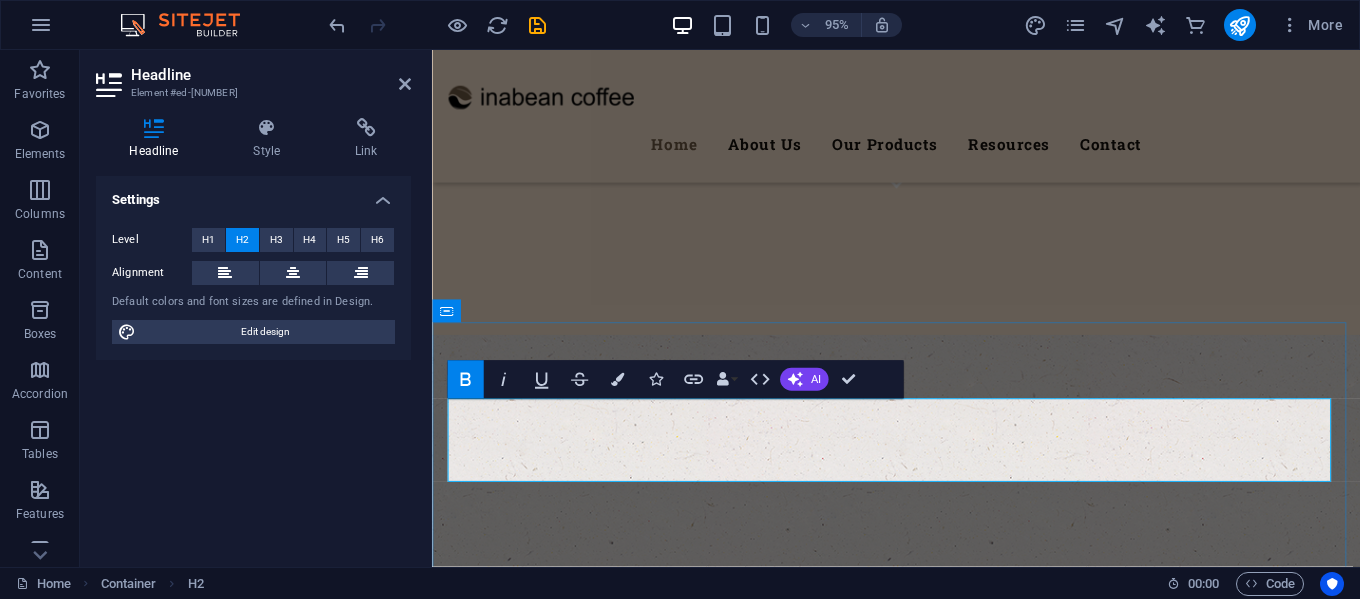 click on "Our  coffee" at bounding box center (921, 1325) 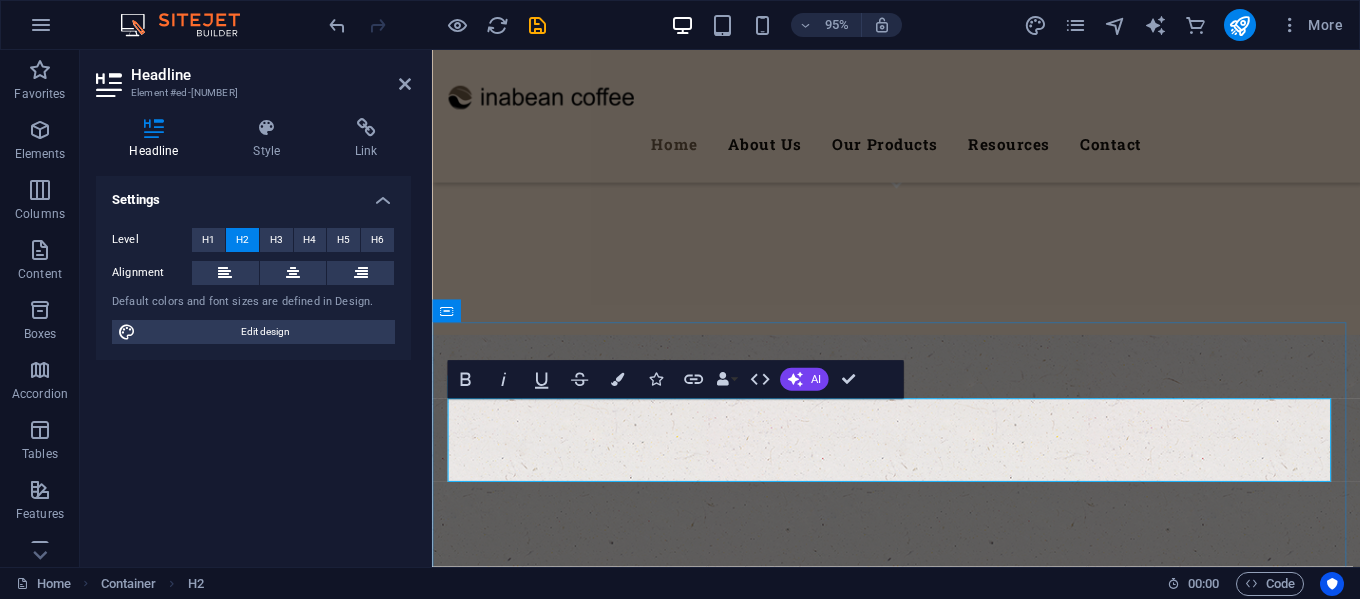 type 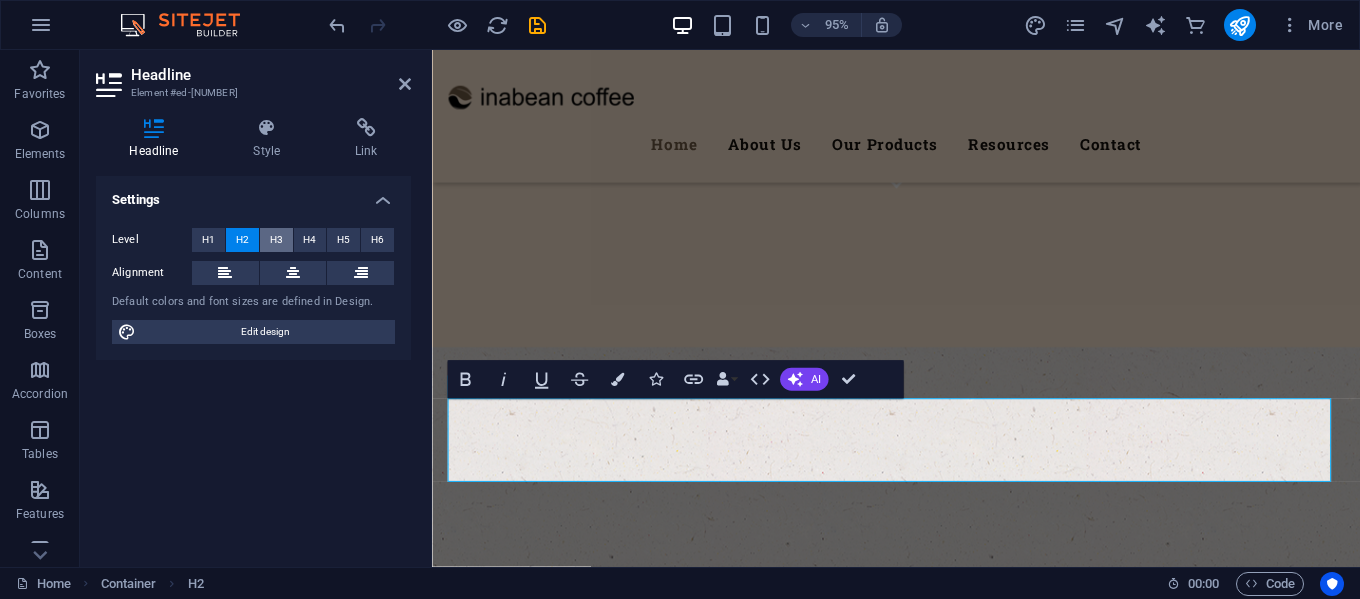 click on "H3" at bounding box center (276, 240) 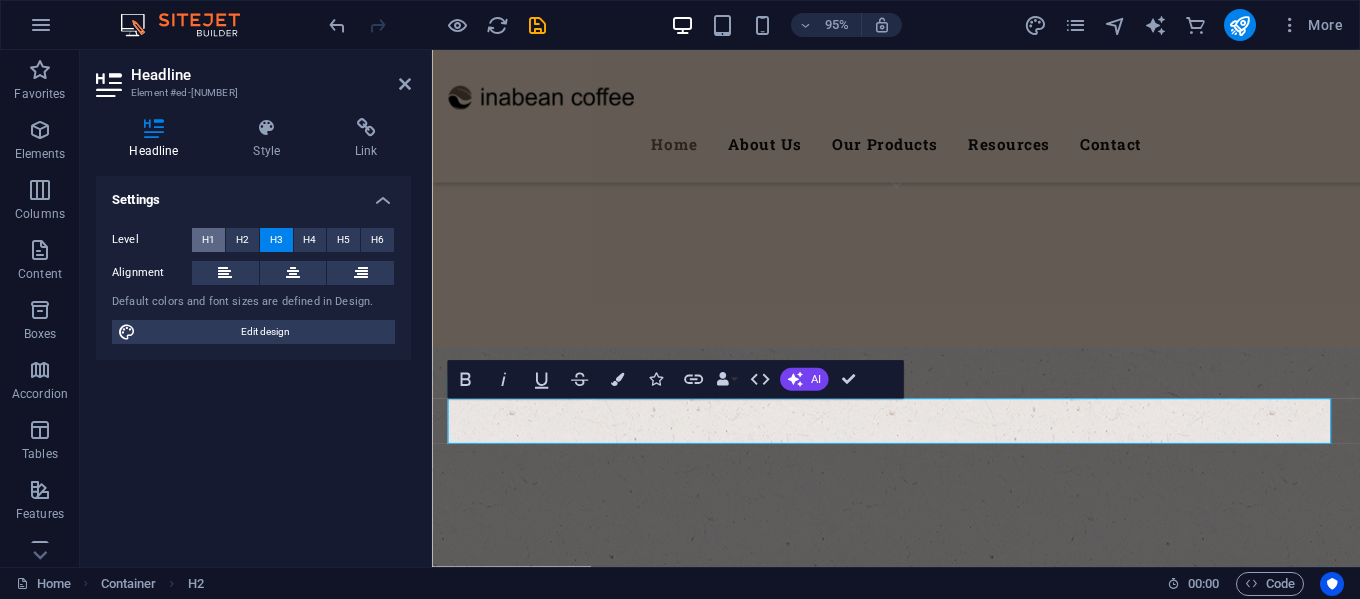 click on "H1" at bounding box center [208, 240] 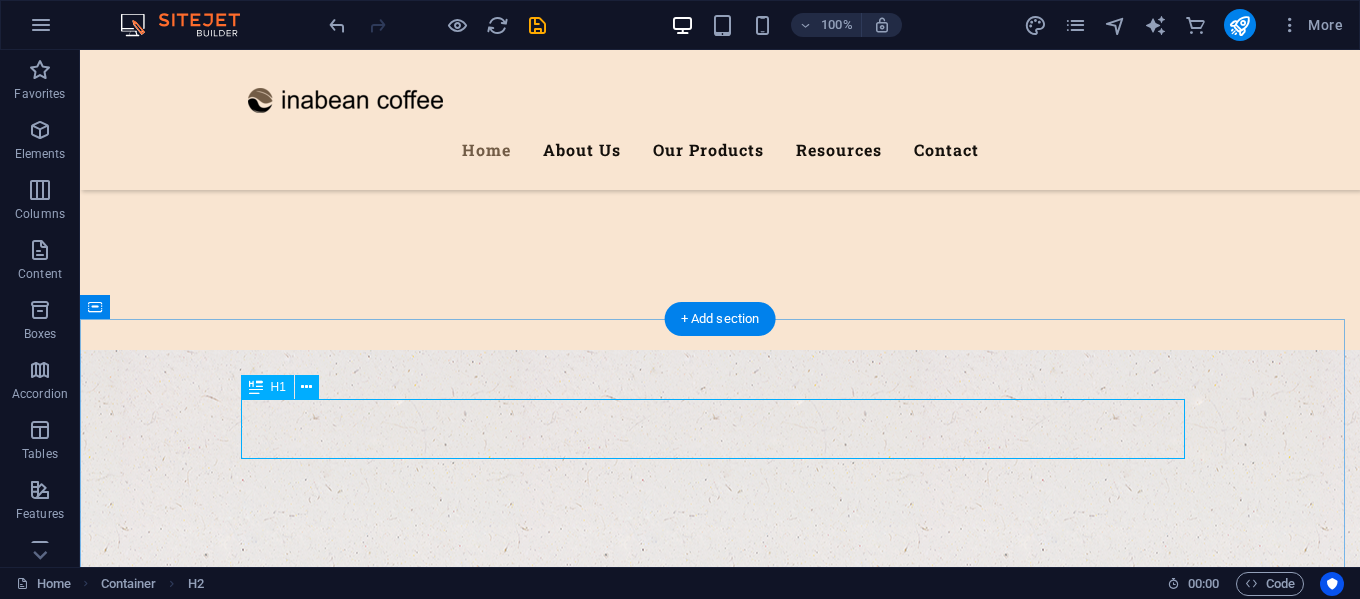 click on "Our  coffee from" at bounding box center (720, 1311) 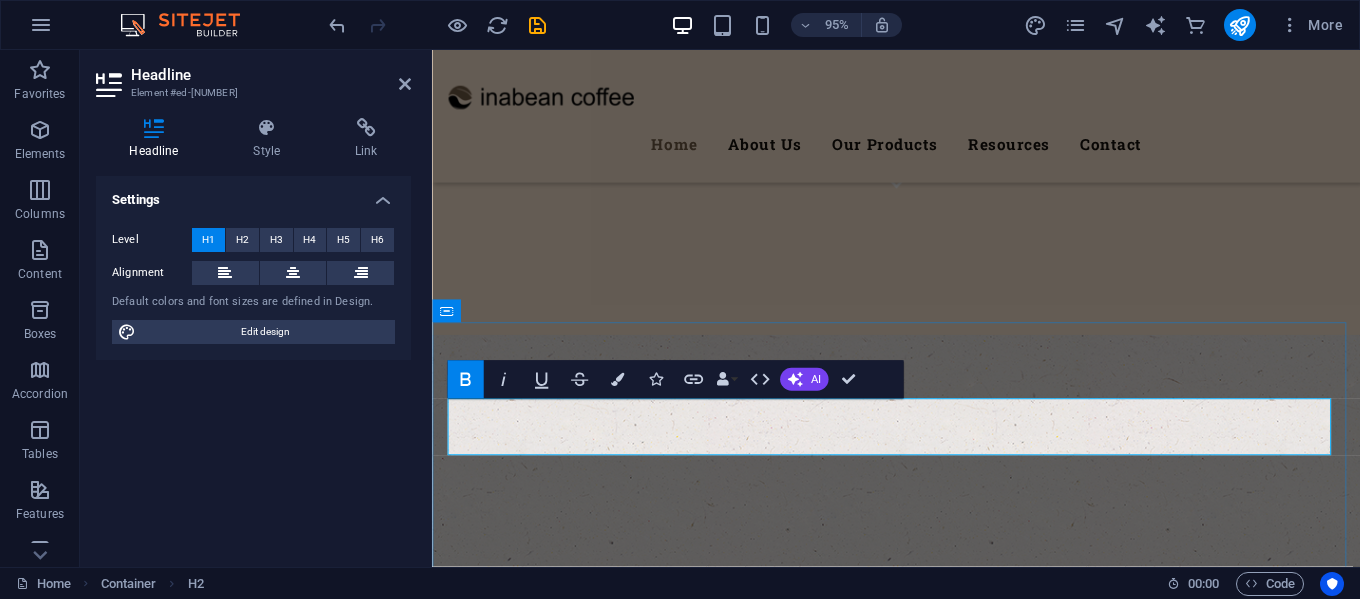 click on "Our  coffee from" at bounding box center (921, 1311) 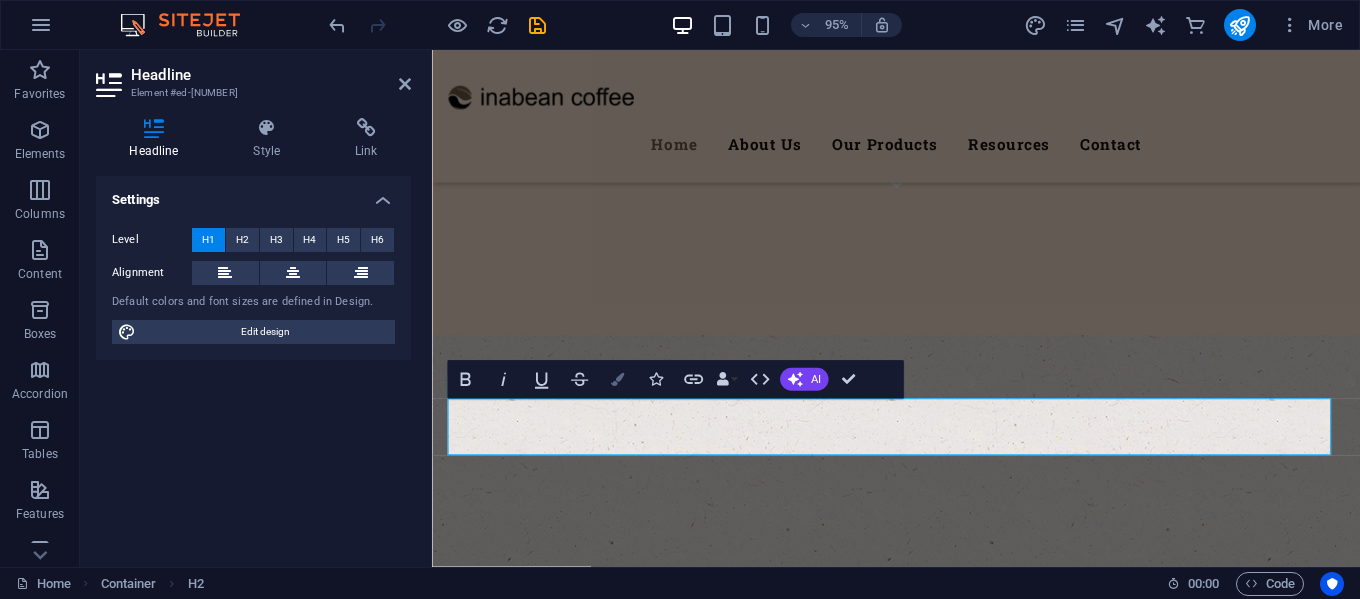 click on "Colors" at bounding box center (617, 380) 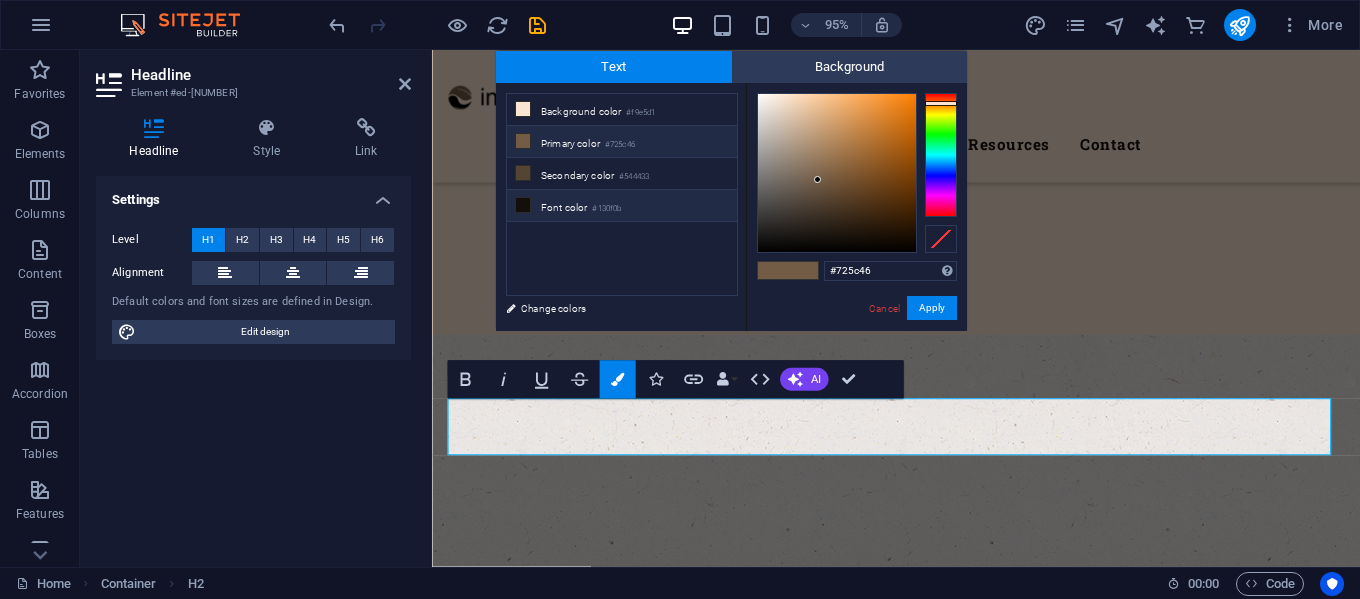 click at bounding box center [523, 205] 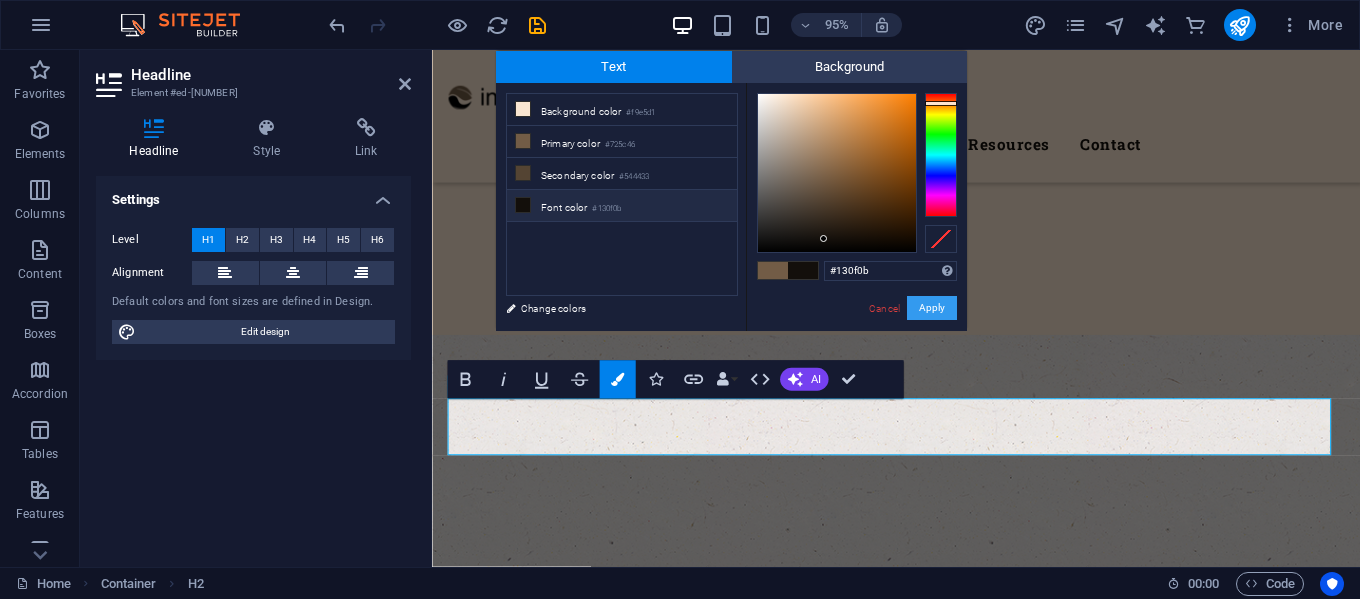 click on "Apply" at bounding box center [932, 308] 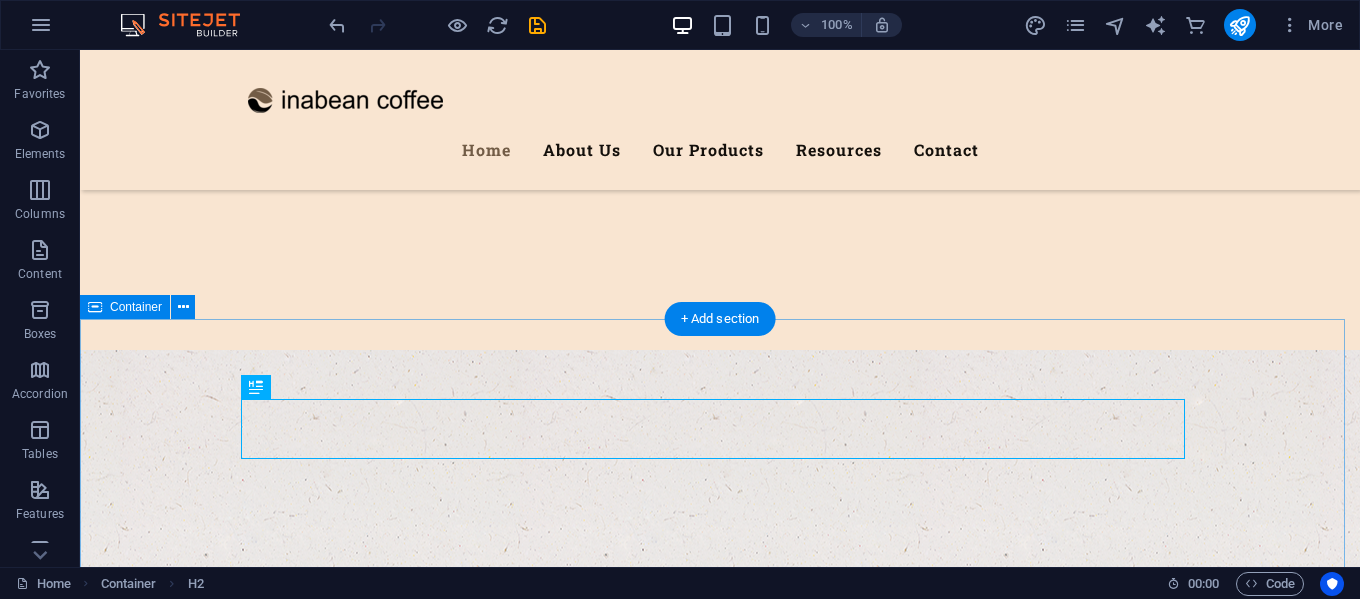 click on "Our   coffee  from Indonesia's agricultural heritage        About Us  Inabean is a growing MSME (Micro, Small, and Medium Enterprise) in the agribusiness sector, specializing as a supplier of high-quality coffee and coffee-based products. We collaborate with local farmers across coffee plantations throughout Indonesia, forming strong partnerships built on mutual trust and shared goals. Sustainability and Responsibility  At Inabean, we are committed to promoting sustainable and environmentally friendly coffee production. We work closely with farmers who implement eco-conscious farming practices, ensuring that every bean we supply contributes to the preservation of our natural resources. Empowering Farmers  Our mission goes beyond business. We are dedicated to building long-term, fair, and profitable relationships with our farming partners. Through this collaboration, we aim to improve the welfare and livelihoods of coffee farmers and their communities. Best Quality Professional handling Best Farmers" at bounding box center (720, 1917) 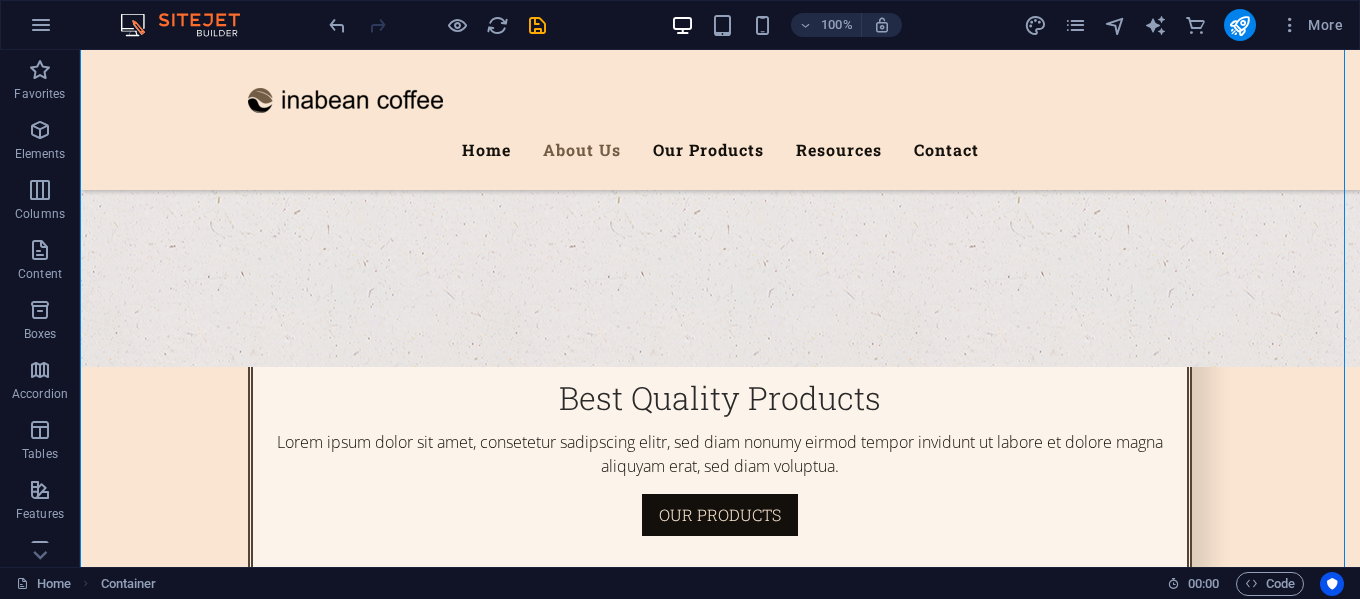 scroll, scrollTop: 782, scrollLeft: 0, axis: vertical 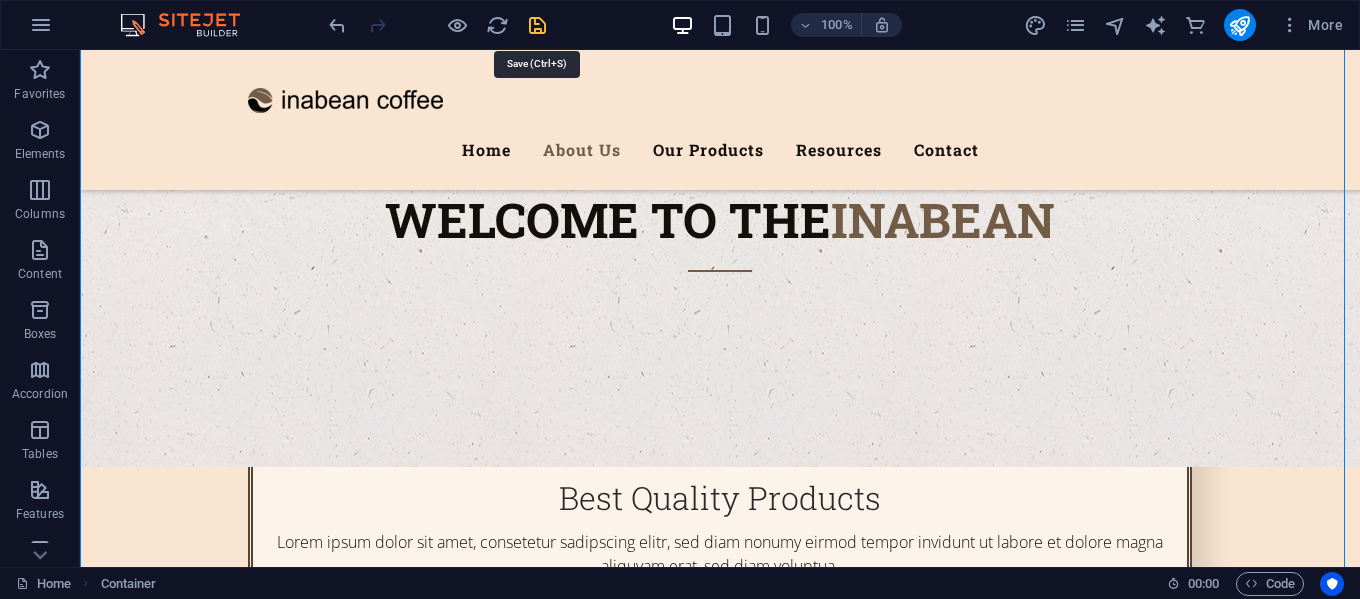 click at bounding box center [537, 25] 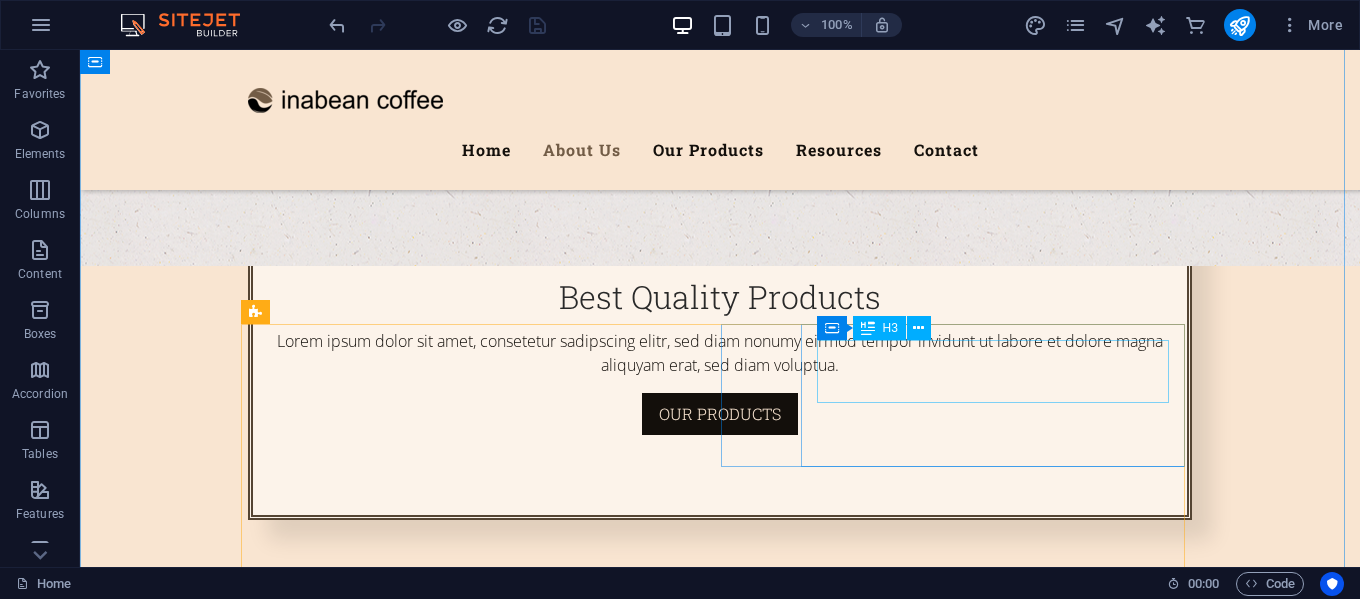 scroll, scrollTop: 882, scrollLeft: 0, axis: vertical 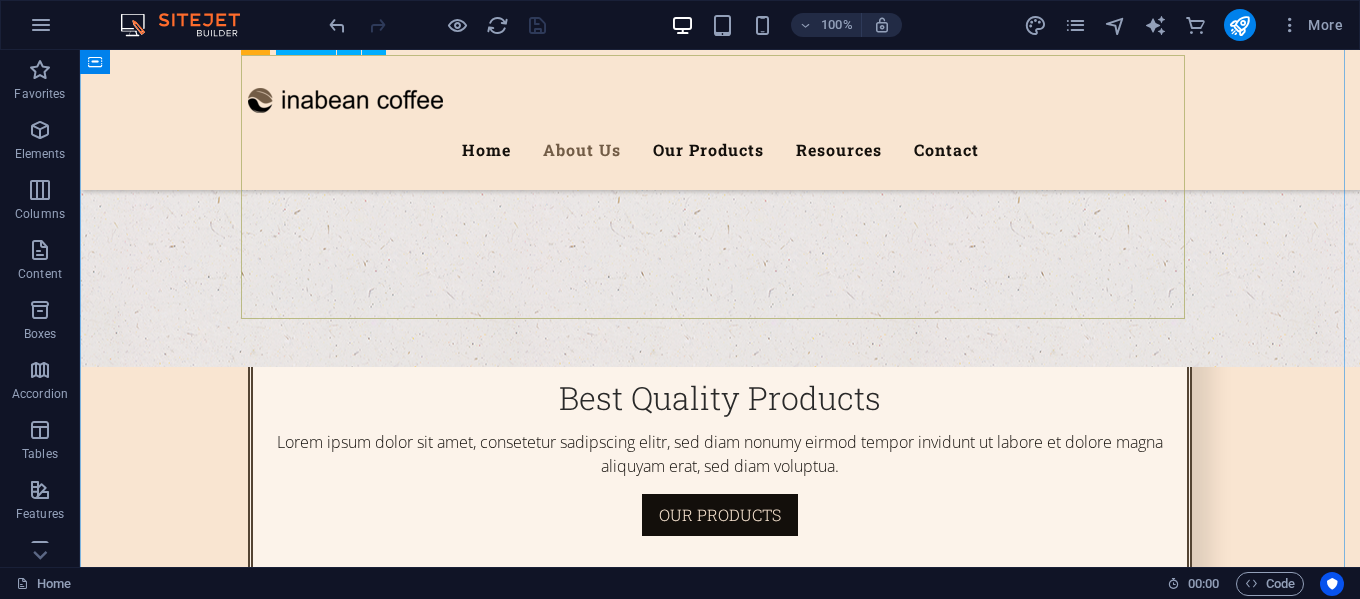 click on "About Us  Inabean is a growing MSME (Micro, Small, and Medium Enterprise) in the agribusiness sector, specializing as a supplier of high-quality coffee and coffee-based products. We collaborate with local farmers across coffee plantations throughout Indonesia, forming strong partnerships built on mutual trust and shared goals. Sustainability and Responsibility  At Inabean, we are committed to promoting sustainable and environmentally friendly coffee production. We work closely with farmers who implement eco-conscious farming practices, ensuring that every bean we supply contributes to the preservation of our natural resources. Empowering Farmers  Our mission goes beyond business. We are dedicated to building long-term, fair, and profitable relationships with our farming partners. Through this collaboration, we aim to improve the welfare and livelihoods of coffee farmers and their communities." at bounding box center [720, 1069] 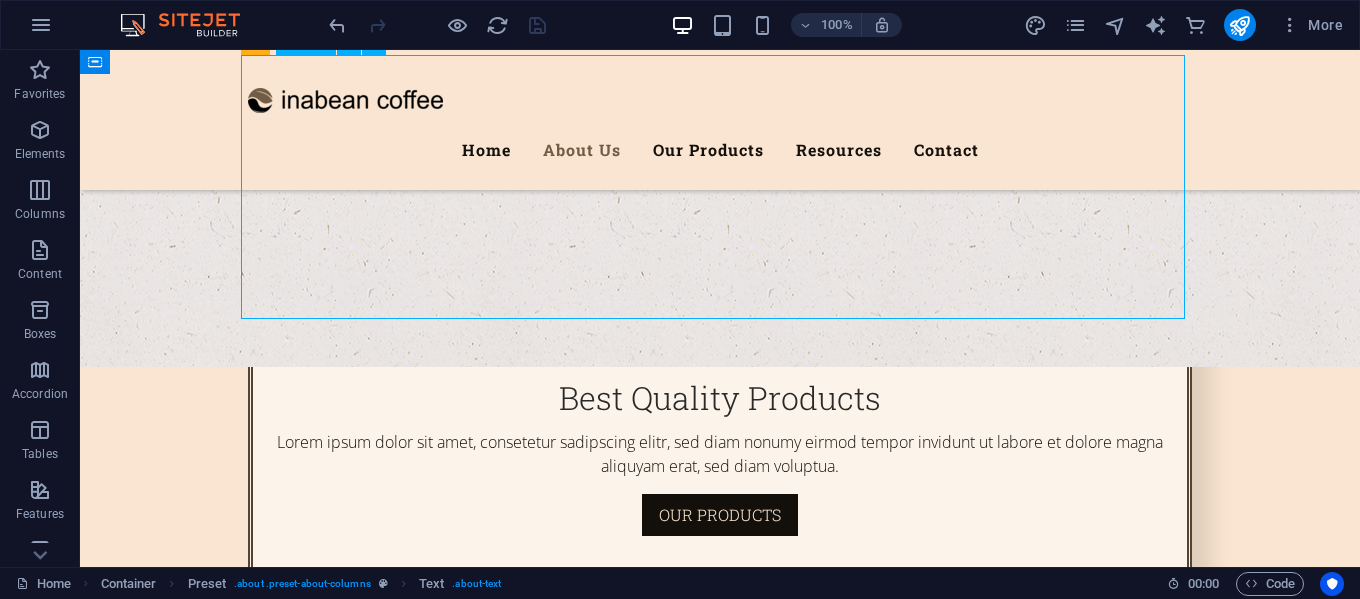 click on "About Us  Inabean is a growing MSME (Micro, Small, and Medium Enterprise) in the agribusiness sector, specializing as a supplier of high-quality coffee and coffee-based products. We collaborate with local farmers across coffee plantations throughout Indonesia, forming strong partnerships built on mutual trust and shared goals. Sustainability and Responsibility  At Inabean, we are committed to promoting sustainable and environmentally friendly coffee production. We work closely with farmers who implement eco-conscious farming practices, ensuring that every bean we supply contributes to the preservation of our natural resources. Empowering Farmers  Our mission goes beyond business. We are dedicated to building long-term, fair, and profitable relationships with our farming partners. Through this collaboration, we aim to improve the welfare and livelihoods of coffee farmers and their communities." at bounding box center (720, 1069) 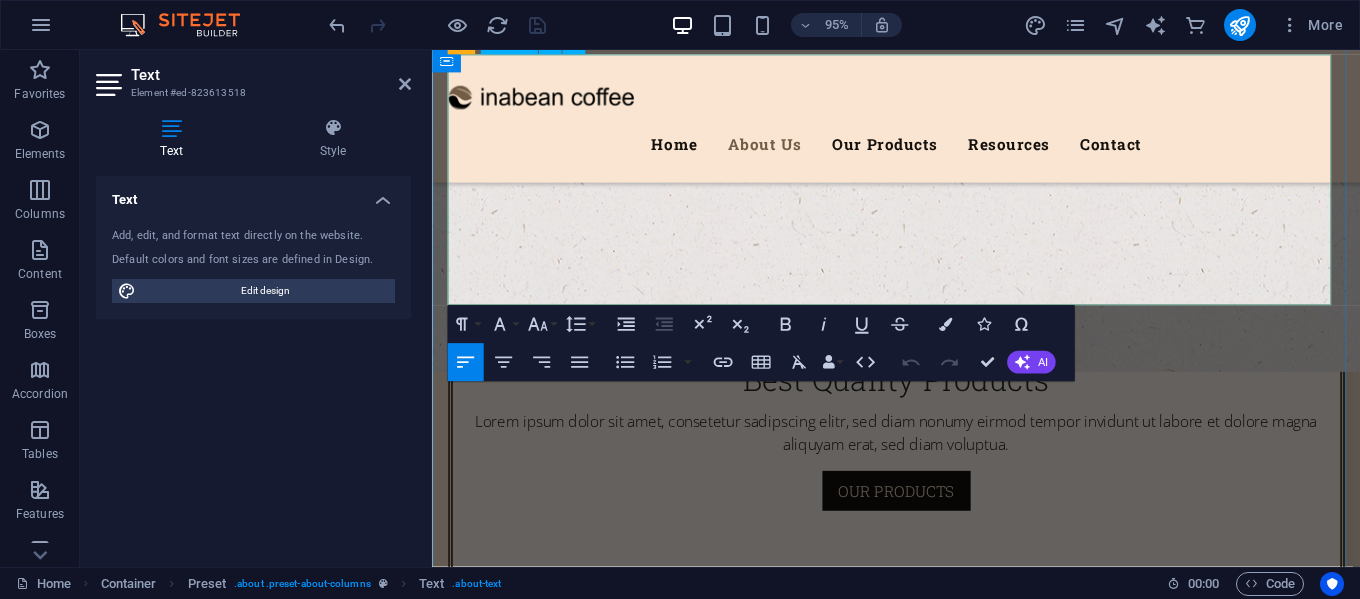 click on "Empowering Farmers  Our mission goes beyond business. We are dedicated to building long-term, fair, and profitable relationships with our farming partners. Through this collaboration, we aim to improve the welfare and livelihoods of coffee farmers and their communities." at bounding box center [1165, 1128] 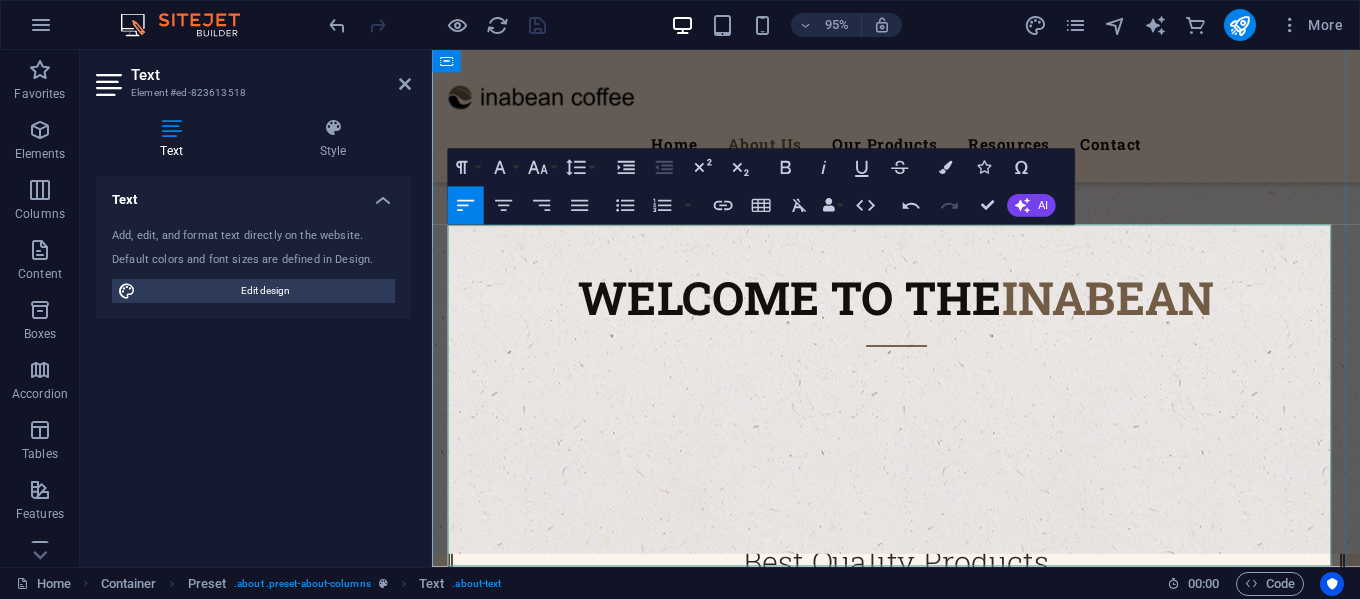 scroll, scrollTop: 700, scrollLeft: 0, axis: vertical 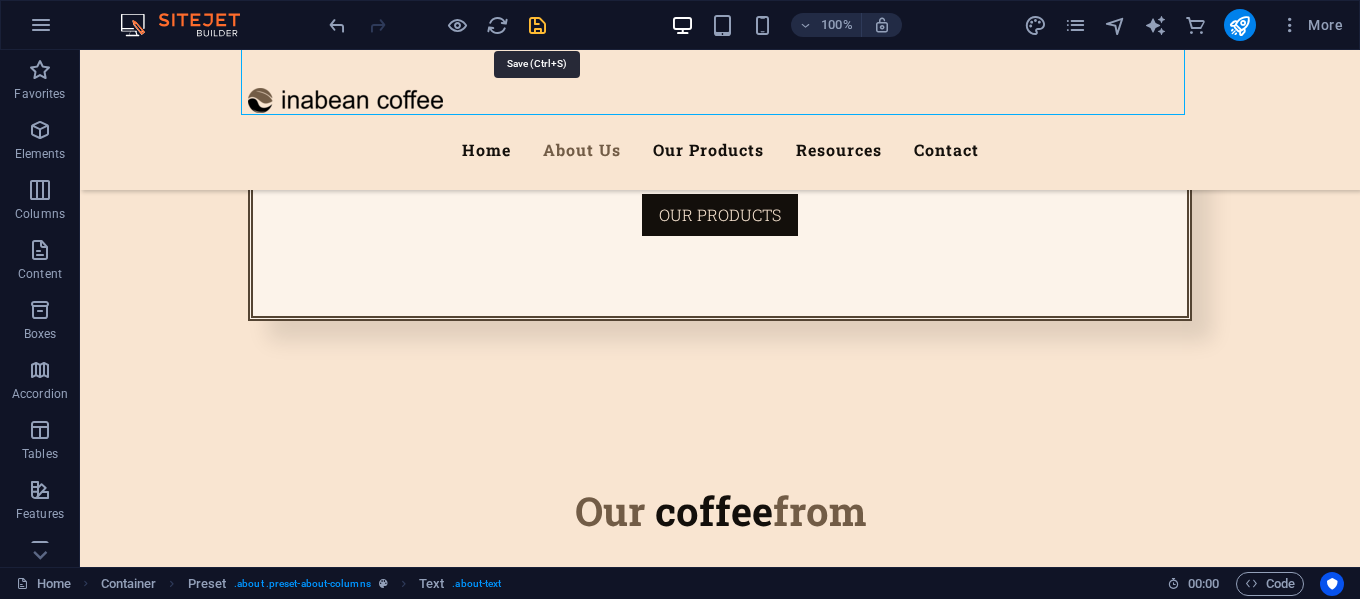 click at bounding box center [537, 25] 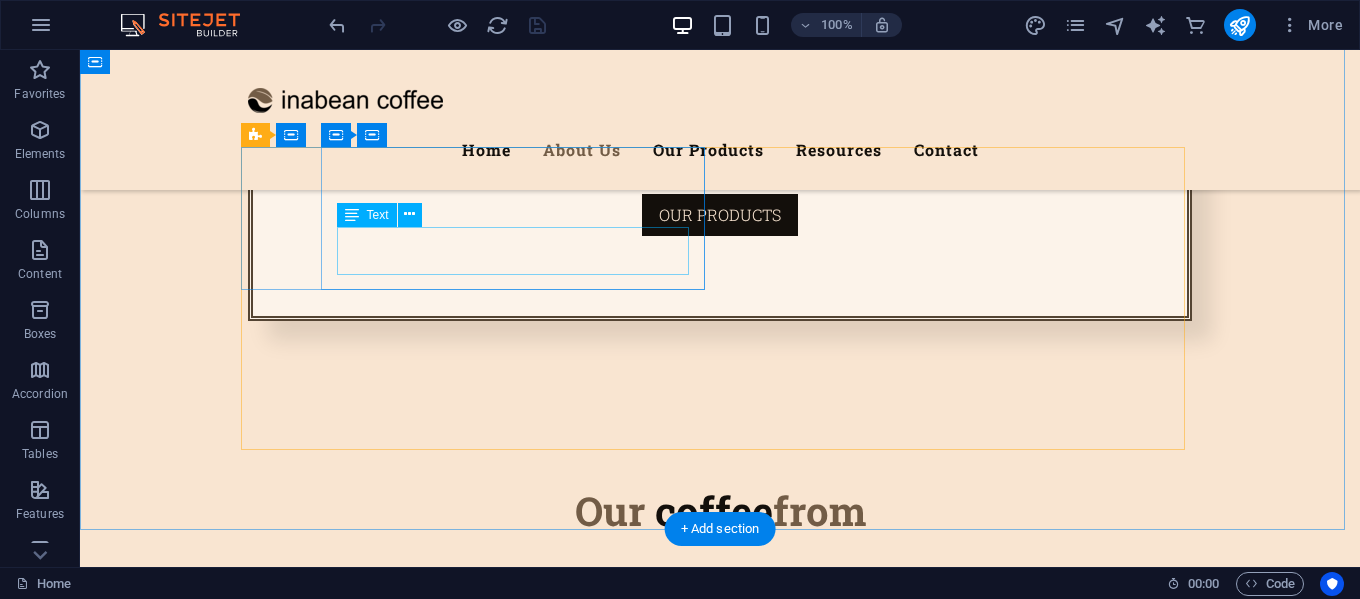 click on "Lorem ipsum dolor sit amet, consectetur adipisicing elit. Veritatis, dolorem!" at bounding box center [720, 1201] 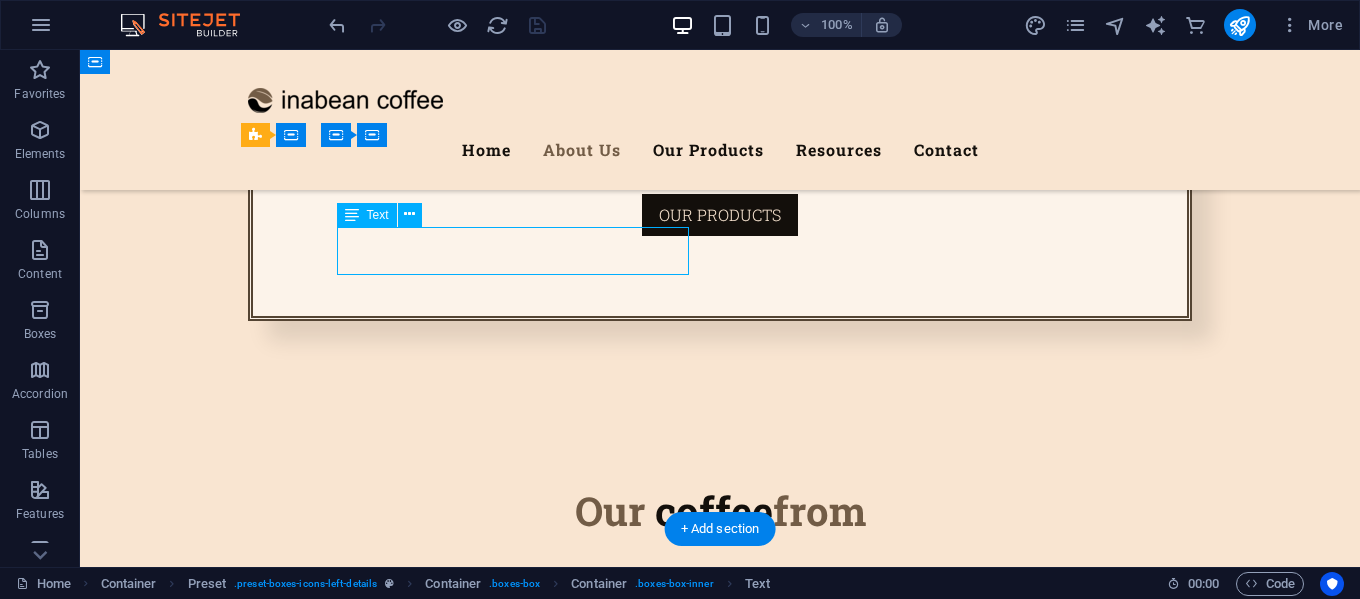 click on "Lorem ipsum dolor sit amet, consectetur adipisicing elit. Veritatis, dolorem!" at bounding box center (720, 1201) 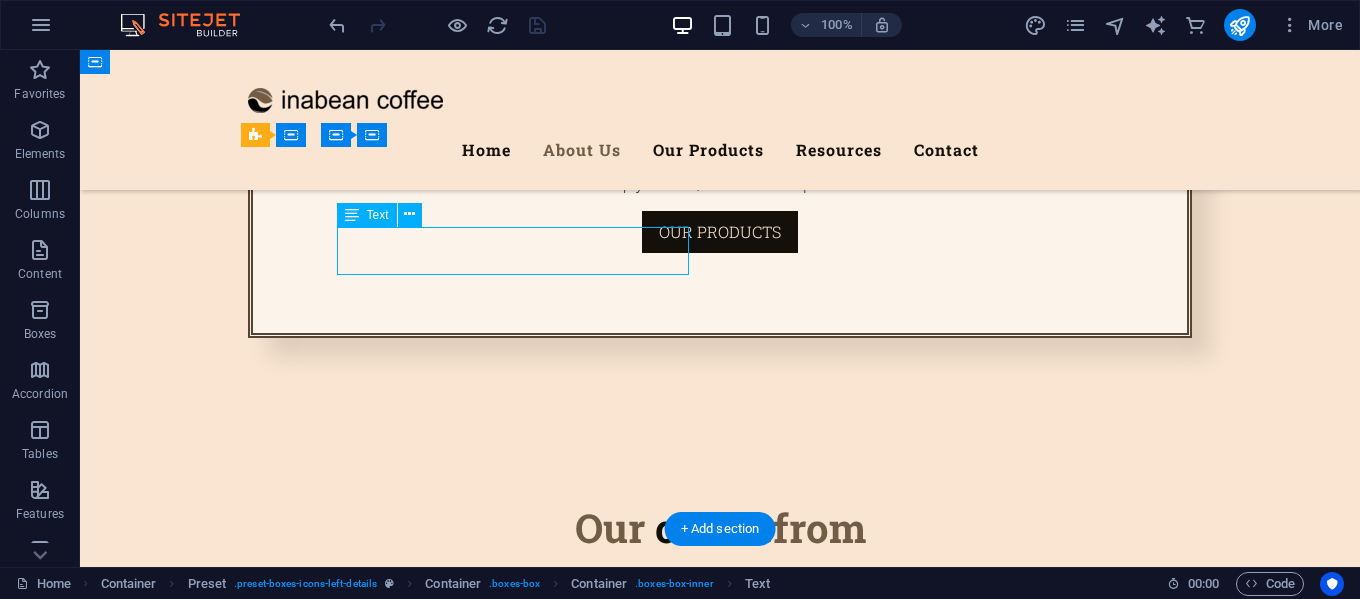 scroll, scrollTop: 1200, scrollLeft: 0, axis: vertical 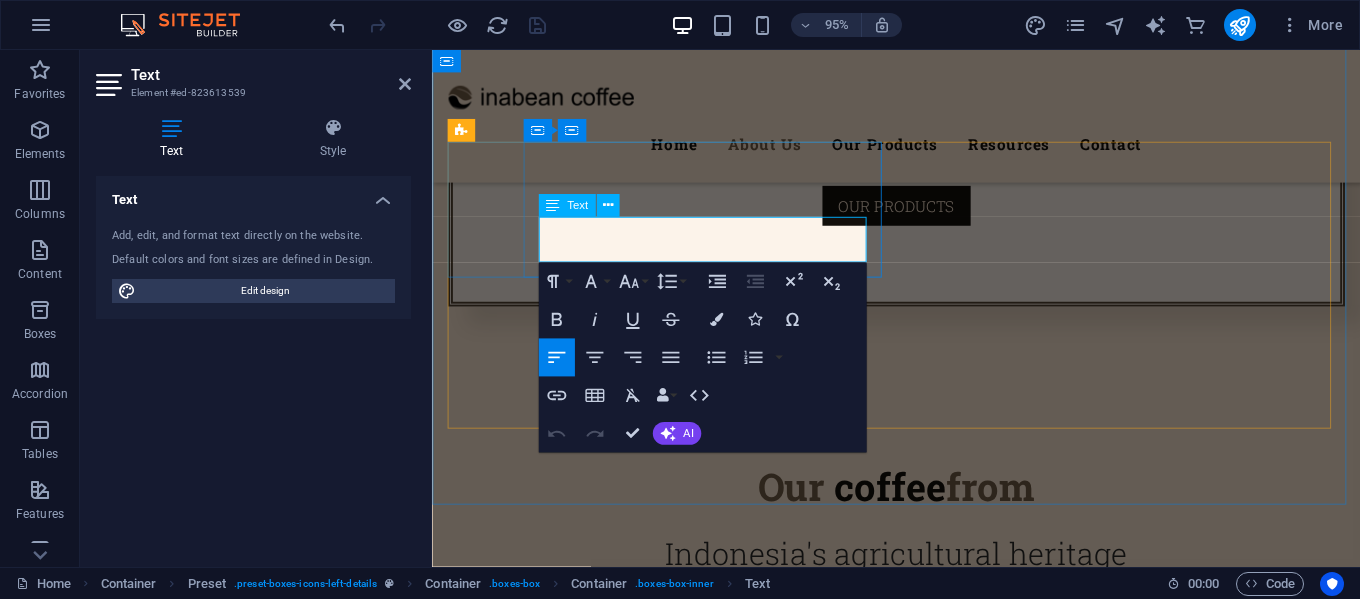 click on "Lorem ipsum dolor sit amet, consectetur adipisicing elit. Veritatis, dolorem!" at bounding box center [921, 1200] 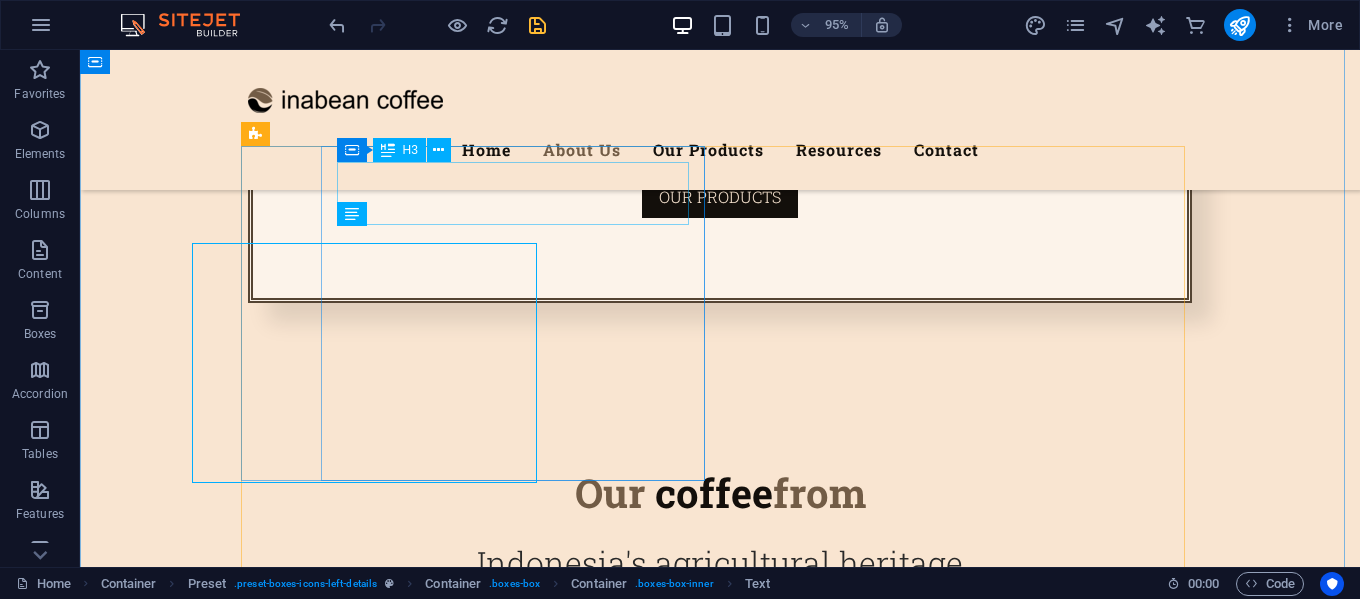 scroll, scrollTop: 1183, scrollLeft: 0, axis: vertical 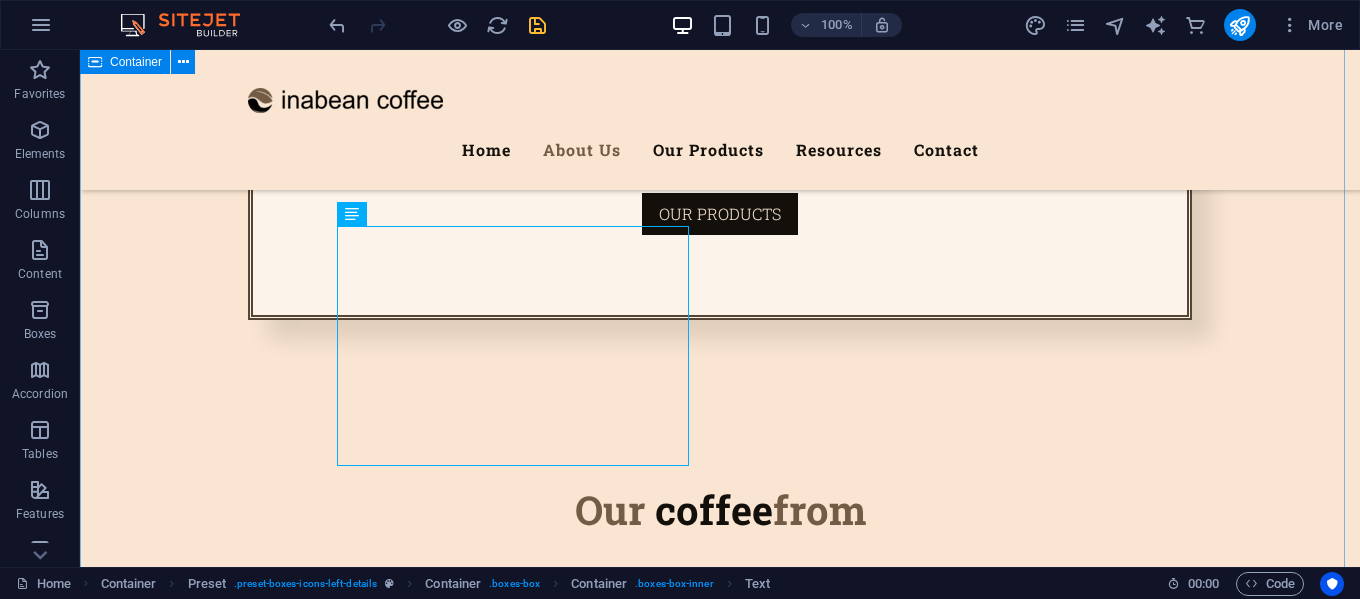 click on "Our coffee from Indonesia's agricultural heritage About Us Inabean is a growing MSME (Micro, Small, and Medium Enterprise) in the agribusiness sector, specializing as a supplier of high-quality coffee and coffee-based products. We collaborate with local farmers across coffee plantations throughout Indonesia, forming strong partnerships built on mutual trust and shared goals. Sustainability and Responsibility At Inabean, we are committed to promoting sustainable and environmentally friendly coffee production. We work closely with farmers who implement eco-conscious farming practices, ensuring that every bean we supply contributes to the preservation of our natural resources. Empowering Farmers Our mission goes beyond business. We are dedicated to building long-term, fair, and profitable relationships with our farming partners. Through this collaboration, we aim to improve the welfare and livelihoods of coffee farmers and their communities. Our Promise Best Quality Professional handling" at bounding box center (720, 1200) 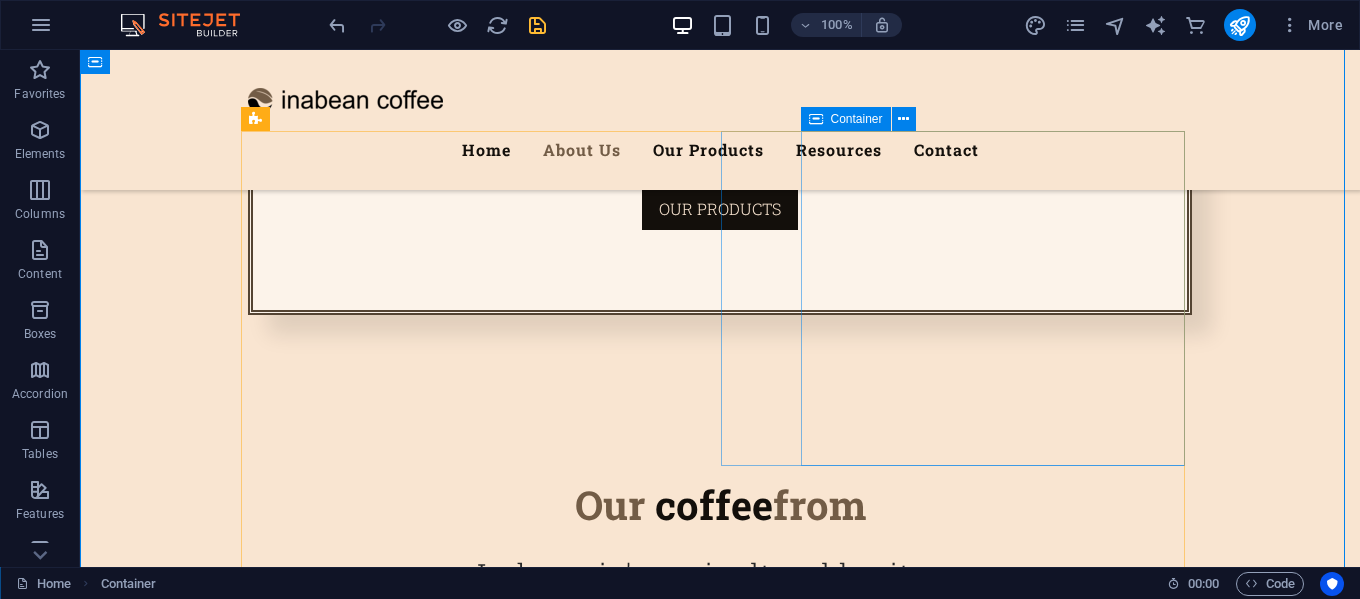 scroll, scrollTop: 1183, scrollLeft: 0, axis: vertical 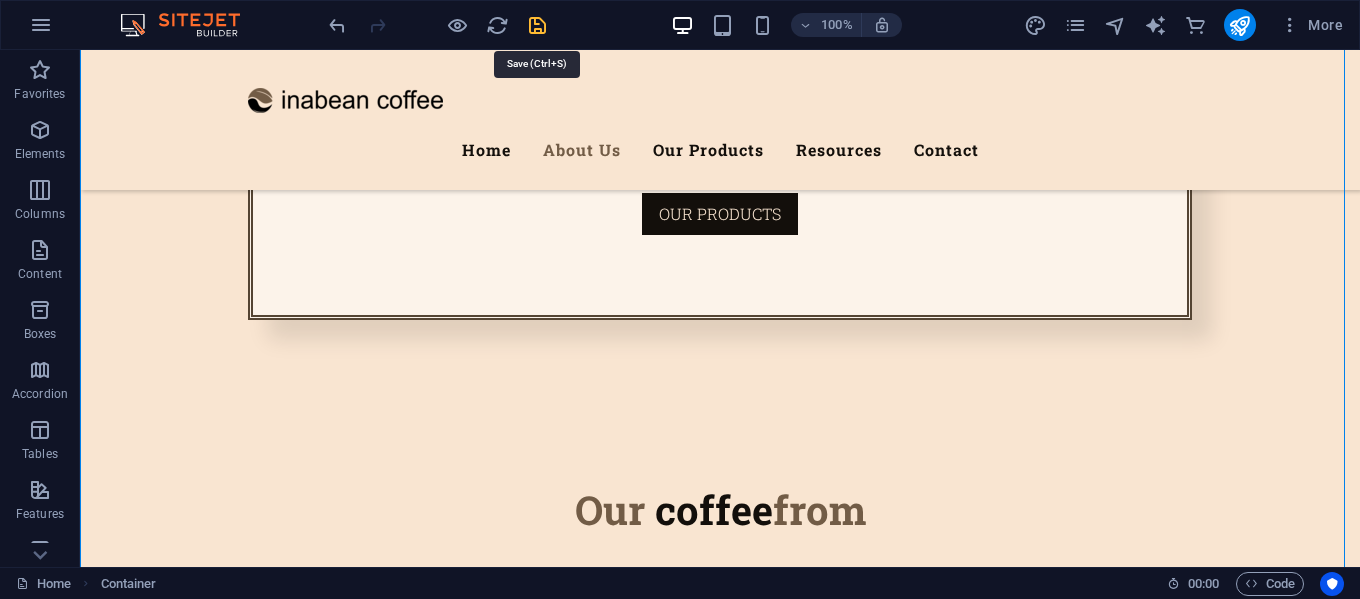 click at bounding box center [537, 25] 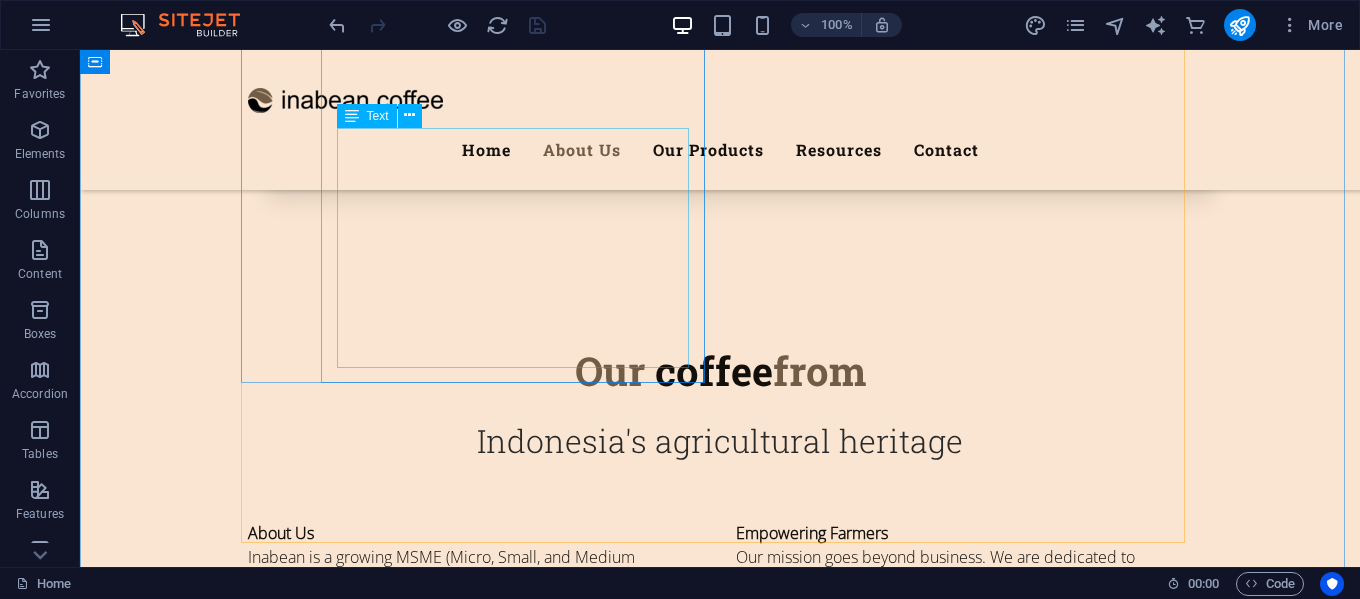 scroll, scrollTop: 1483, scrollLeft: 0, axis: vertical 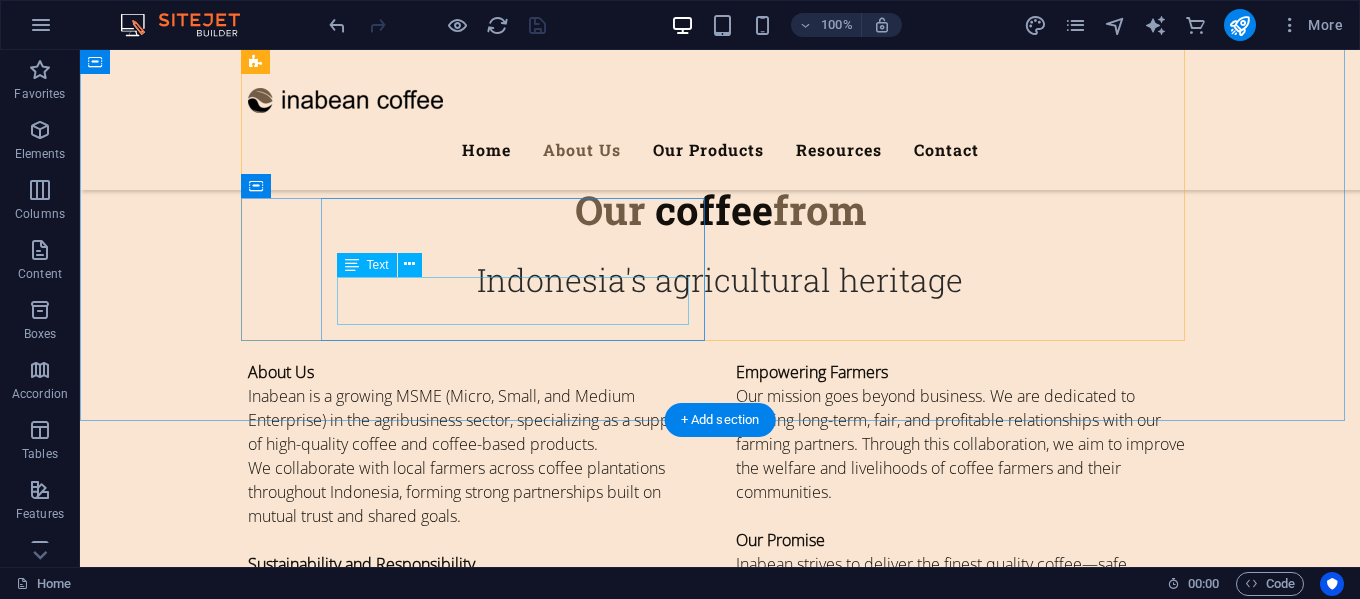 click on "Lorem ipsum dolor sit amet, consectetur adipisicing elit. Veritatis, dolorem!" at bounding box center [720, 1386] 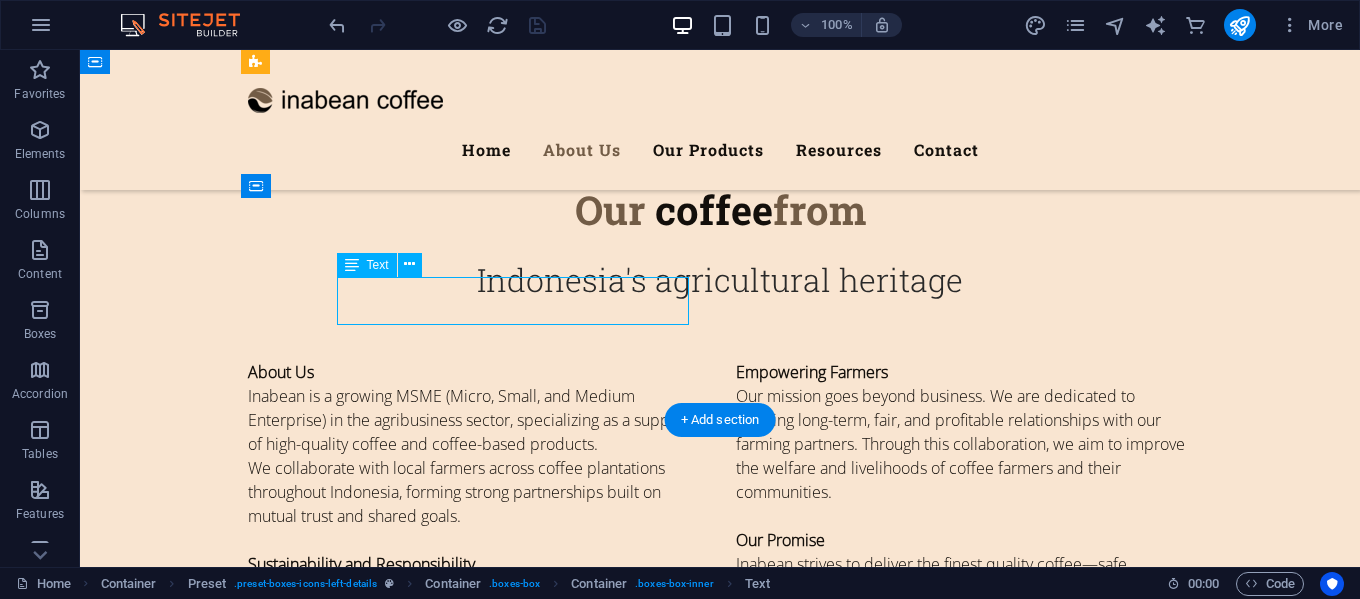 click on "Lorem ipsum dolor sit amet, consectetur adipisicing elit. Veritatis, dolorem!" at bounding box center (720, 1386) 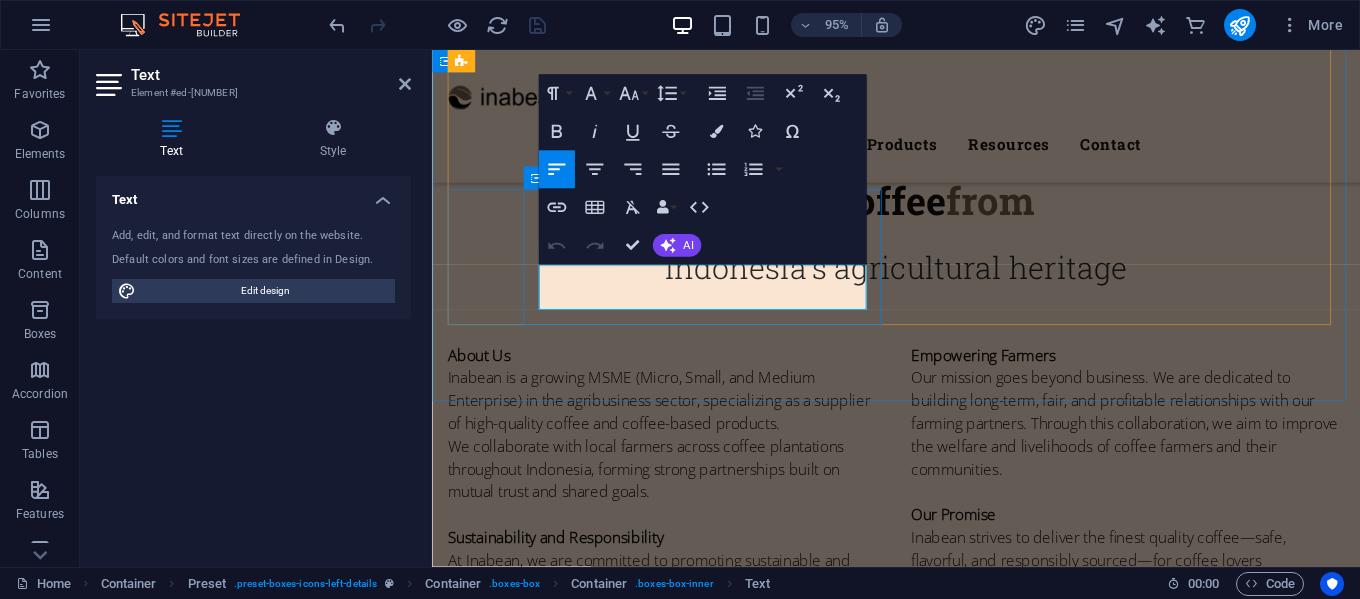 click on "Lorem ipsum dolor sit amet, consectetur adipisicing elit. Veritatis, dolorem!" at bounding box center (921, 1385) 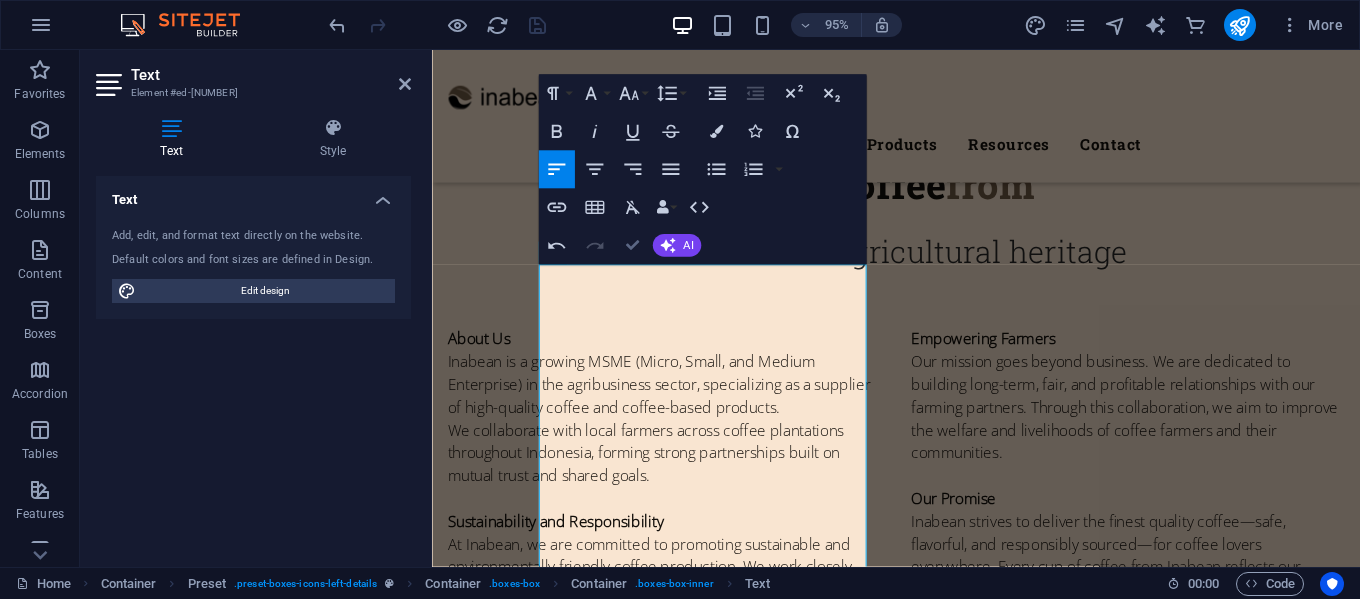 scroll, scrollTop: 1484, scrollLeft: 0, axis: vertical 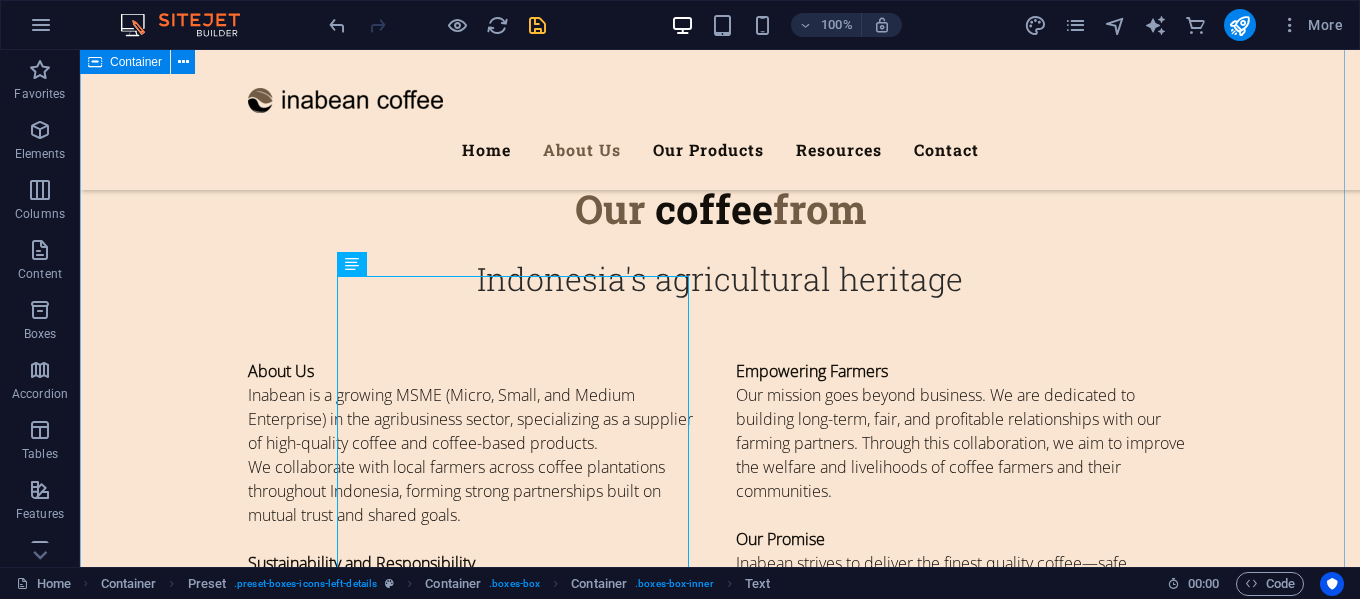 click on "Our coffee from Indonesia's agricultural heritage About Us Inabean is a growing MSME (Micro, Small, and Medium Enterprise) in the agribusiness sector, specializing as a supplier of high-quality coffee and coffee-based products. We collaborate with local farmers across coffee plantations throughout Indonesia, forming strong partnerships built on mutual trust and shared goals. Sustainability and Responsibility At Inabean, we are committed to promoting sustainable and environmentally friendly coffee production. We work closely with farmers who implement eco-conscious farming practices, ensuring that every bean we supply contributes to the preservation of our natural resources. Empowering Farmers Our mission goes beyond business. We are dedicated to building long-term, fair, and profitable relationships with our farming partners. Through this collaboration, we aim to improve the welfare and livelihoods of coffee farmers and their communities. Our Promise Best Quality Professional handling" at bounding box center (720, 959) 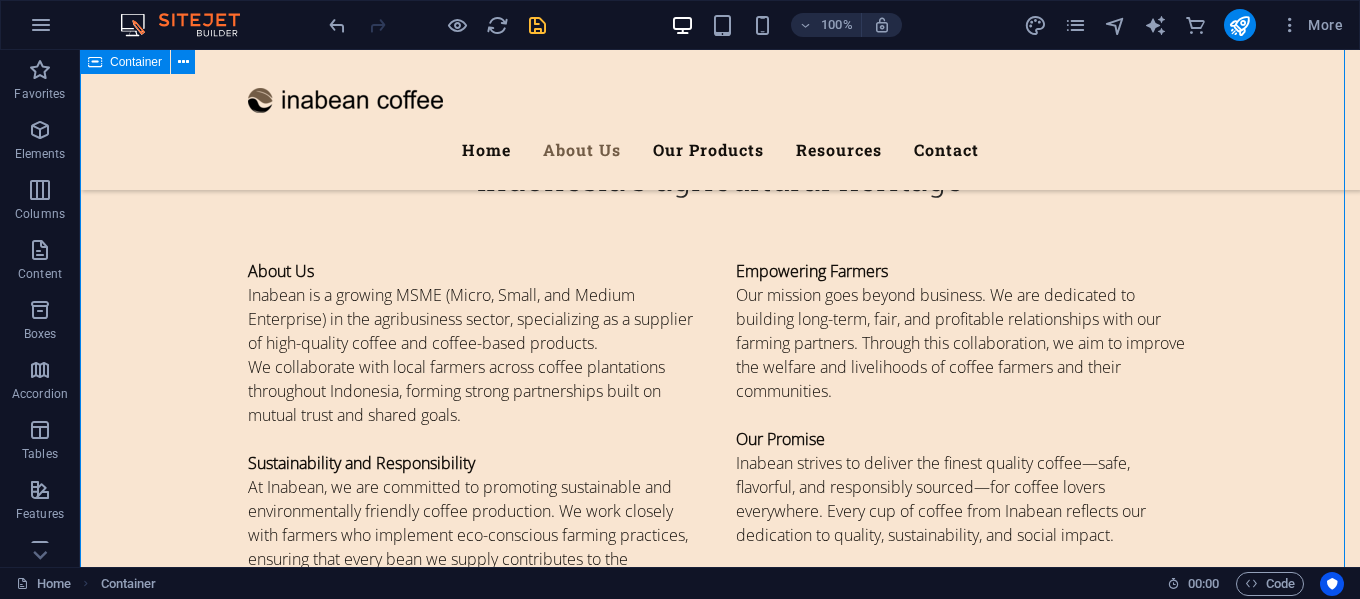 scroll, scrollTop: 1484, scrollLeft: 0, axis: vertical 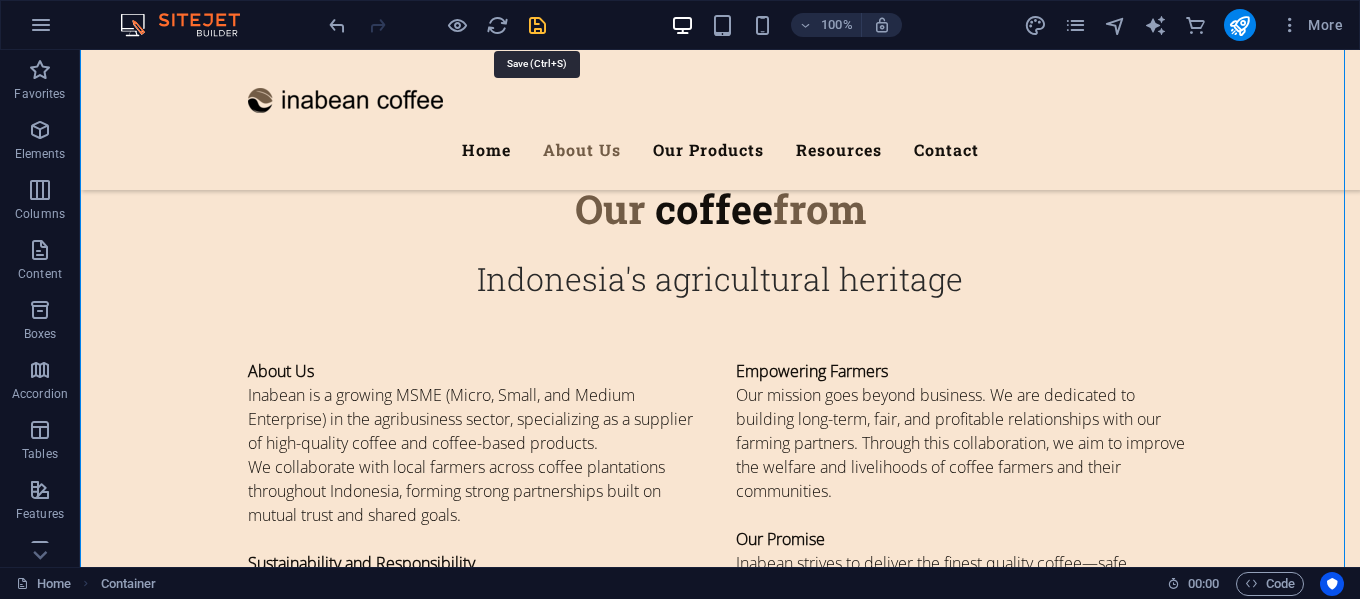 click at bounding box center (537, 25) 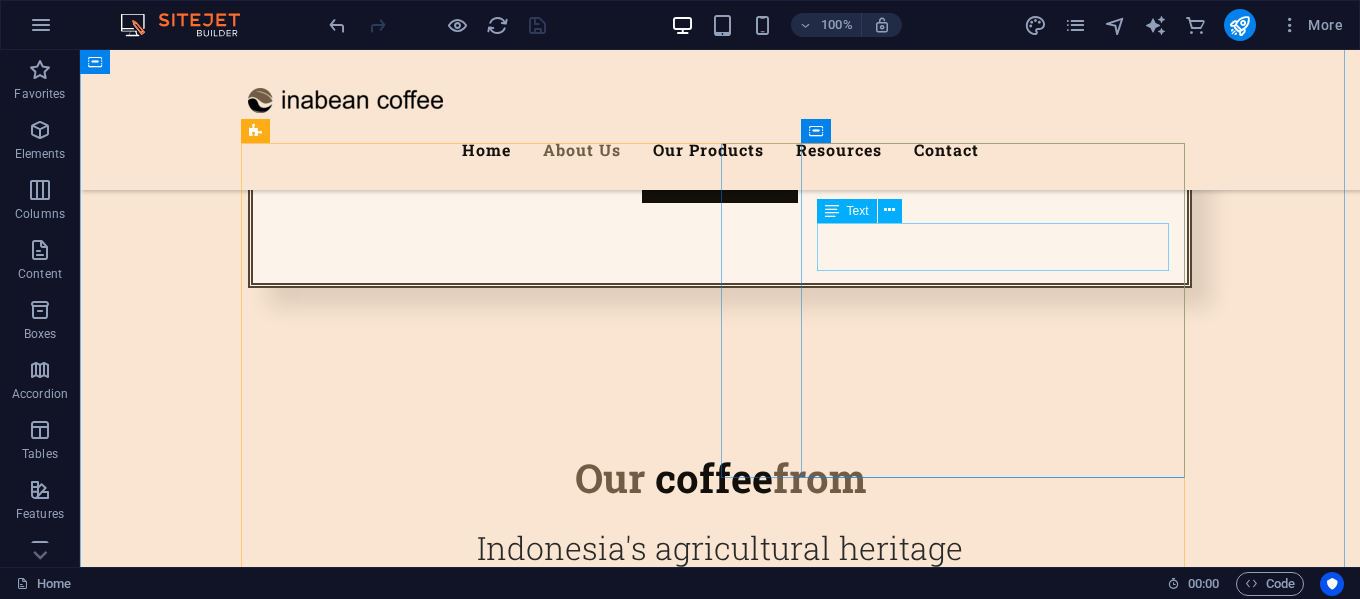 scroll, scrollTop: 1100, scrollLeft: 0, axis: vertical 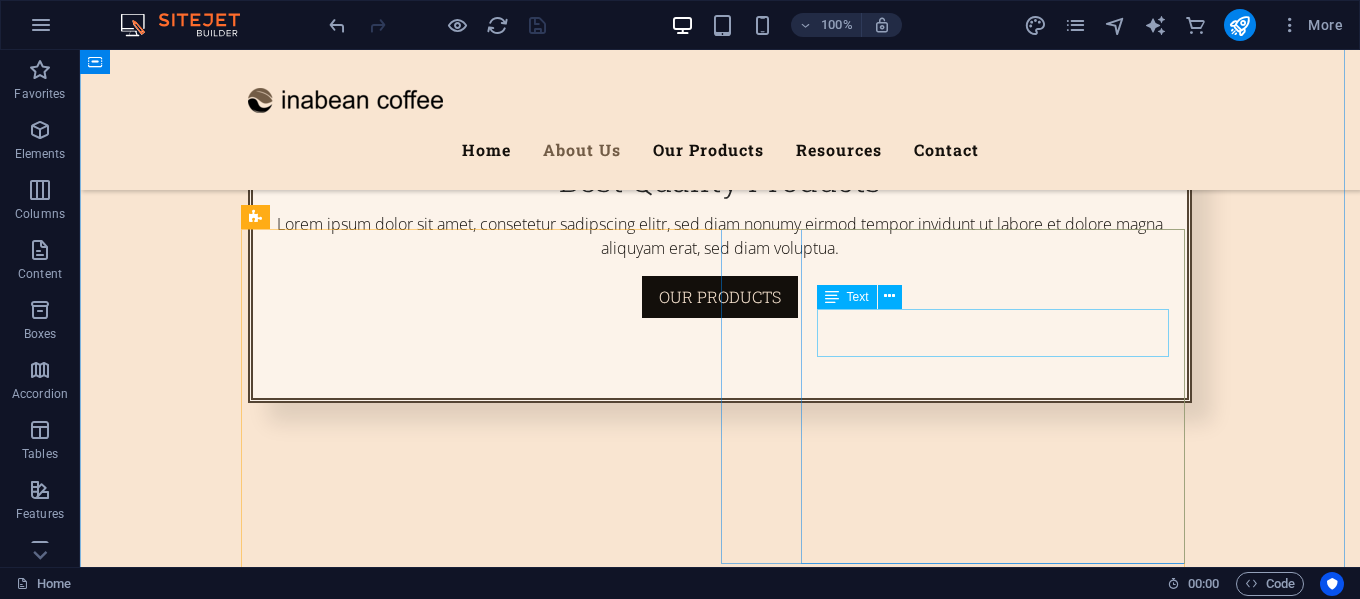 click on "Lorem ipsum dolor sit amet, consectetur adipisicing elit. Veritatis, dolorem!" at bounding box center [720, 1562] 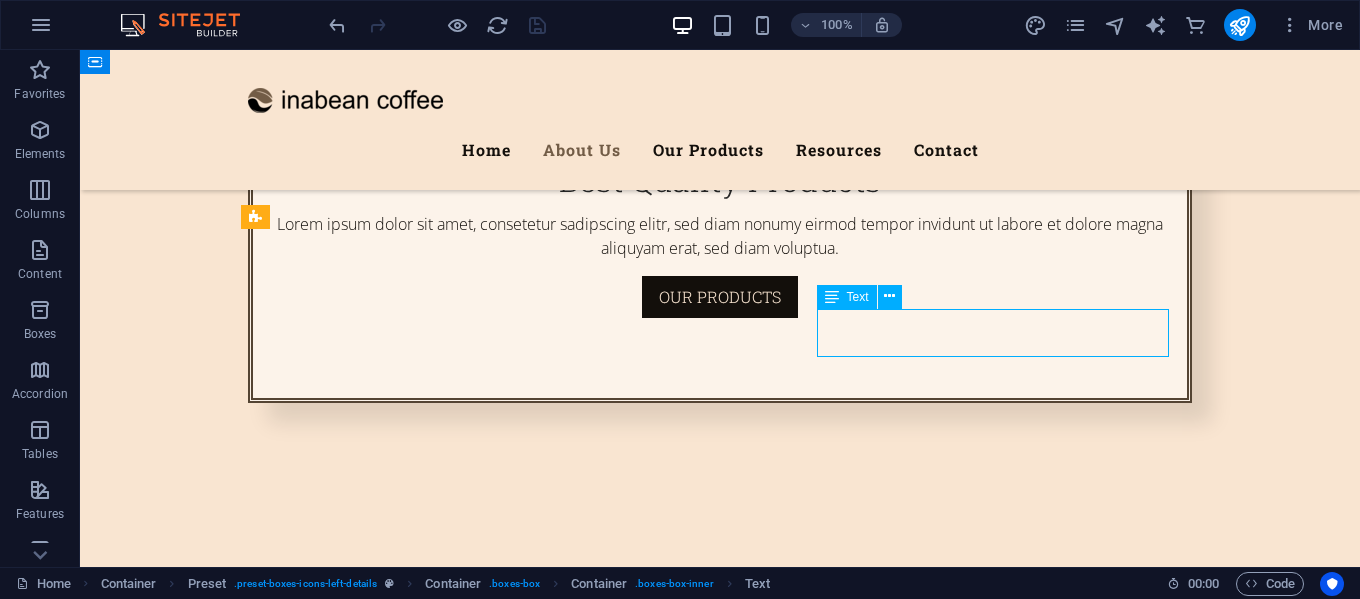 click on "Lorem ipsum dolor sit amet, consectetur adipisicing elit. Veritatis, dolorem!" at bounding box center [720, 1562] 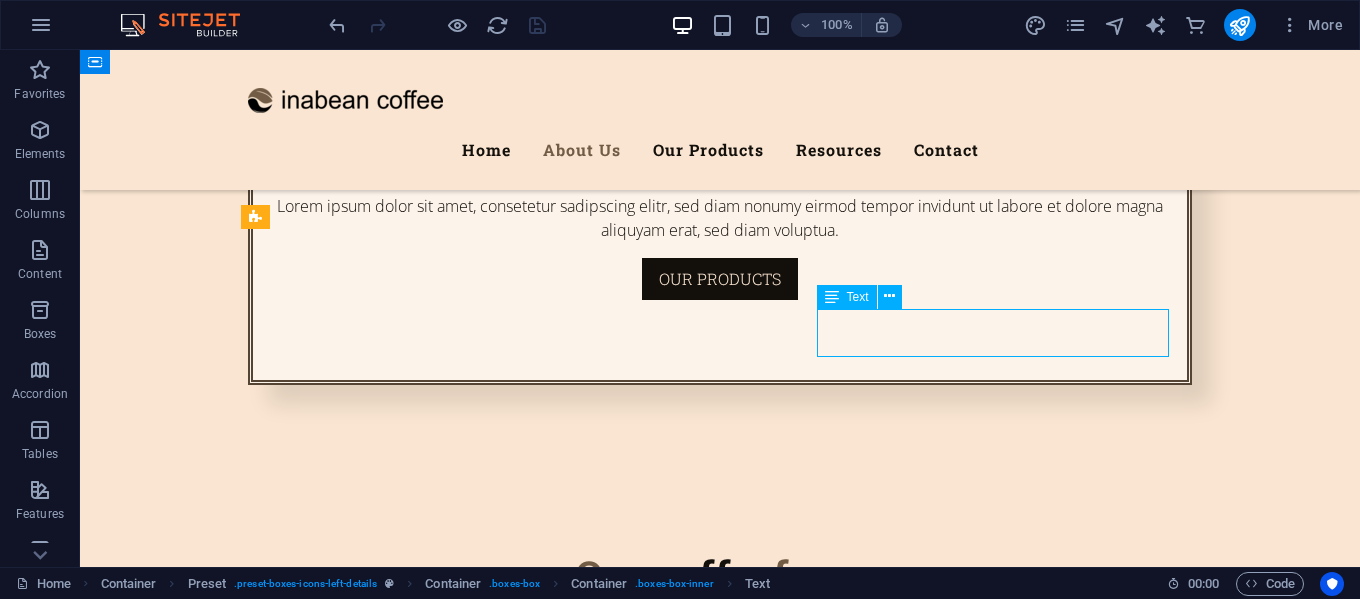 click at bounding box center [720, 1413] 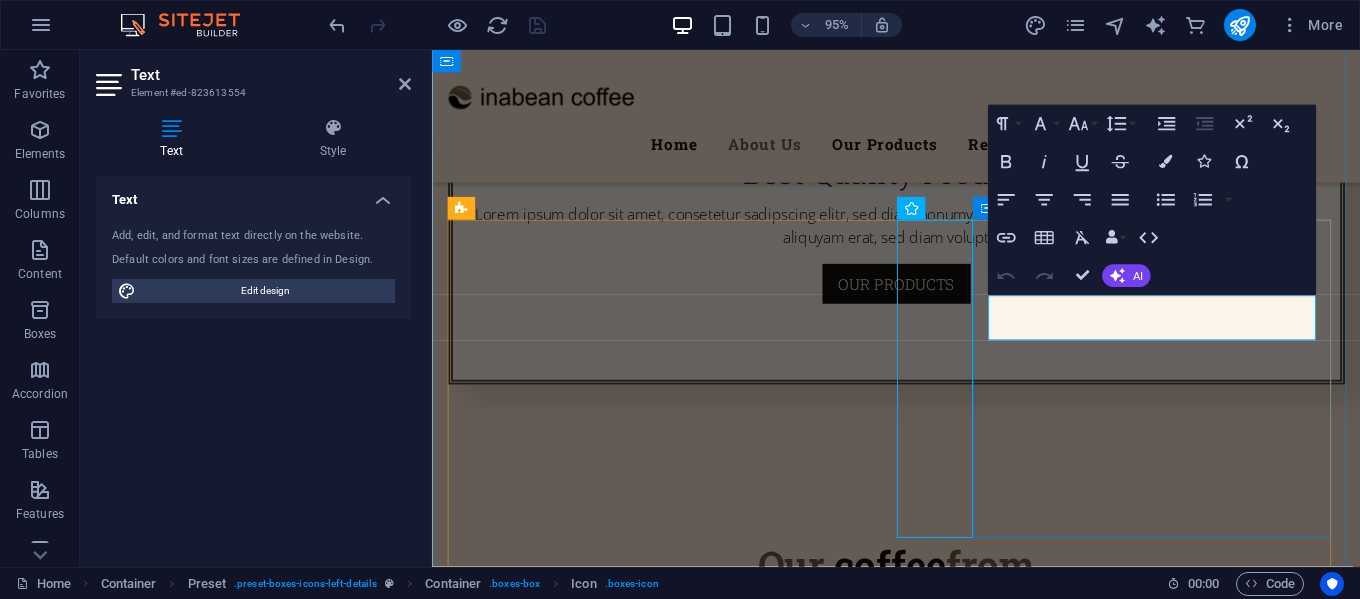 scroll, scrollTop: 1100, scrollLeft: 0, axis: vertical 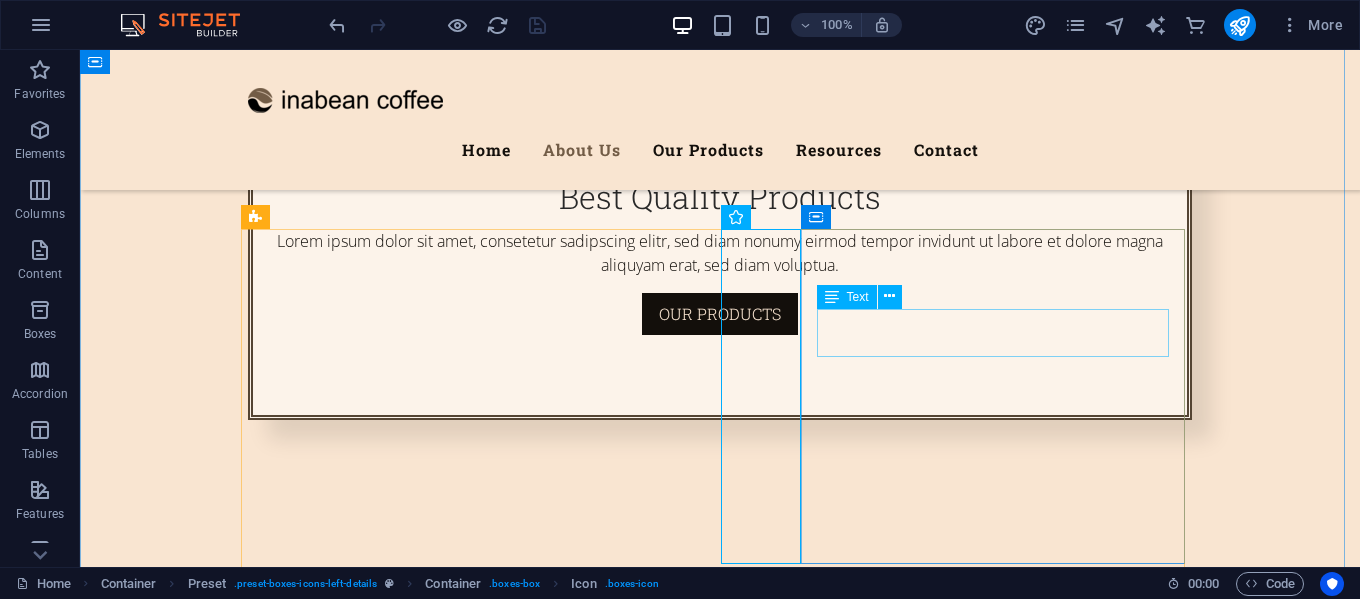 click on "Lorem ipsum dolor sit amet, consectetur adipisicing elit. Veritatis, dolorem!" at bounding box center (720, 1579) 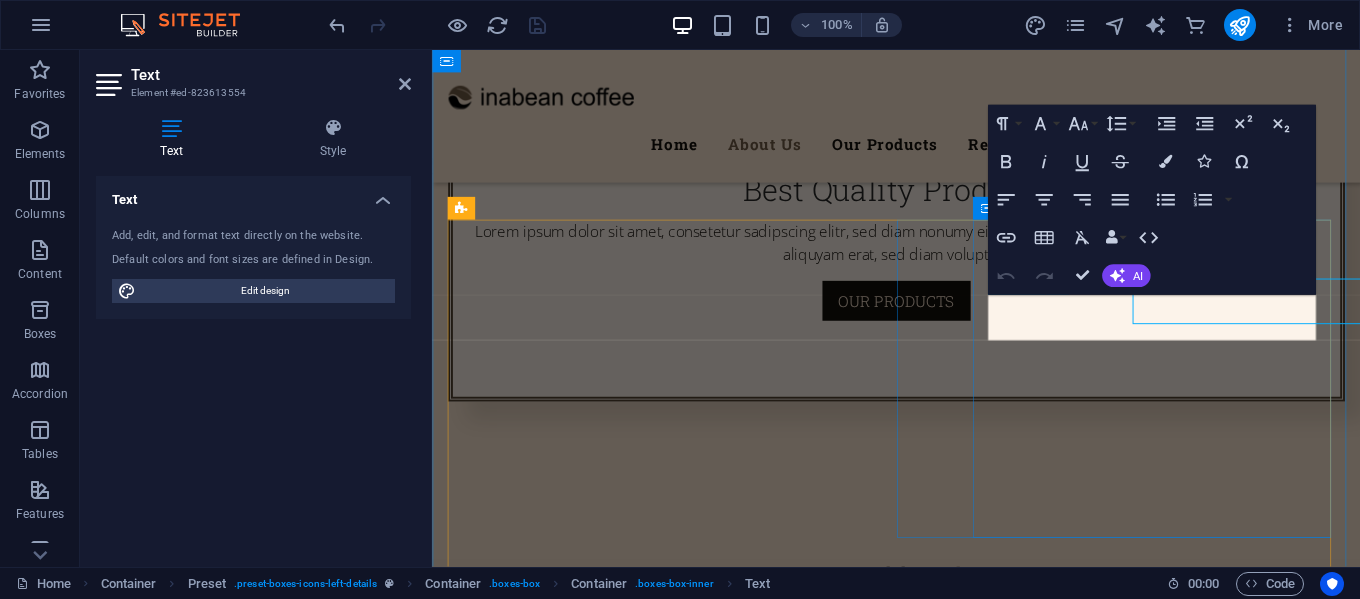 scroll, scrollTop: 1118, scrollLeft: 0, axis: vertical 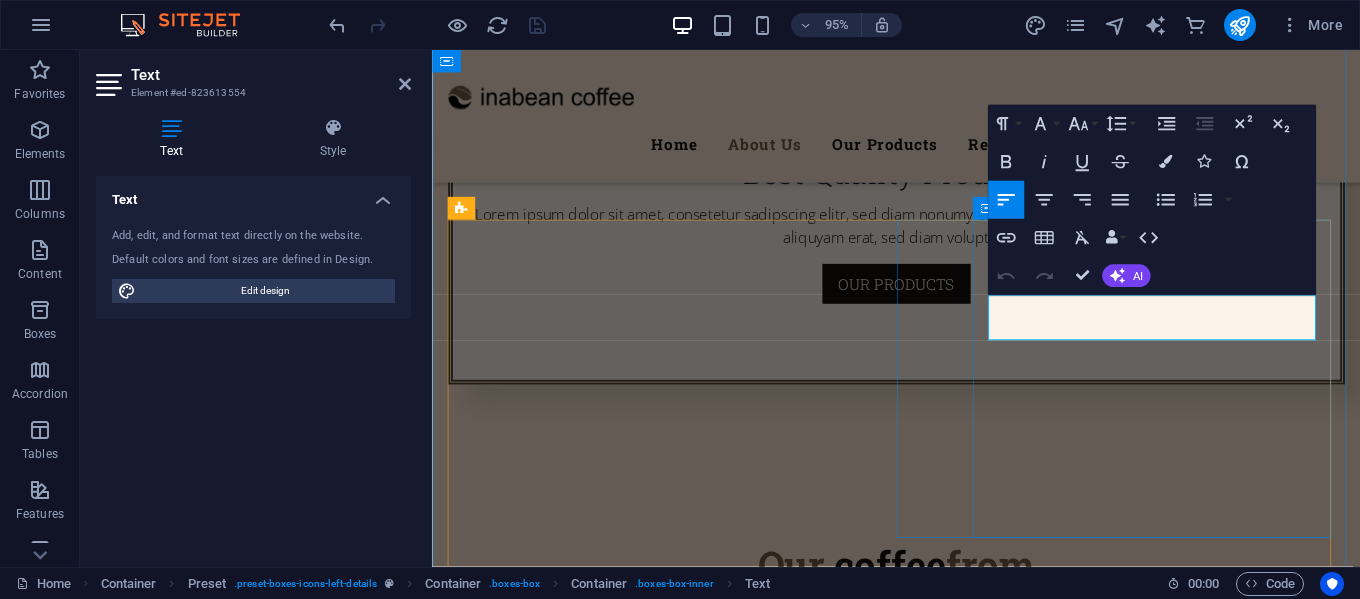 click on "Lorem ipsum dolor sit amet, consectetur adipisicing elit. Veritatis, dolorem!" at bounding box center [921, 1561] 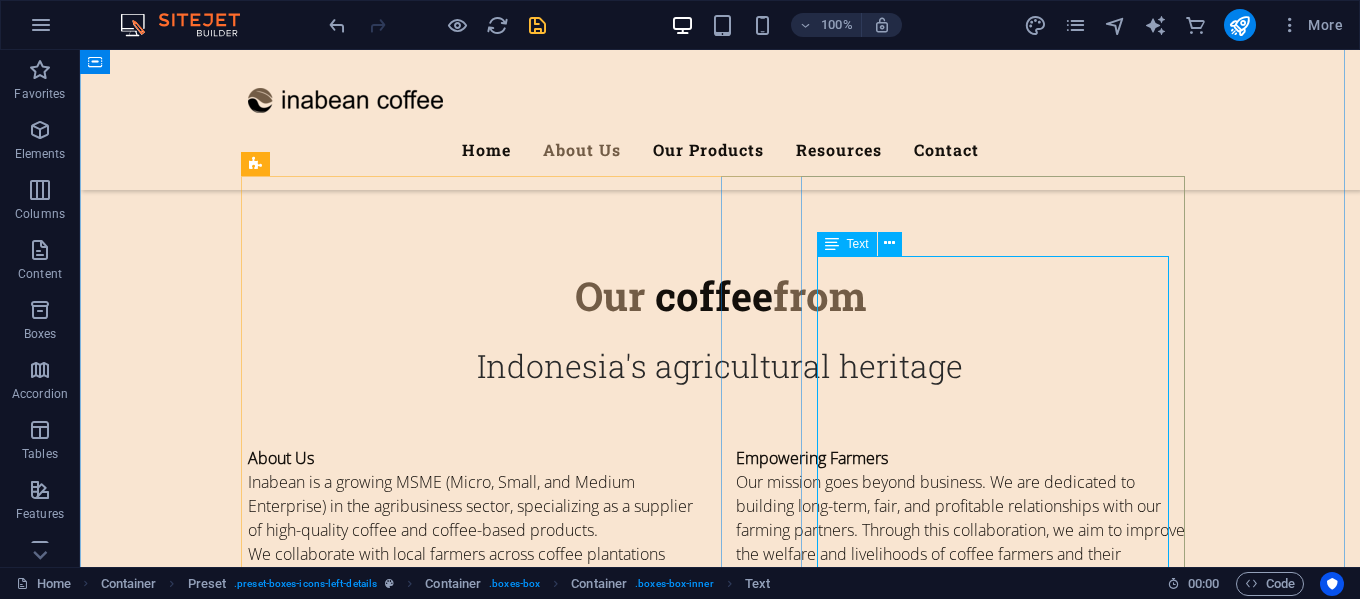 scroll, scrollTop: 1401, scrollLeft: 0, axis: vertical 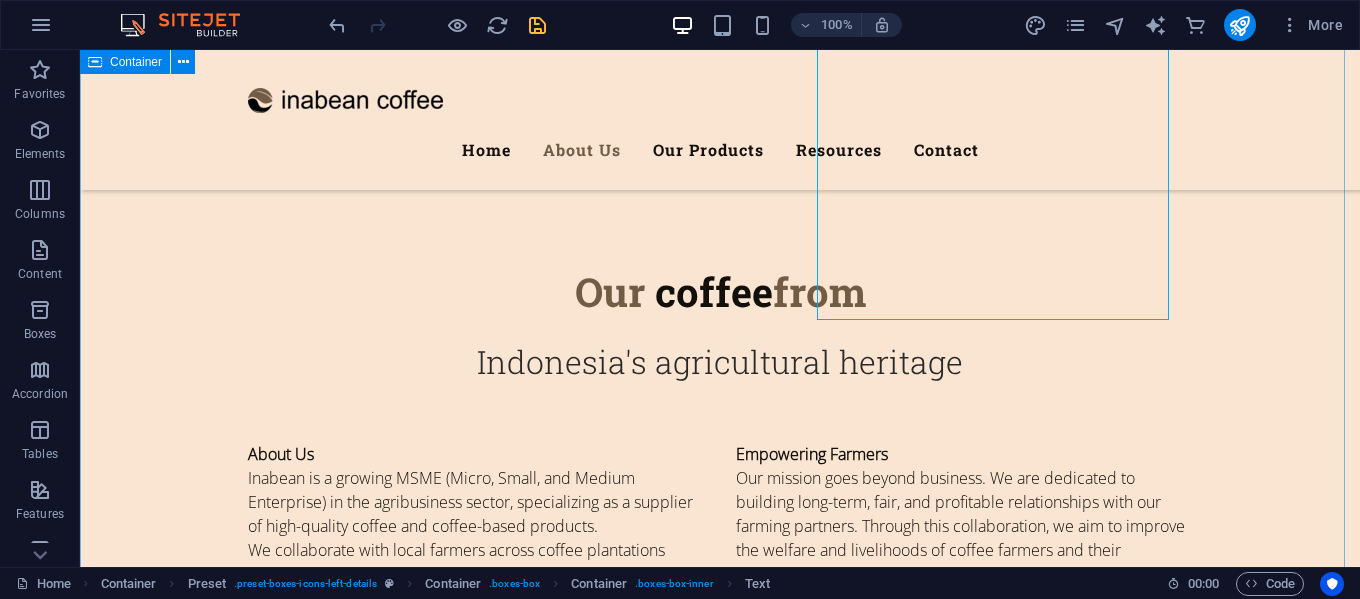 click on "Our coffee from Indonesia's agricultural heritage About Us Inabean is a growing MSME (Micro, Small, and Medium Enterprise) in the agribusiness sector, specializing as a supplier of high-quality coffee and coffee-based products. We collaborate with local farmers across coffee plantations throughout Indonesia, forming strong partnerships built on mutual trust and shared goals. Sustainability and Responsibility At Inabean, we are committed to promoting sustainable and environmentally friendly coffee production. We work closely with farmers who implement eco-conscious farming practices, ensuring that every bean we supply contributes to the preservation of our natural resources. Empowering Farmers Our mission goes beyond business. We are dedicated to building long-term, fair, and profitable relationships with our farming partners. Through this collaboration, we aim to improve the welfare and livelihoods of coffee farmers and their communities. Our Promise Best Quality Professional handling" at bounding box center (720, 1090) 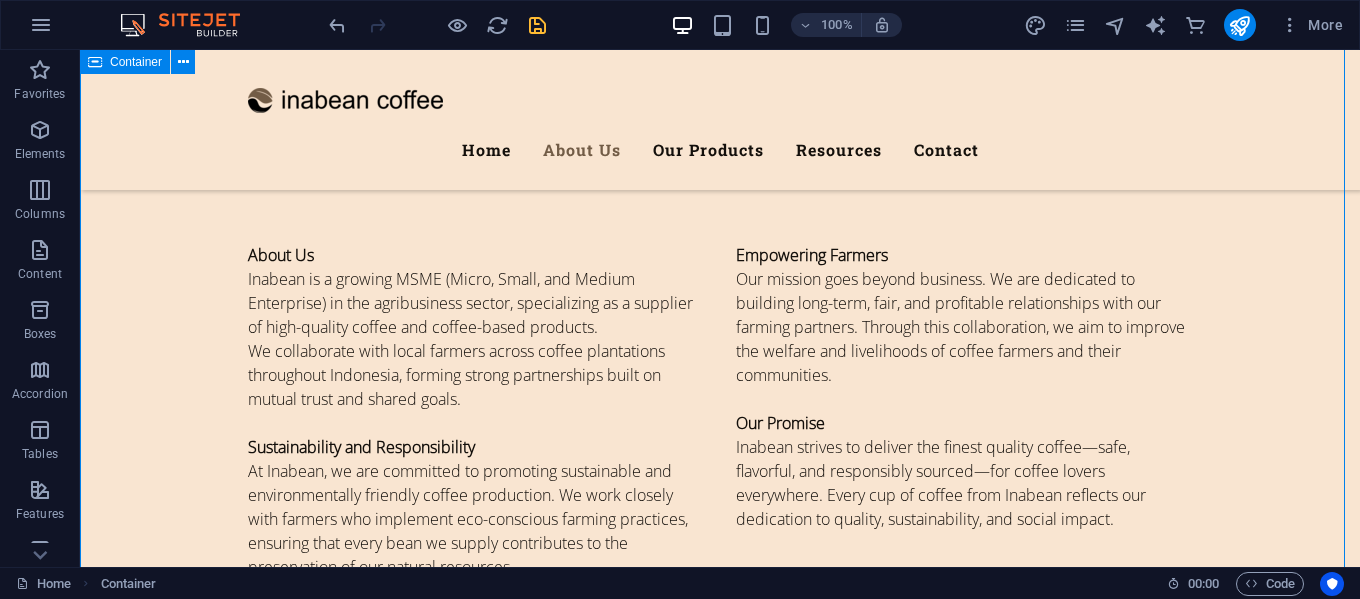 scroll, scrollTop: 1601, scrollLeft: 0, axis: vertical 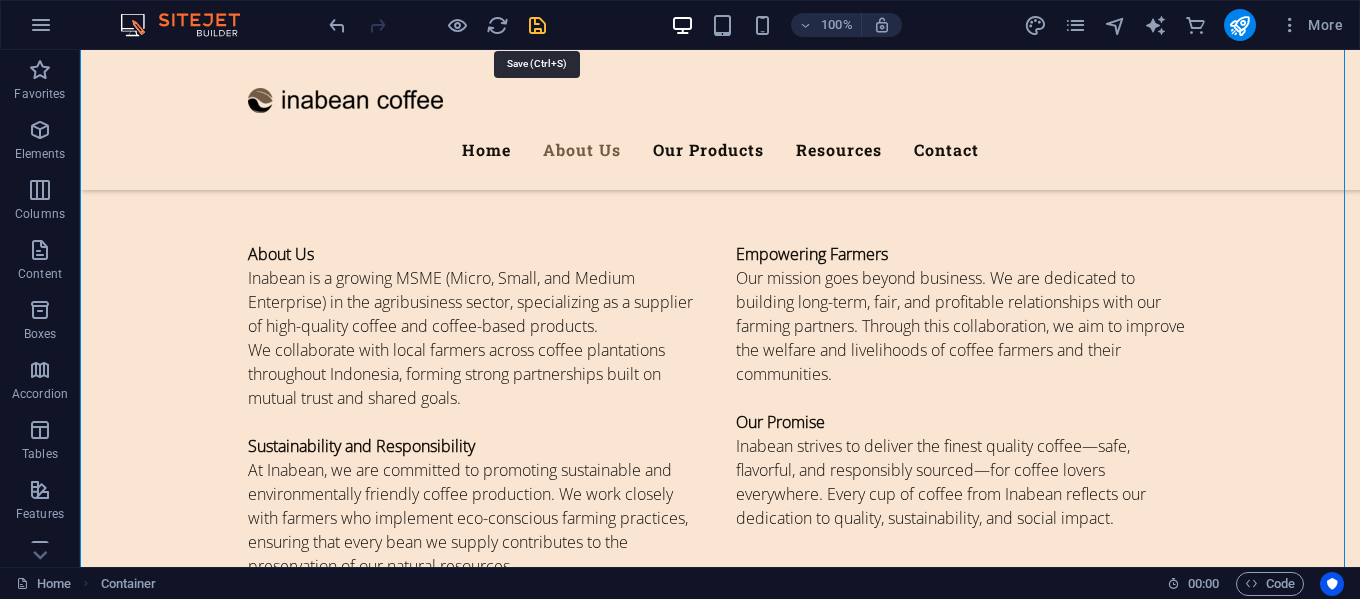 click at bounding box center (537, 25) 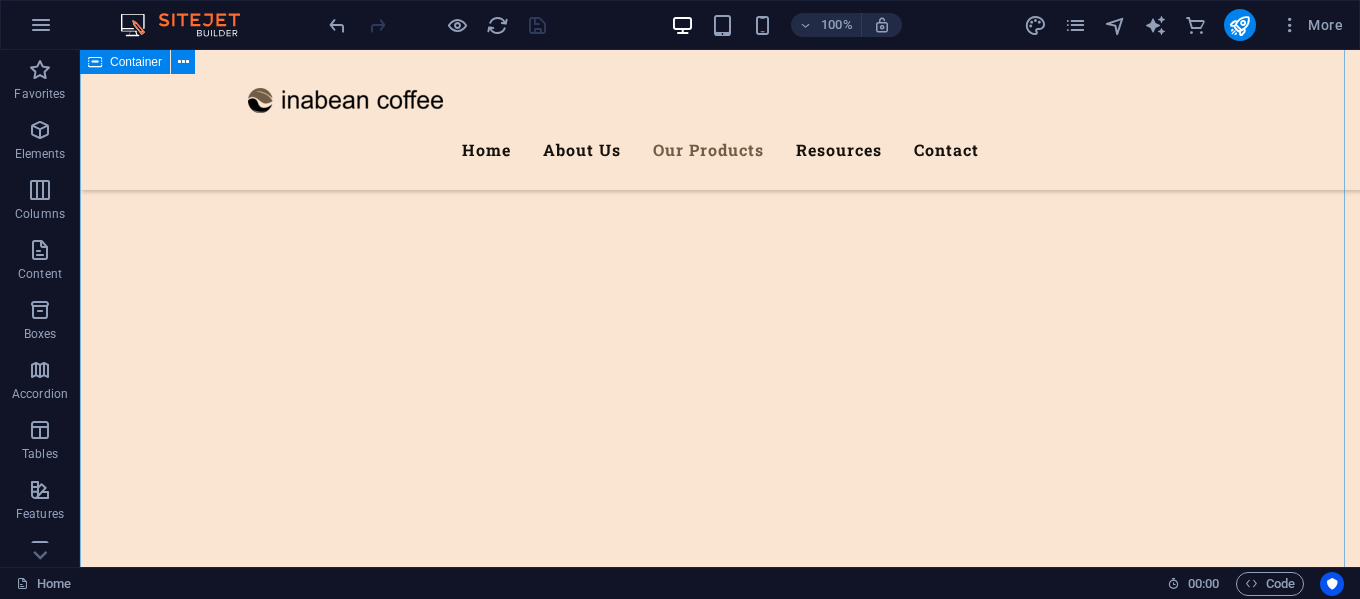 scroll, scrollTop: 3900, scrollLeft: 0, axis: vertical 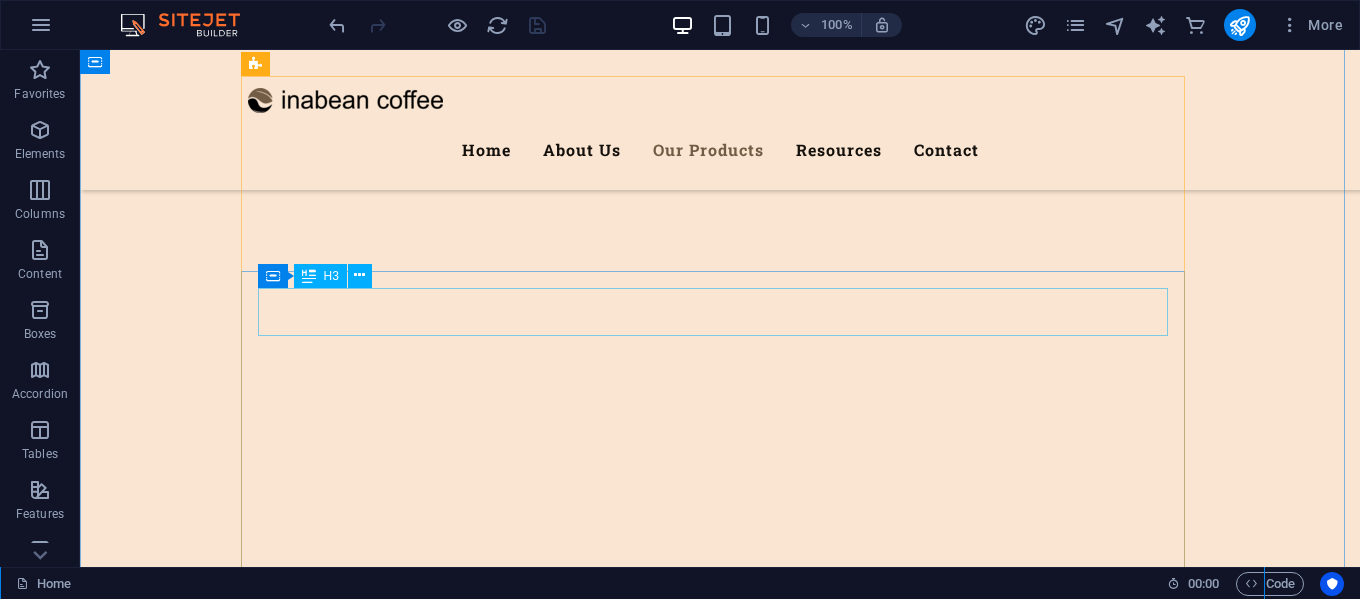 click on "Vegetables" at bounding box center (720, 5435) 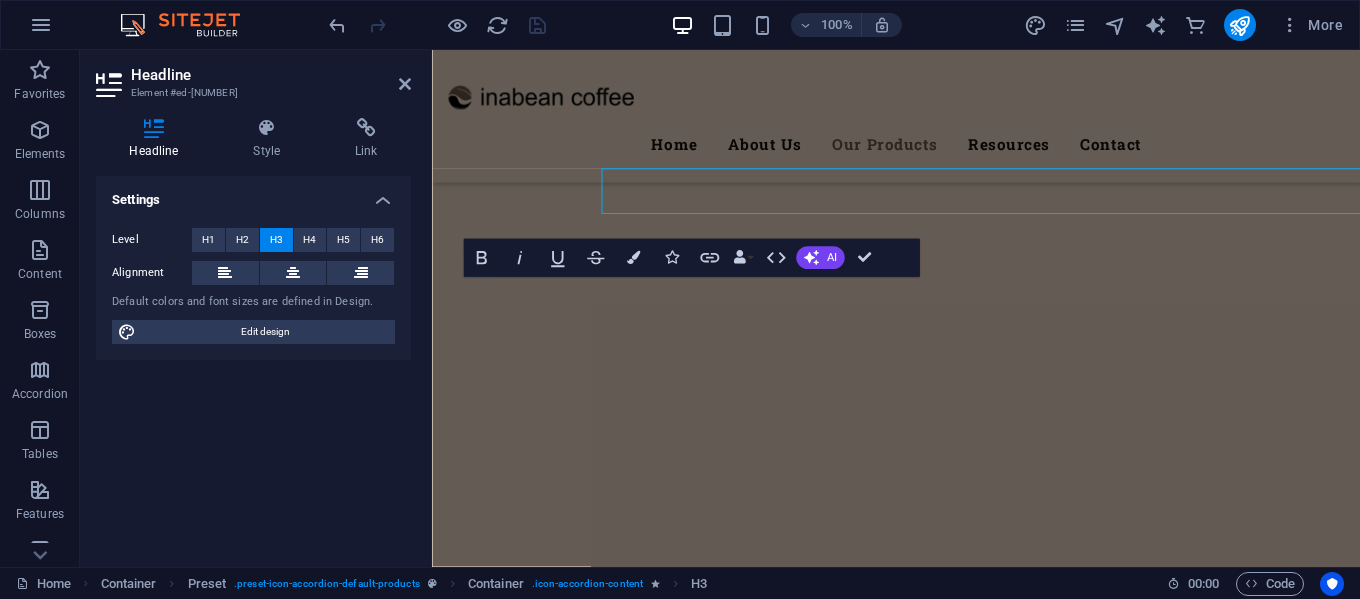 scroll, scrollTop: 4013, scrollLeft: 0, axis: vertical 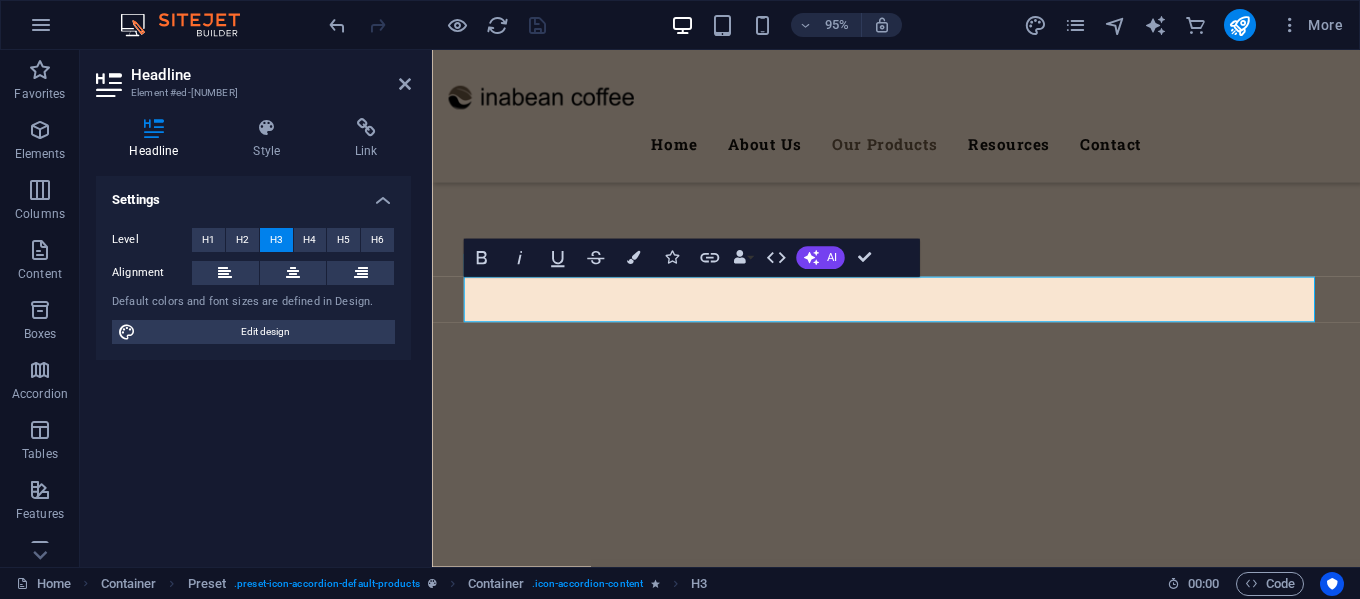 type 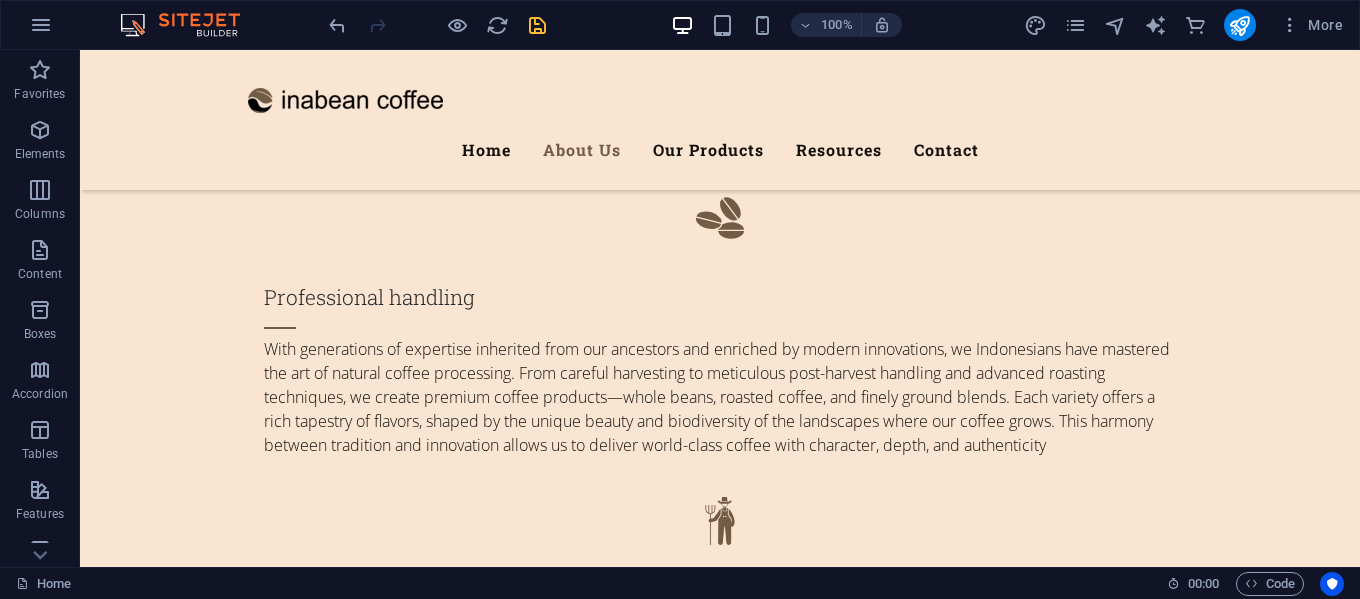 scroll, scrollTop: 2199, scrollLeft: 0, axis: vertical 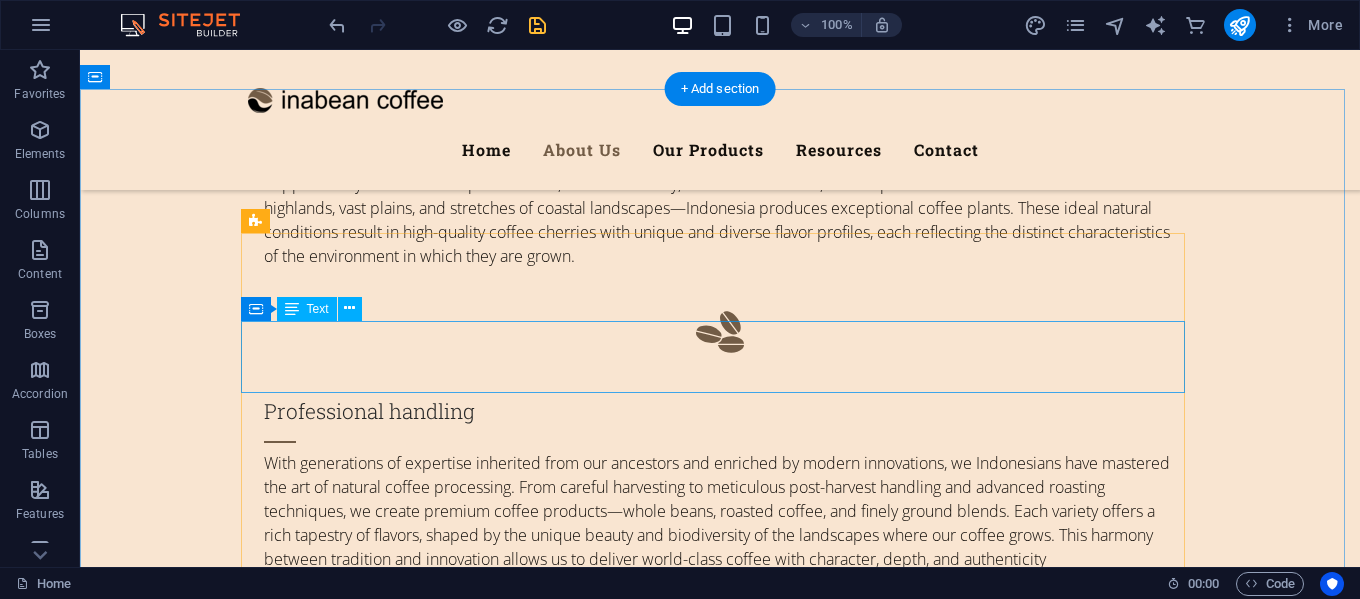 click on "Lorem ipsum dolor sit amet, consectetur adipisicing elit. Maiores ipsum repellat minus nihil. Labore, delectus, nam dignissimos ea repudiandae minima voluptatum magni pariatur possimus quia accusamus harum facilis corporis animi nisi. Enim, pariatur, impedit quia repellat harum ipsam laboriosam voluptas dicta illum nisi obcaecati reprehenderit quis placeat recusandae tenetur aperiam." at bounding box center [875, 3157] 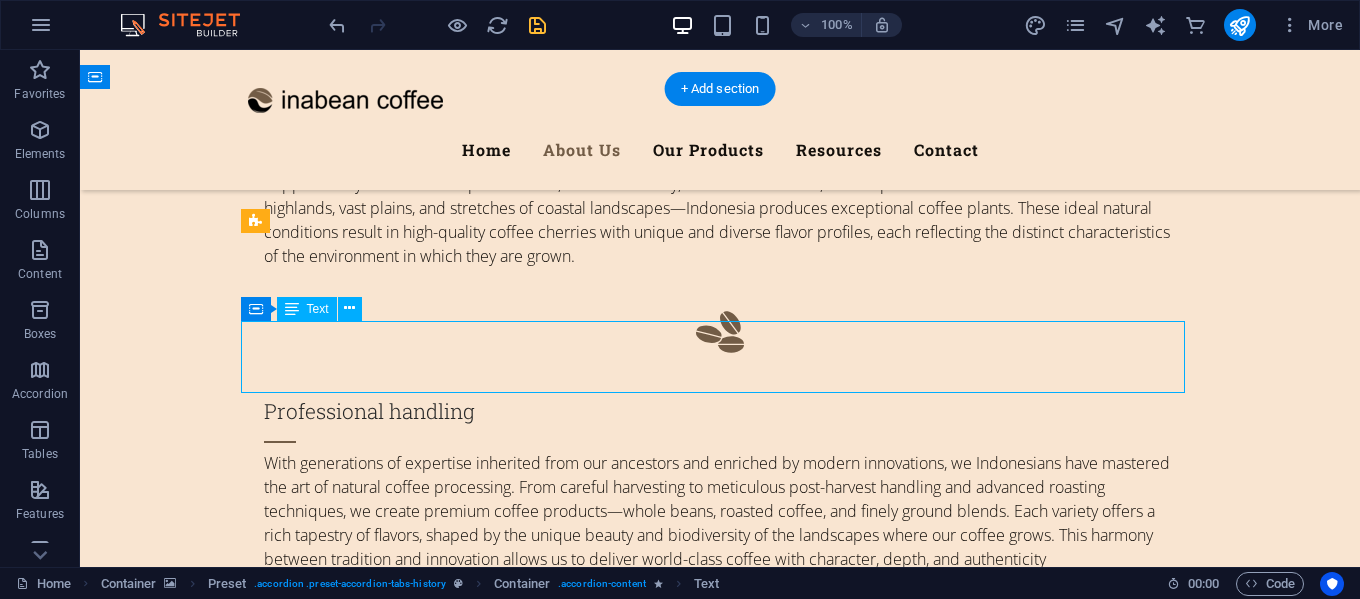 click on "Lorem ipsum dolor sit amet, consectetur adipisicing elit. Maiores ipsum repellat minus nihil. Labore, delectus, nam dignissimos ea repudiandae minima voluptatum magni pariatur possimus quia accusamus harum facilis corporis animi nisi. Enim, pariatur, impedit quia repellat harum ipsam laboriosam voluptas dicta illum nisi obcaecati reprehenderit quis placeat recusandae tenetur aperiam." at bounding box center (875, 3157) 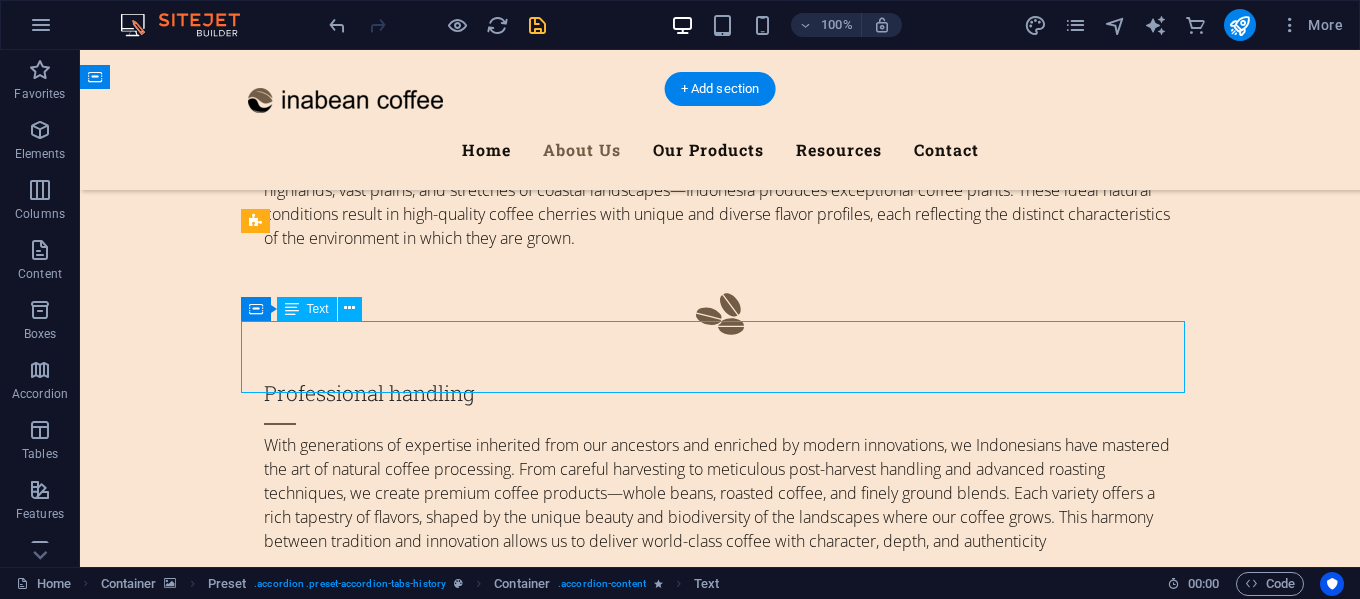 click at bounding box center (720, 1871) 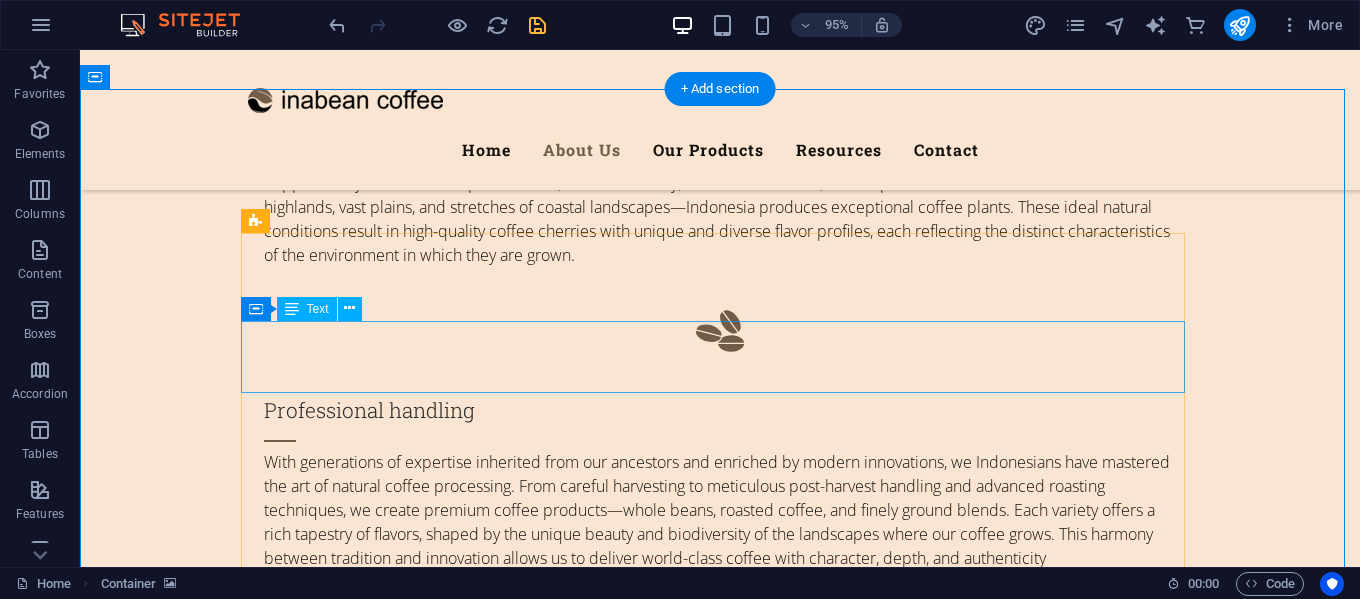 scroll, scrollTop: 2199, scrollLeft: 0, axis: vertical 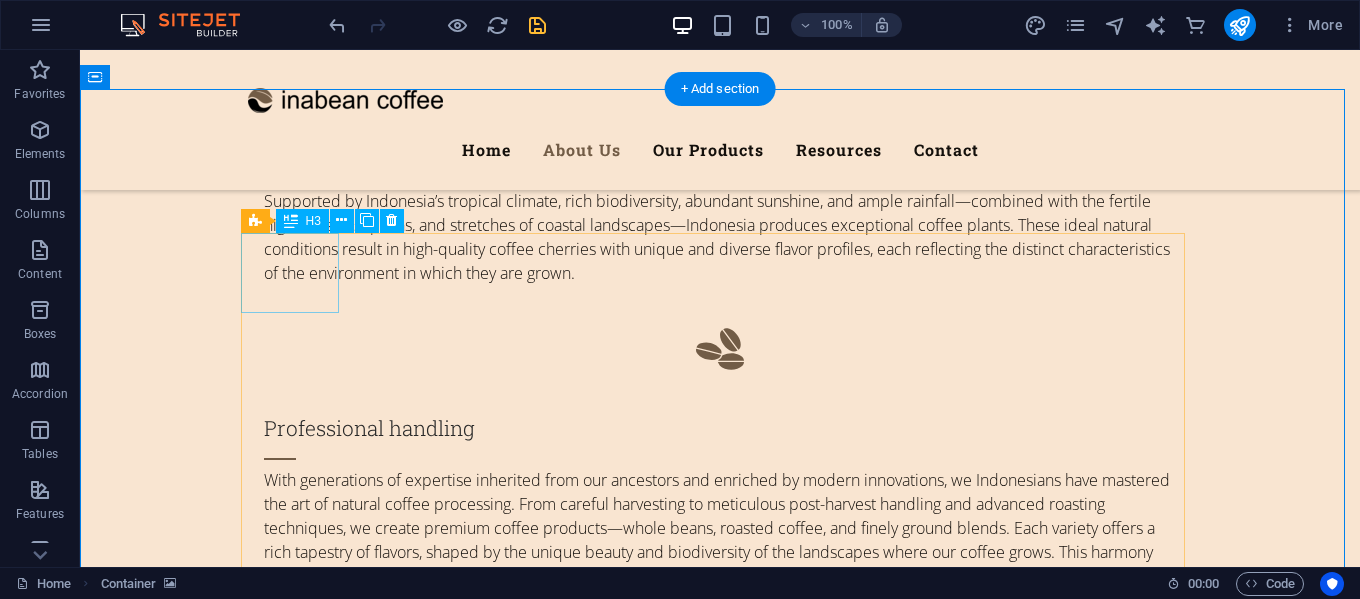 click on "1988" at bounding box center (297, 4546) 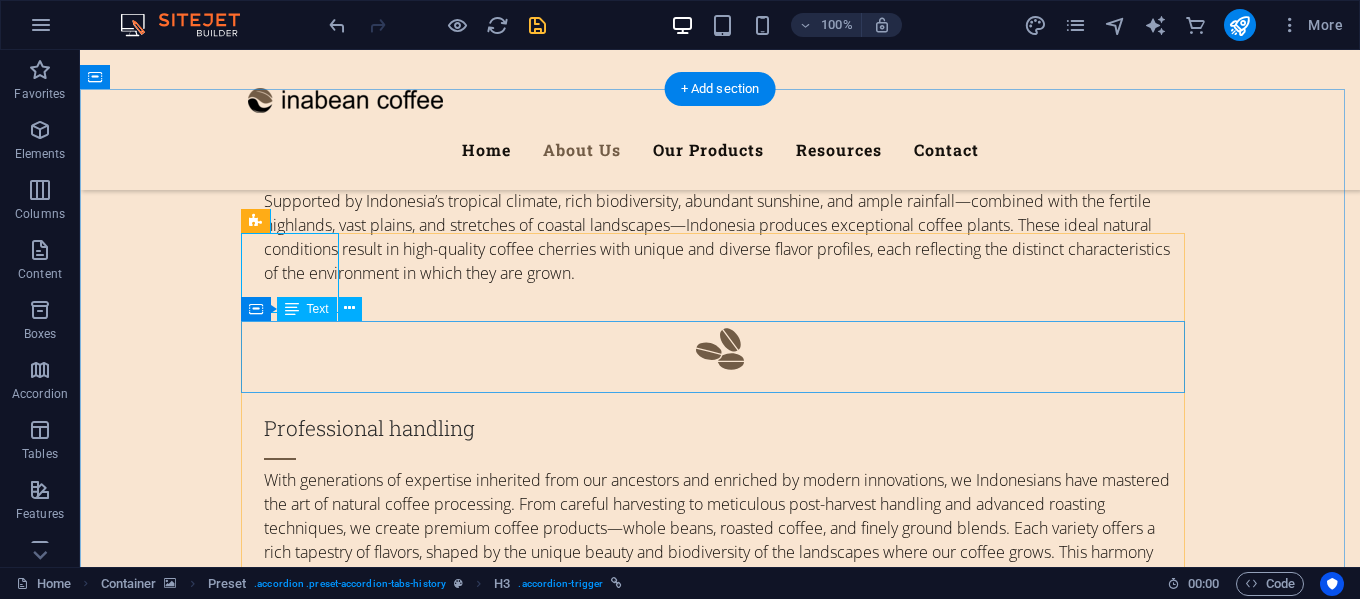 click on "Lorem ipsum dolor sit amet, consectetur adipisicing elit. Maiores ipsum repellat minus nihil. Labore, delectus, nam dignissimos ea repudiandae minima voluptatum magni pariatur possimus quia accusamus harum facilis corporis animi nisi. Enim, pariatur, impedit quia repellat harum ipsam laboriosam voluptas dicta illum nisi obcaecati reprehenderit quis placeat recusandae tenetur aperiam." at bounding box center (875, 3150) 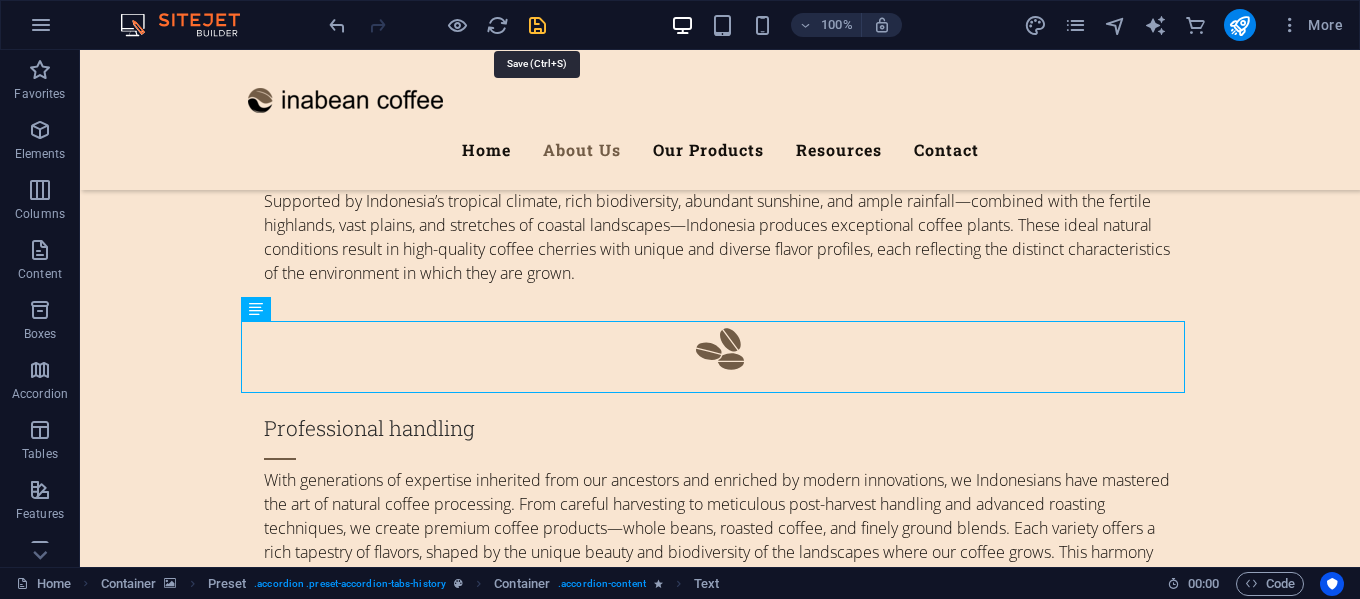 click at bounding box center [537, 25] 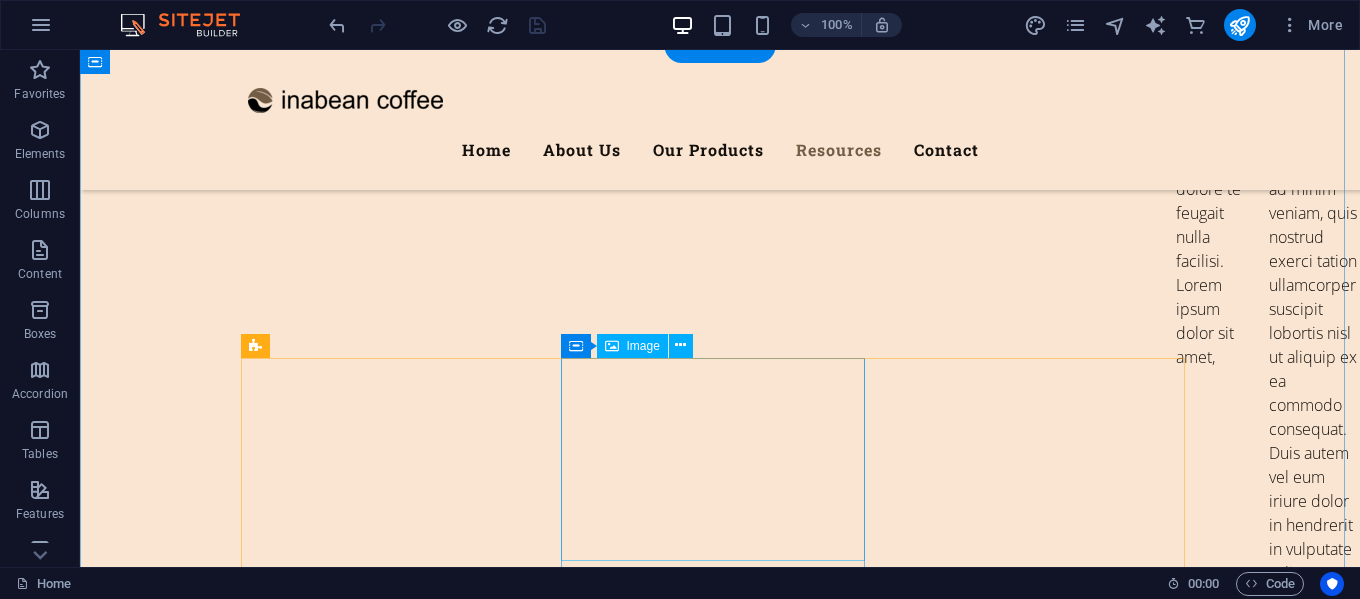 scroll, scrollTop: 7799, scrollLeft: 0, axis: vertical 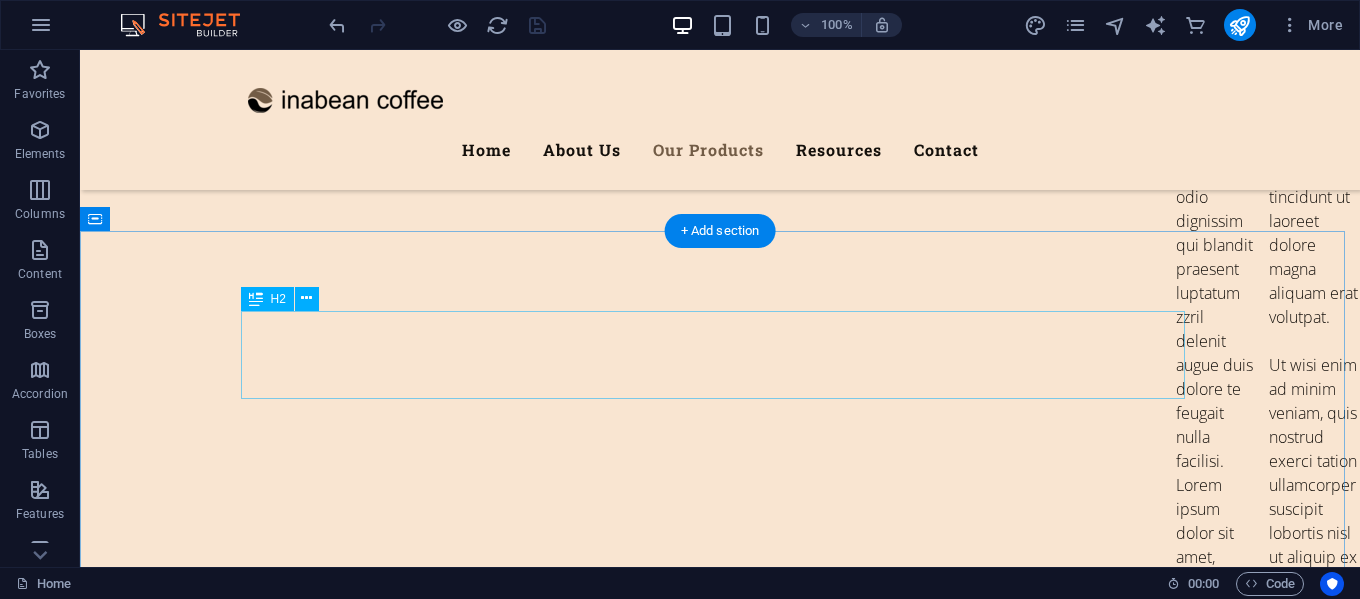 click on "Our  Services" at bounding box center (720, 5909) 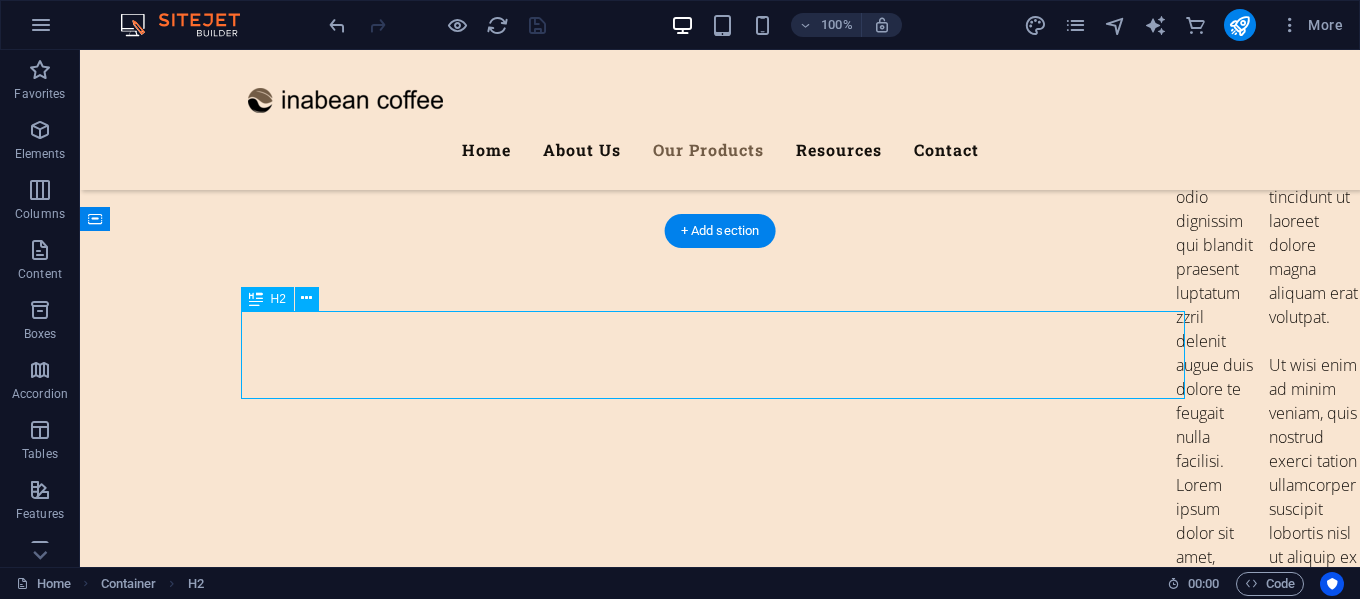 click on "Our  Services" at bounding box center (720, 5909) 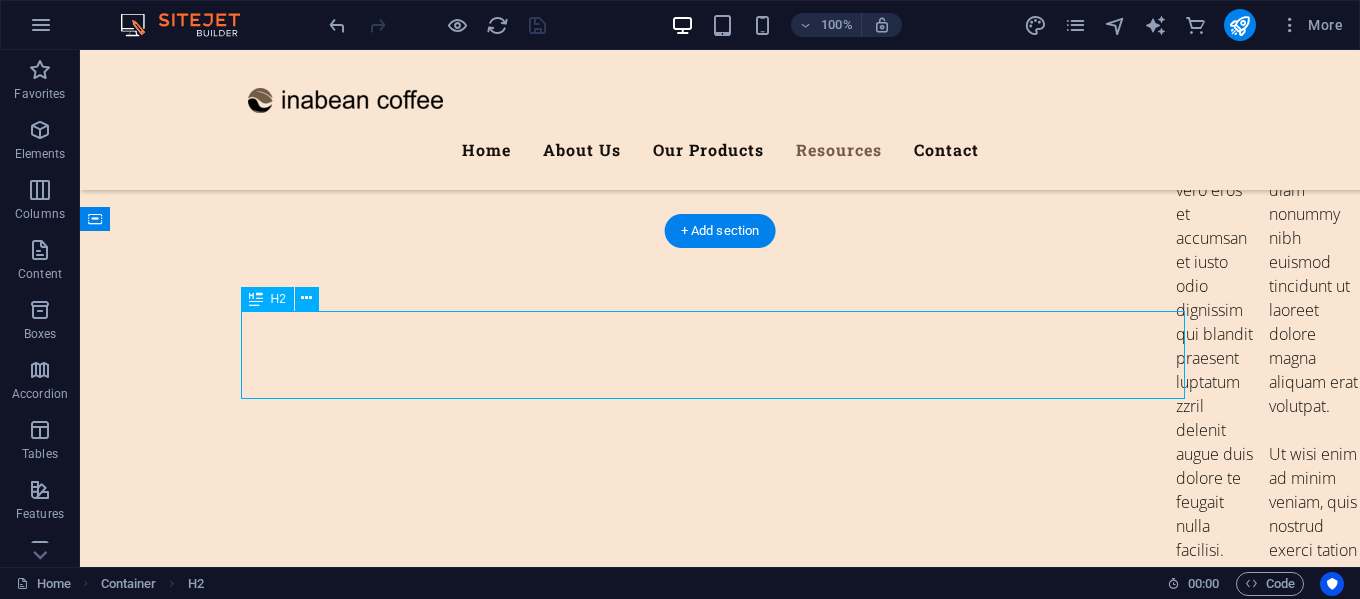 scroll, scrollTop: 7892, scrollLeft: 0, axis: vertical 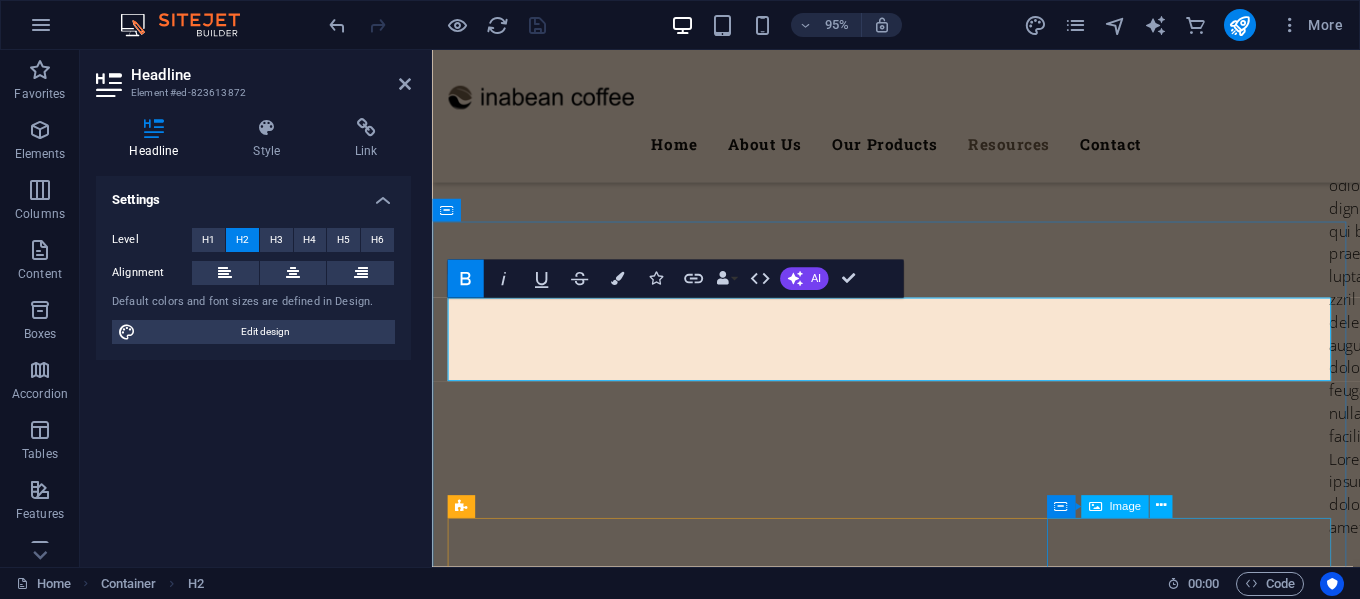 type 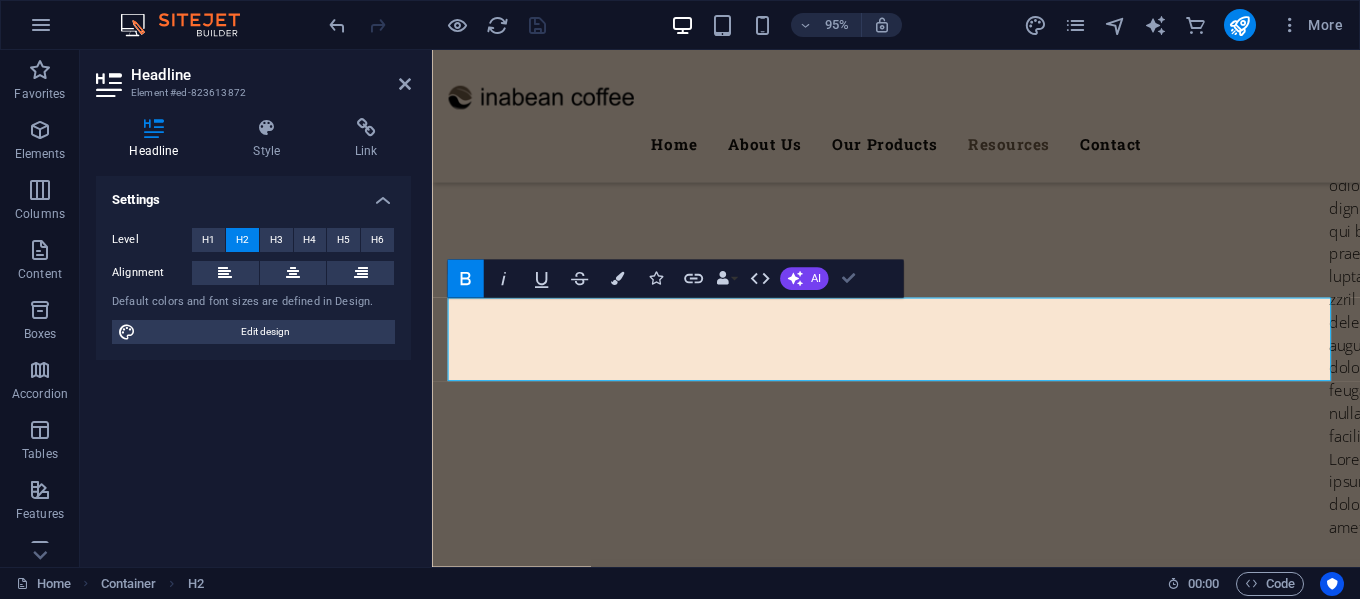 scroll, scrollTop: 7799, scrollLeft: 0, axis: vertical 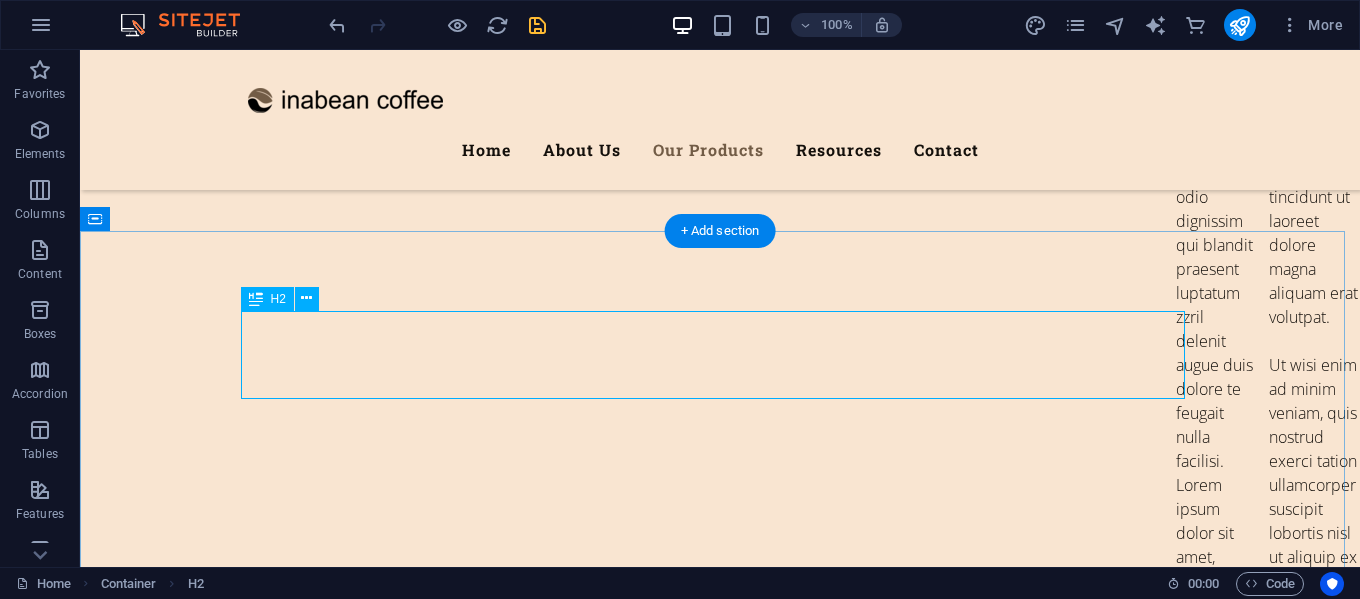 click on "Resources" at bounding box center [720, 5909] 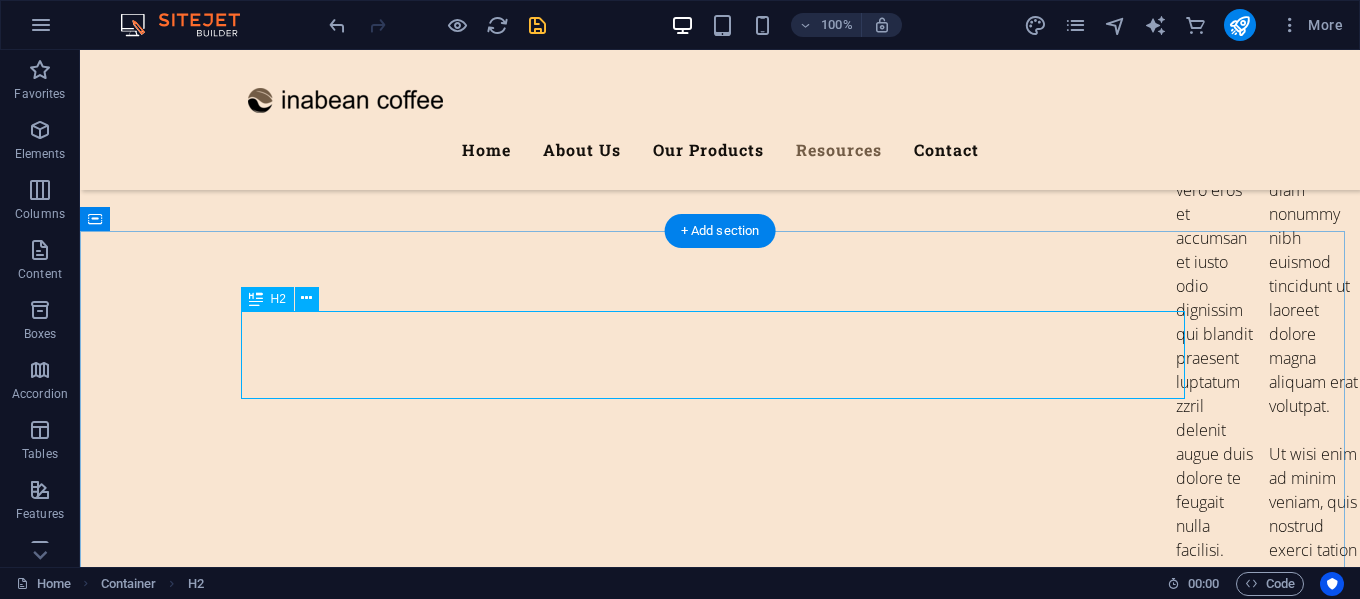 scroll, scrollTop: 7892, scrollLeft: 0, axis: vertical 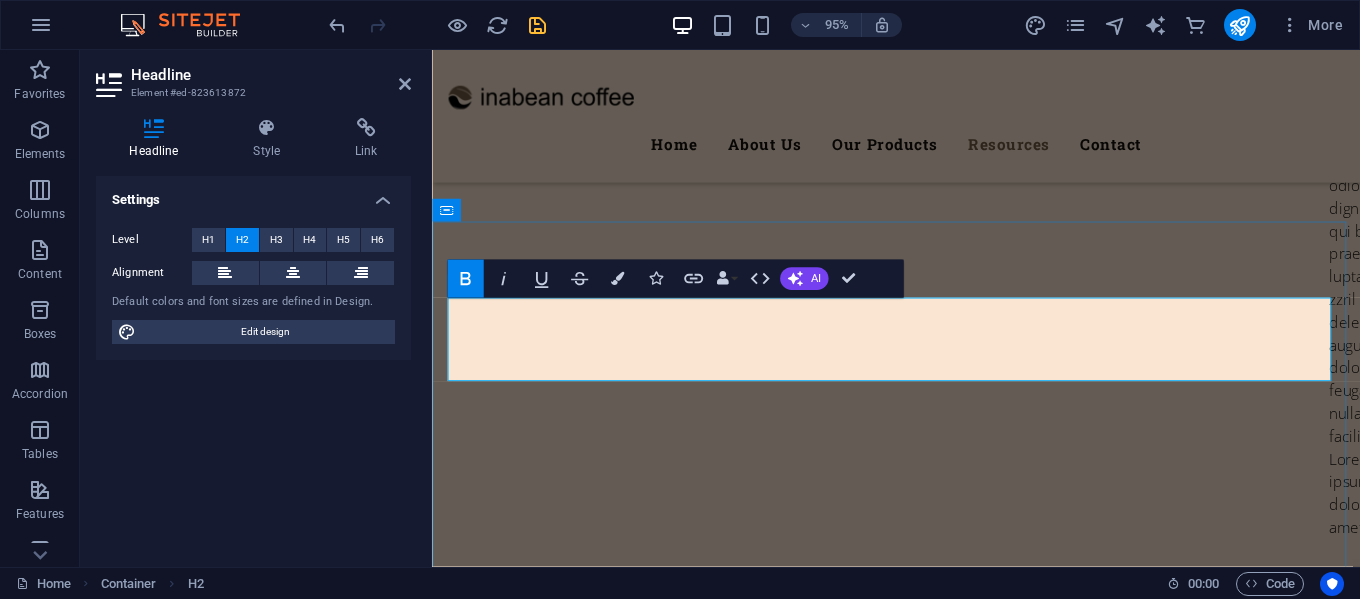 click on "Resources" at bounding box center (920, 5896) 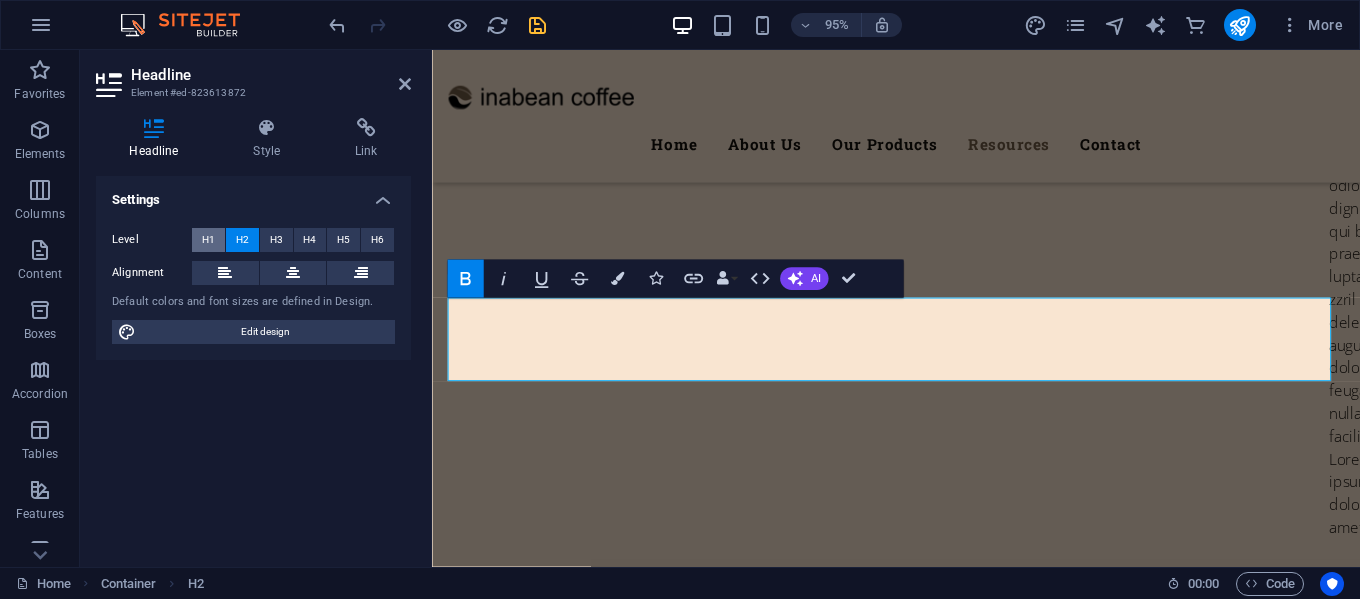 click on "H1" at bounding box center [208, 240] 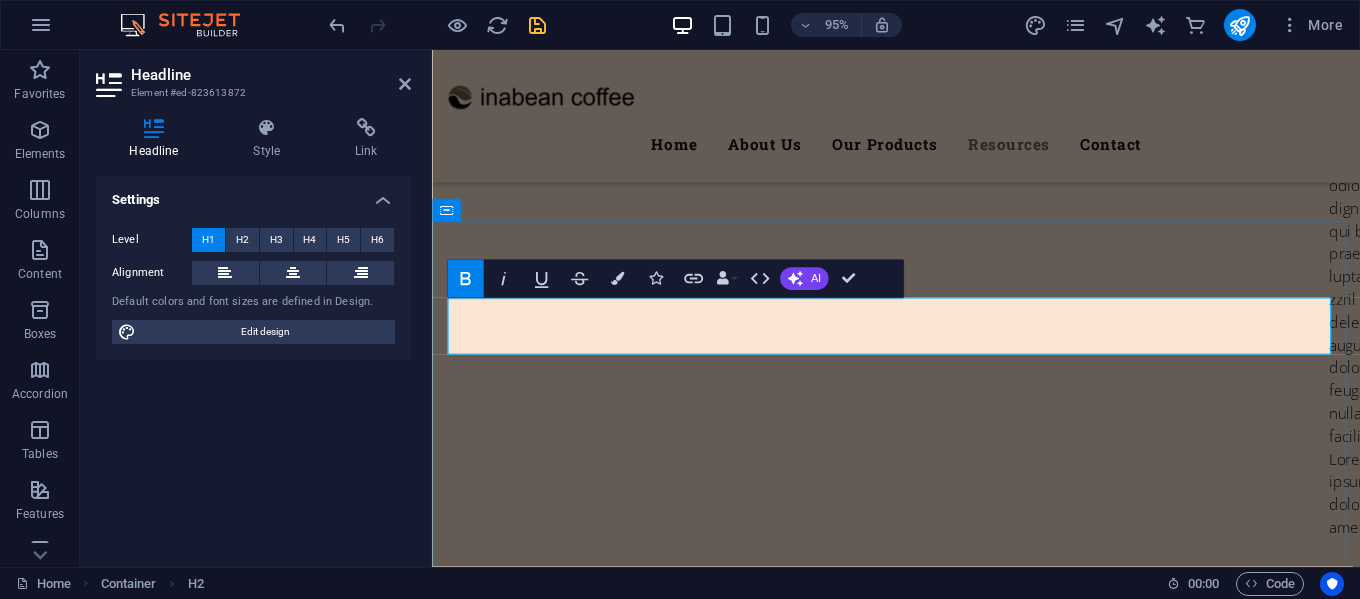 click on "heritages's Resources" at bounding box center [921, 5891] 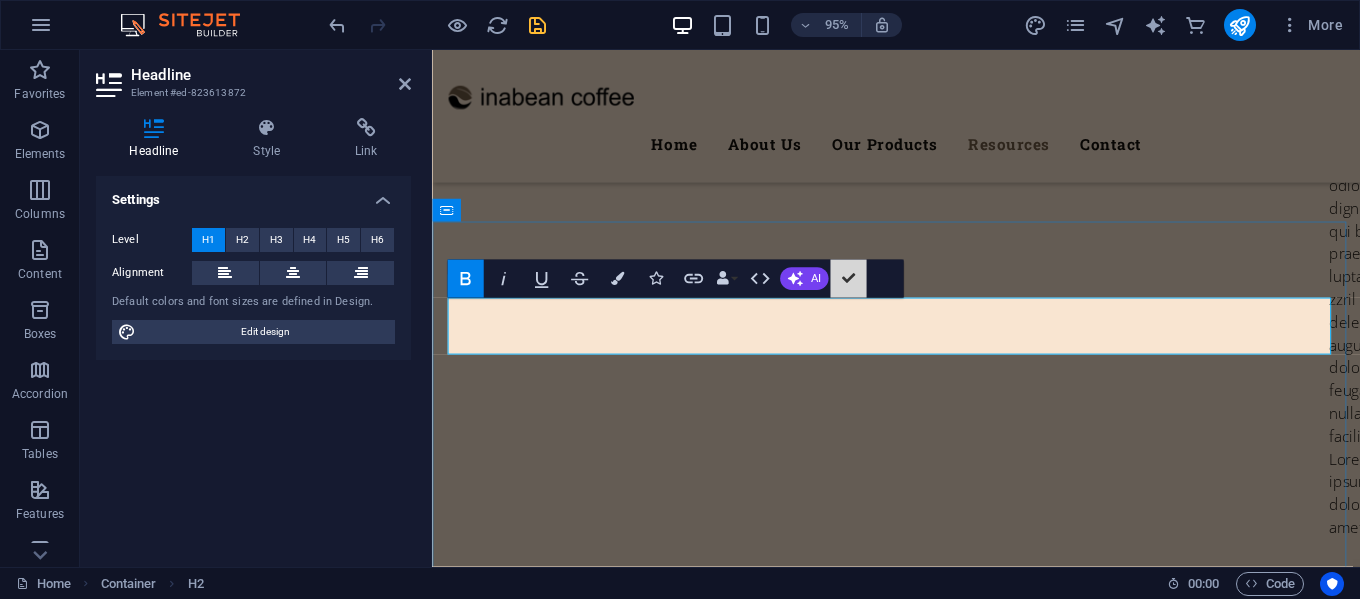 drag, startPoint x: 1277, startPoint y: 332, endPoint x: 871, endPoint y: 333, distance: 406.00122 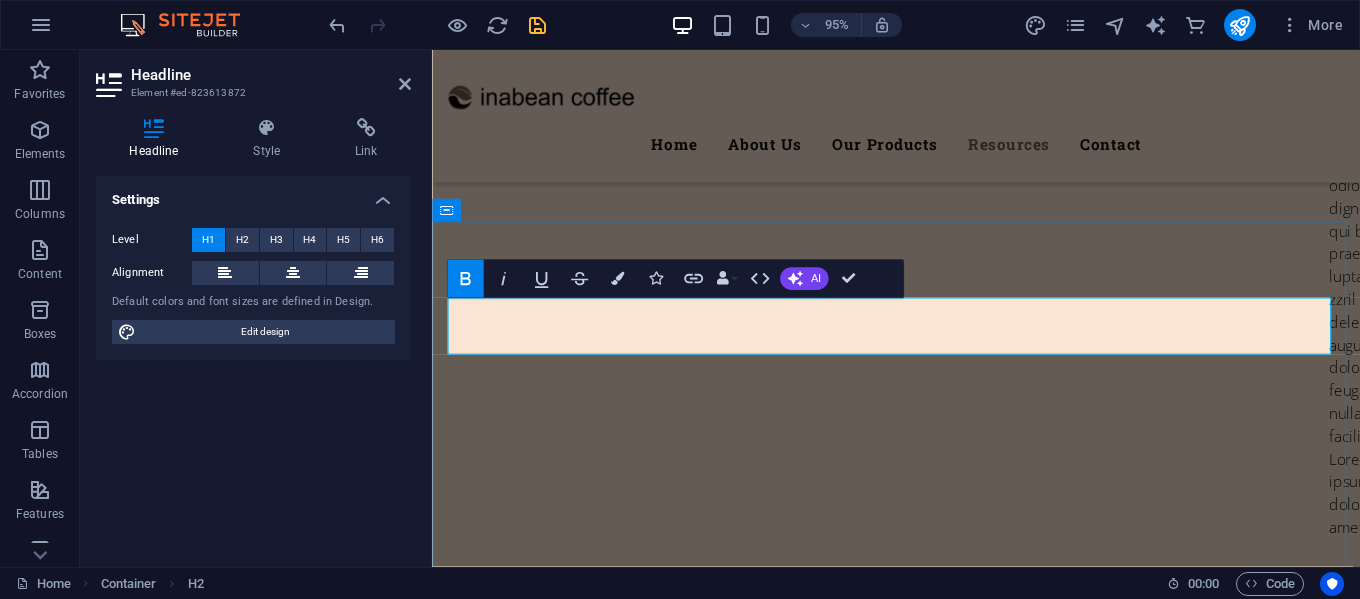 drag, startPoint x: 746, startPoint y: 344, endPoint x: 701, endPoint y: 346, distance: 45.044422 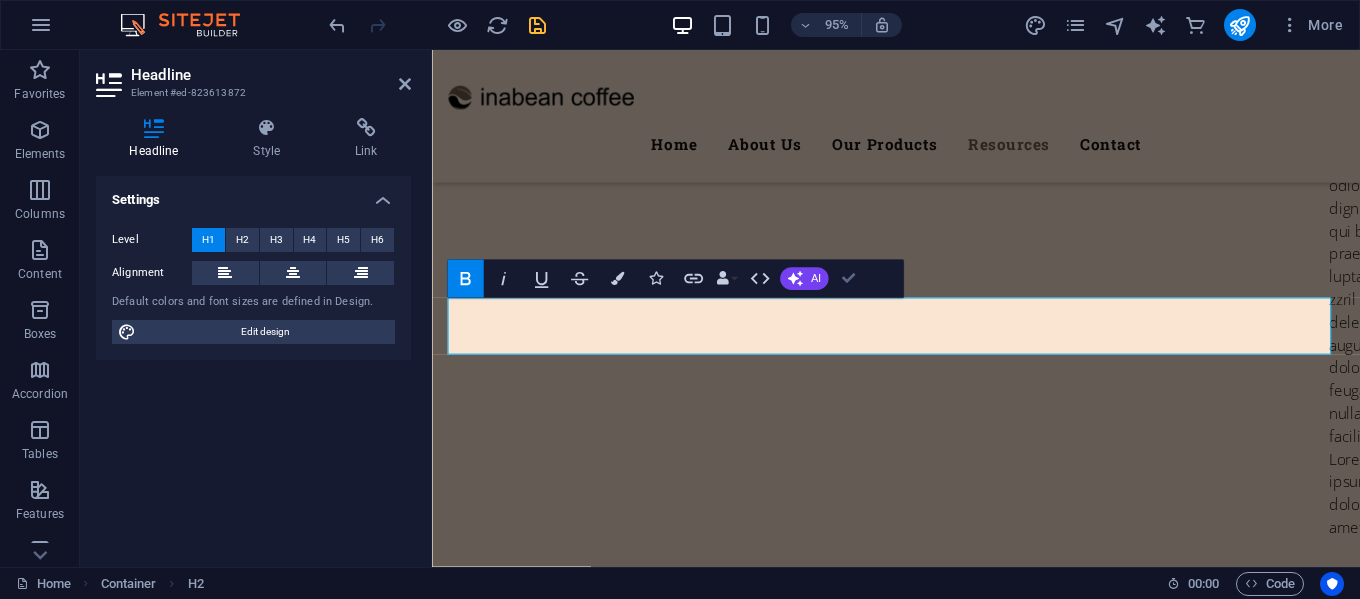 scroll, scrollTop: 7799, scrollLeft: 0, axis: vertical 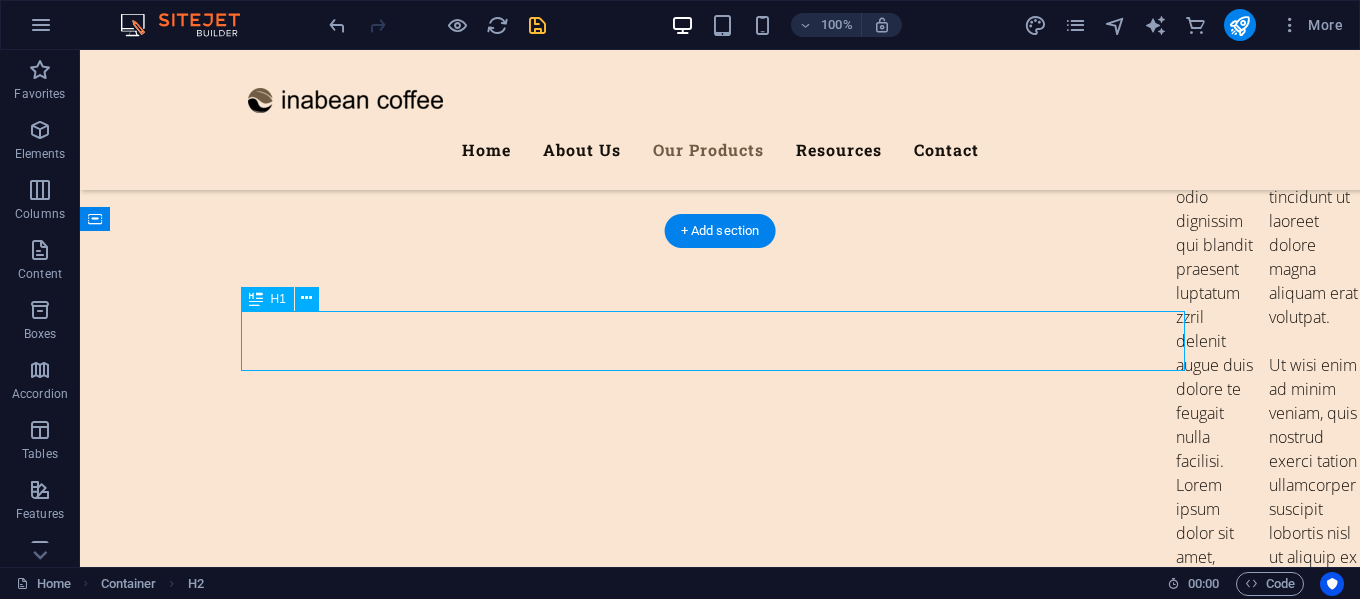 drag, startPoint x: 915, startPoint y: 339, endPoint x: 524, endPoint y: 337, distance: 391.00513 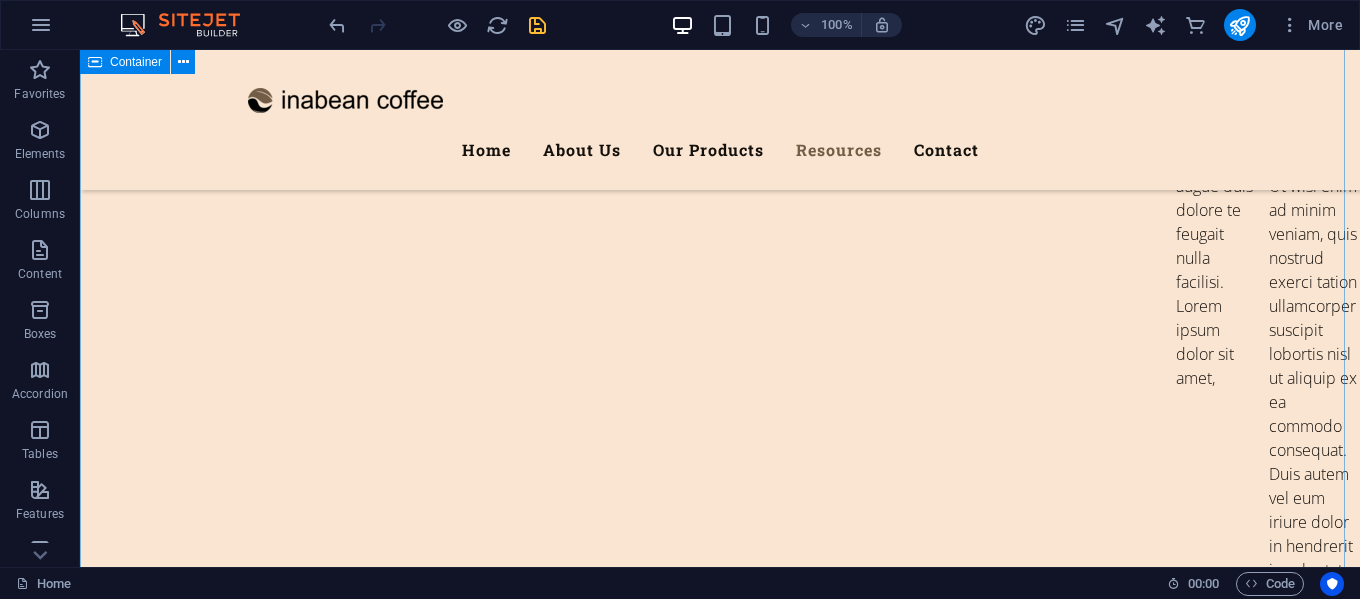 scroll, scrollTop: 7947, scrollLeft: 0, axis: vertical 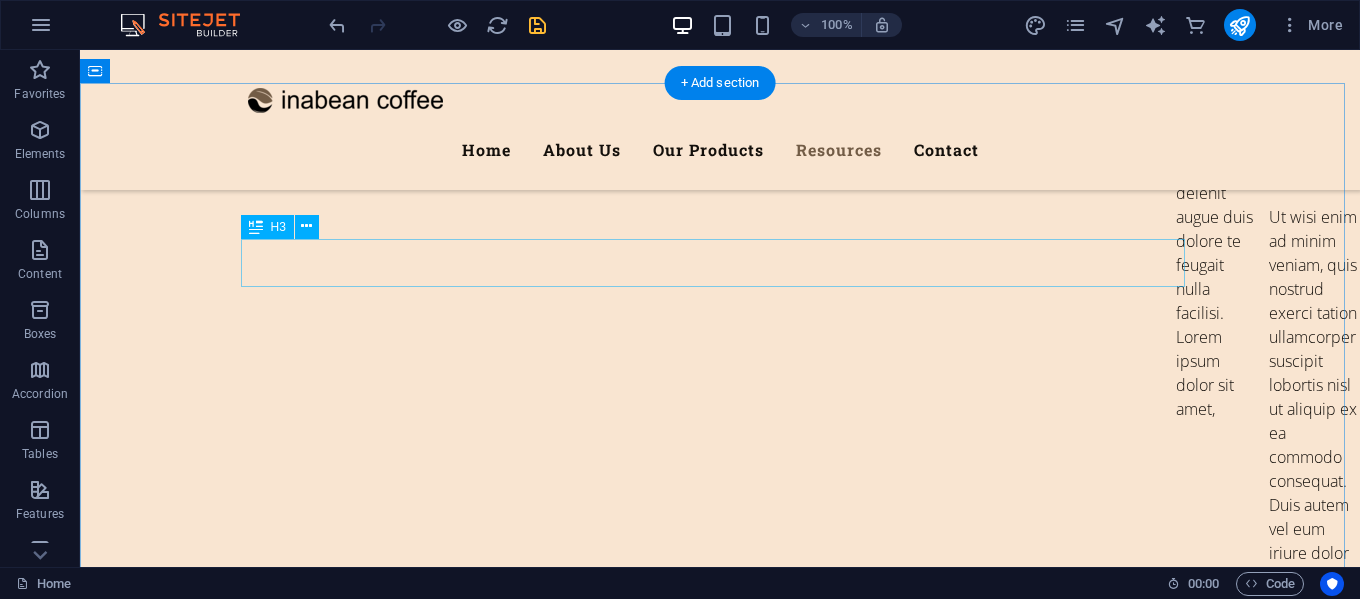 click on "Best Services Worldwide" at bounding box center [720, 5817] 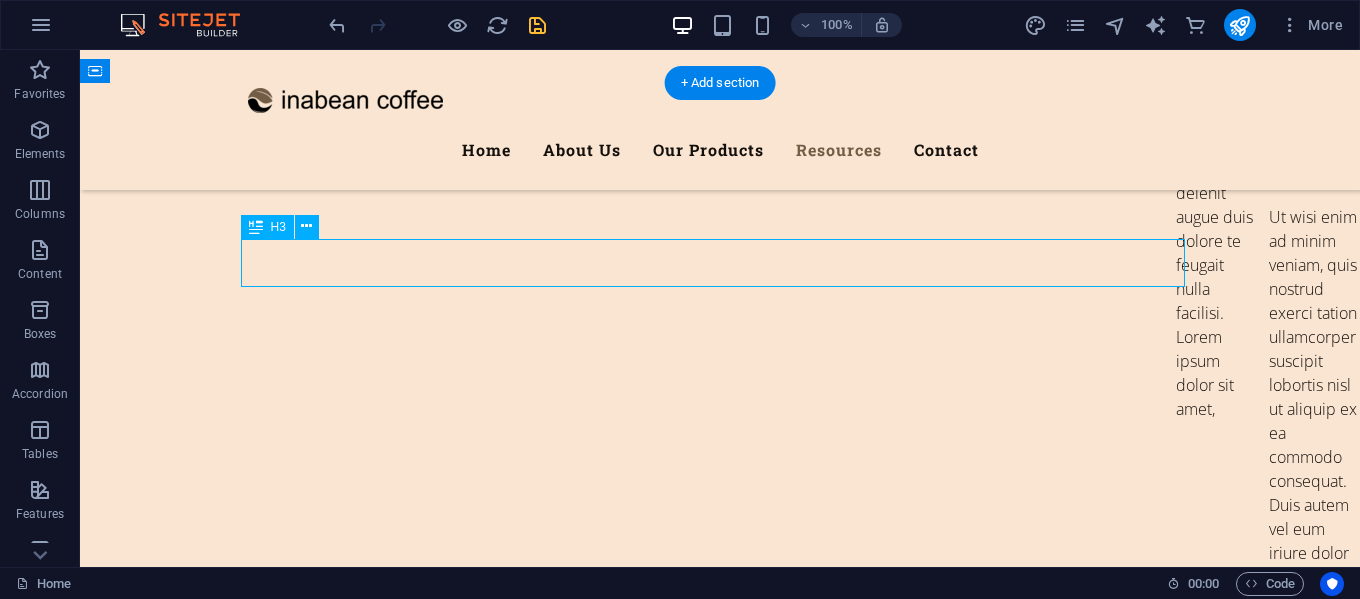 click on "Best Services Worldwide" at bounding box center [720, 5817] 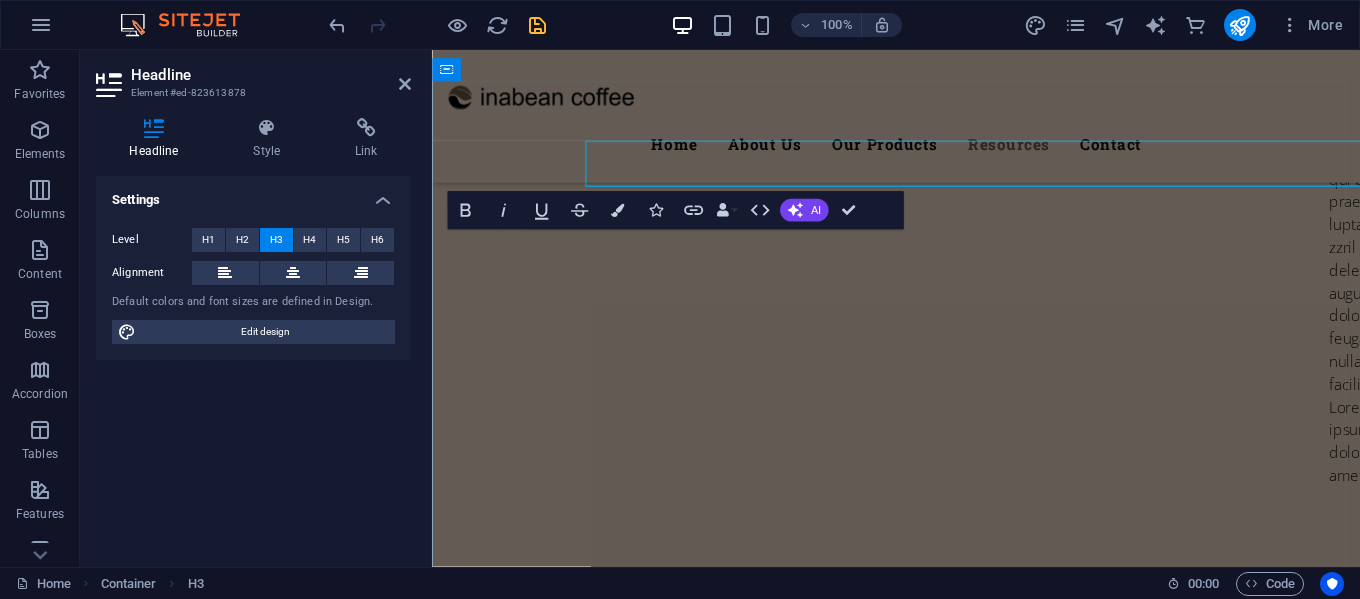 scroll, scrollTop: 8040, scrollLeft: 0, axis: vertical 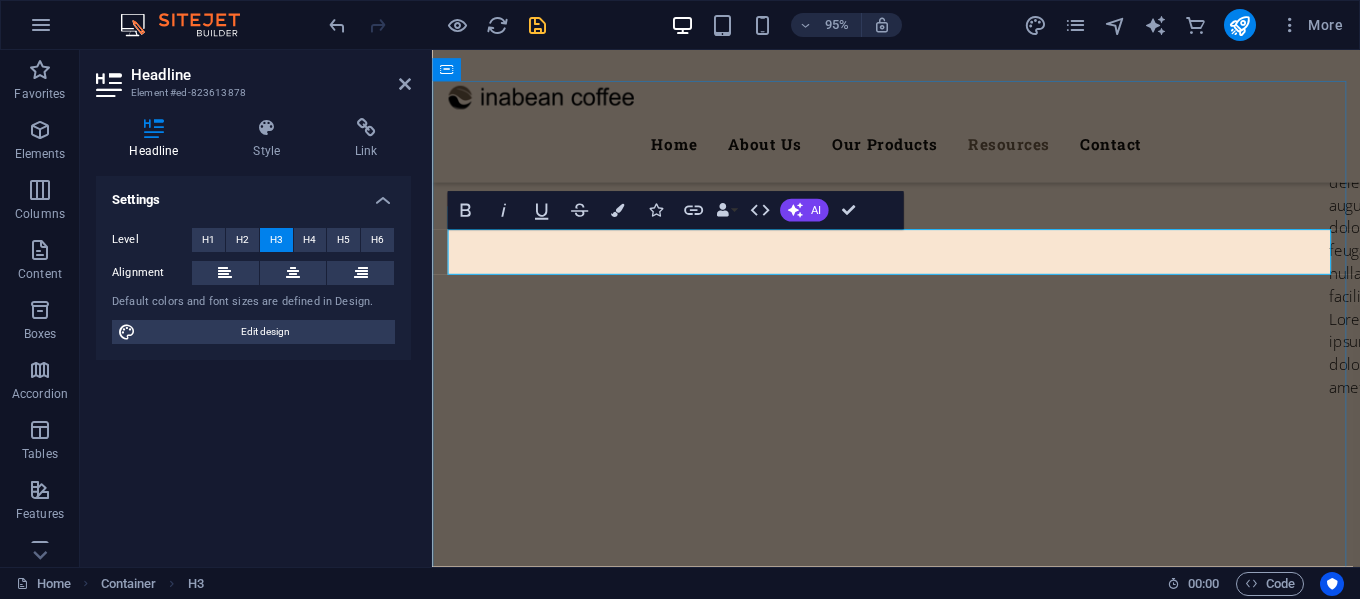 click on "Best Services Worldwide" at bounding box center (921, 5813) 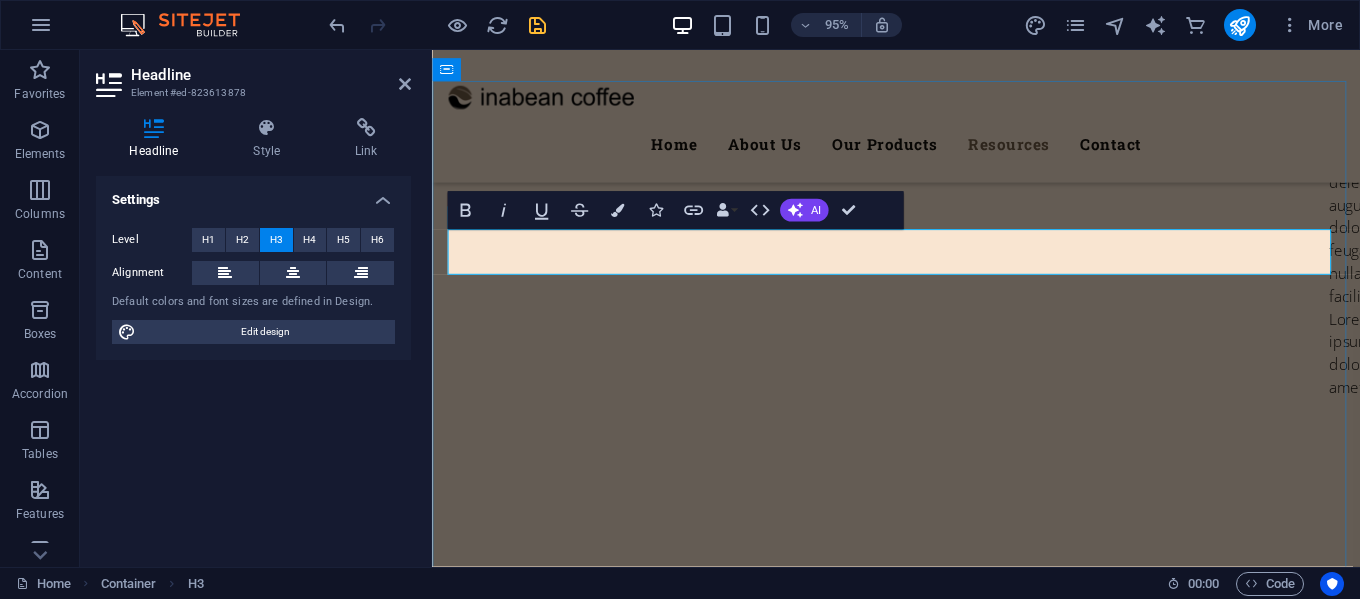 drag, startPoint x: 805, startPoint y: 264, endPoint x: 1154, endPoint y: 279, distance: 349.3222 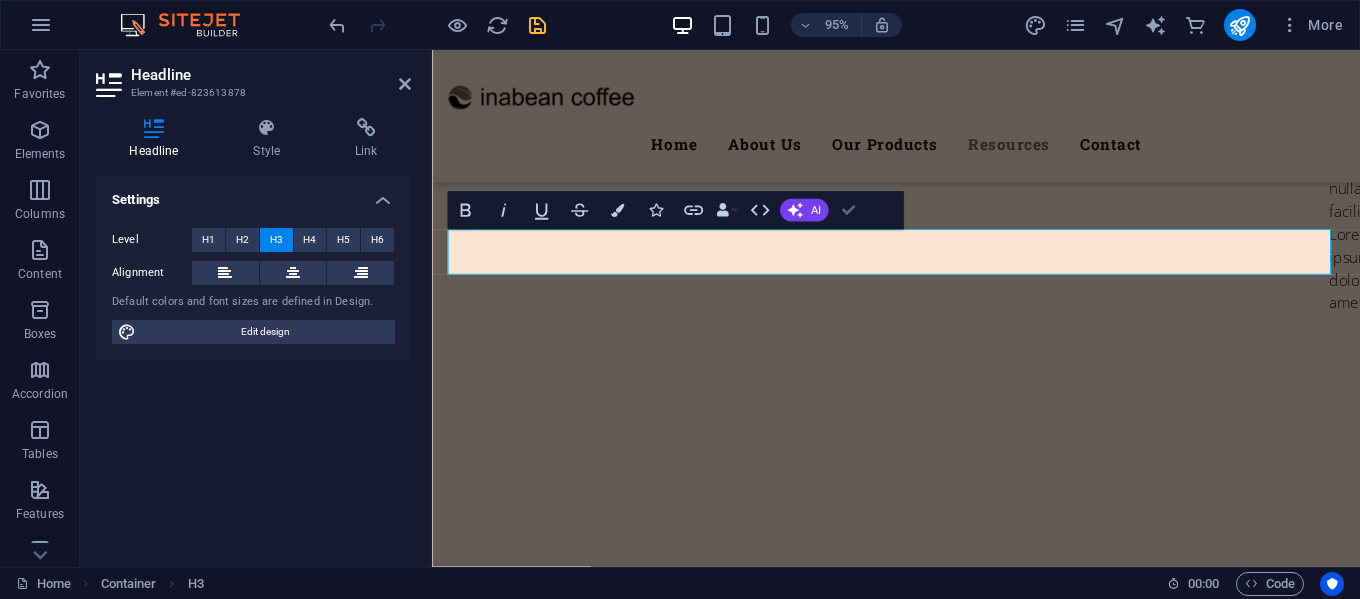 scroll, scrollTop: 7947, scrollLeft: 0, axis: vertical 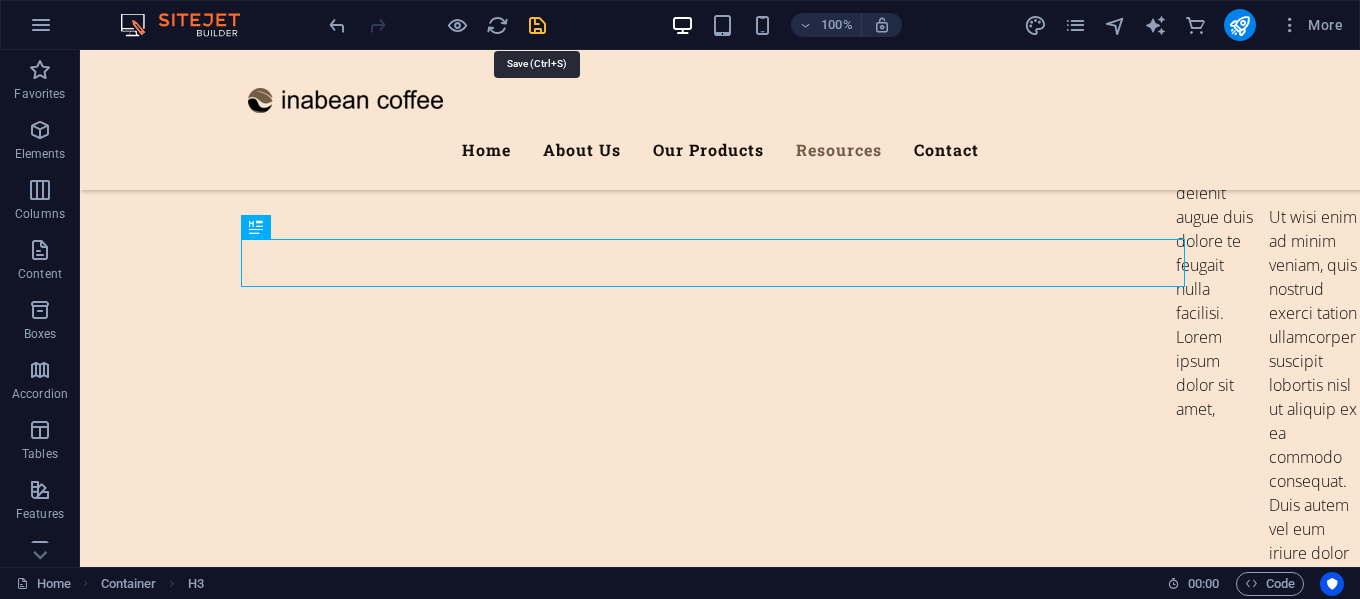 click at bounding box center (537, 25) 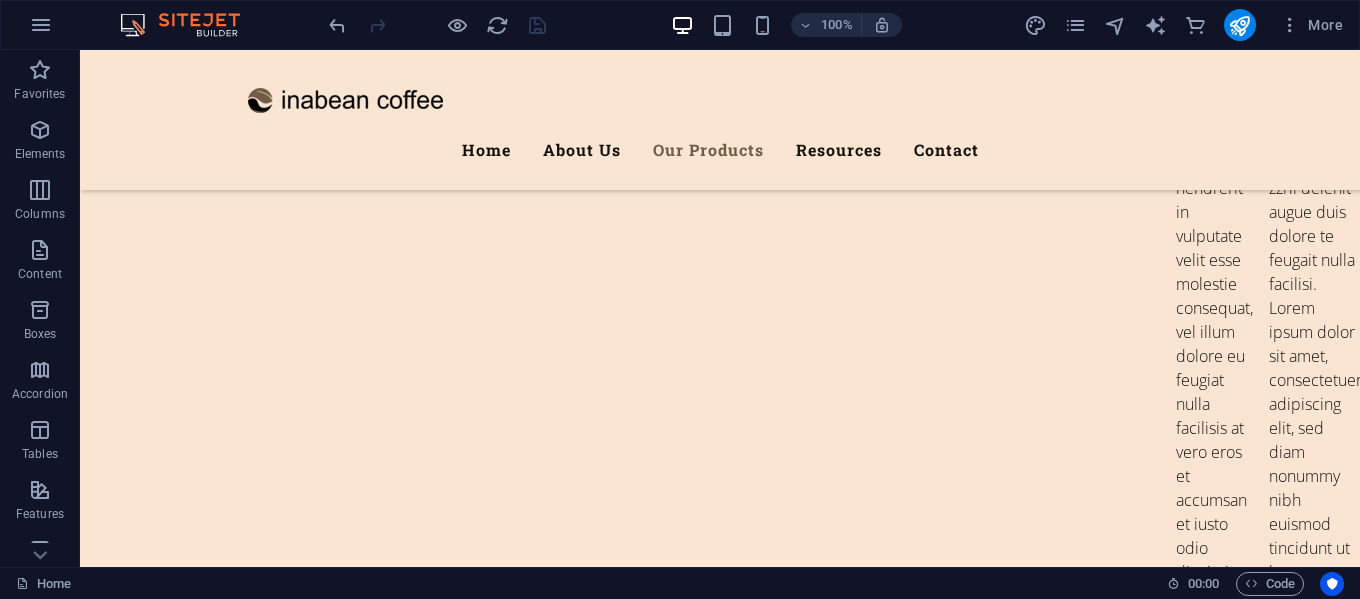 scroll, scrollTop: 7447, scrollLeft: 0, axis: vertical 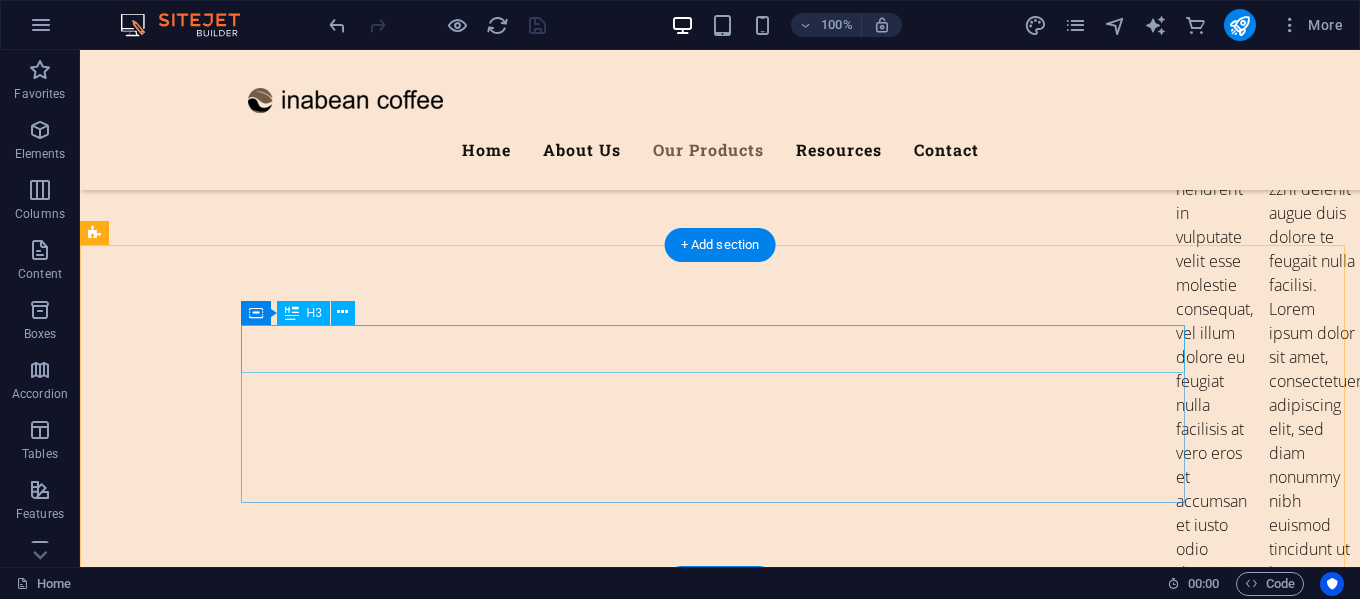 click on "Looking to do Organic Farming?" at bounding box center [720, 5903] 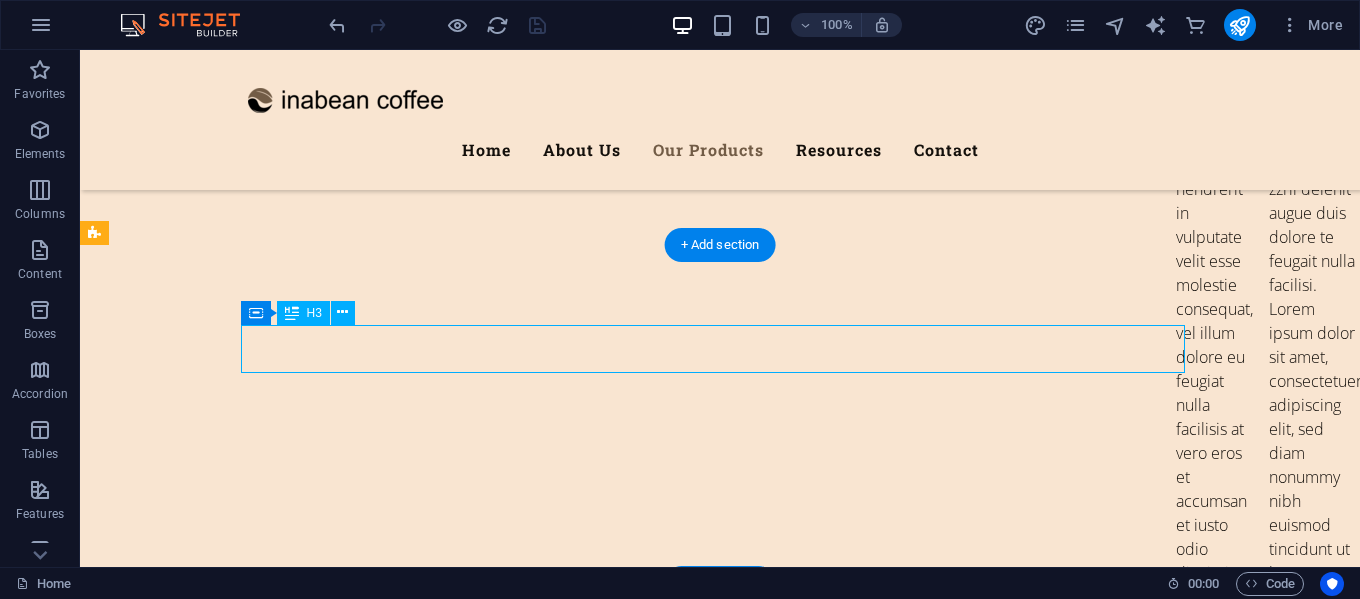 click on "Looking to do Organic Farming?" at bounding box center [720, 5903] 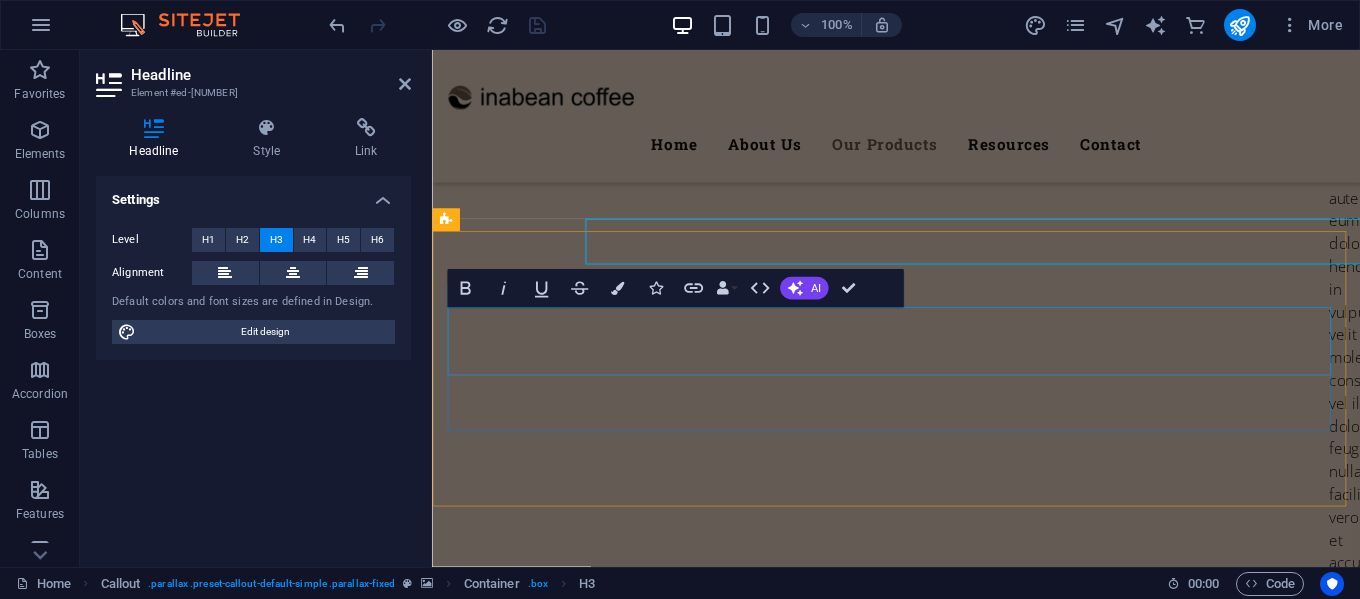 scroll, scrollTop: 7544, scrollLeft: 0, axis: vertical 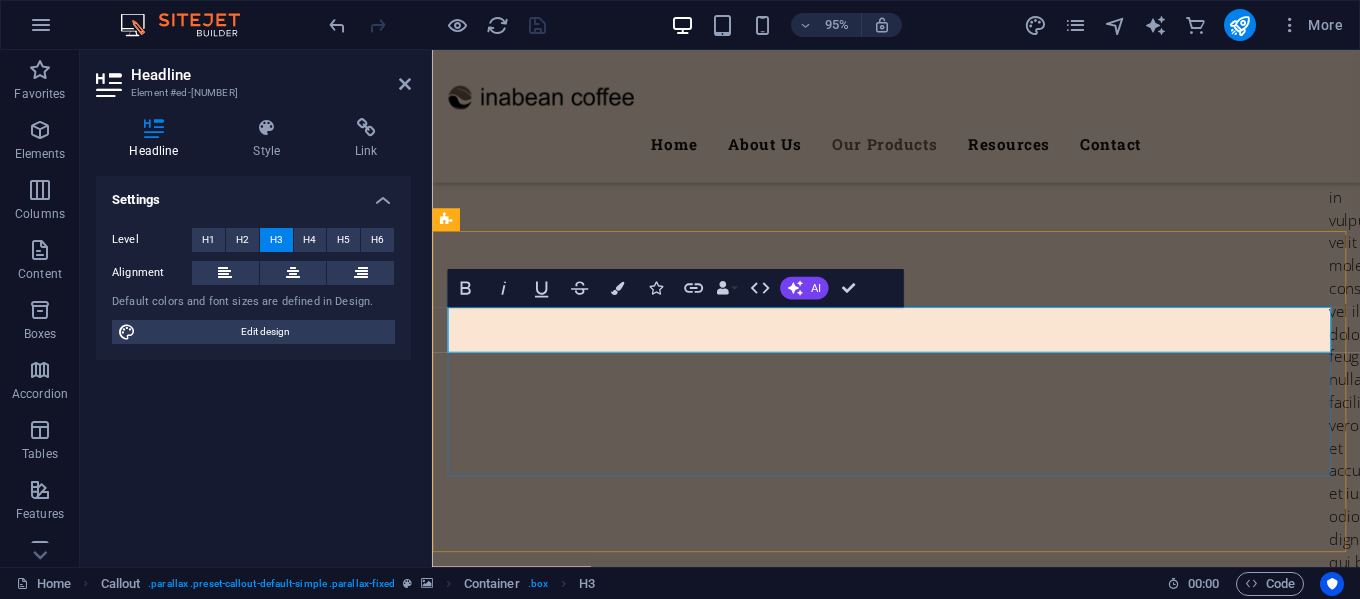 click on "Looking to do Organic Farming?" at bounding box center (921, 5895) 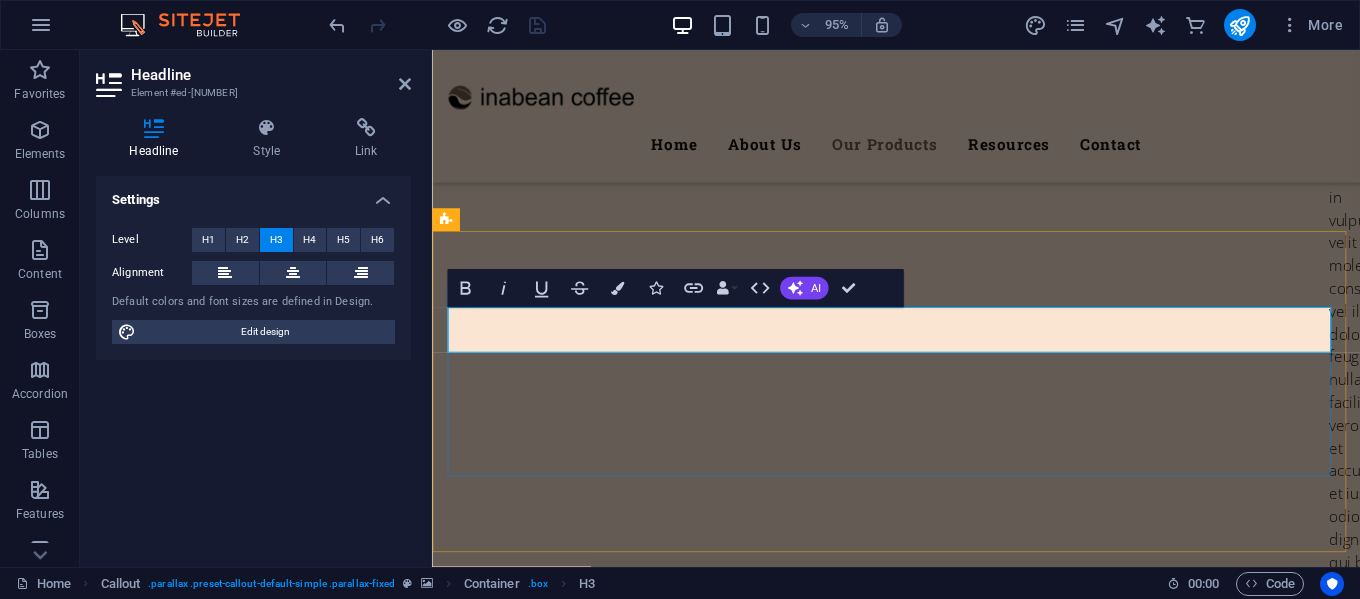 click on "Looking to do Organic Farming?" at bounding box center [921, 5895] 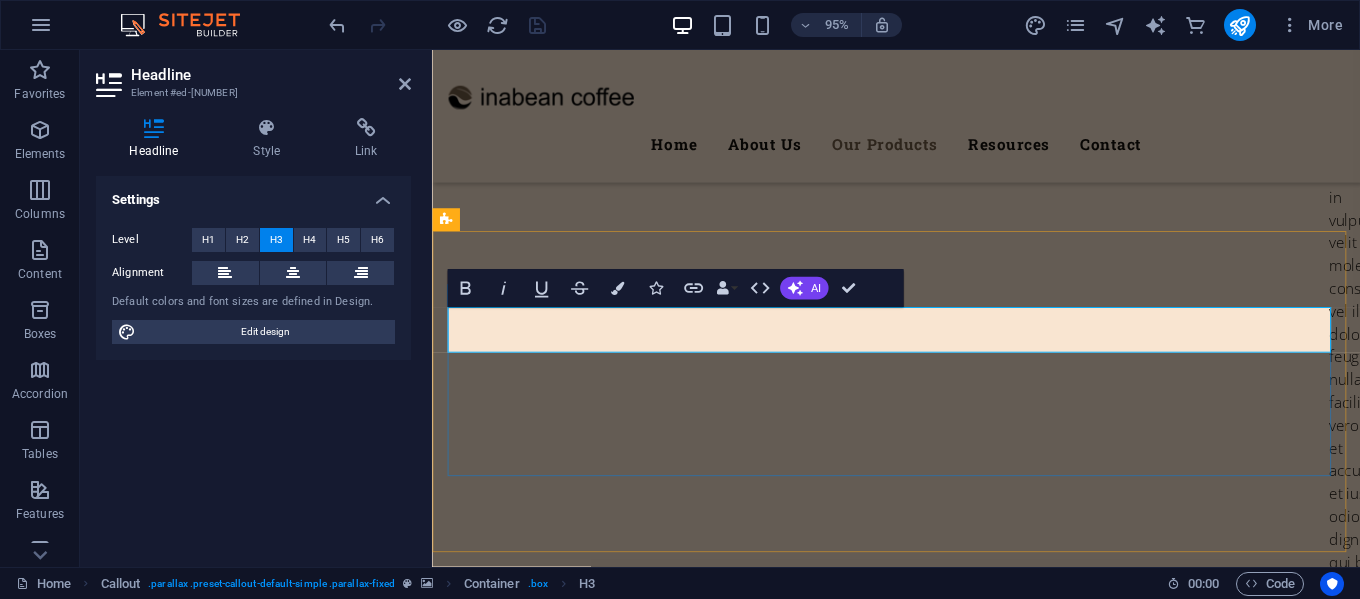 drag, startPoint x: 934, startPoint y: 348, endPoint x: 783, endPoint y: 345, distance: 151.0298 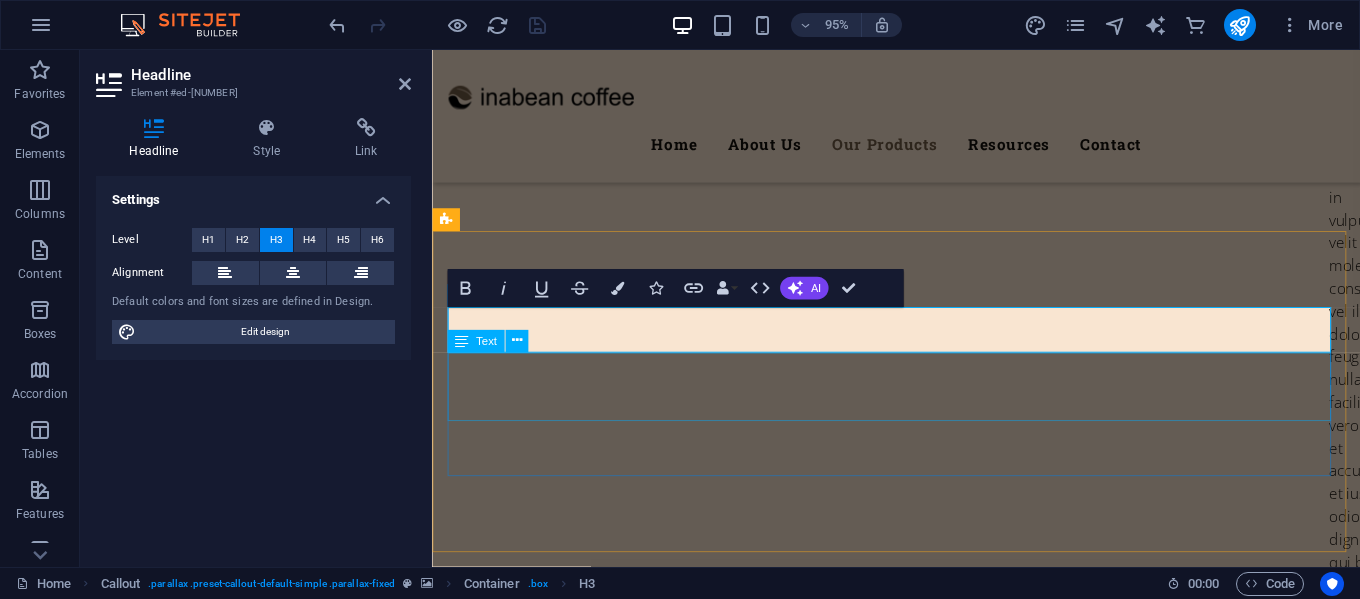 type 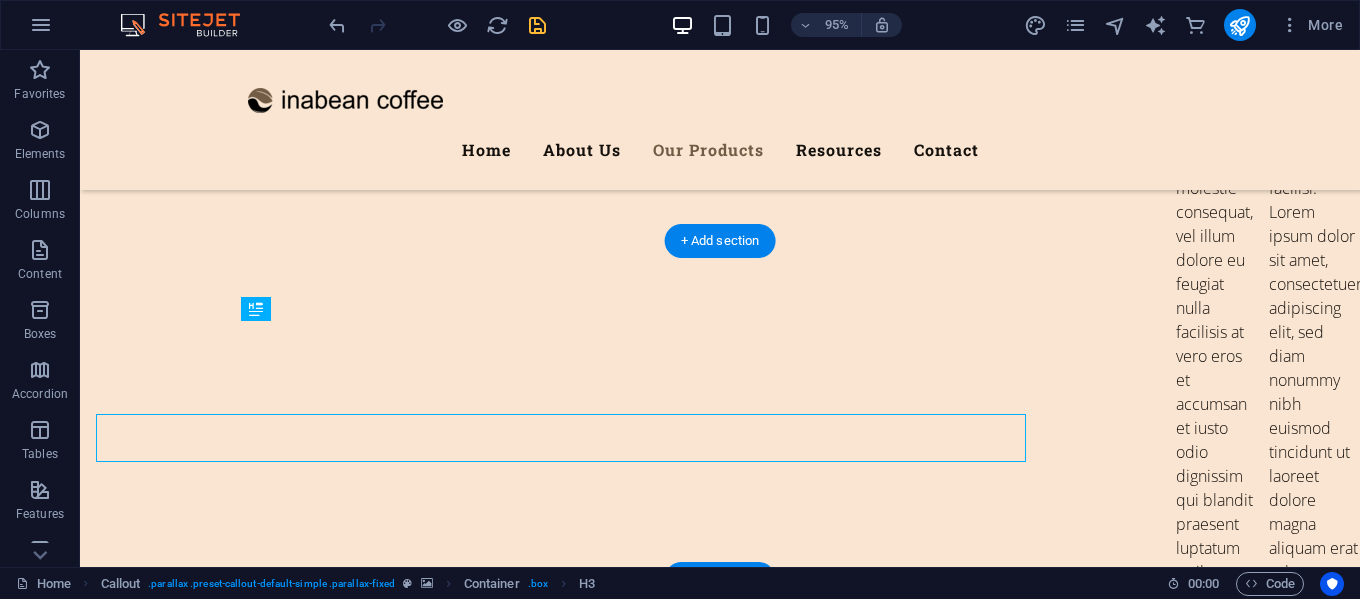 scroll, scrollTop: 7451, scrollLeft: 0, axis: vertical 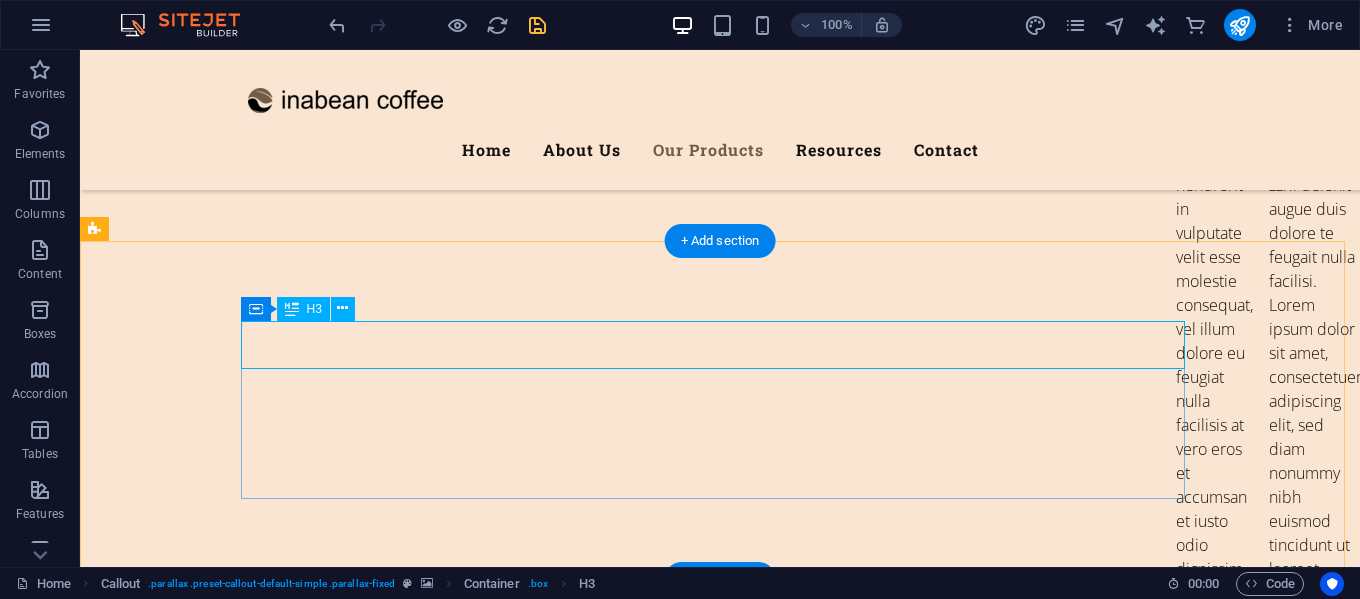click on "Looking to best coffee product's?" at bounding box center [720, 5899] 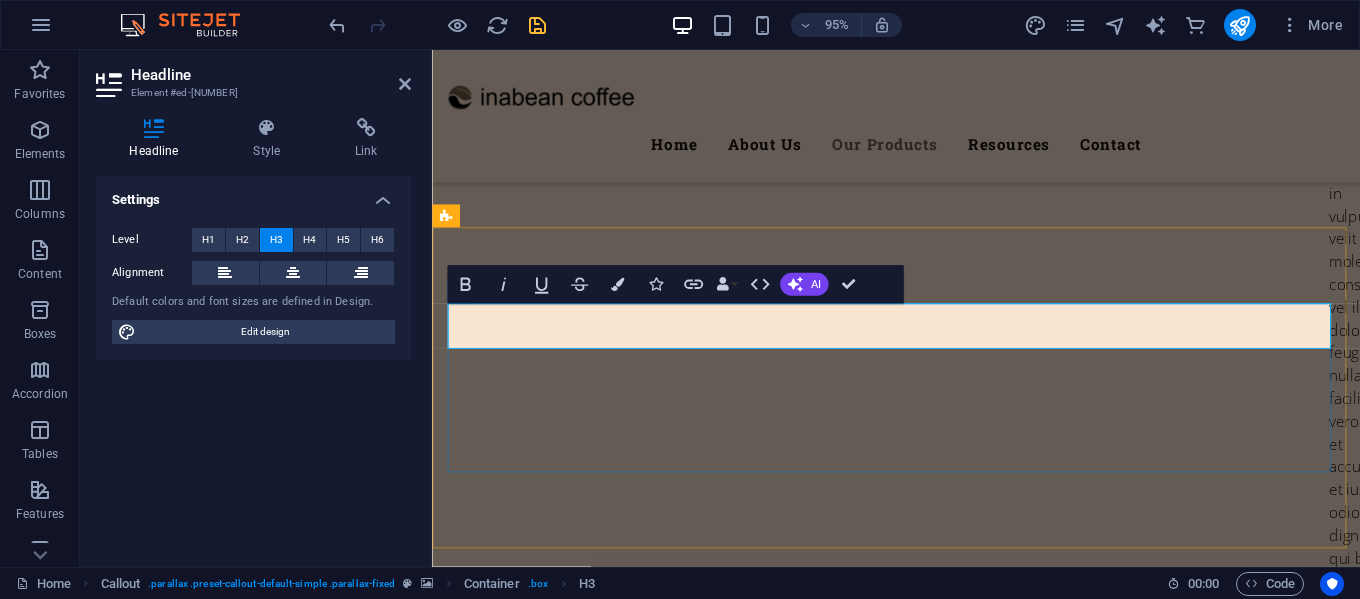 click on "Looking to best coffee product's?" at bounding box center [921, 5891] 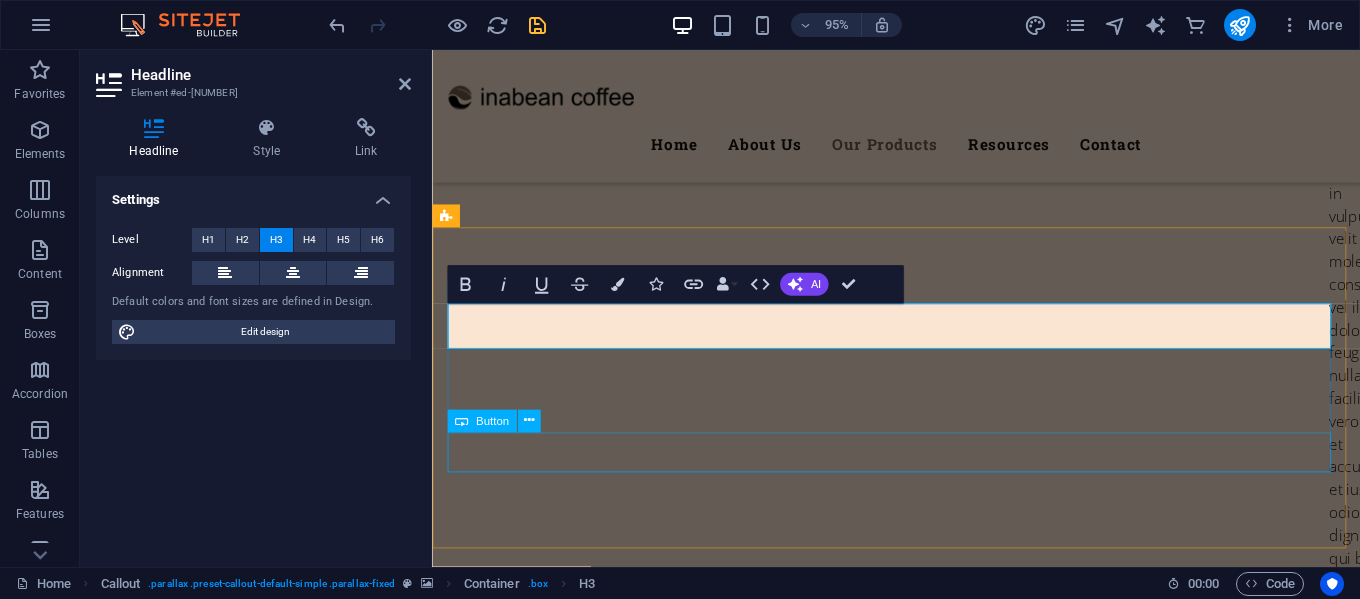 type 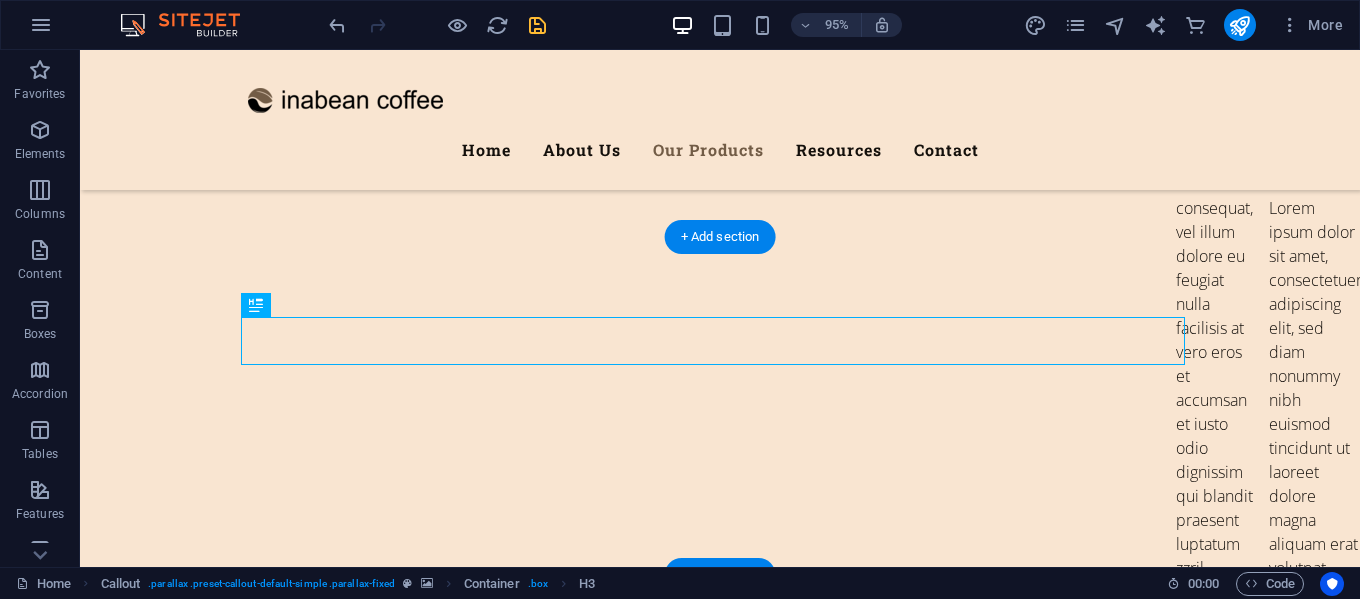 scroll, scrollTop: 7455, scrollLeft: 0, axis: vertical 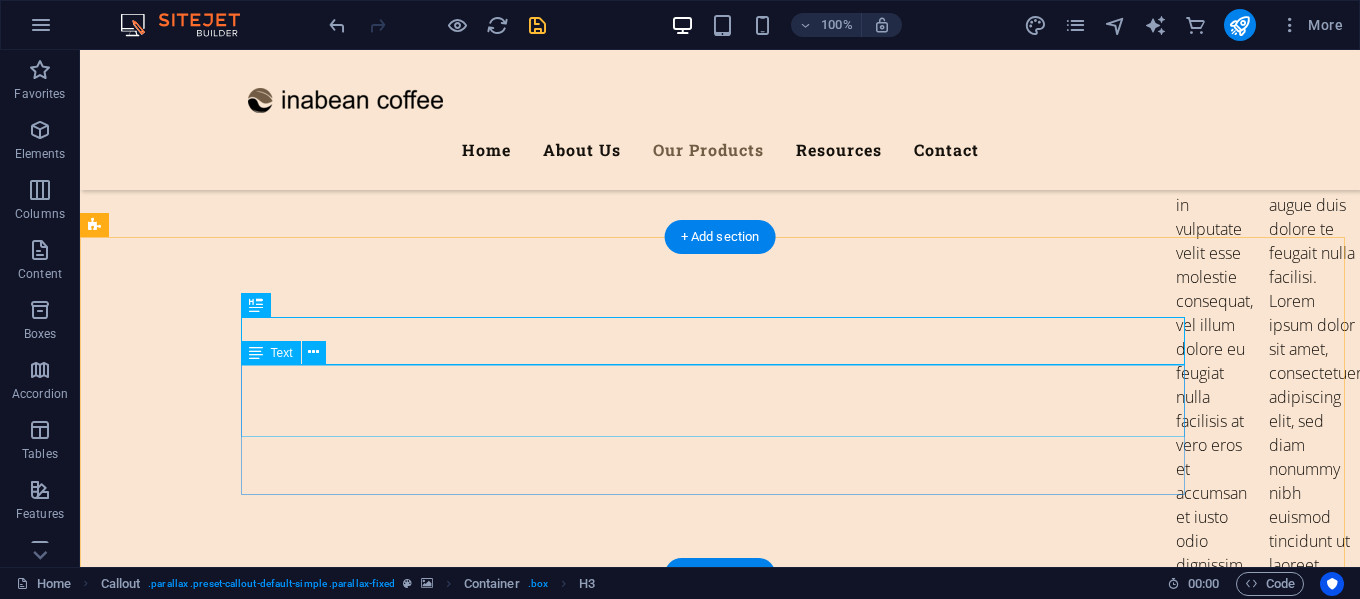 click on "Lorem ipsum dolor sit amet, consectuerter adipiscing elit diam, sed diam nonummy nibh euismod. Dolor sit amet, consectetuer adipiscing elit diam, sed diam nonummy nibh euismod tincidunt ut laoreet dolore volutpat naomi delgado conseption guertena delbirkerin suit thelrio samdorano galactico." at bounding box center [720, 5955] 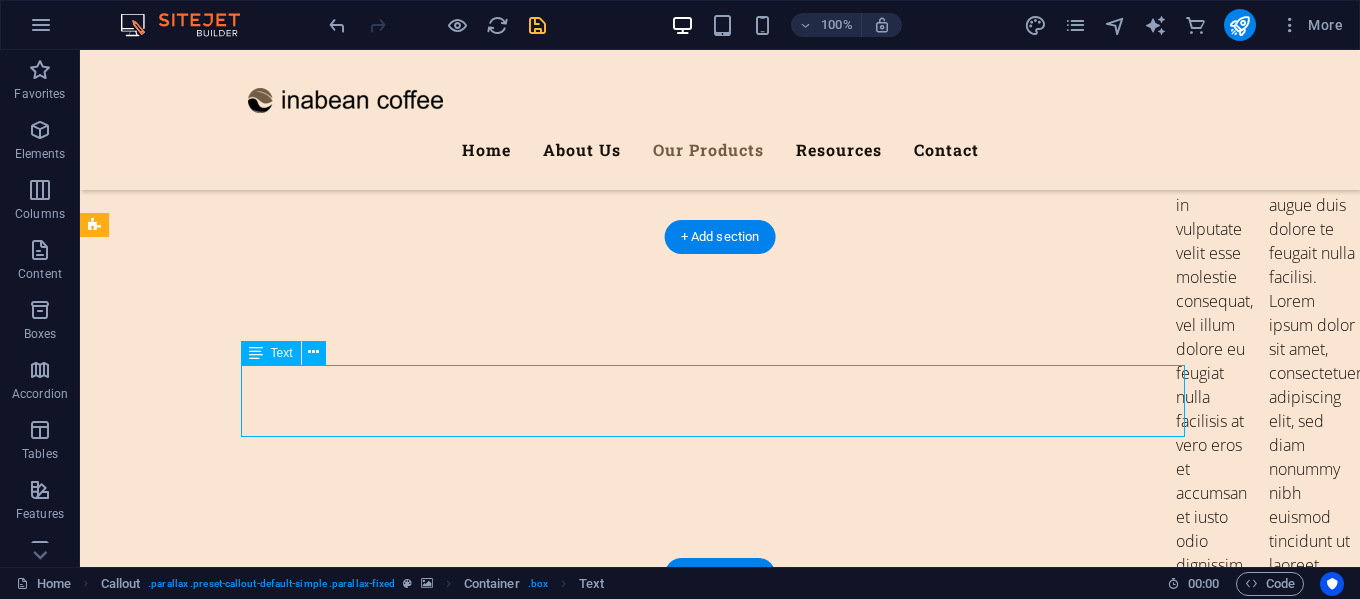 click on "Lorem ipsum dolor sit amet, consectuerter adipiscing elit diam, sed diam nonummy nibh euismod. Dolor sit amet, consectetuer adipiscing elit diam, sed diam nonummy nibh euismod tincidunt ut laoreet dolore volutpat naomi delgado conseption guertena delbirkerin suit thelrio samdorano galactico." at bounding box center (720, 5955) 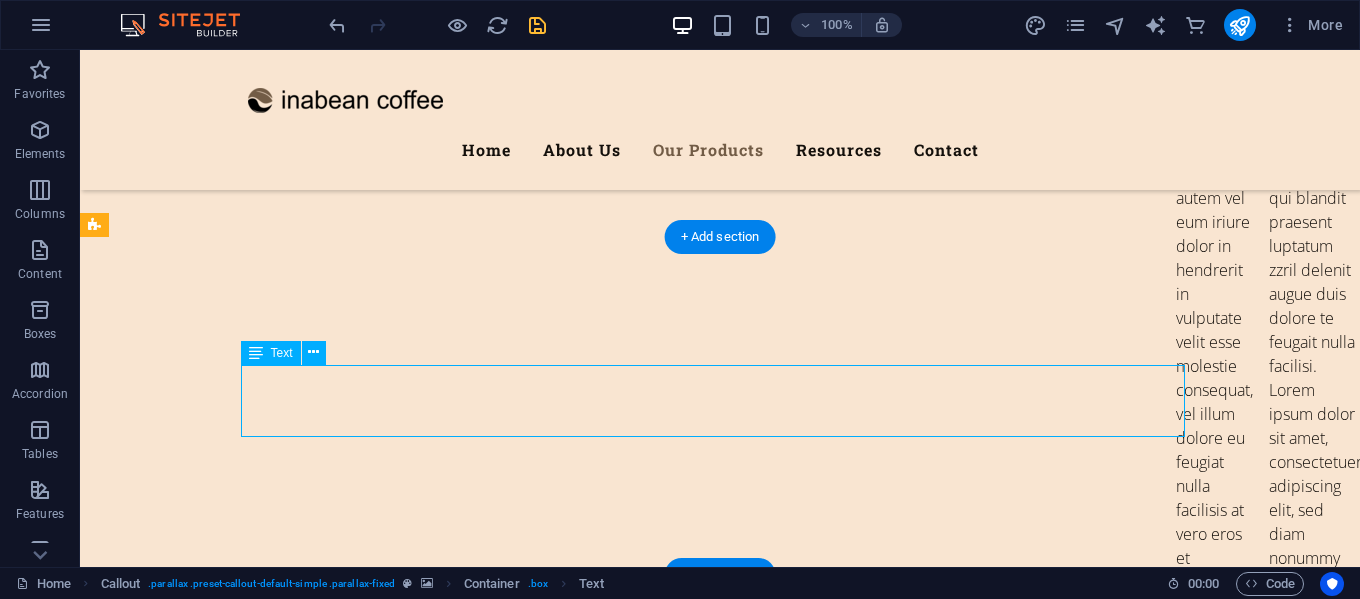 scroll, scrollTop: 7552, scrollLeft: 0, axis: vertical 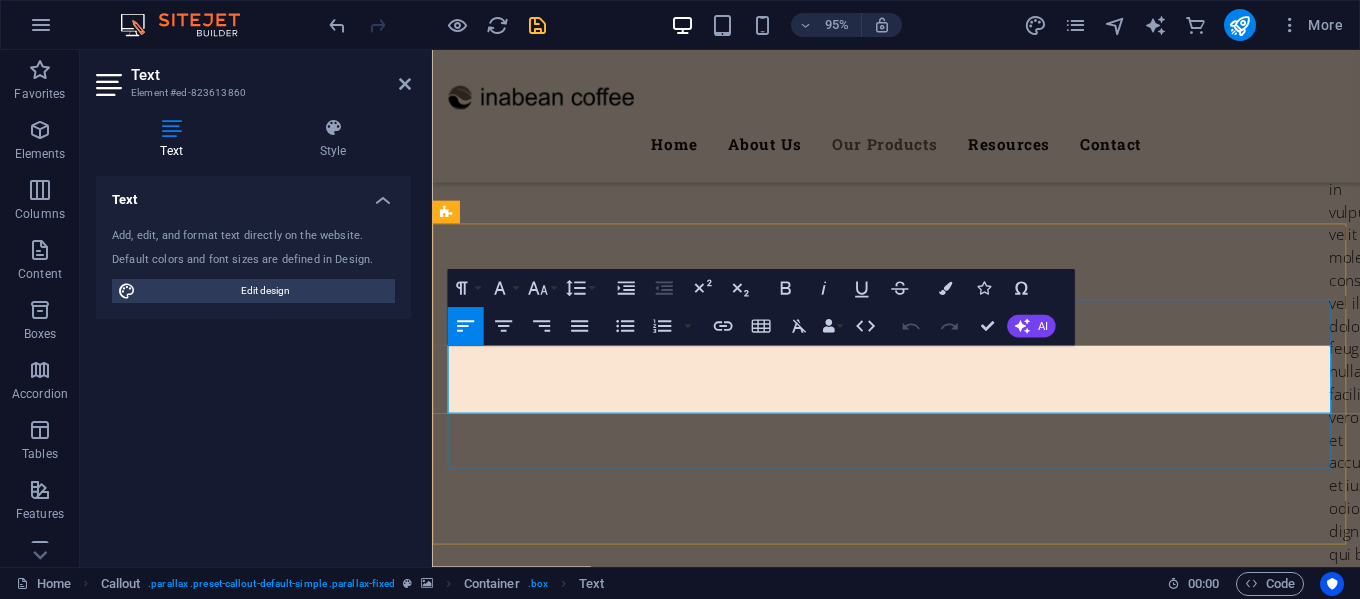 click on "Lorem ipsum dolor sit amet, consectuerter adipiscing elit diam, sed diam nonummy nibh euismod. Dolor sit amet, consectetuer adipiscing elit diam, sed diam nonummy nibh euismod tincidunt ut laoreet dolore volutpat naomi delgado conseption guertena delbirkerin suit thelrio samdorano galactico." at bounding box center [921, 5947] 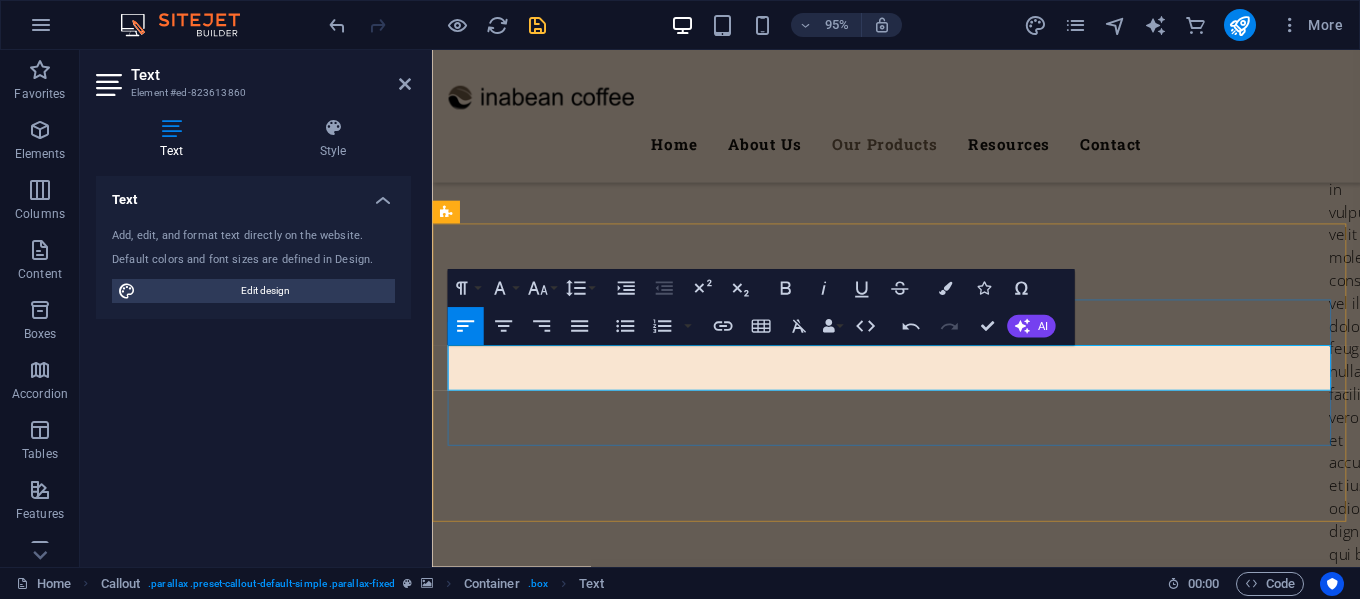 click on "If you’re looking for premium coffee with exceptional quality, then you’ve come to the right place. We warmly welcome you with open arms—please feel free to explore and choose the perfect coffee that suits your unique taste." at bounding box center [921, 5935] 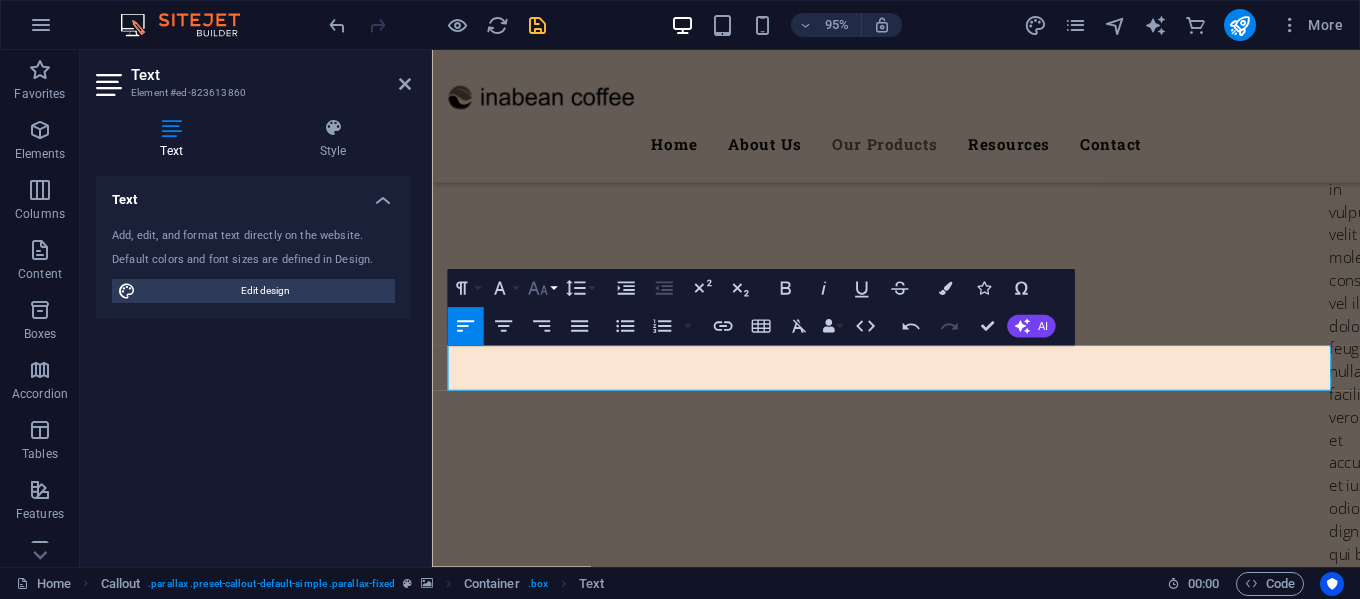 click on "Font Size" at bounding box center (541, 288) 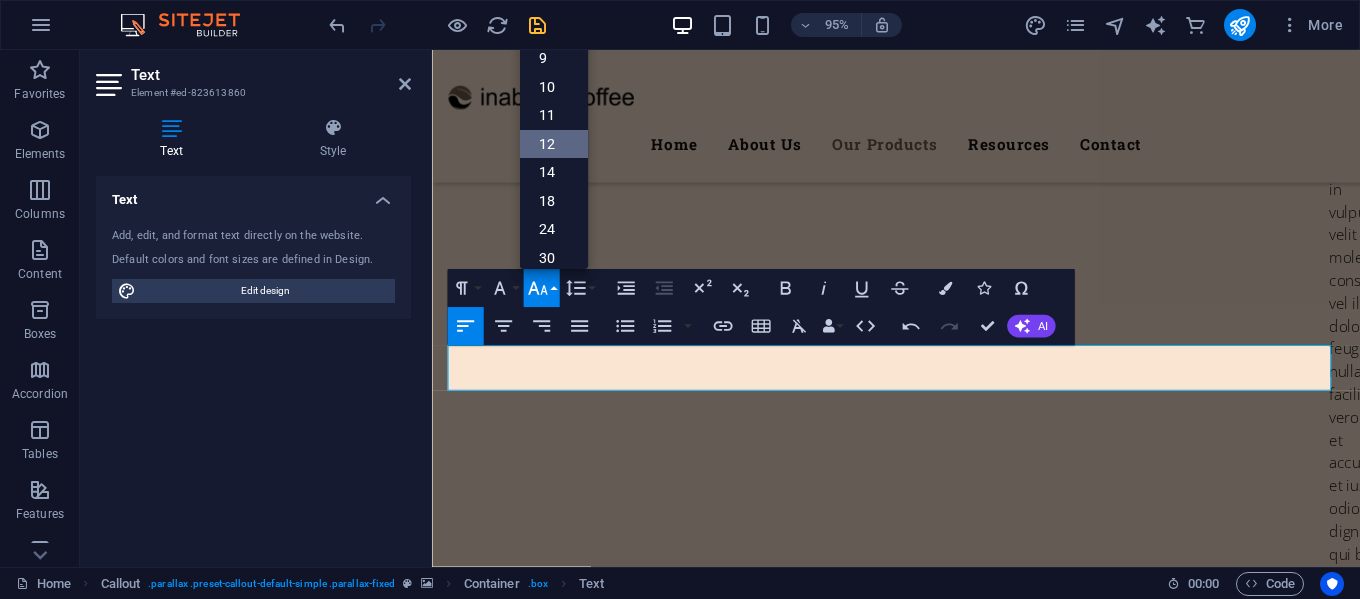 click on "12" at bounding box center [553, 143] 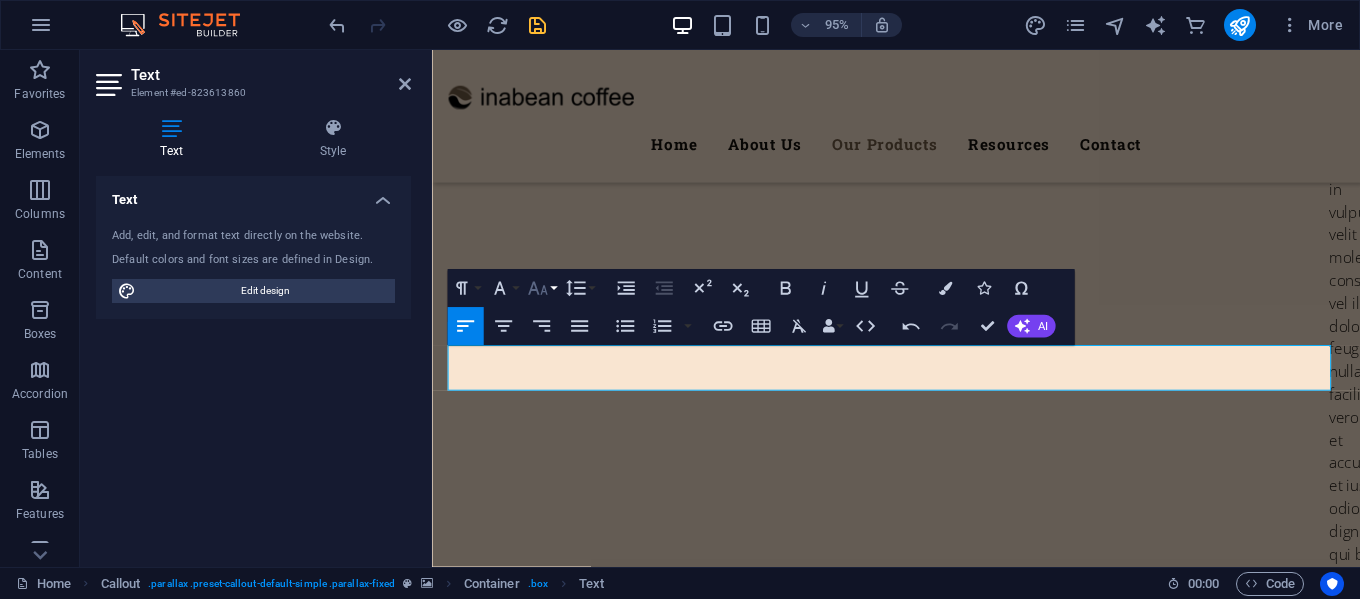 click on "Font Size" at bounding box center (541, 288) 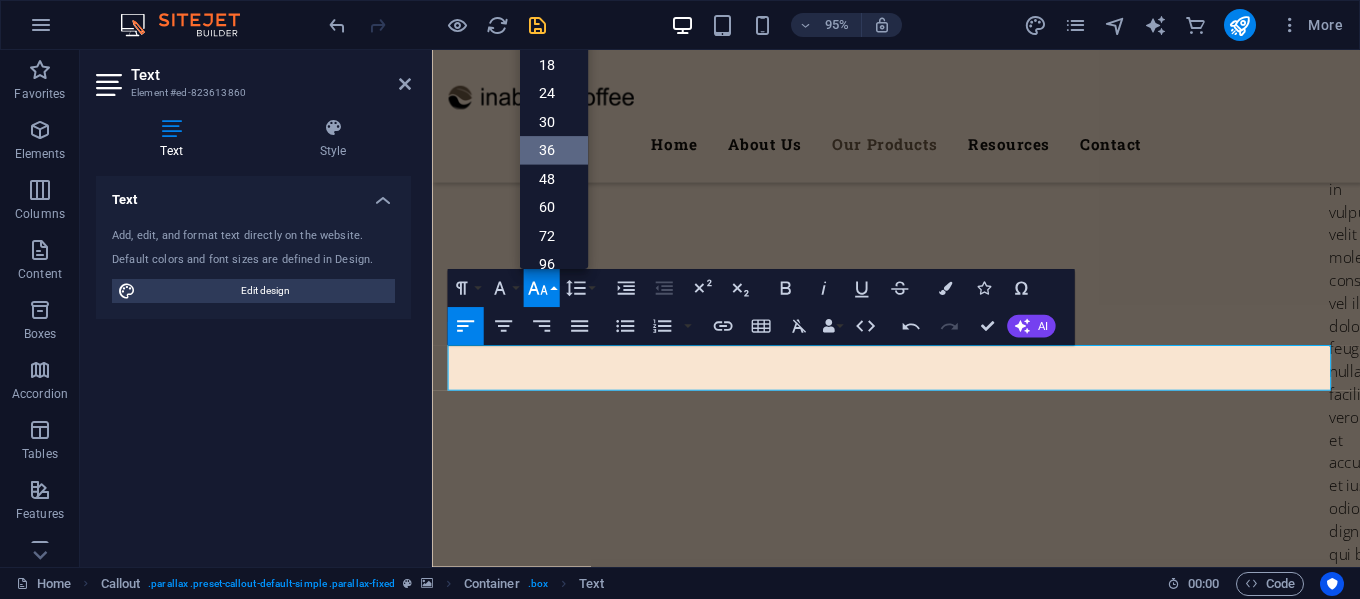 click on "36" at bounding box center [553, 150] 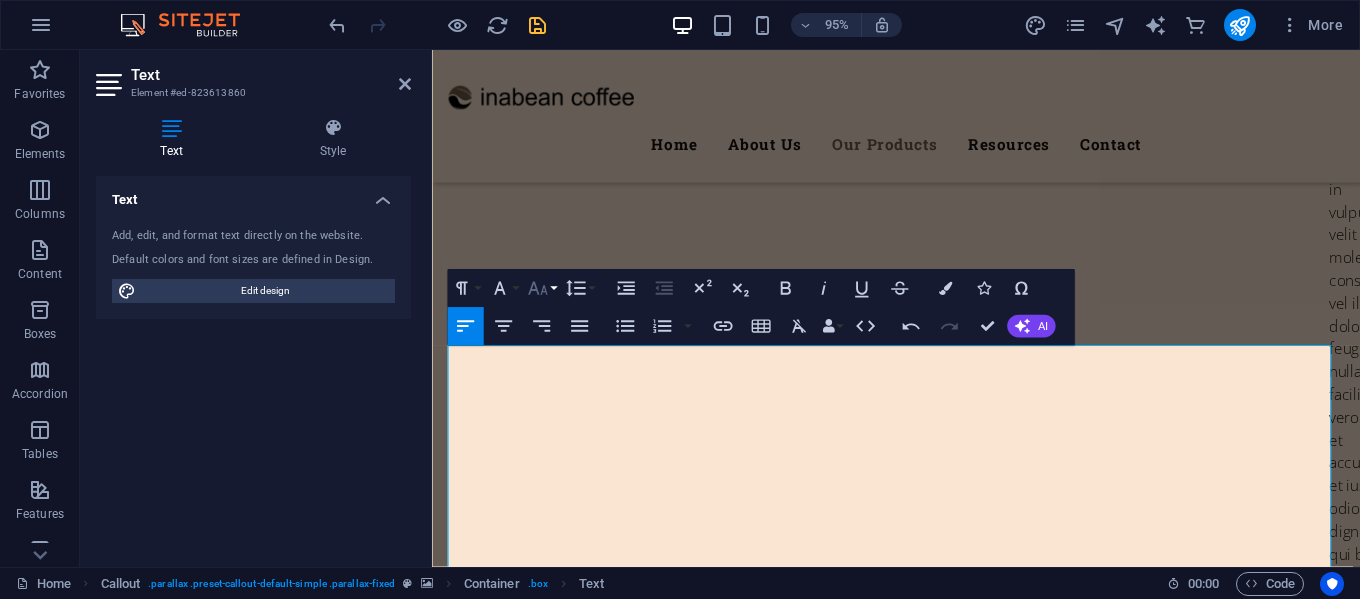 click on "Font Size" at bounding box center [541, 288] 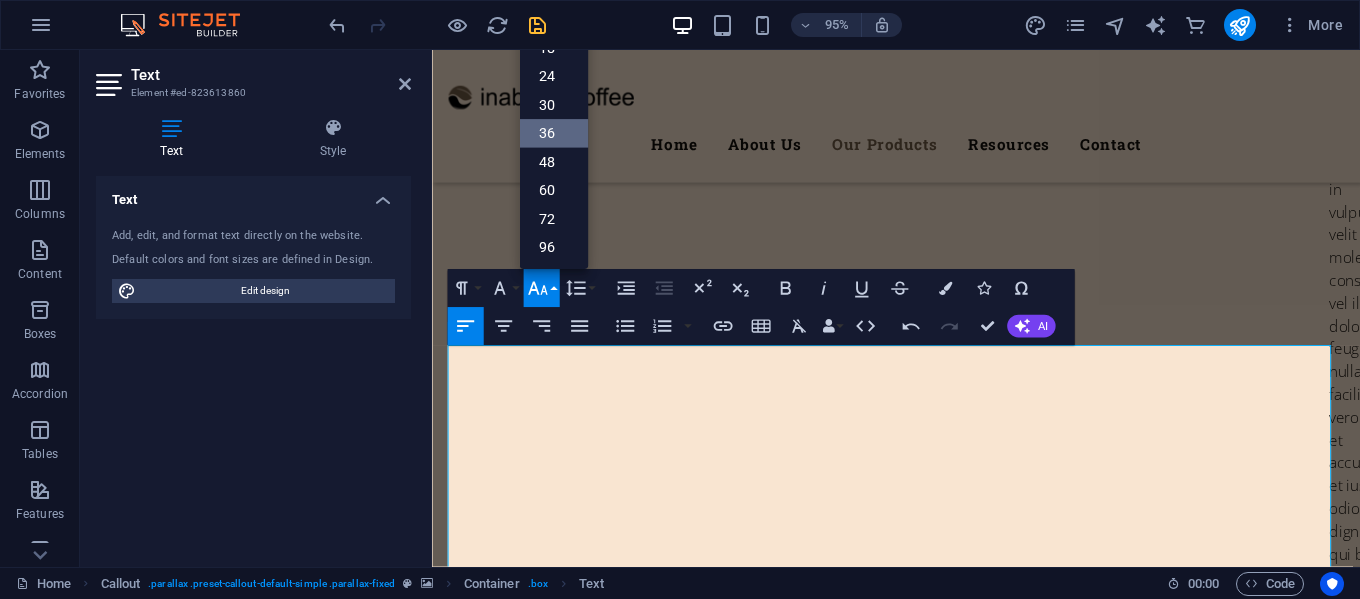 scroll, scrollTop: 161, scrollLeft: 0, axis: vertical 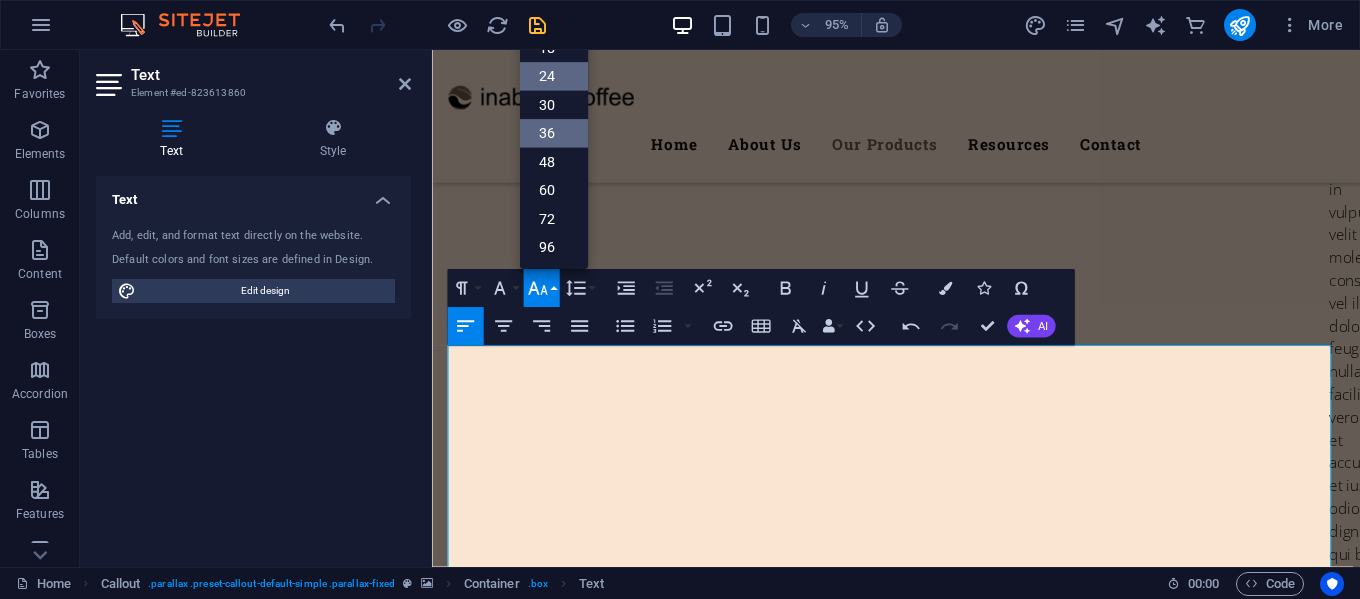 click on "24" at bounding box center [553, 76] 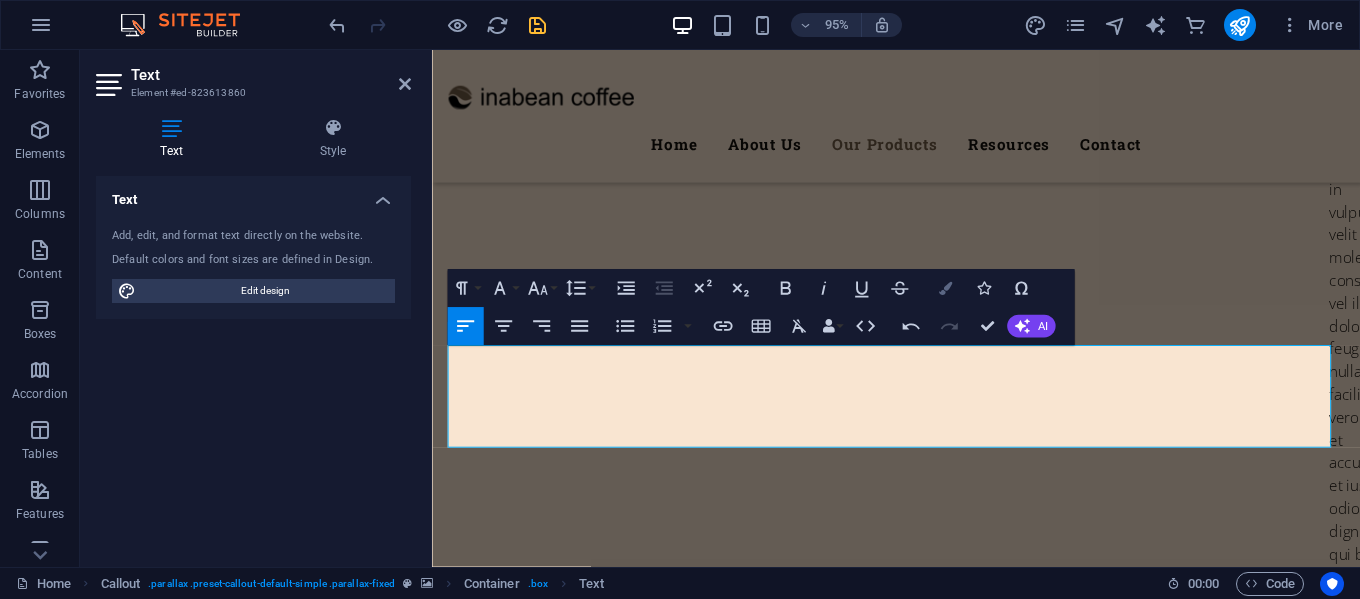 click at bounding box center [944, 287] 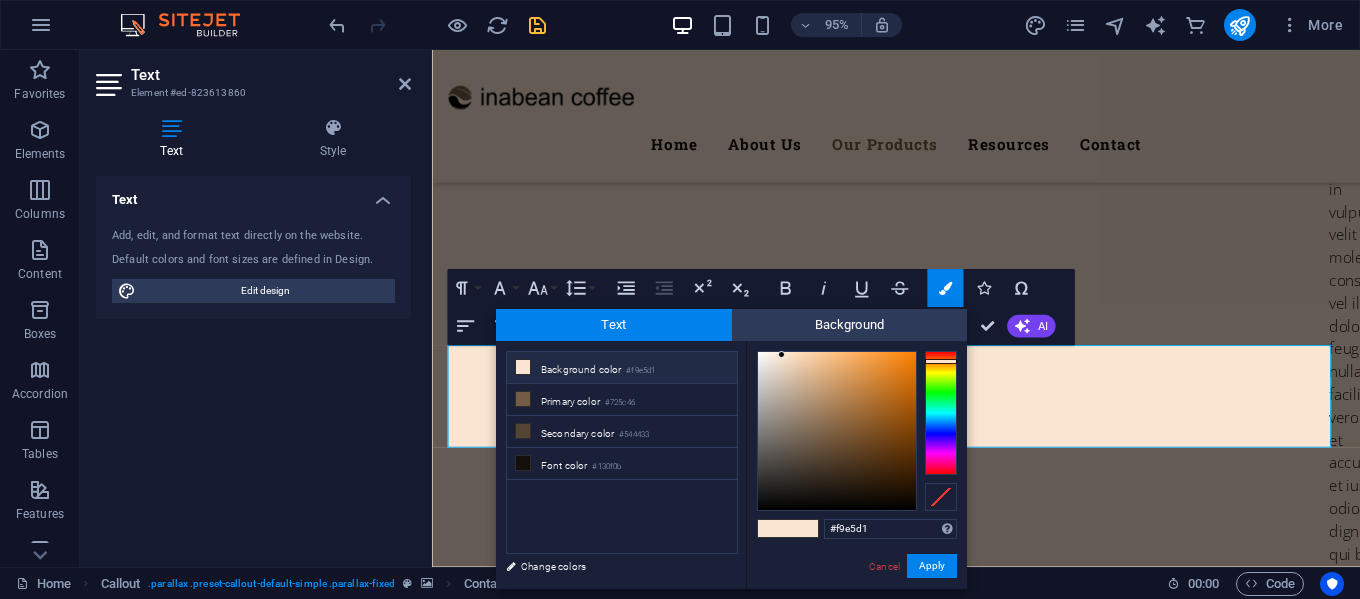 type on "#f5f1ec" 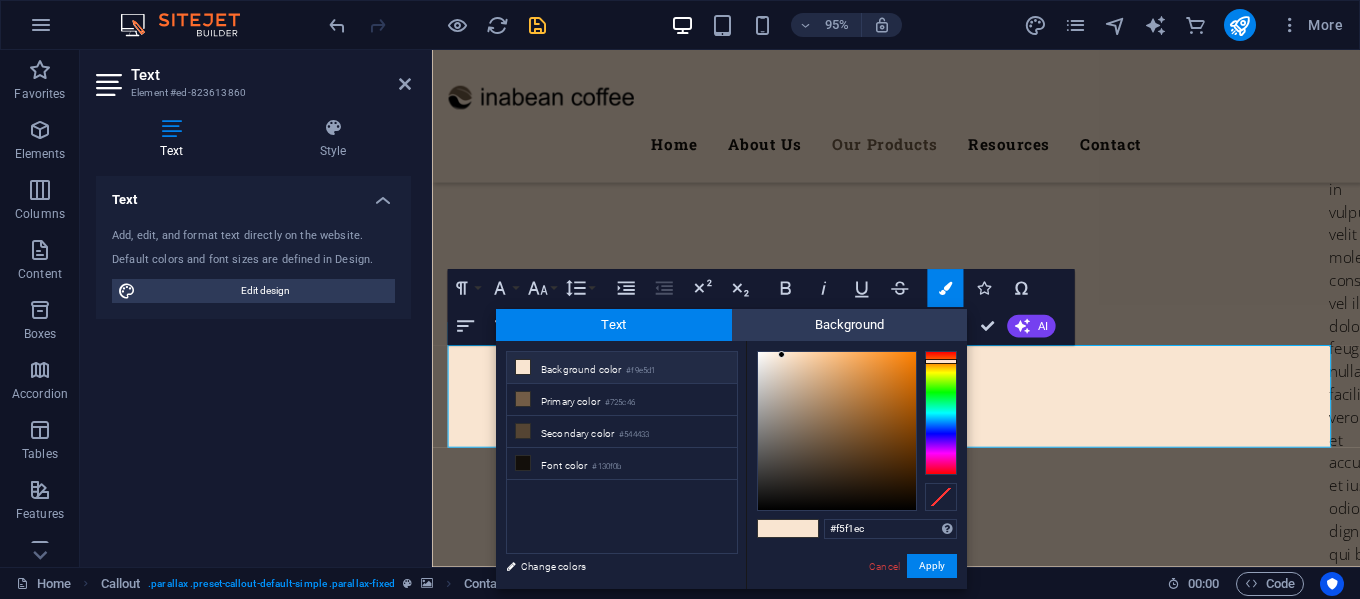 click at bounding box center [837, 431] 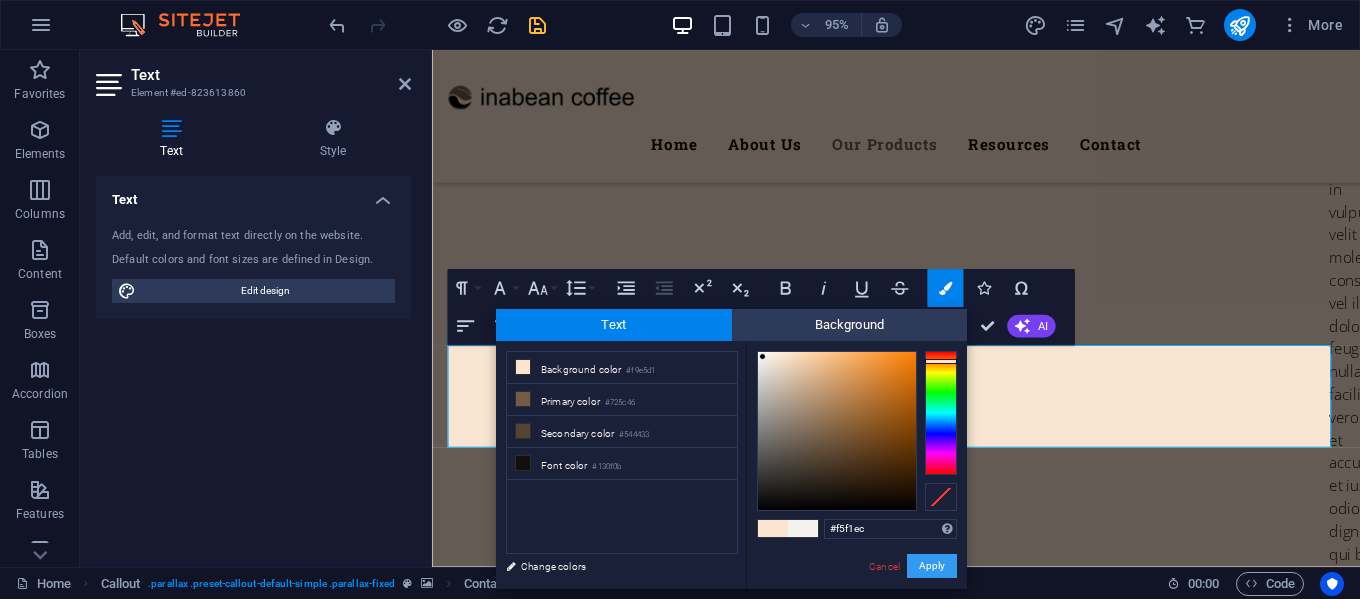 click on "Apply" at bounding box center (932, 566) 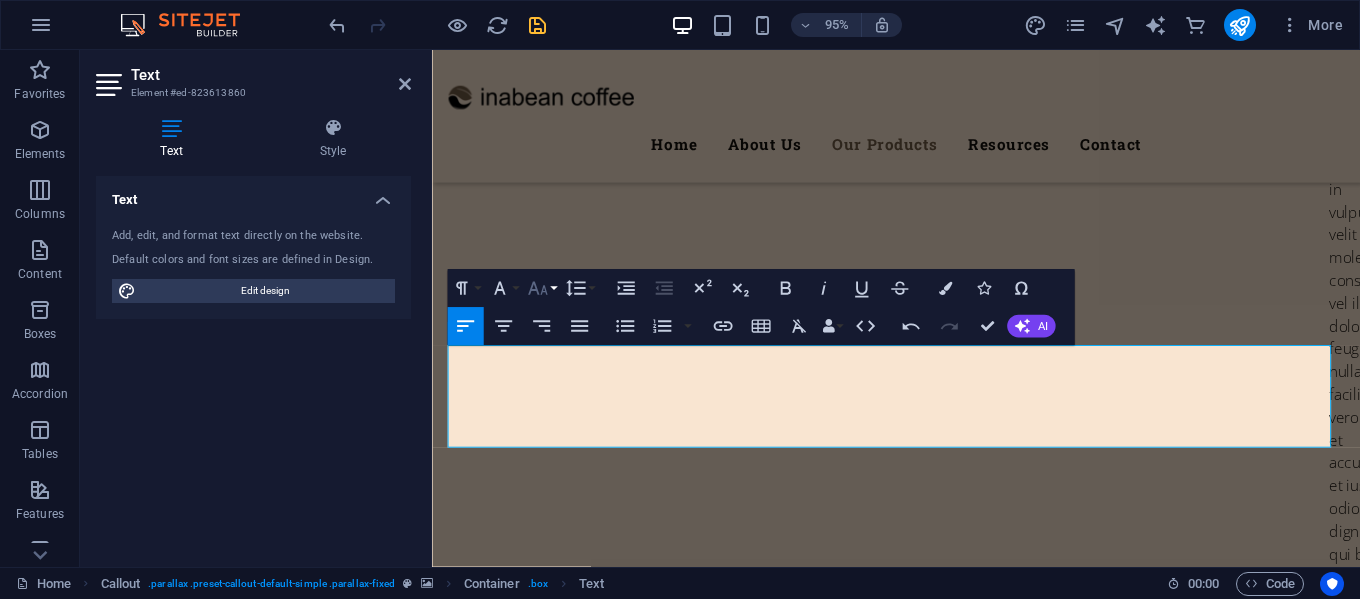 click on "Font Size" at bounding box center (541, 288) 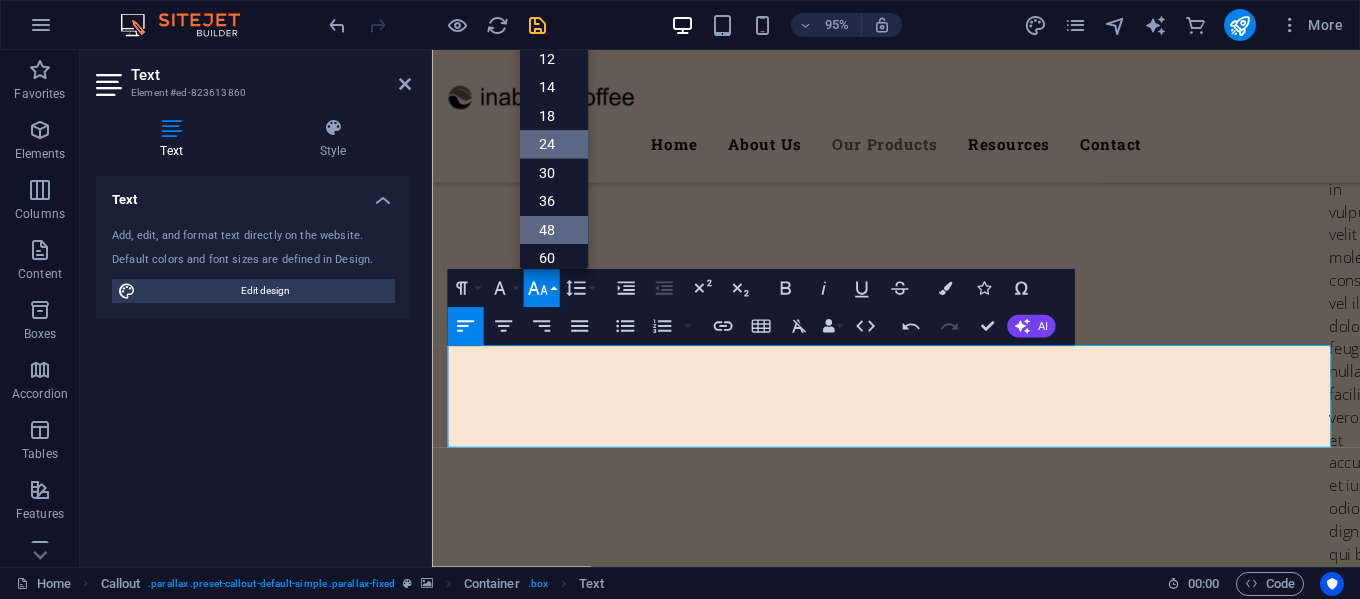 scroll, scrollTop: 61, scrollLeft: 0, axis: vertical 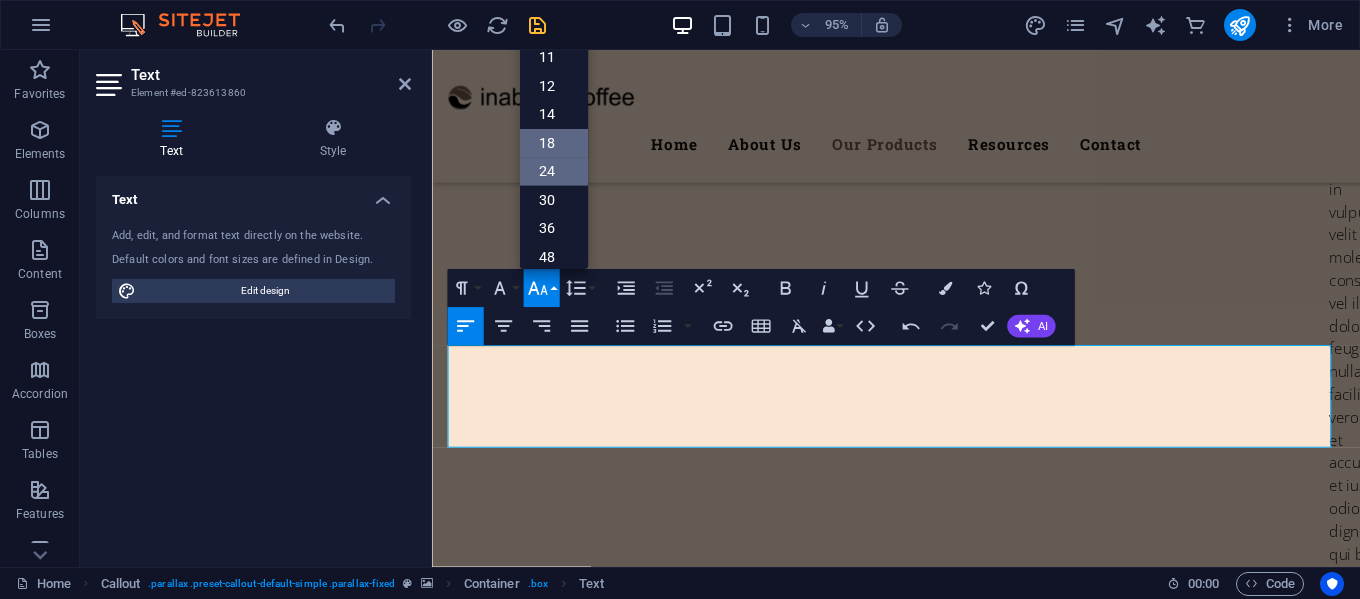 click on "18" at bounding box center [553, 142] 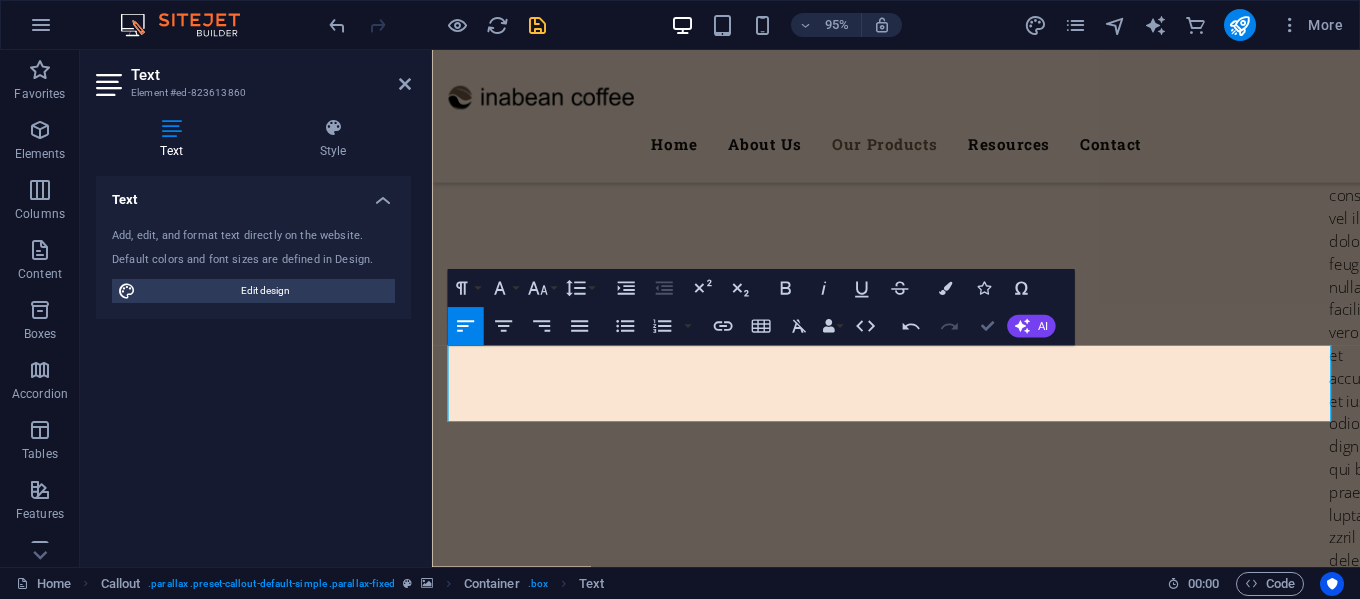 scroll, scrollTop: 7459, scrollLeft: 0, axis: vertical 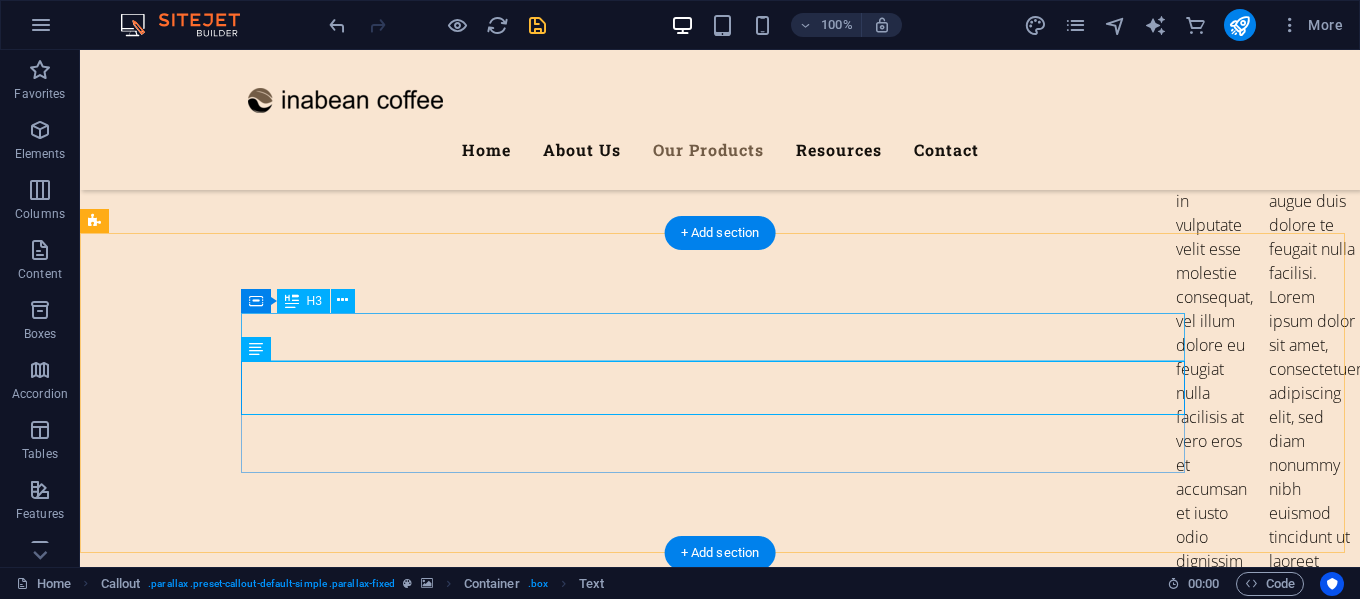 click on "Looking for best coffee product's?" at bounding box center (720, 5891) 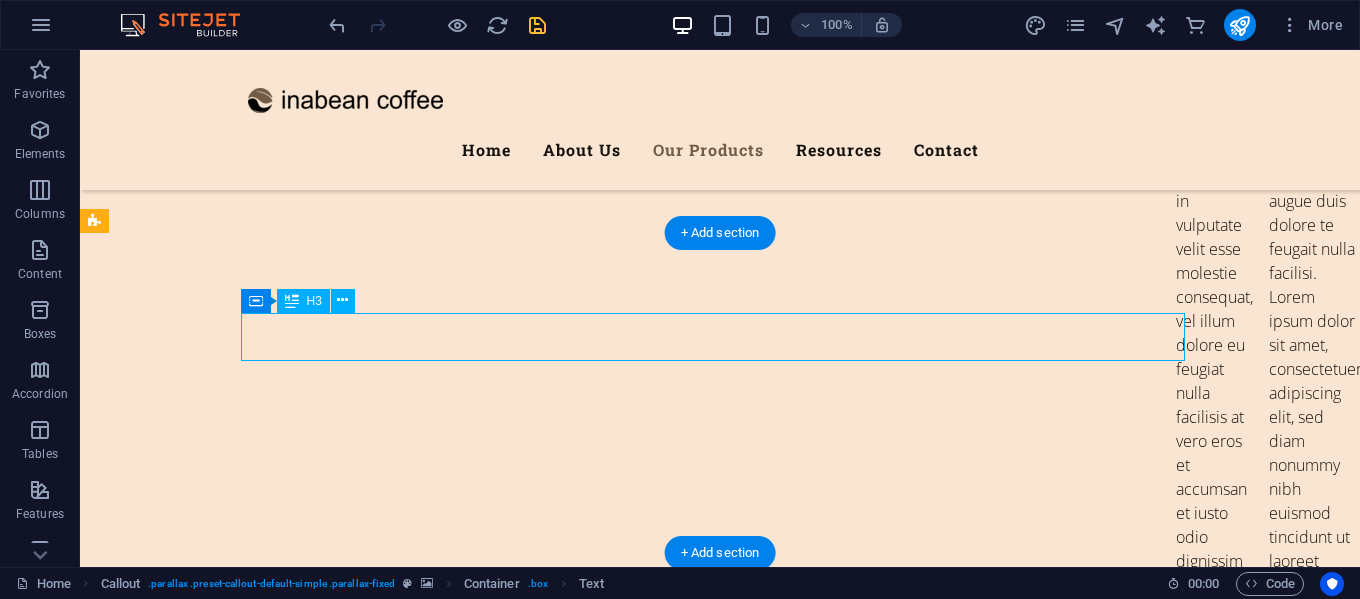 click on "Looking for best coffee product's?" at bounding box center [720, 5891] 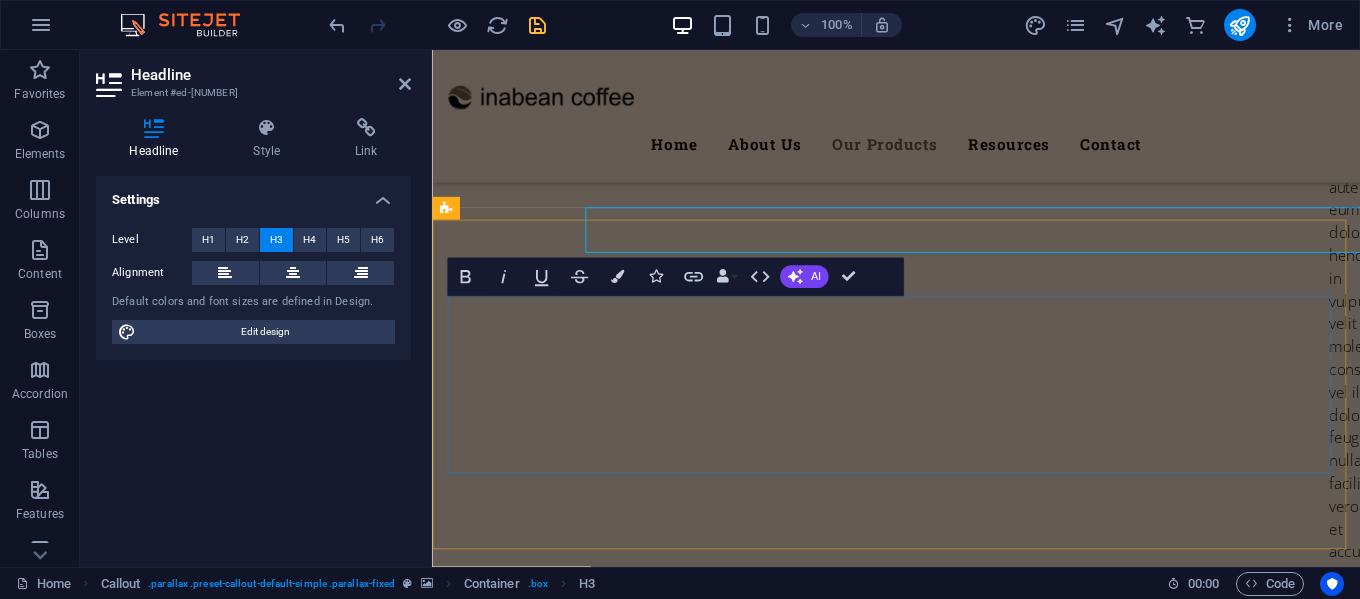scroll, scrollTop: 7556, scrollLeft: 0, axis: vertical 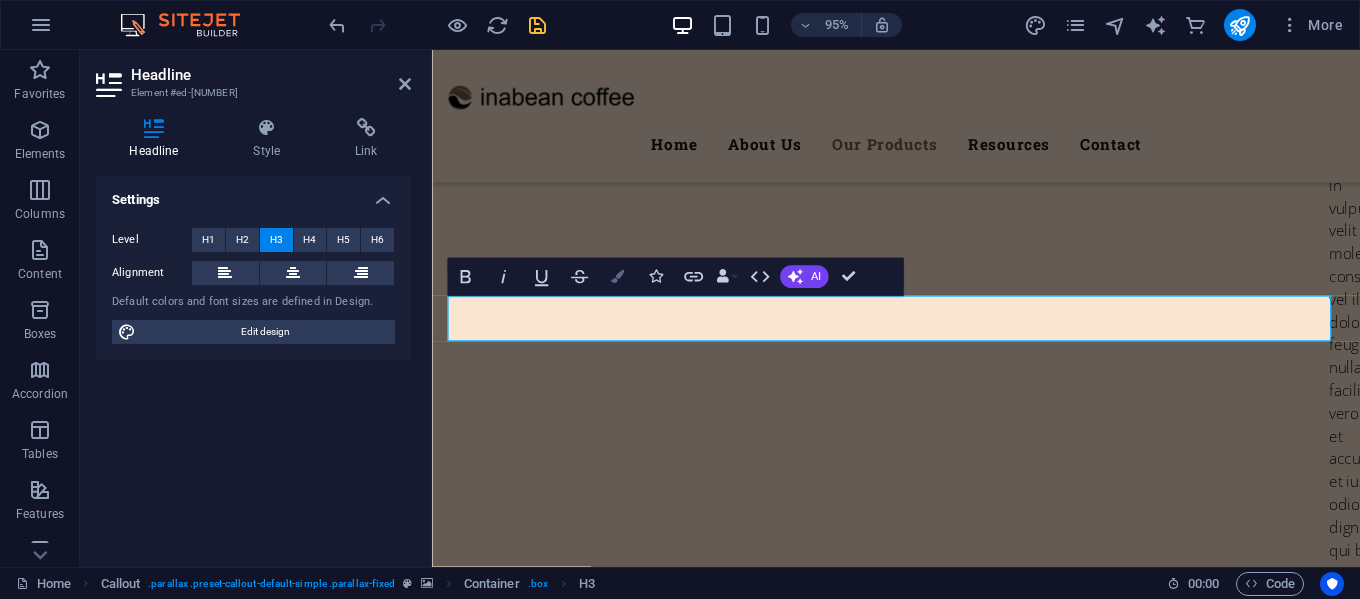 click at bounding box center (617, 276) 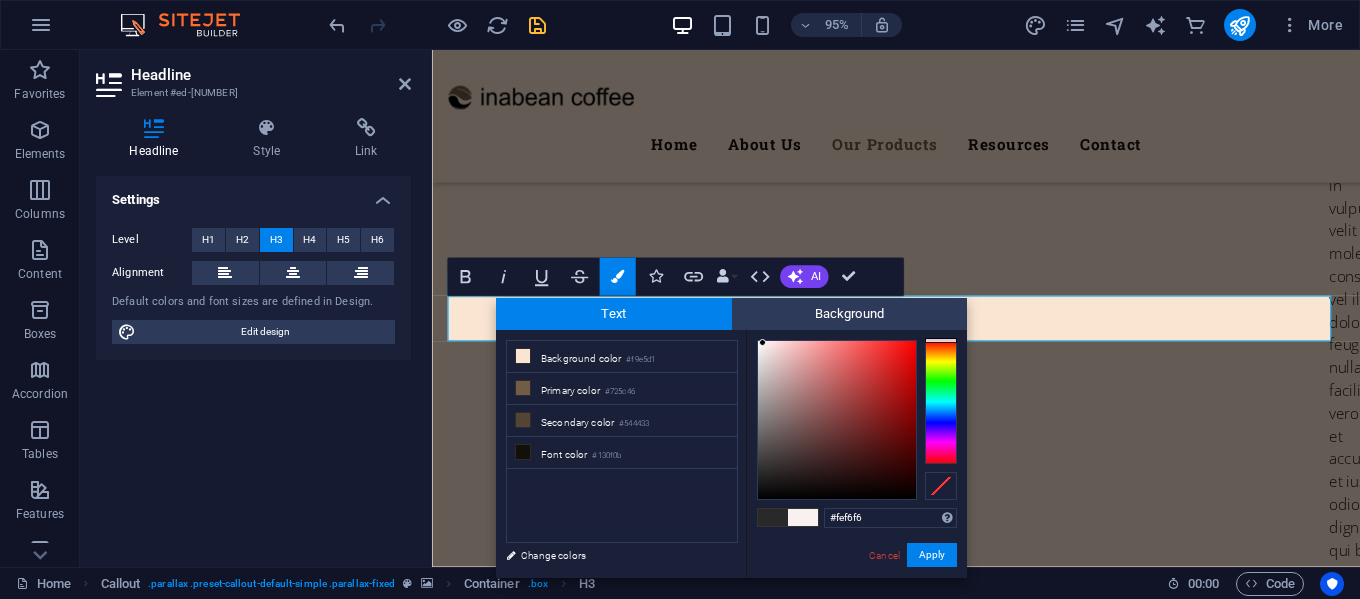 type on "#fef8f8" 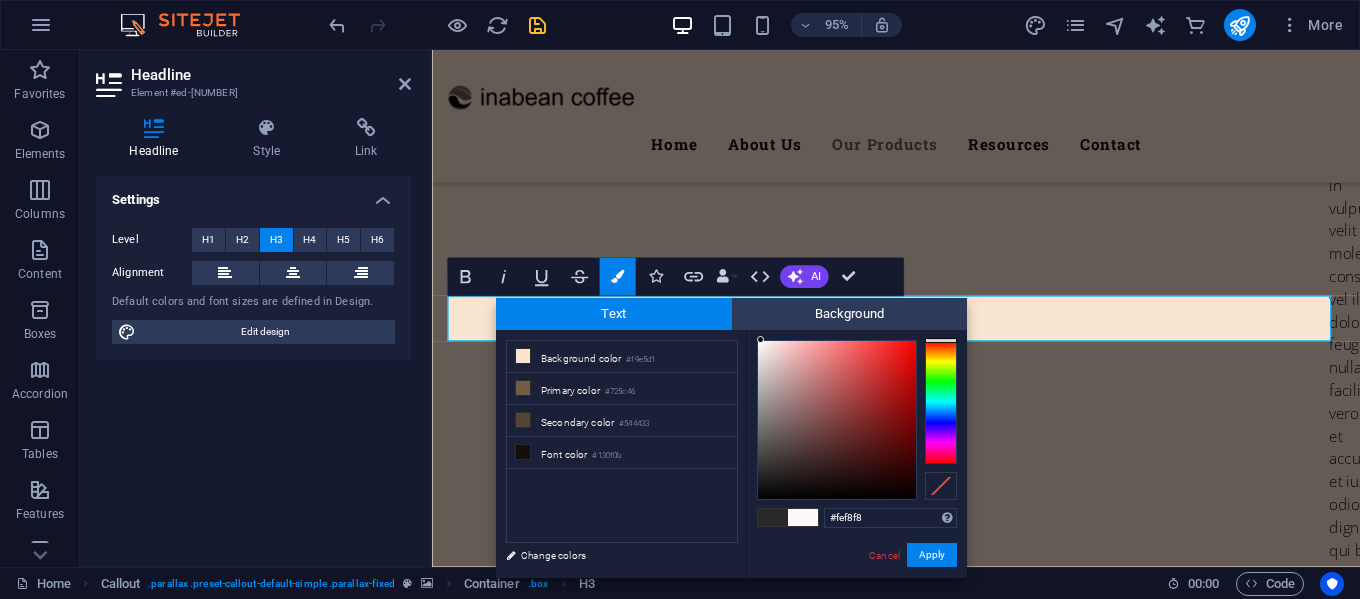 drag, startPoint x: 764, startPoint y: 351, endPoint x: 761, endPoint y: 340, distance: 11.401754 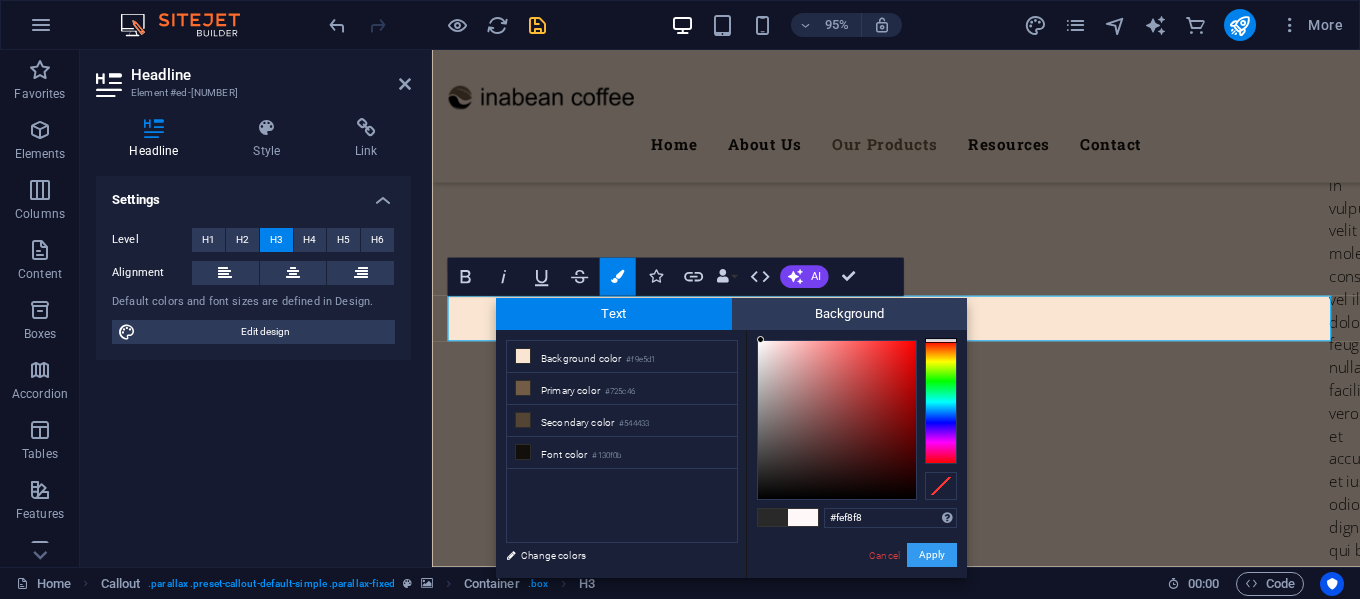 click on "Apply" at bounding box center (932, 555) 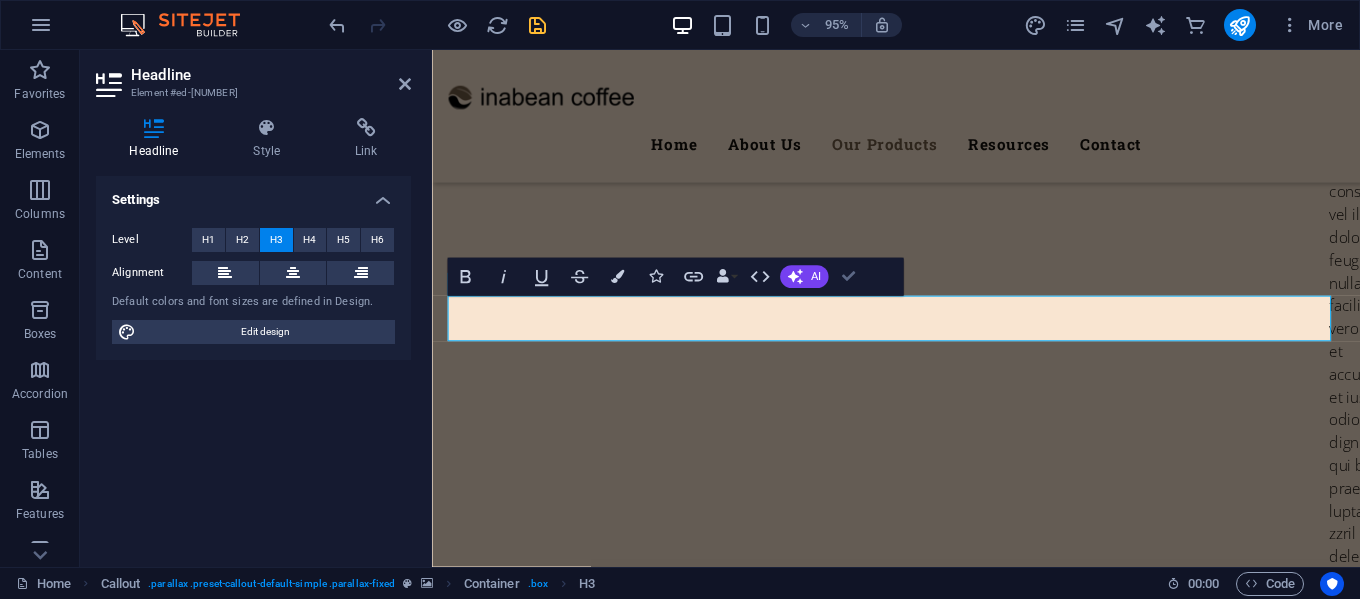 scroll, scrollTop: 7459, scrollLeft: 0, axis: vertical 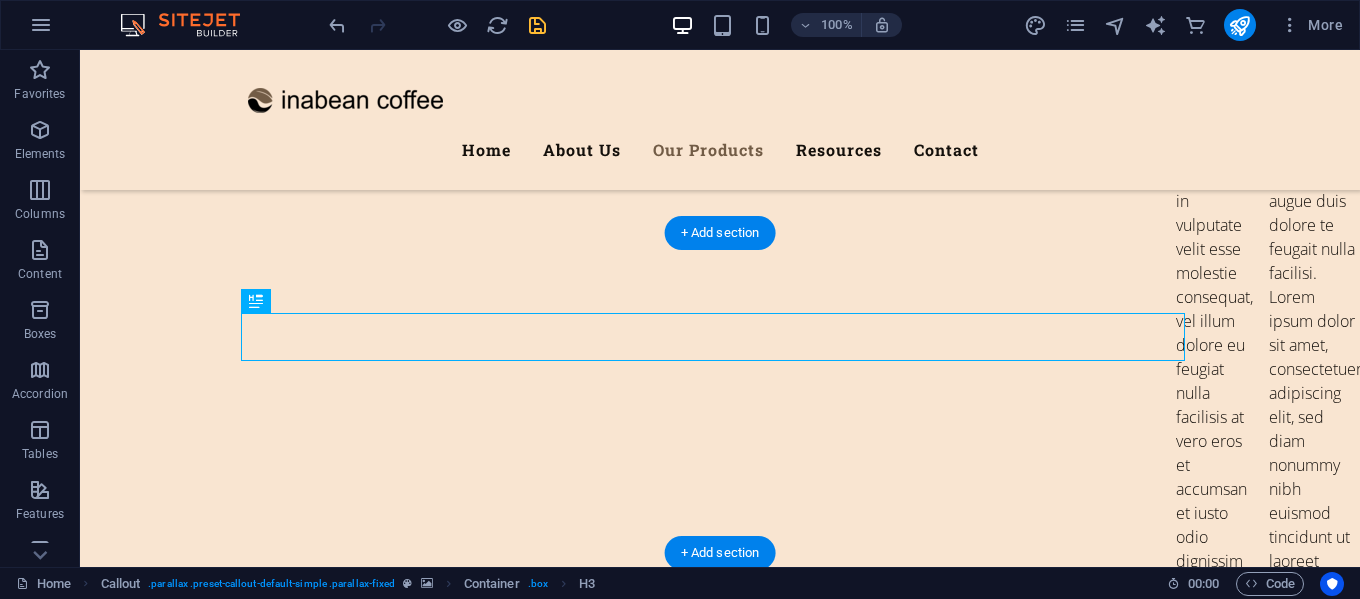 click at bounding box center (720, 6045) 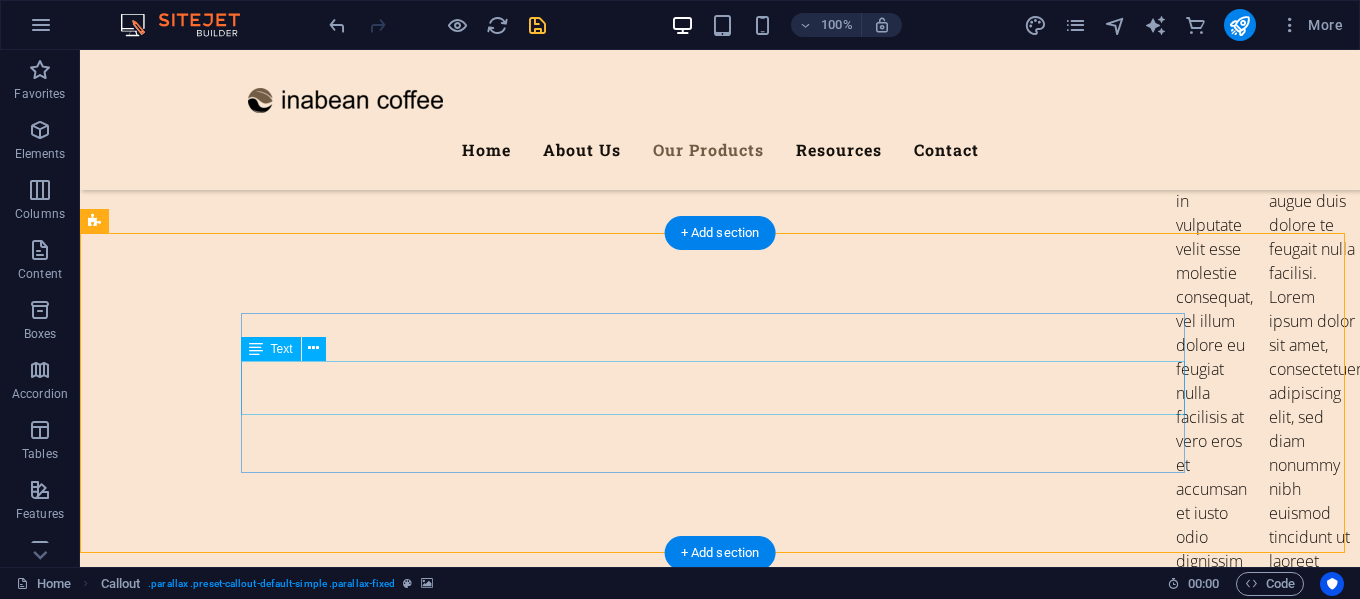 click on "If you’re looking for premium coffee with exceptional quality, then you’ve come to the right place. We warmly welcome you with open arms—please feel free to explore and choose the perfect coffee that suits your unique taste." at bounding box center [720, 5955] 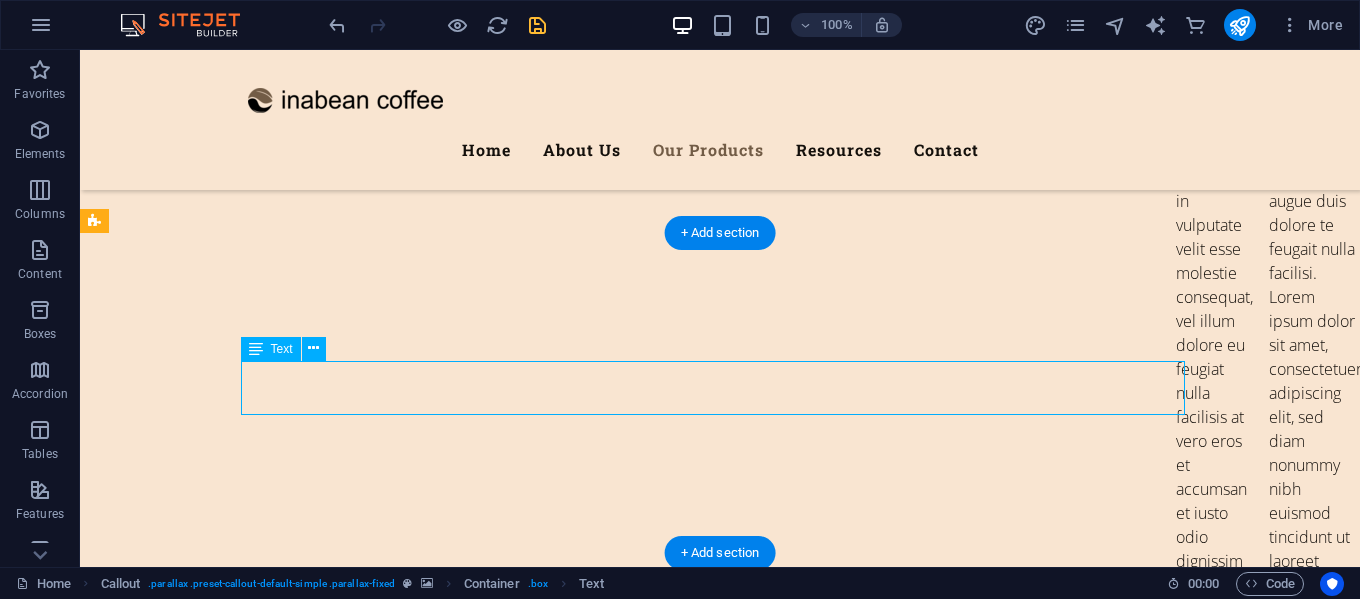 click on "If you’re looking for premium coffee with exceptional quality, then you’ve come to the right place. We warmly welcome you with open arms—please feel free to explore and choose the perfect coffee that suits your unique taste." at bounding box center (720, 5955) 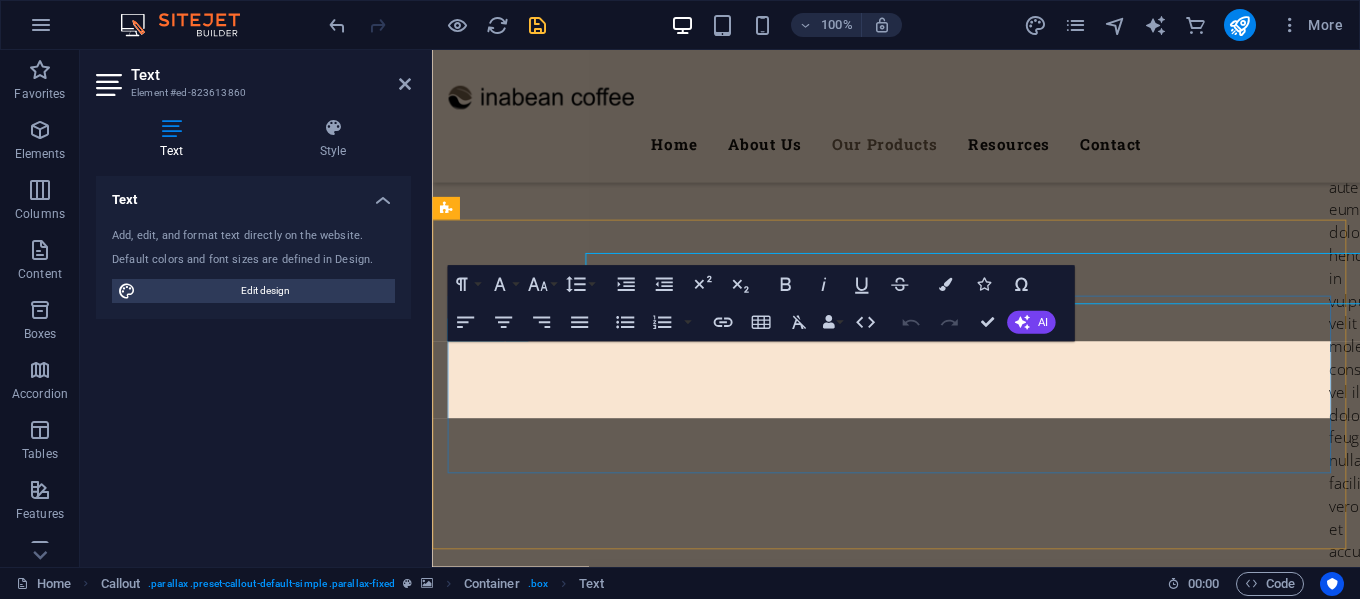 scroll, scrollTop: 7556, scrollLeft: 0, axis: vertical 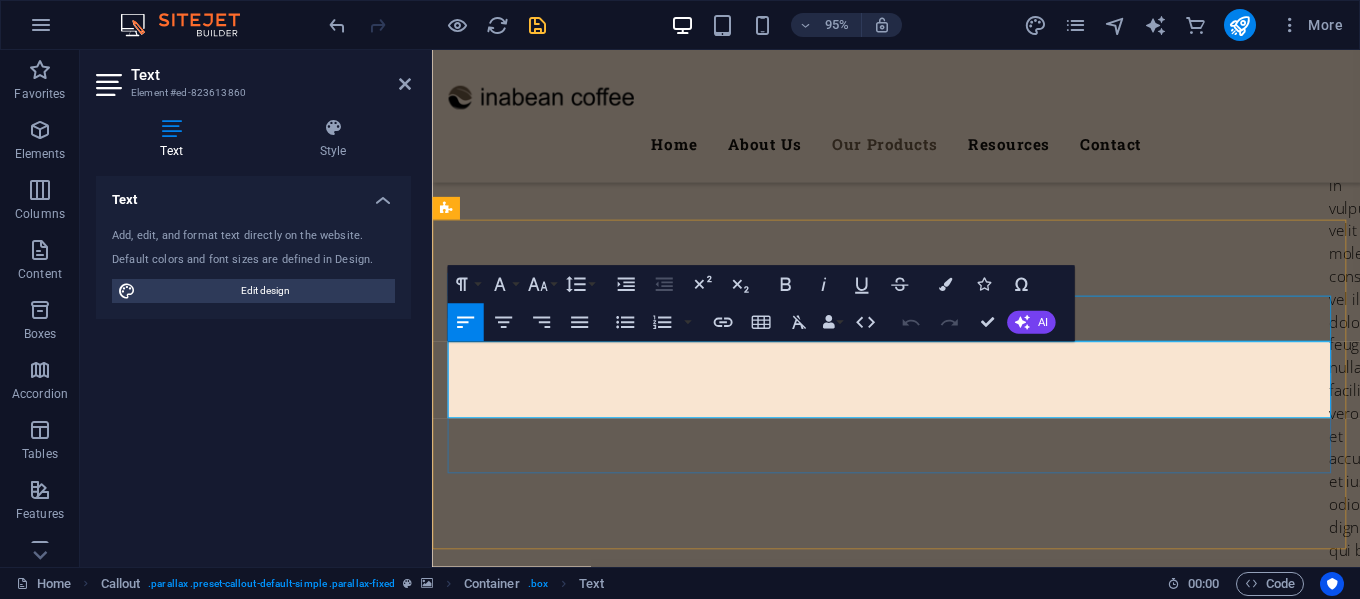 drag, startPoint x: 914, startPoint y: 424, endPoint x: 880, endPoint y: 371, distance: 62.968246 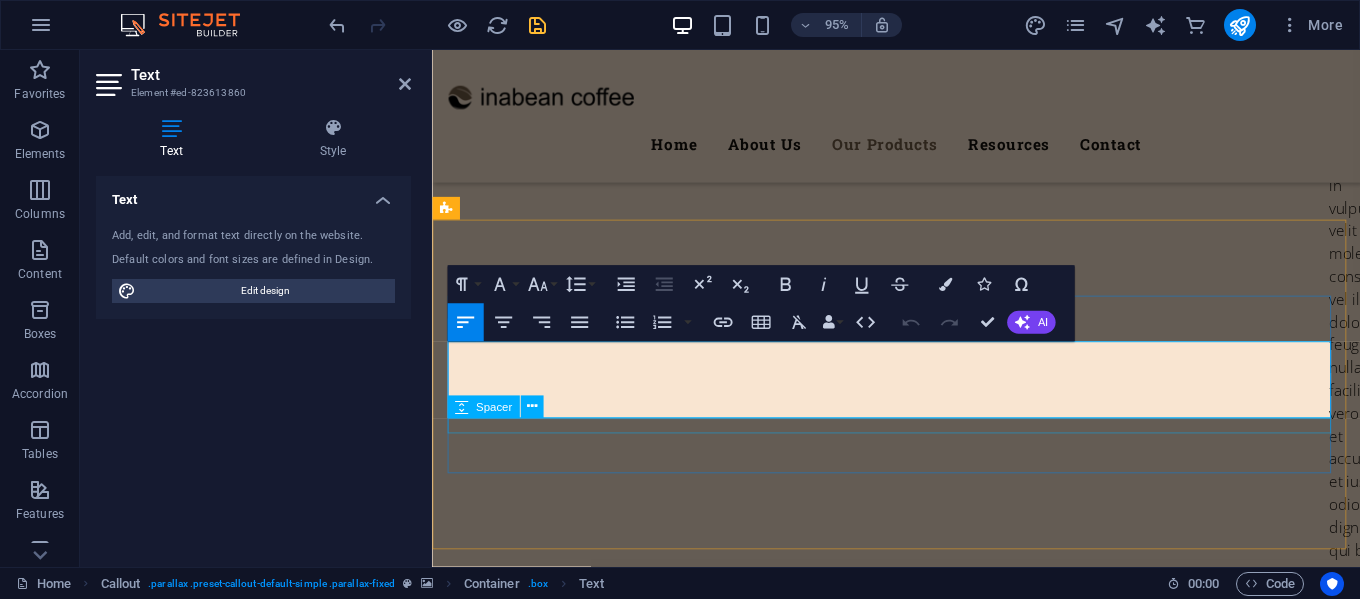 click at bounding box center [921, 5996] 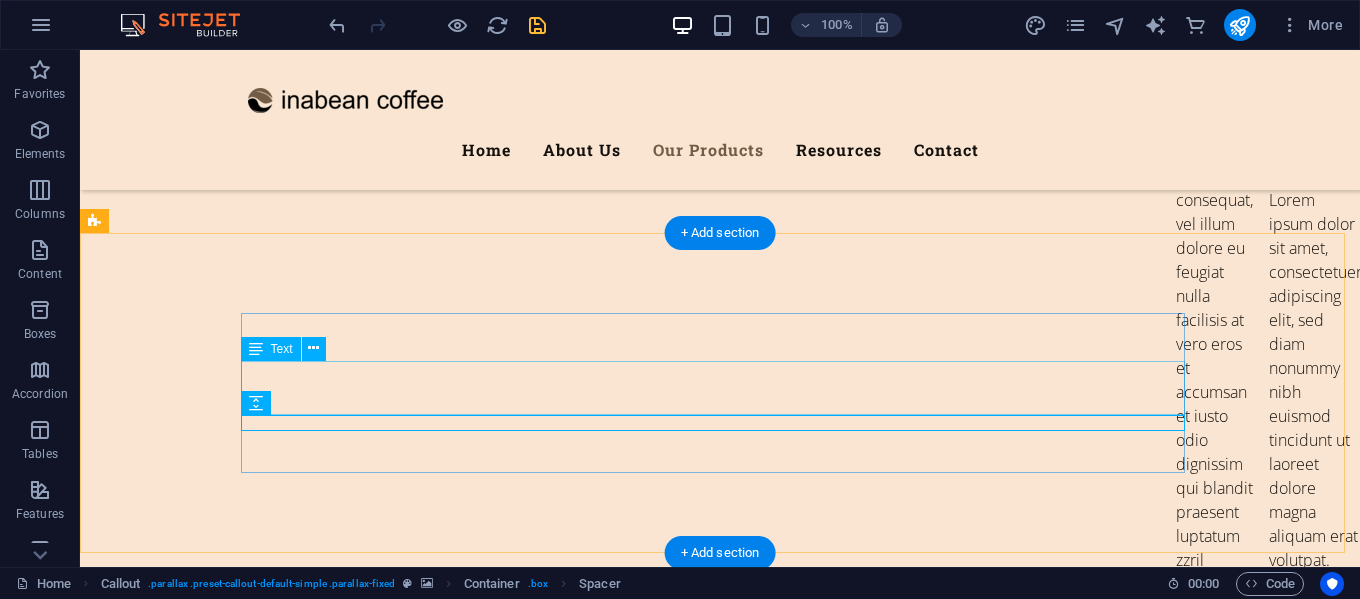 scroll, scrollTop: 7459, scrollLeft: 0, axis: vertical 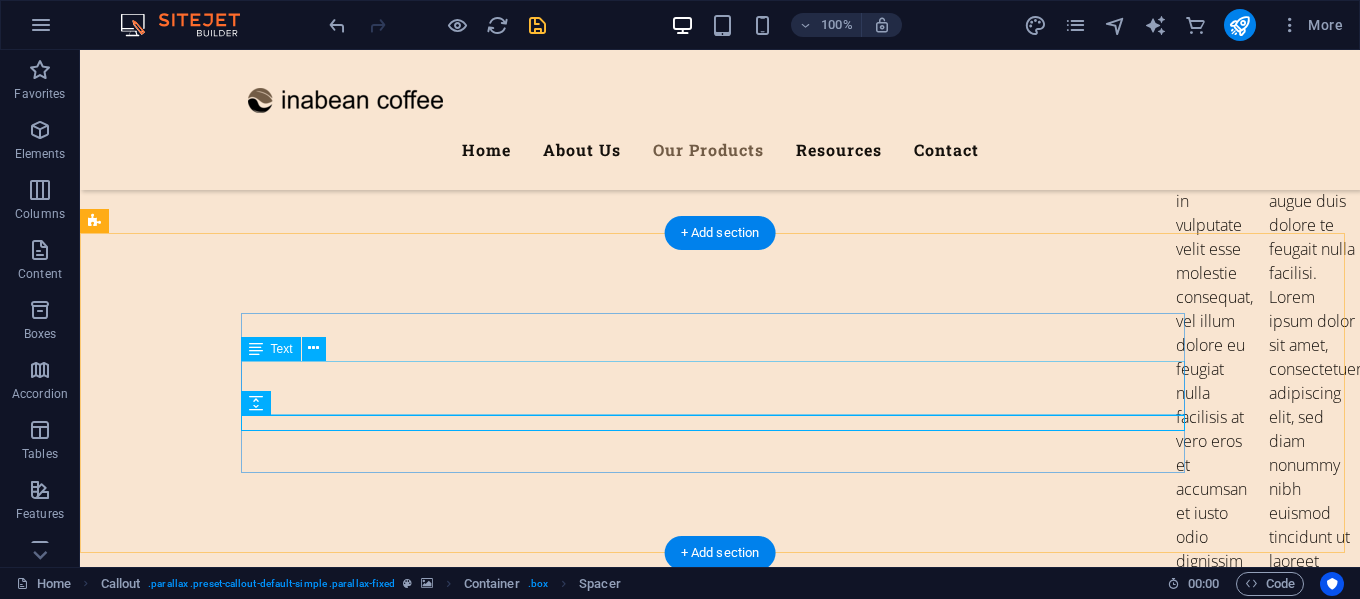 click on "If you’re looking for premium coffee with exceptional quality, then you’ve come to the right place. We warmly welcome you with open arms—please feel free to explore and choose the perfect coffee that suits your unique taste." at bounding box center (720, 5955) 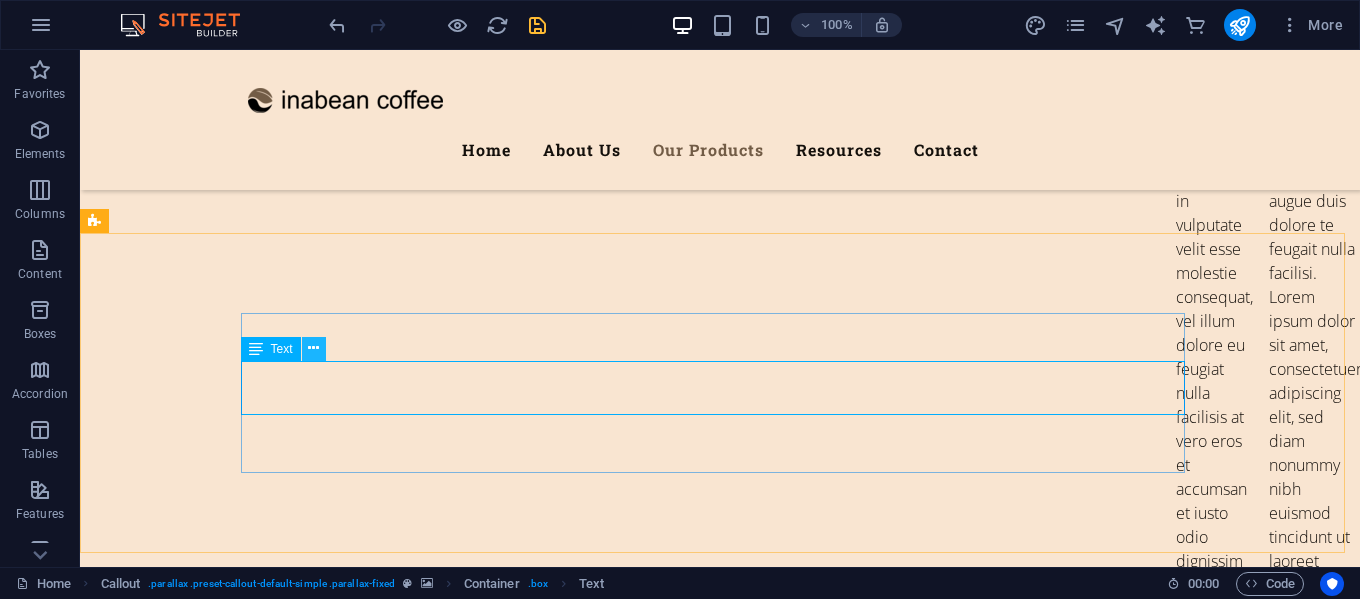 click at bounding box center (314, 349) 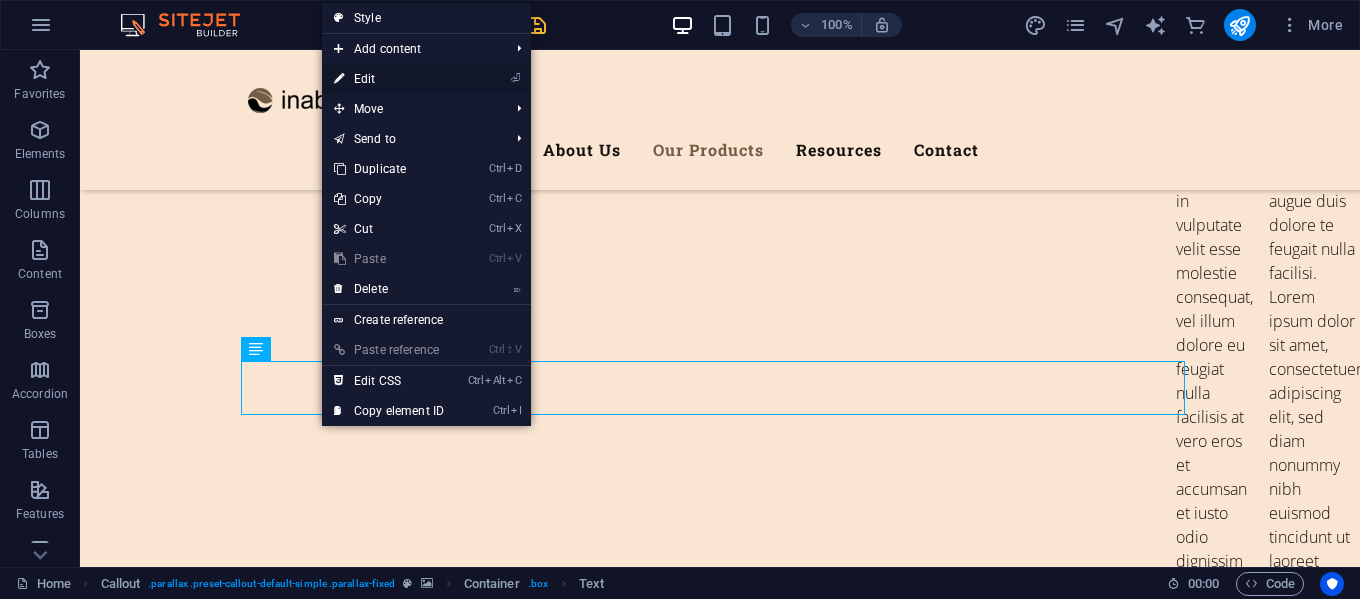 click on "⏎  Edit" at bounding box center [389, 79] 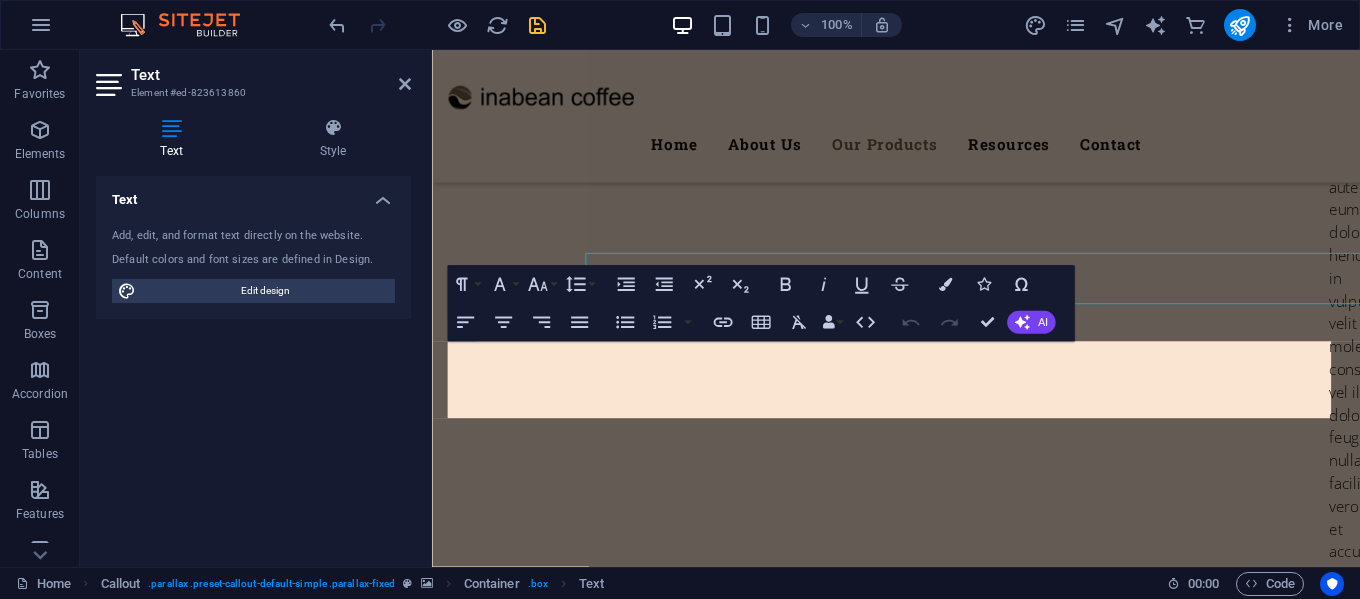 scroll, scrollTop: 7556, scrollLeft: 0, axis: vertical 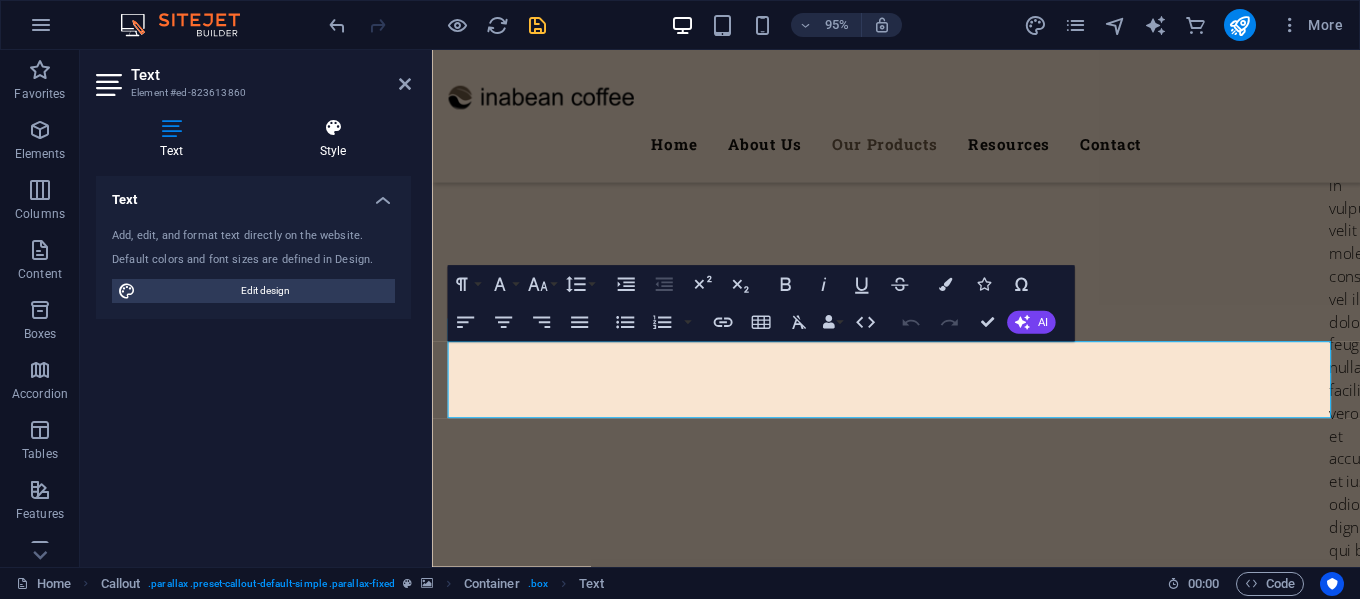 click on "Style" at bounding box center (333, 139) 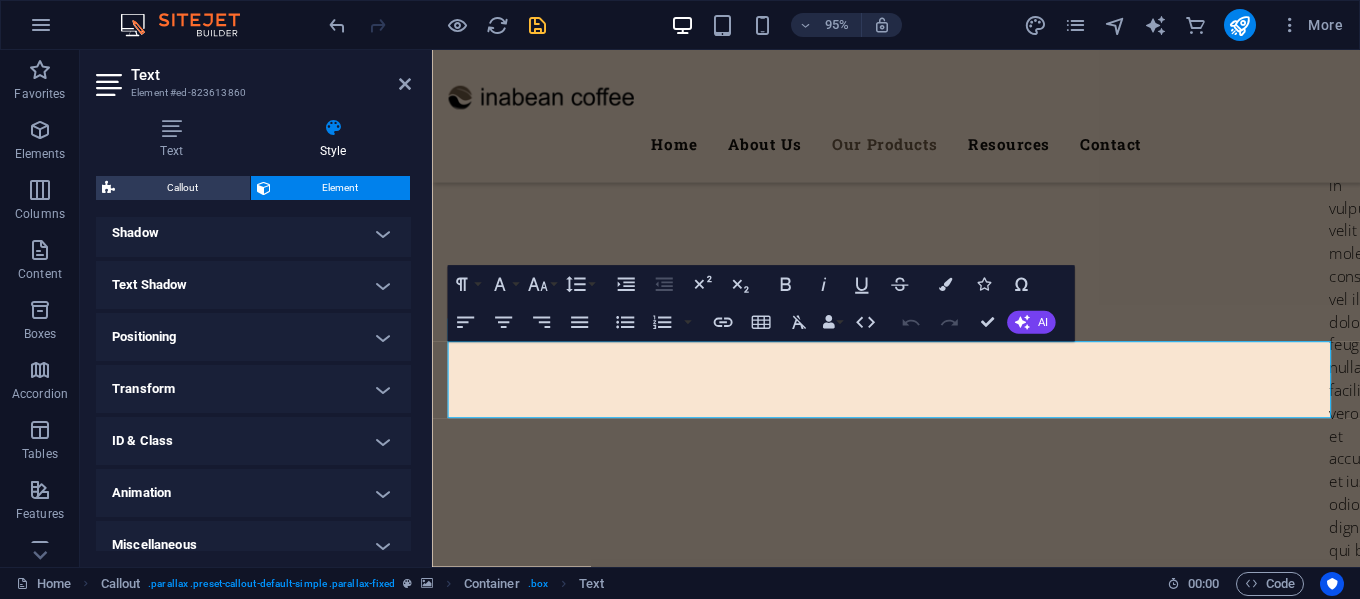 scroll, scrollTop: 500, scrollLeft: 0, axis: vertical 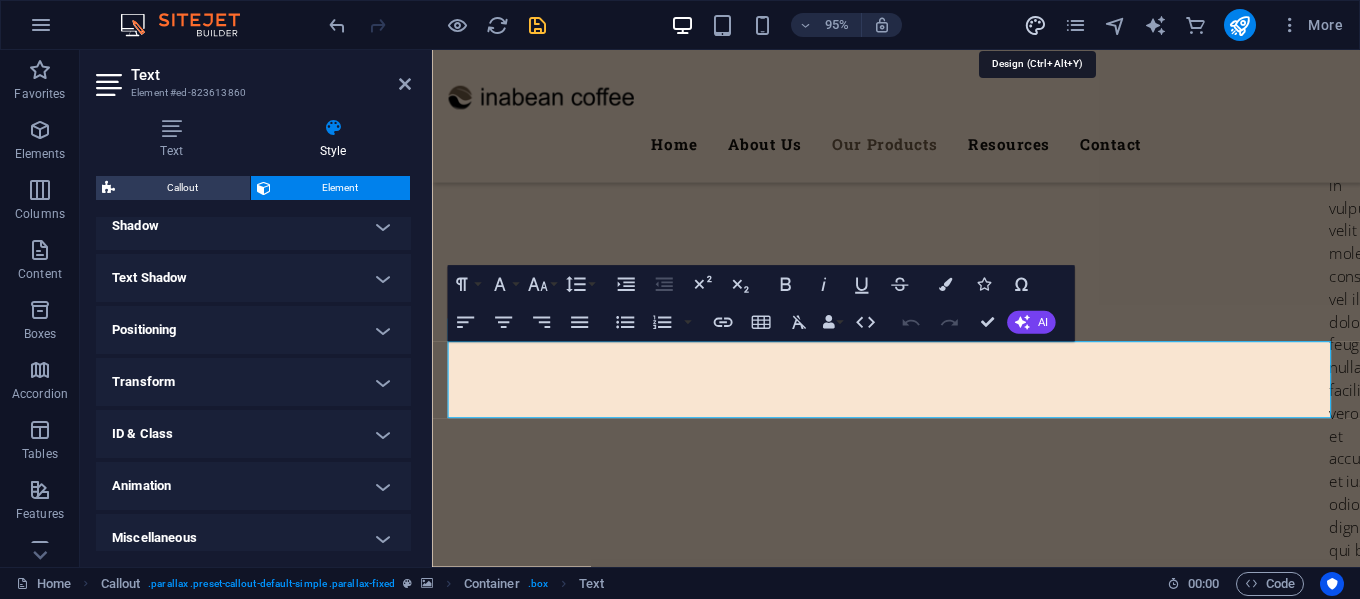 click at bounding box center (1035, 25) 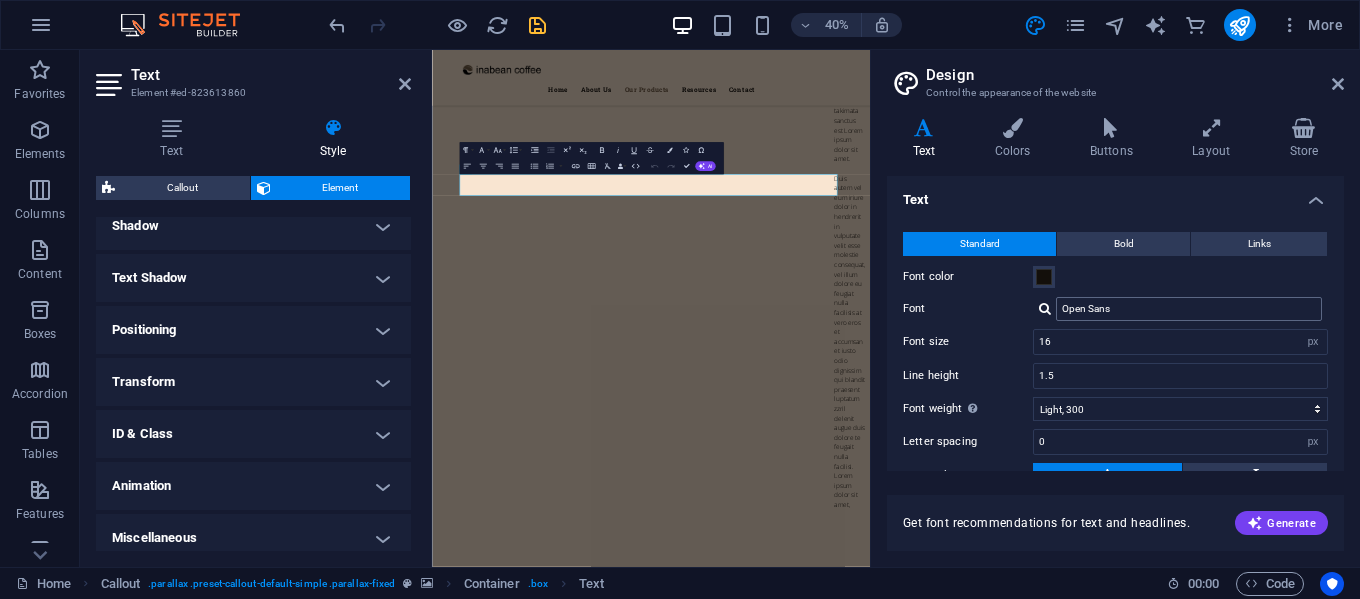 scroll, scrollTop: 7847, scrollLeft: 0, axis: vertical 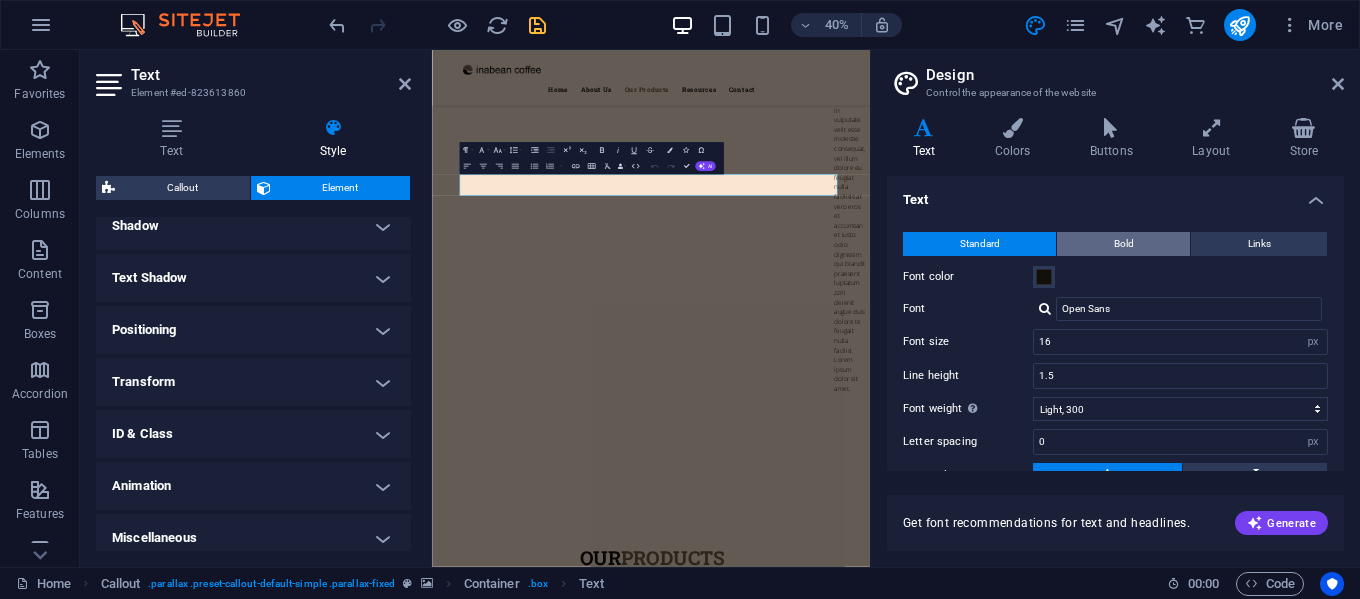 click on "Bold" at bounding box center [1124, 244] 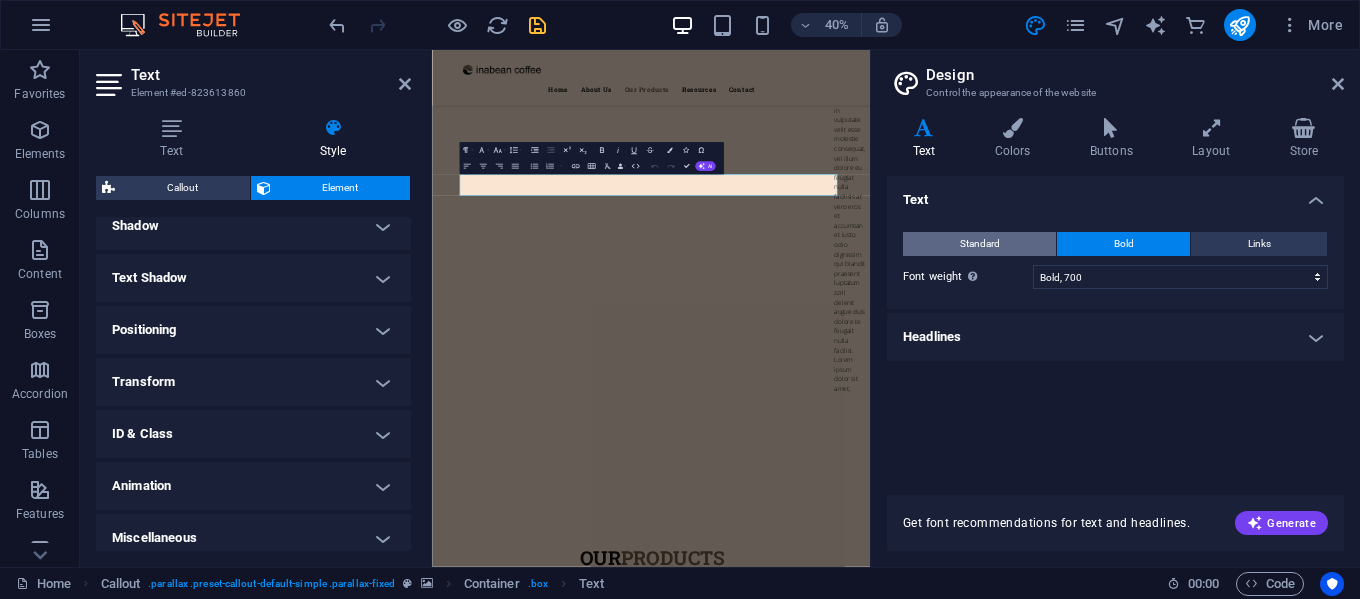 click on "Standard" at bounding box center (979, 244) 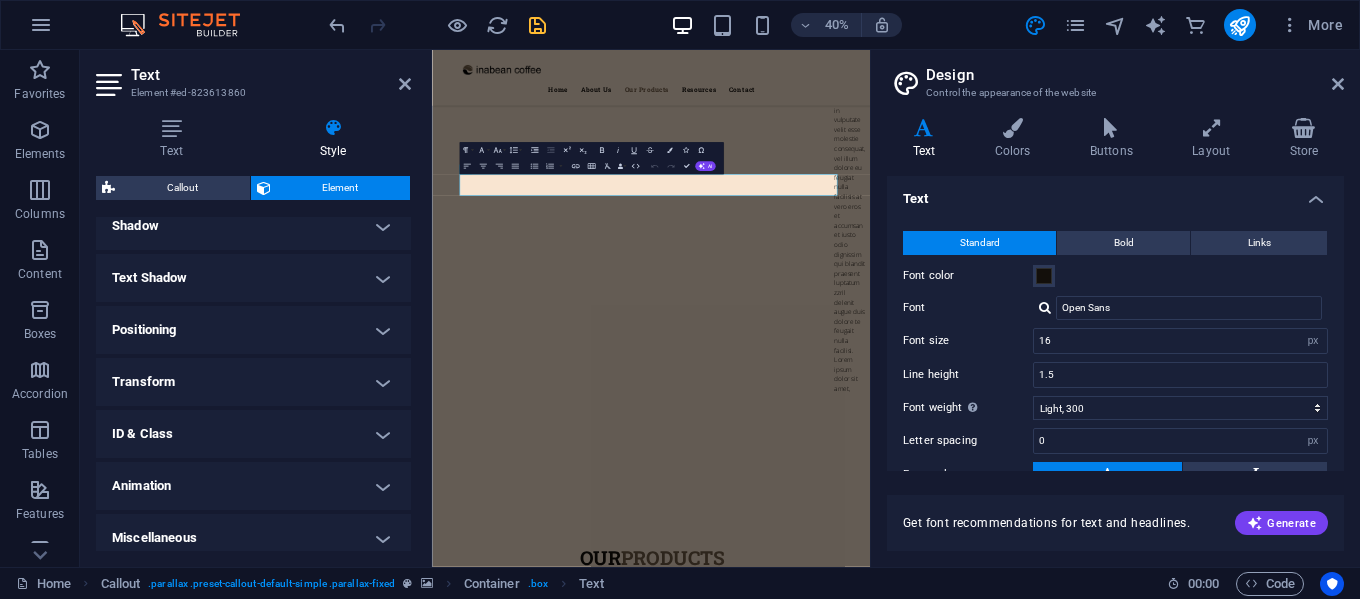 scroll, scrollTop: 0, scrollLeft: 0, axis: both 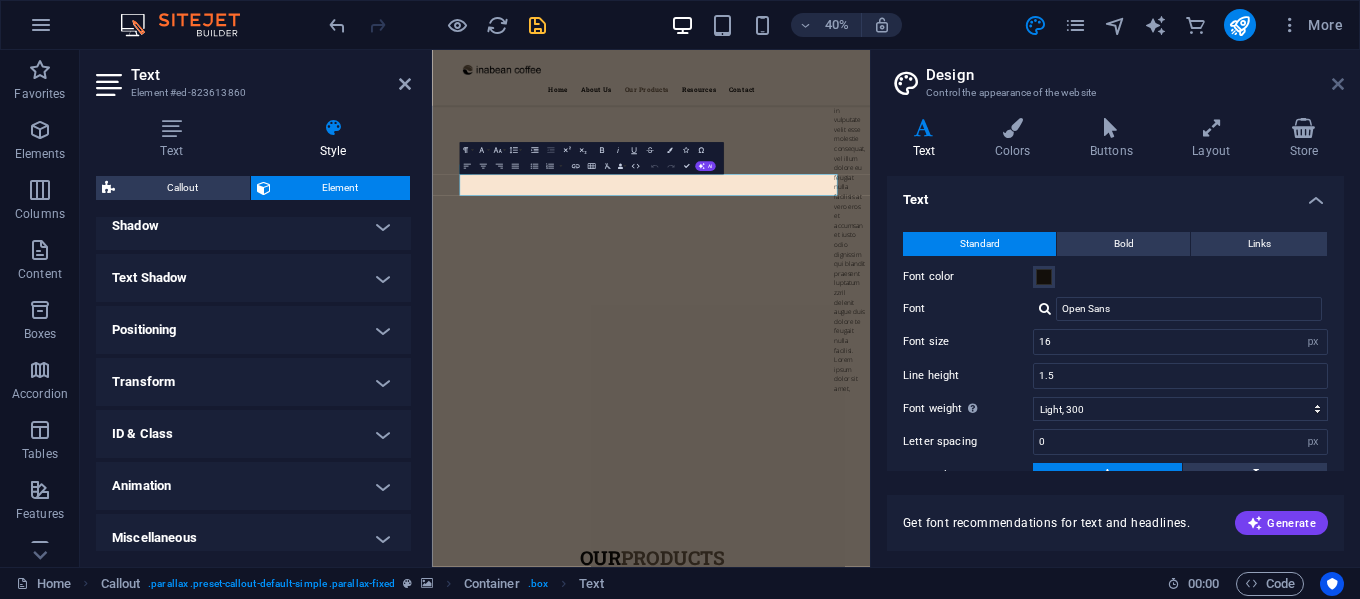 click at bounding box center [1338, 84] 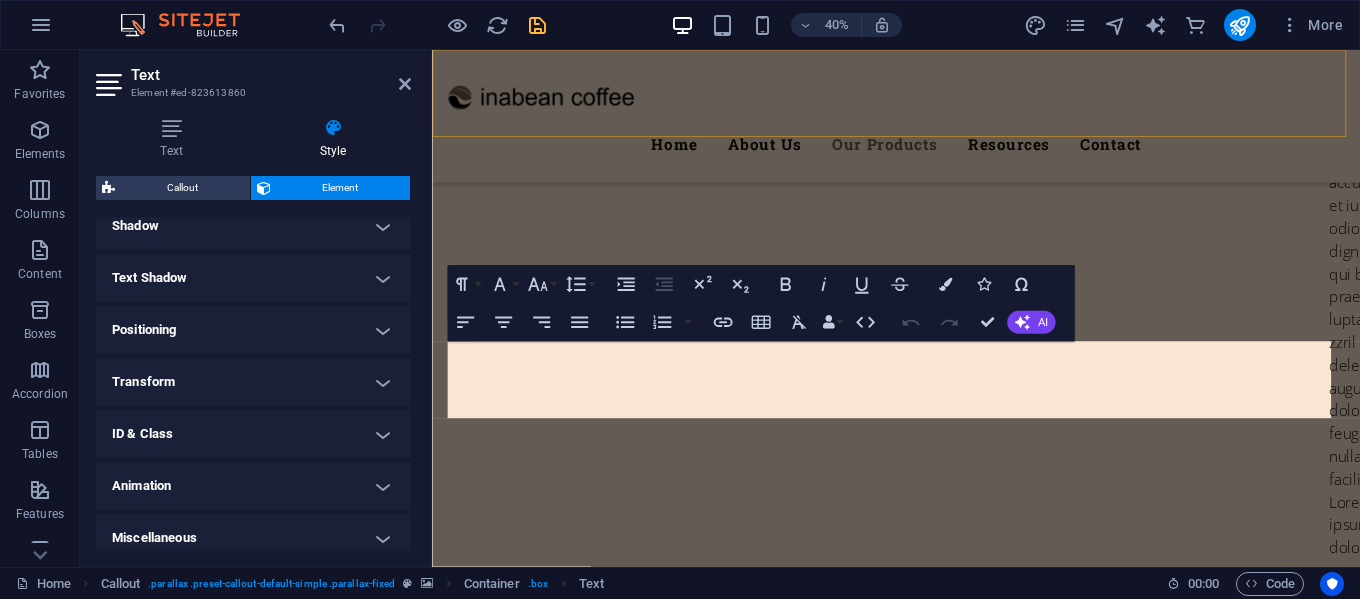 scroll, scrollTop: 7556, scrollLeft: 0, axis: vertical 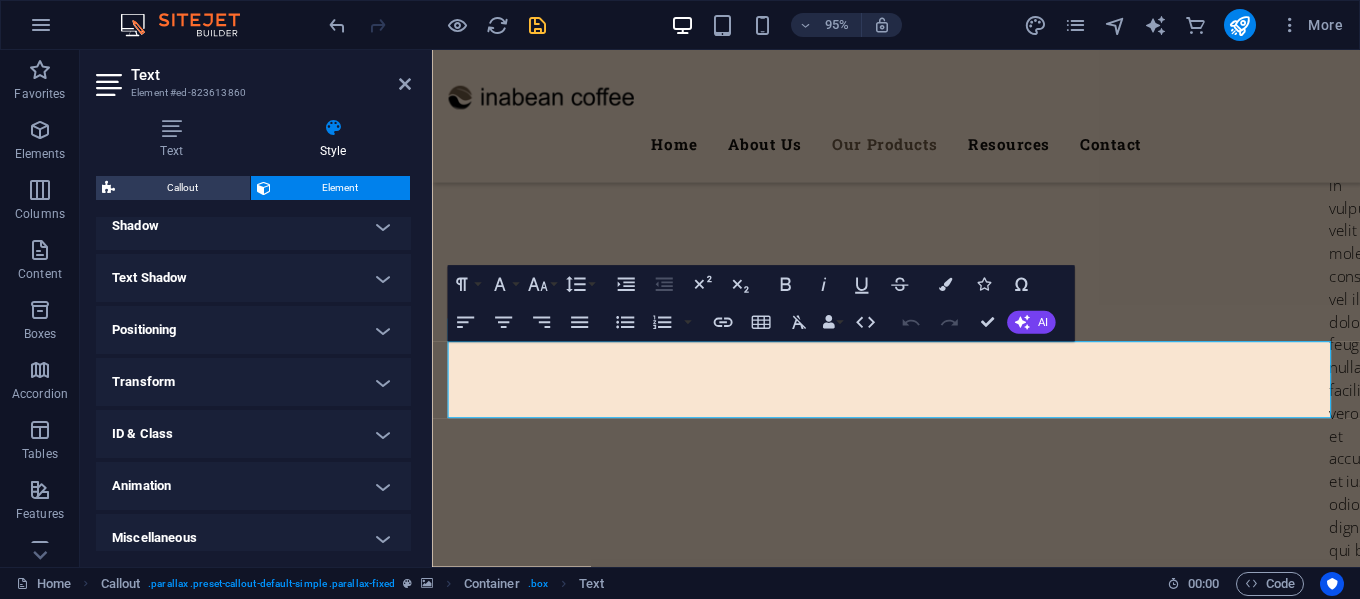 click on "Text Shadow" at bounding box center (253, 278) 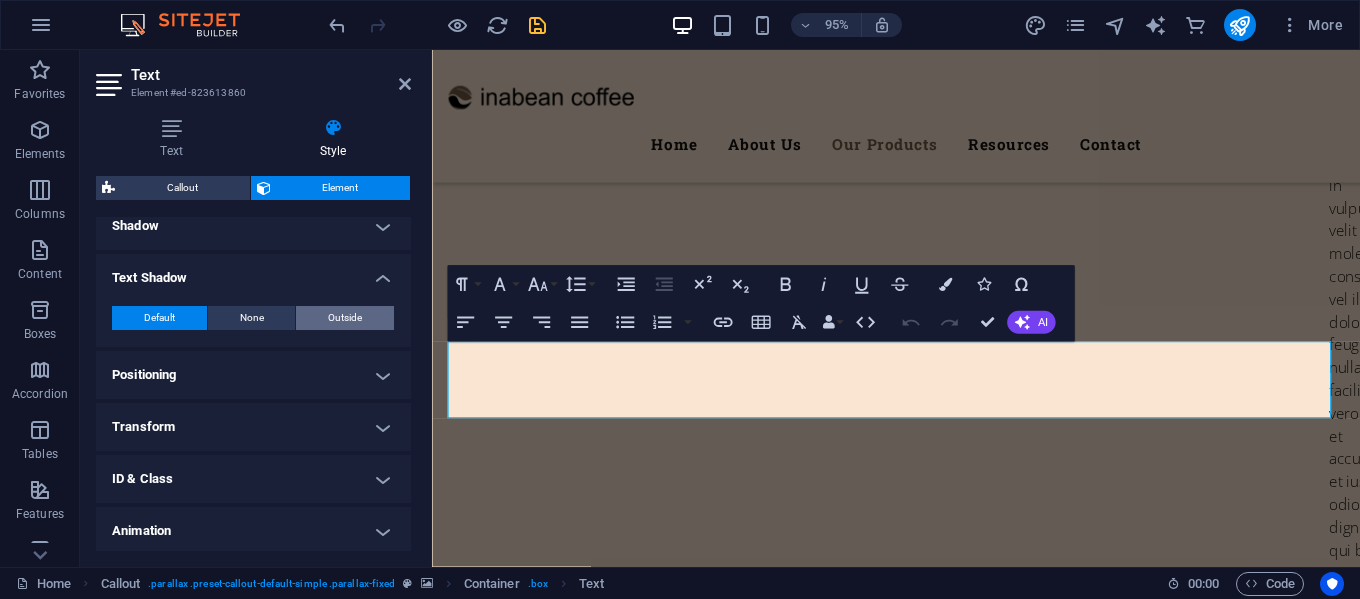 click on "Outside" at bounding box center [345, 318] 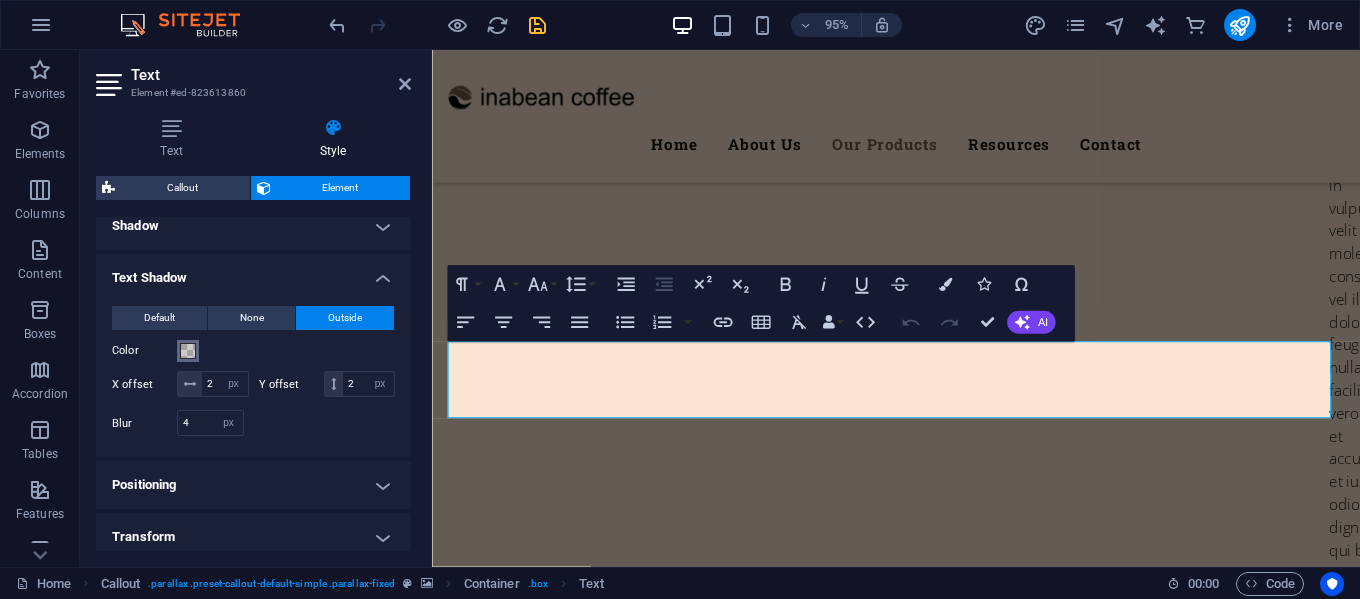 click at bounding box center [188, 351] 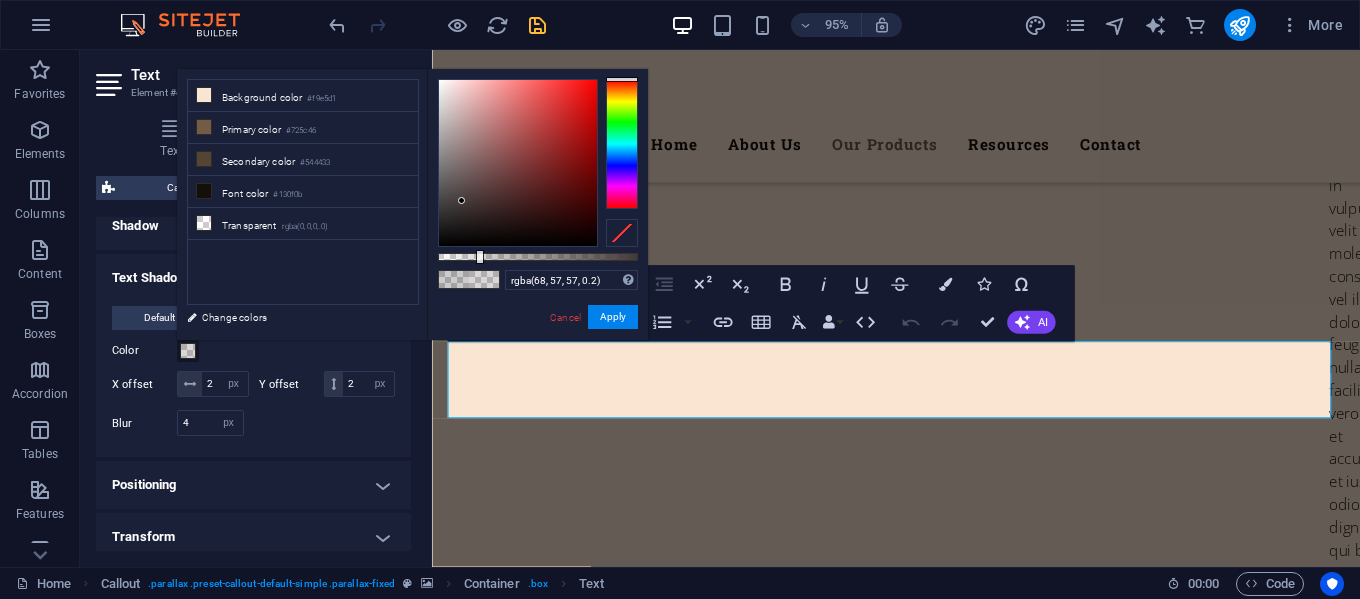 click at bounding box center [518, 163] 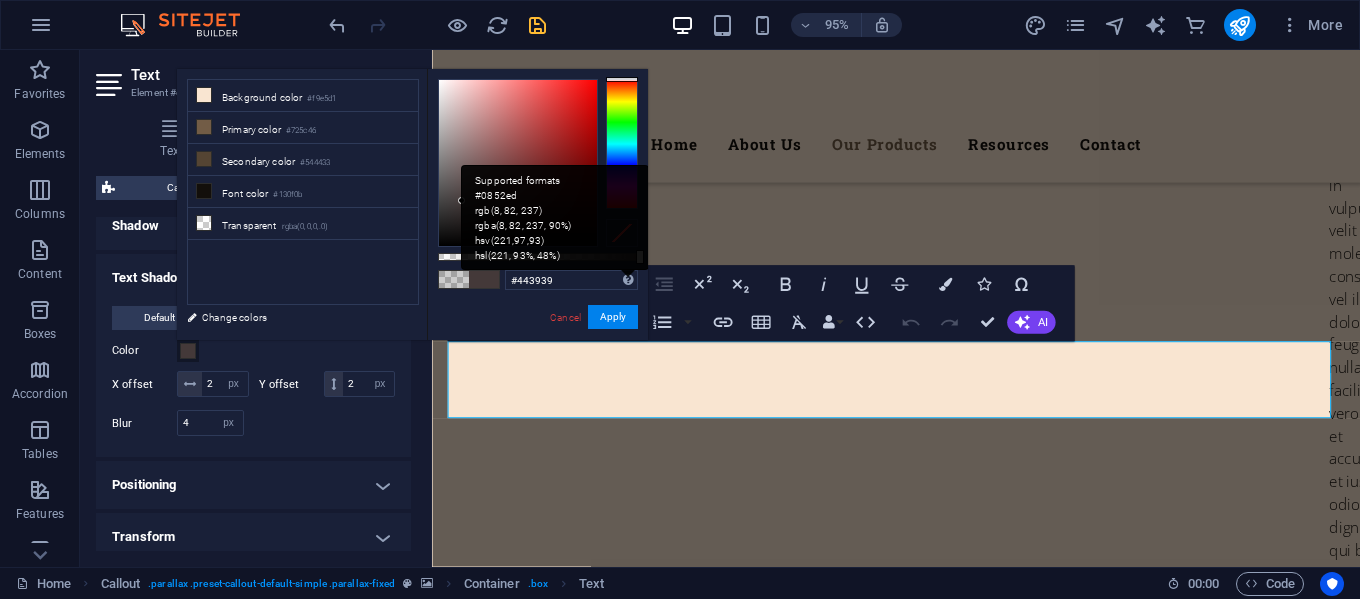 drag, startPoint x: 475, startPoint y: 258, endPoint x: 598, endPoint y: 266, distance: 123.25989 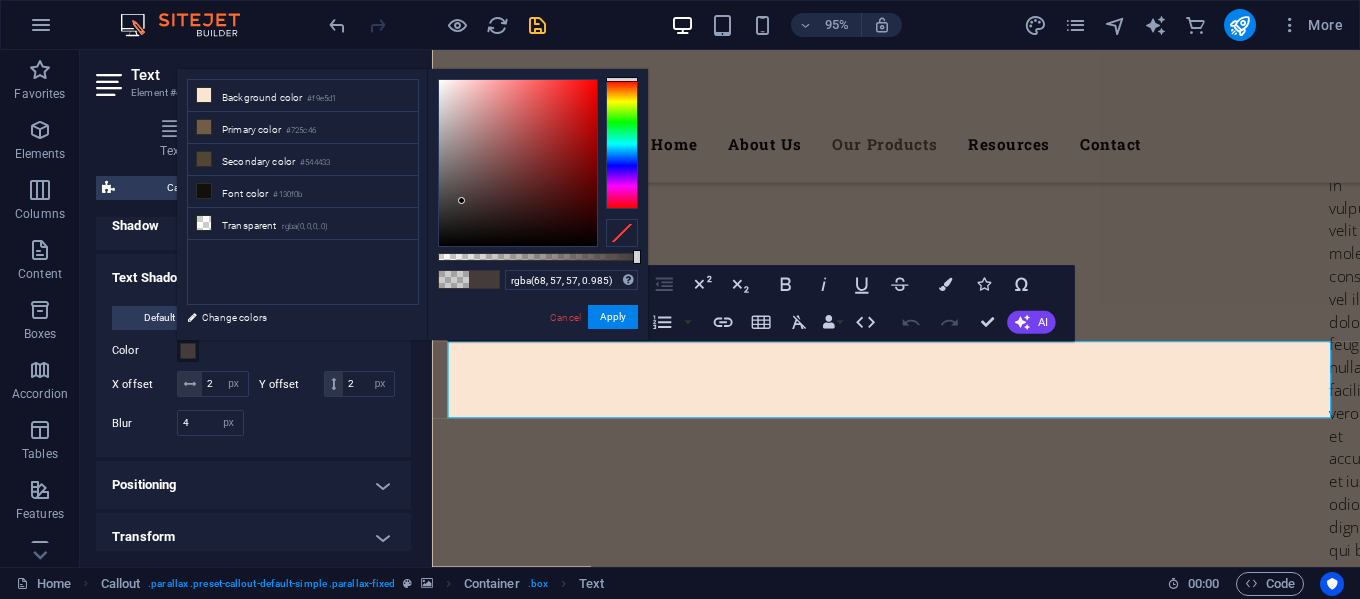 type on "rgba(28, 9, 9, 0.985)" 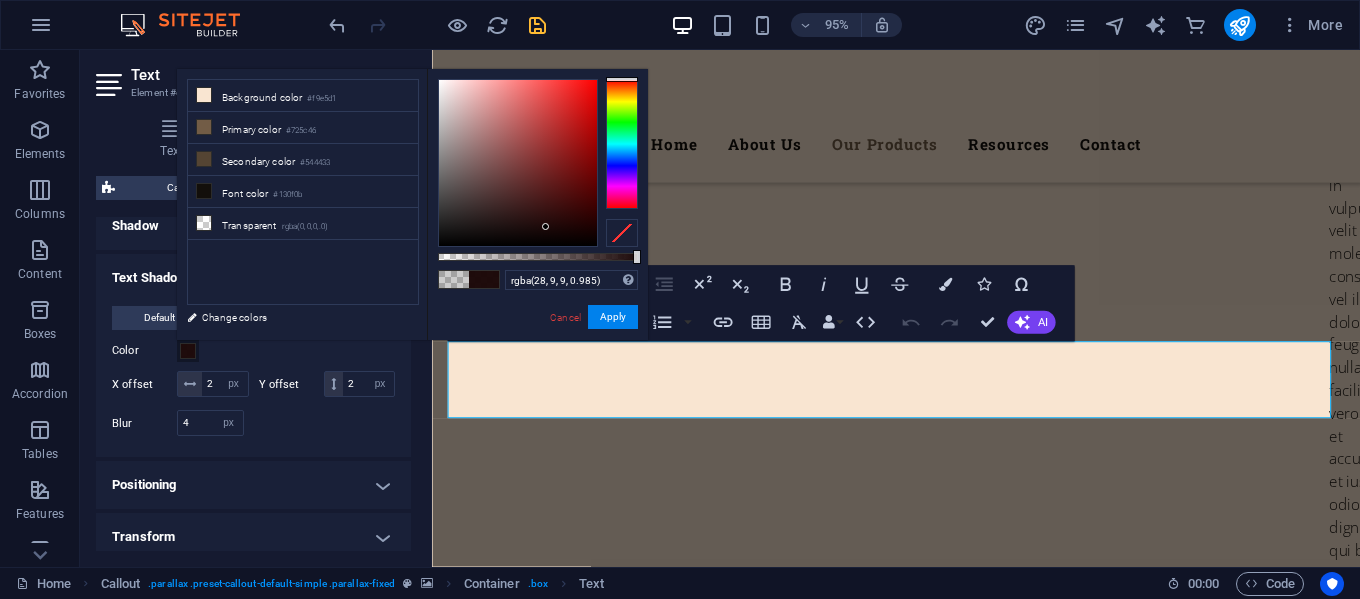 click at bounding box center [518, 163] 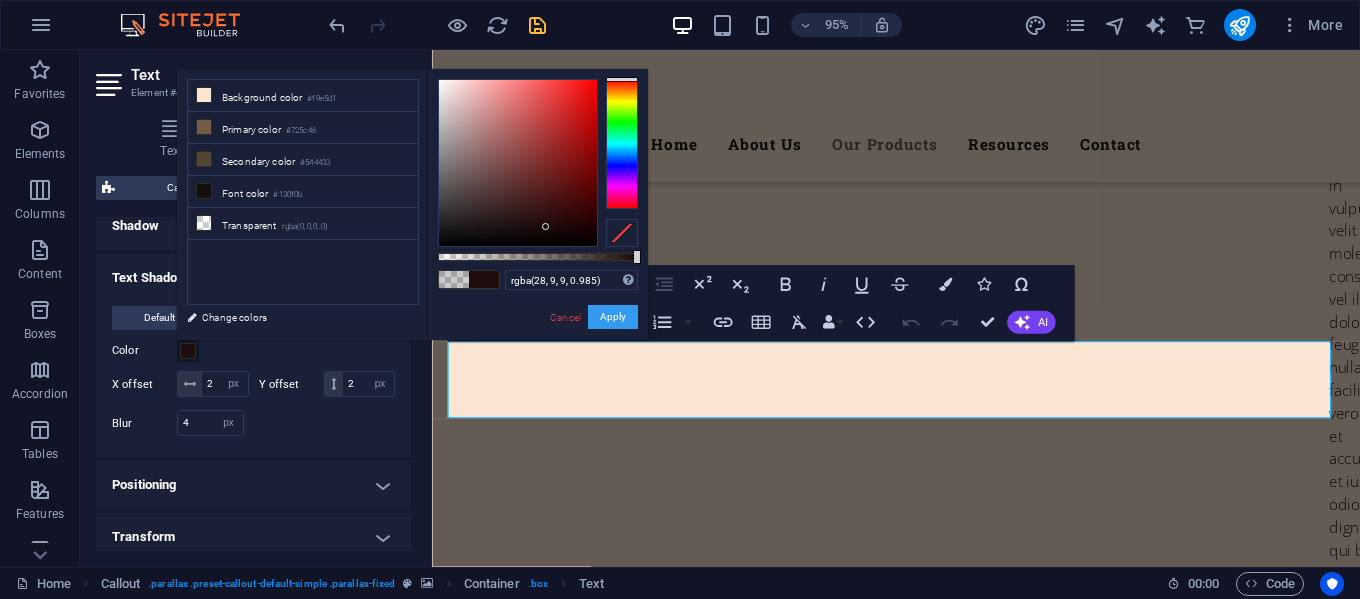 click on "Apply" at bounding box center (613, 317) 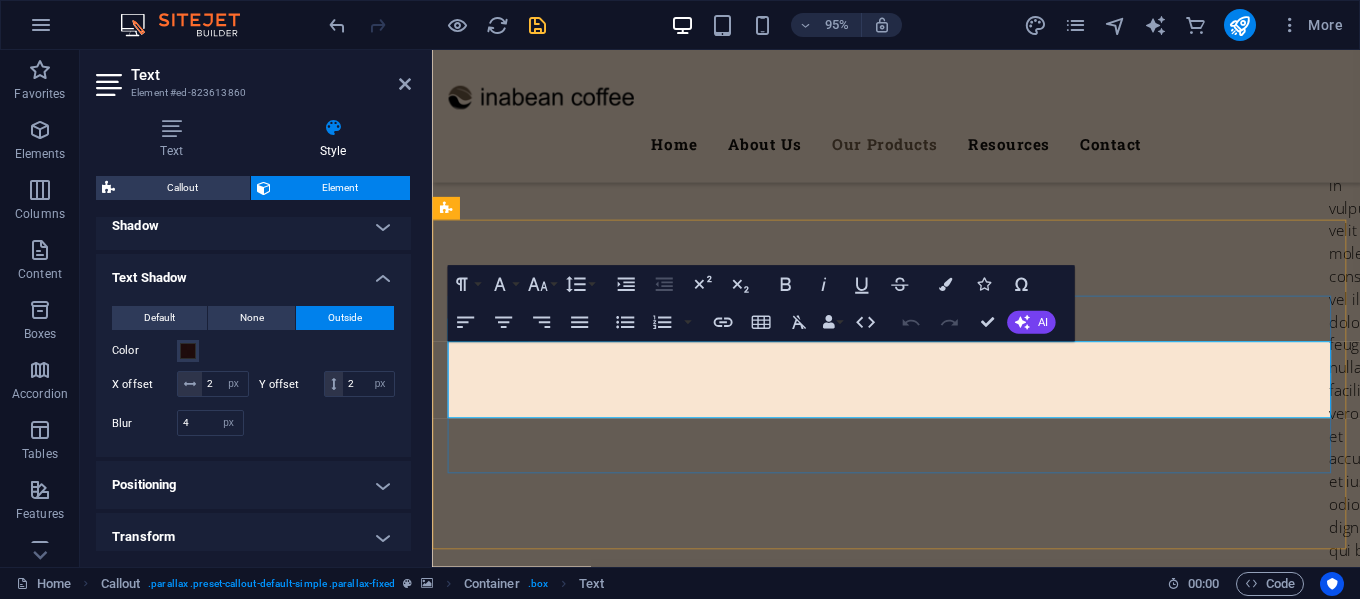 click on "If you’re looking for premium coffee with exceptional quality, then you’ve come to the right place. We warmly welcome you with open arms—please feel free to explore and choose the perfect coffee that suits your unique taste." at bounding box center (904, 5947) 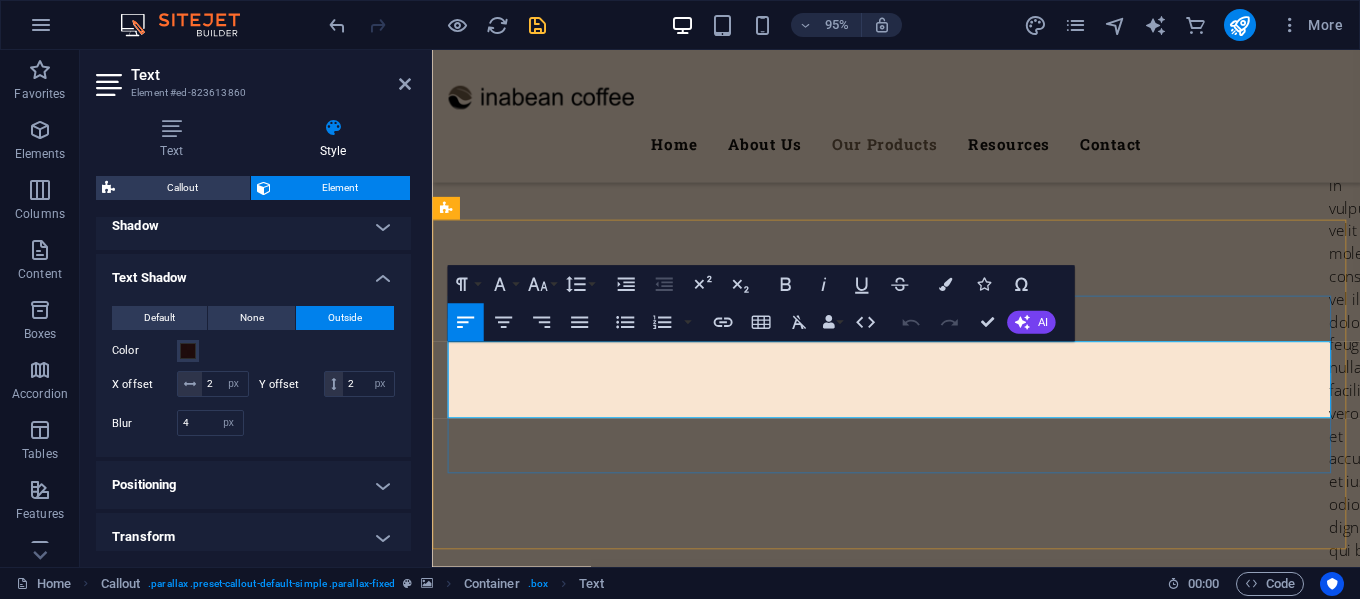 click on "If you’re looking for premium coffee with exceptional quality, then you’ve come to the right place. We warmly welcome you with open arms—please feel free to explore and choose the perfect coffee that suits your unique taste." at bounding box center (904, 5947) 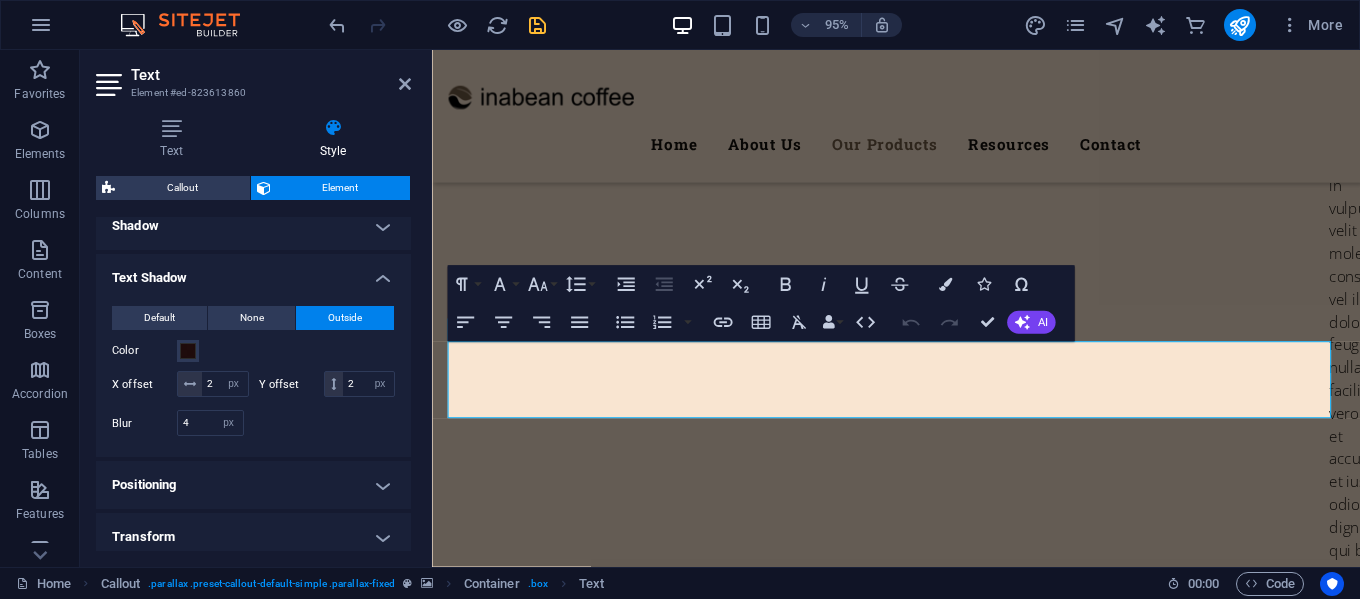 click on "Outside" at bounding box center (345, 318) 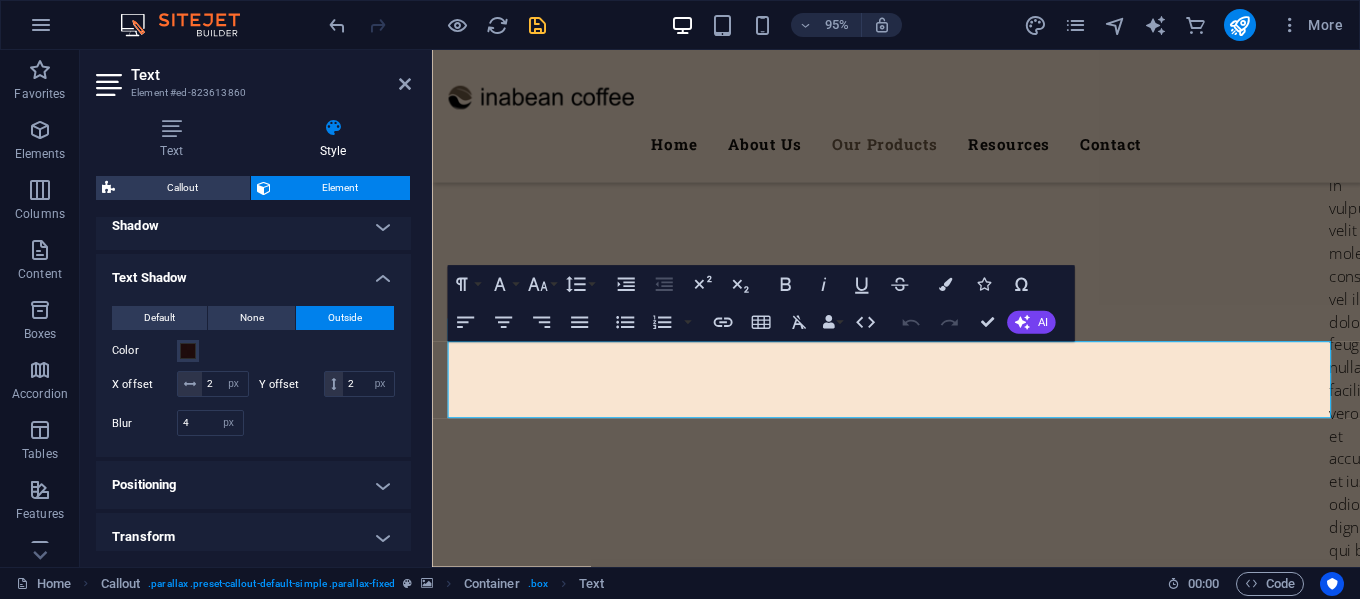 click on "Color" at bounding box center (253, 351) 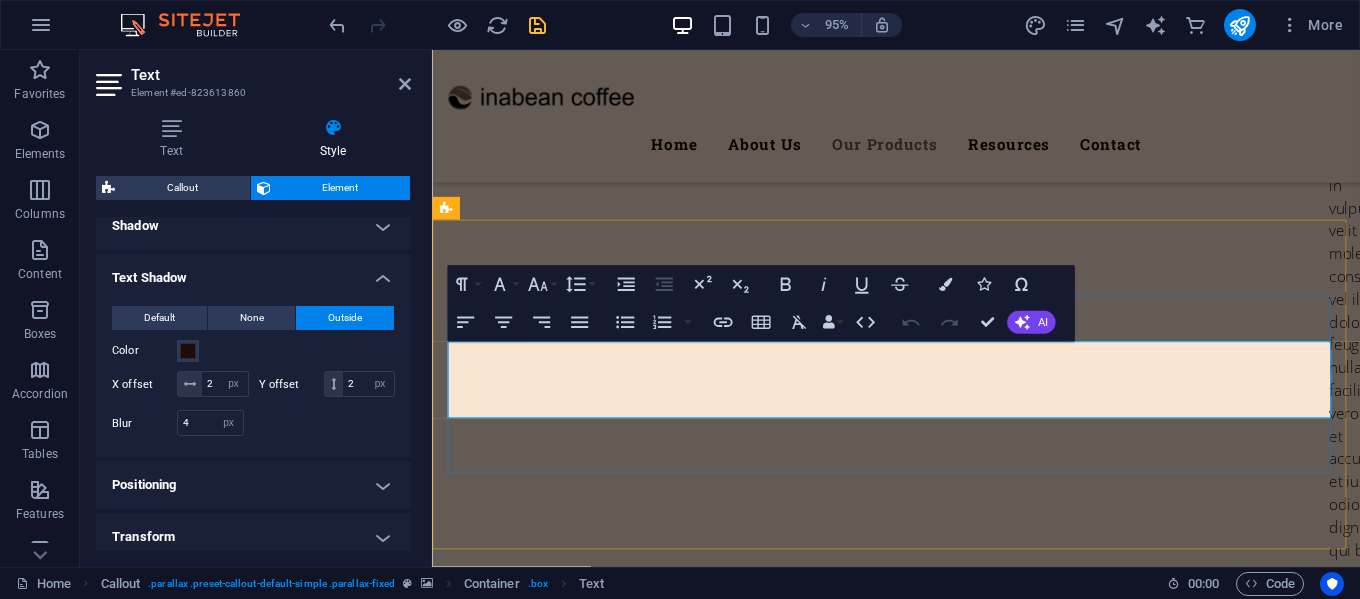 click on "If you’re looking for premium coffee with exceptional quality, then you’ve come to the right place. We warmly welcome you with open arms—please feel free to explore and choose the perfect coffee that suits your unique taste." at bounding box center [921, 5947] 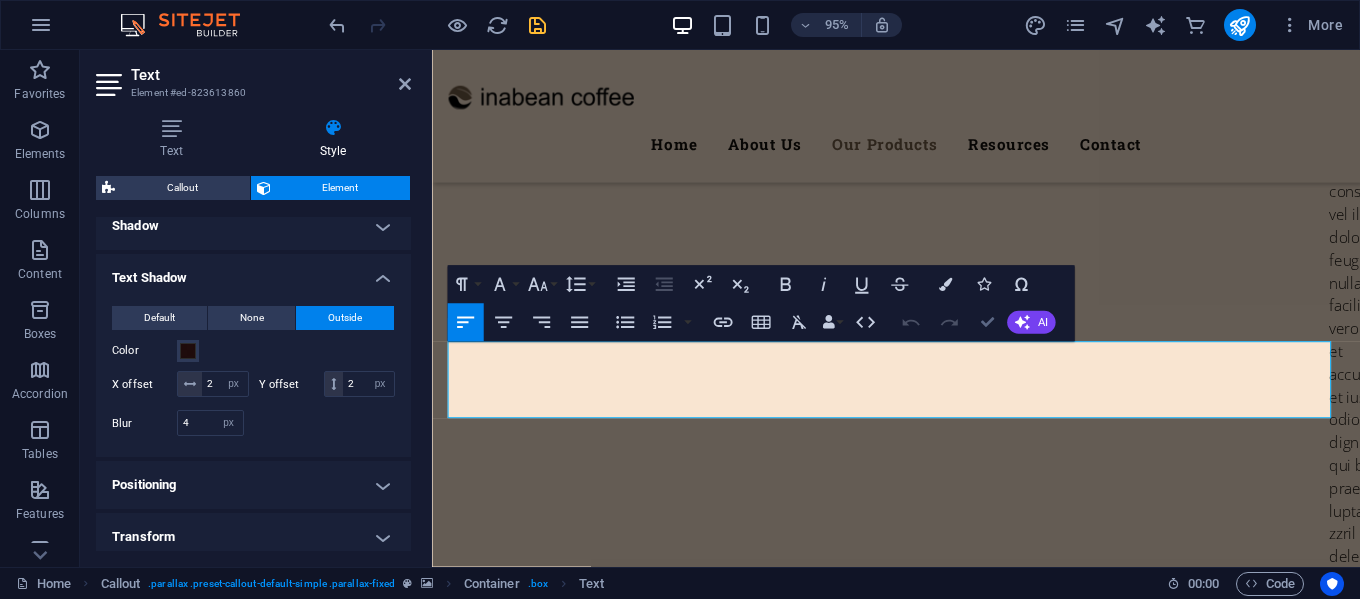 scroll, scrollTop: 7463, scrollLeft: 0, axis: vertical 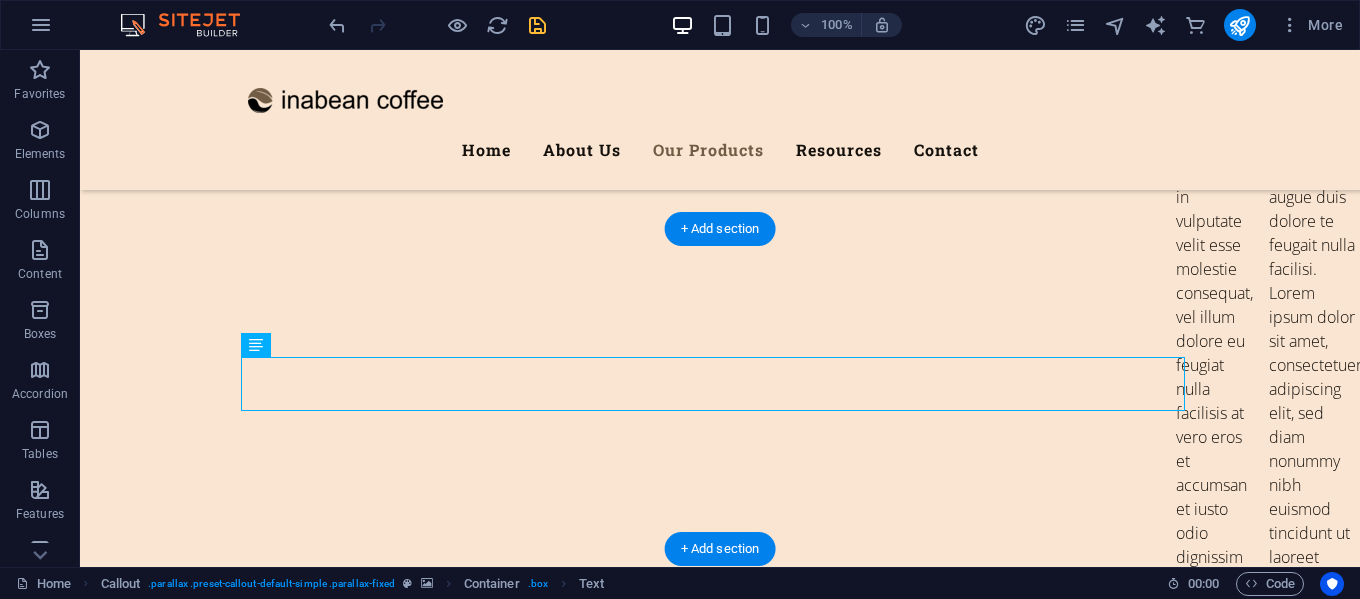 click at bounding box center (720, 6041) 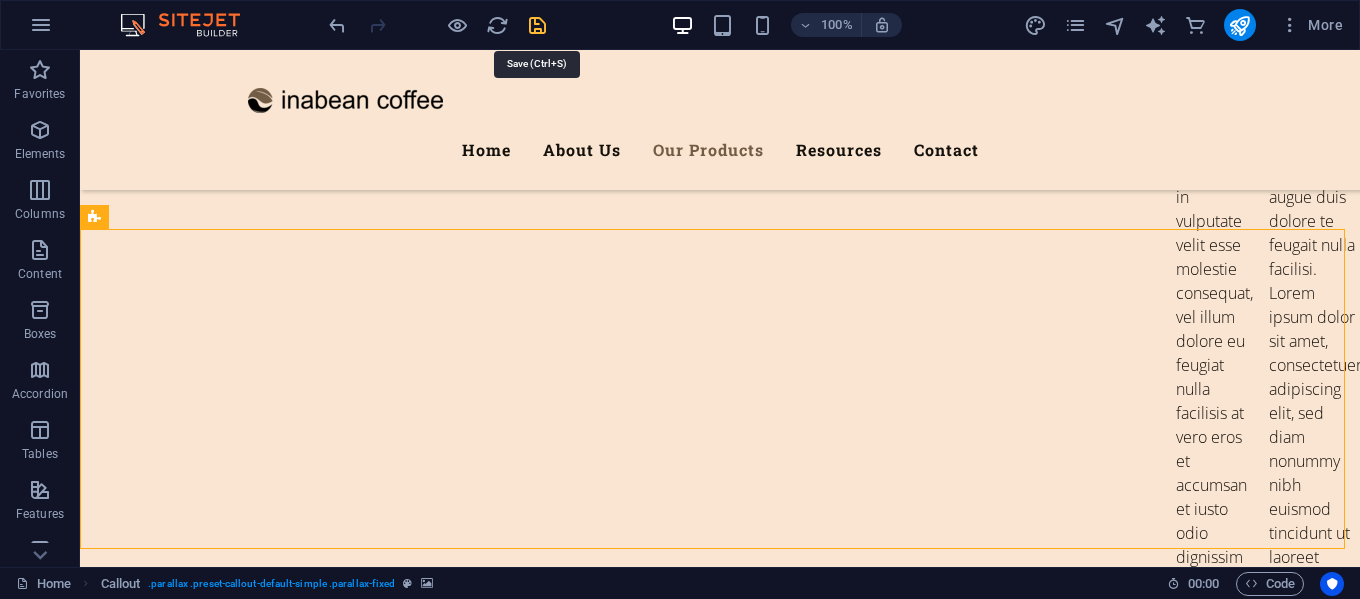 click at bounding box center (537, 25) 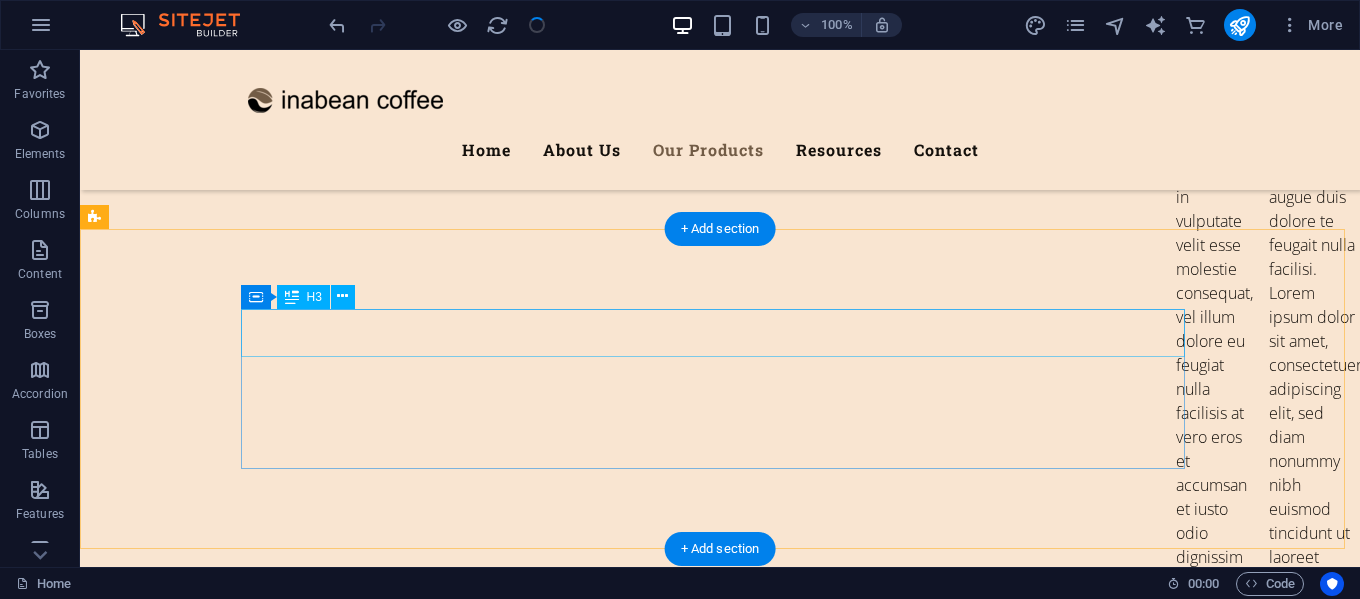 click on "Looking for best coffee product's?" at bounding box center [720, 5887] 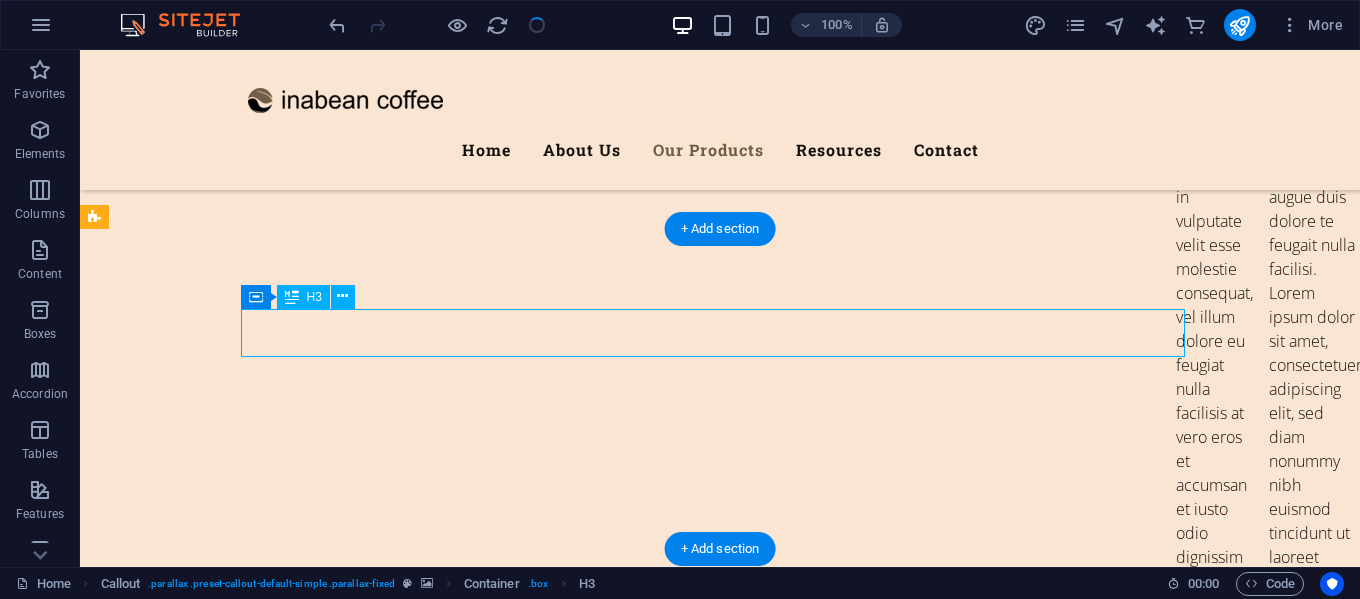 click on "Looking for best coffee product's?" at bounding box center [720, 5887] 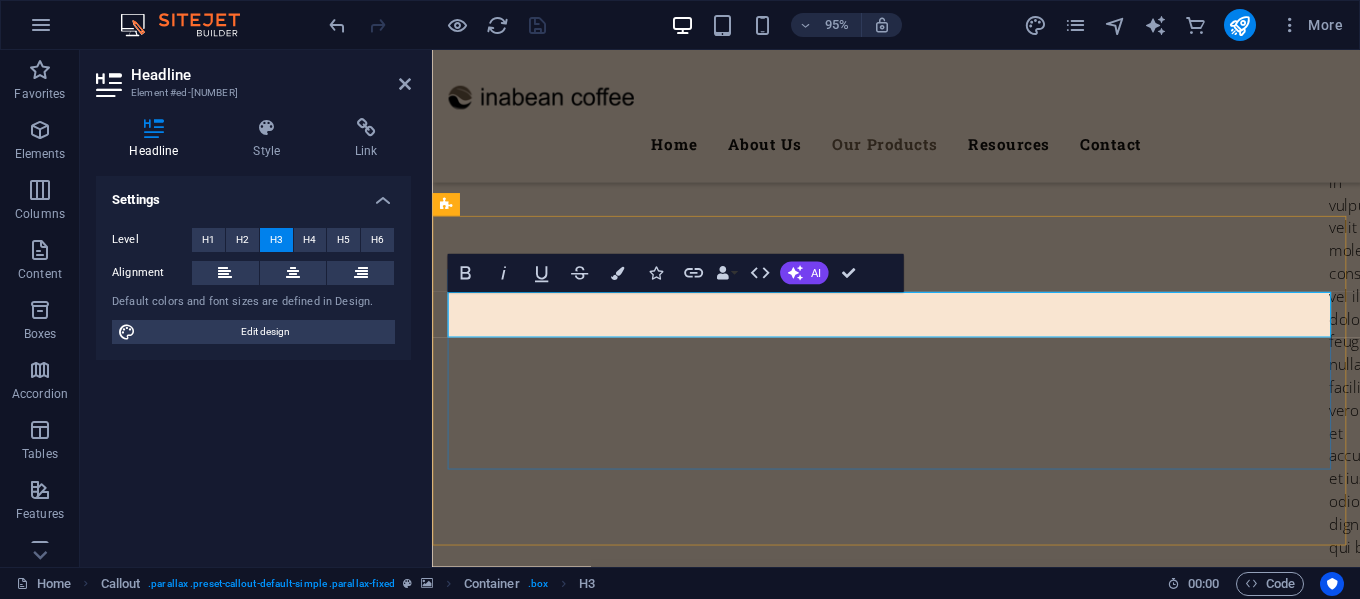 drag, startPoint x: 629, startPoint y: 337, endPoint x: 659, endPoint y: 372, distance: 46.09772 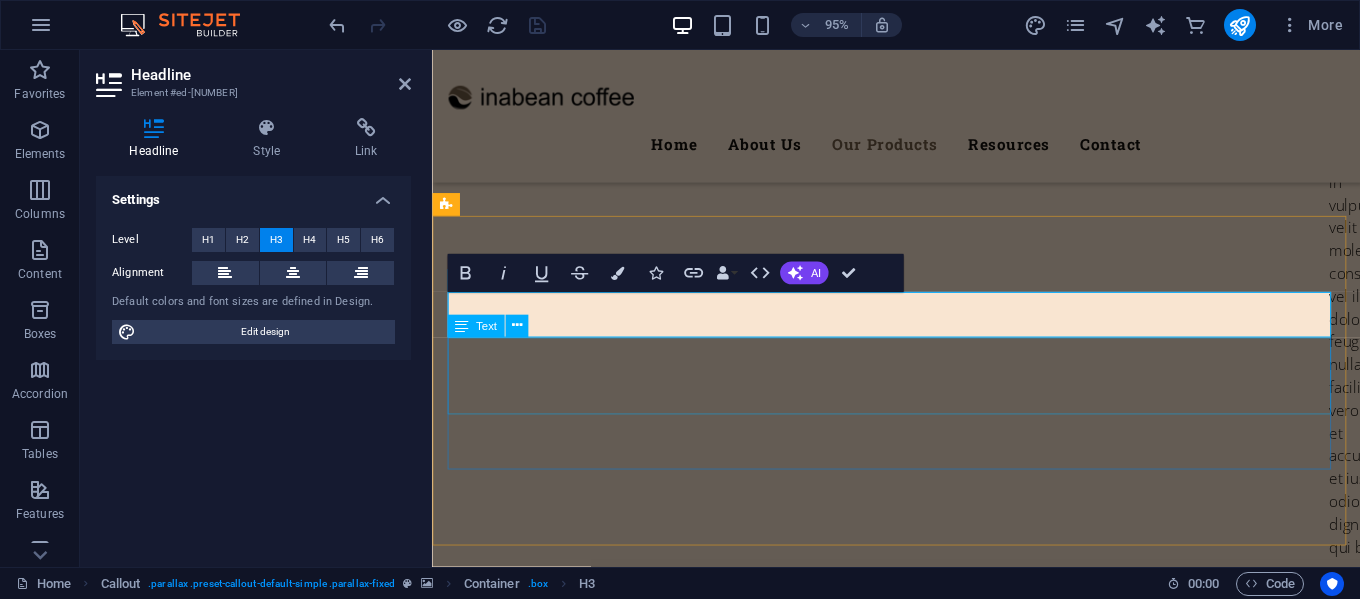 type 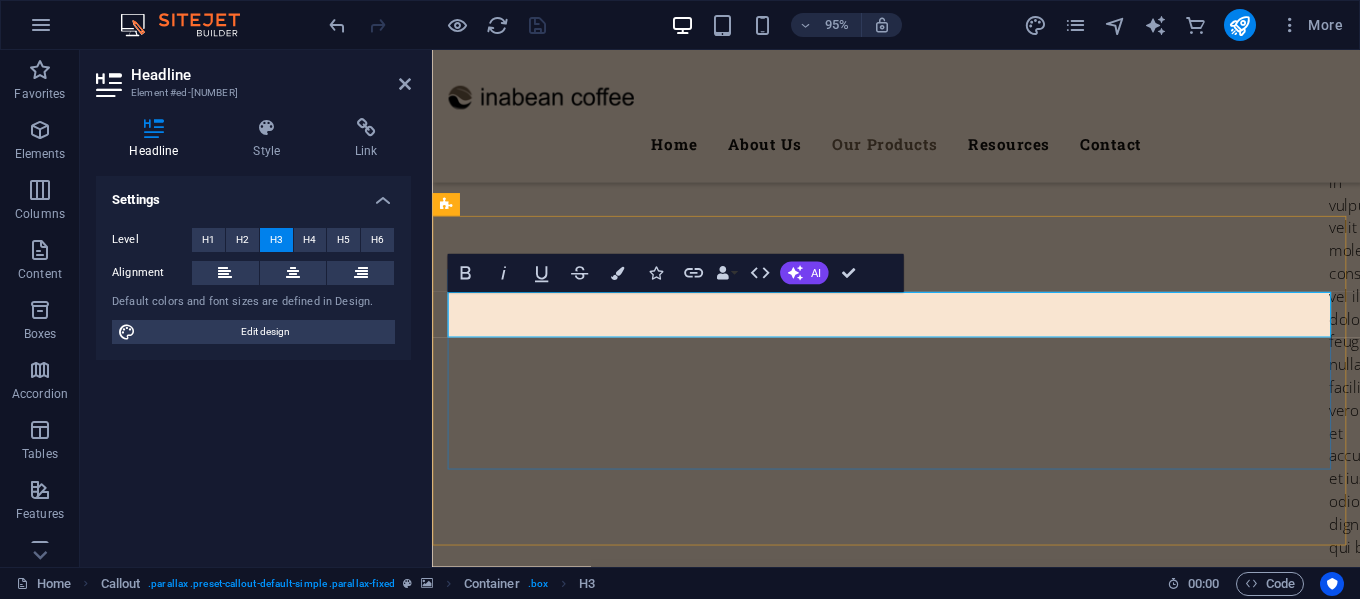 drag, startPoint x: 857, startPoint y: 325, endPoint x: 989, endPoint y: 345, distance: 133.50656 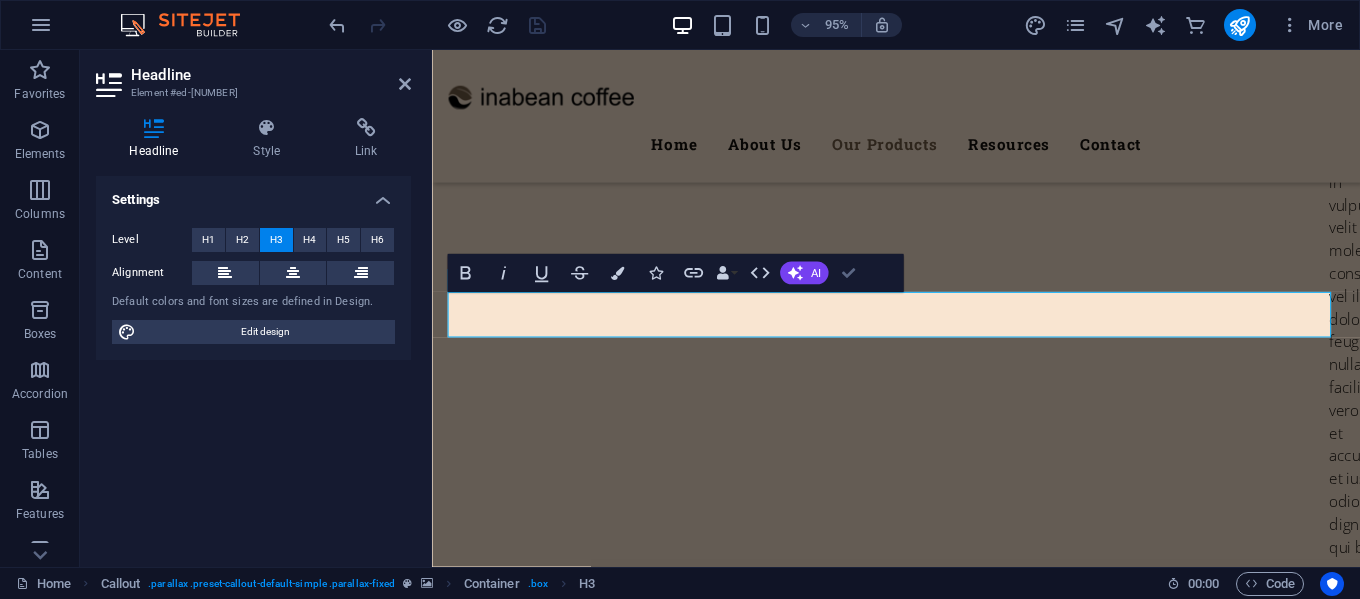 scroll, scrollTop: 7467, scrollLeft: 0, axis: vertical 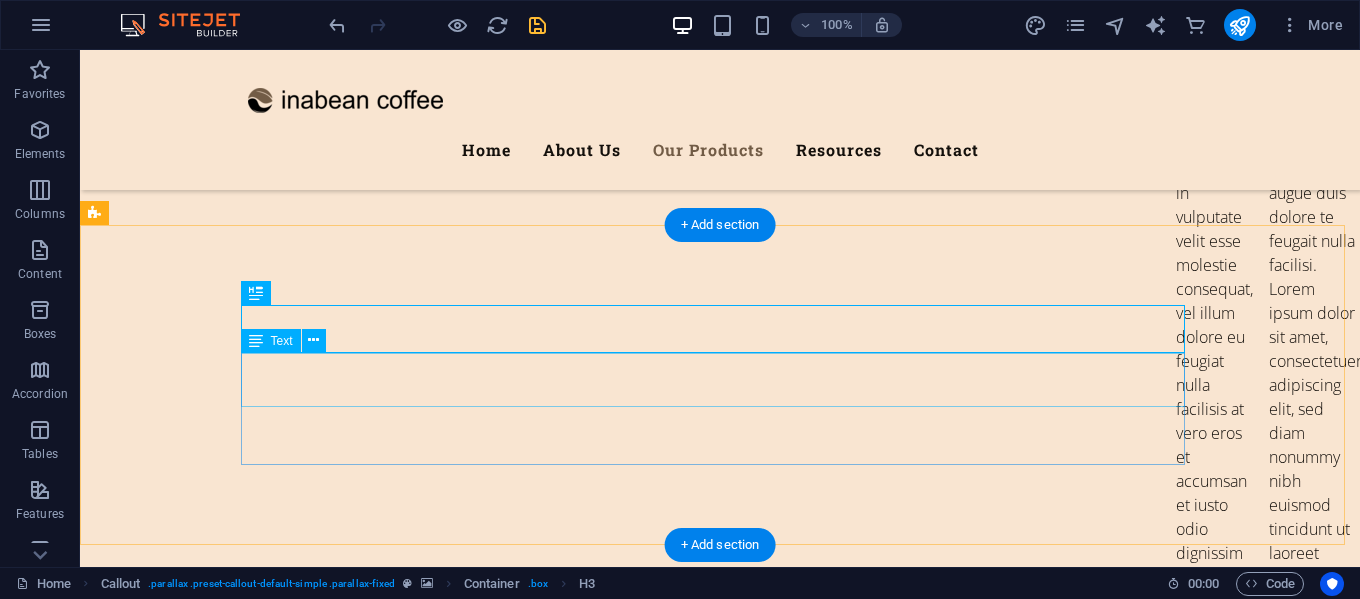 click on "If you’re looking for premium coffee with exceptional quality, then you’ve come to the right place. We warmly welcome you with open arms—please feel free to explore and choose the perfect coffee that suits your unique taste." at bounding box center (720, 5947) 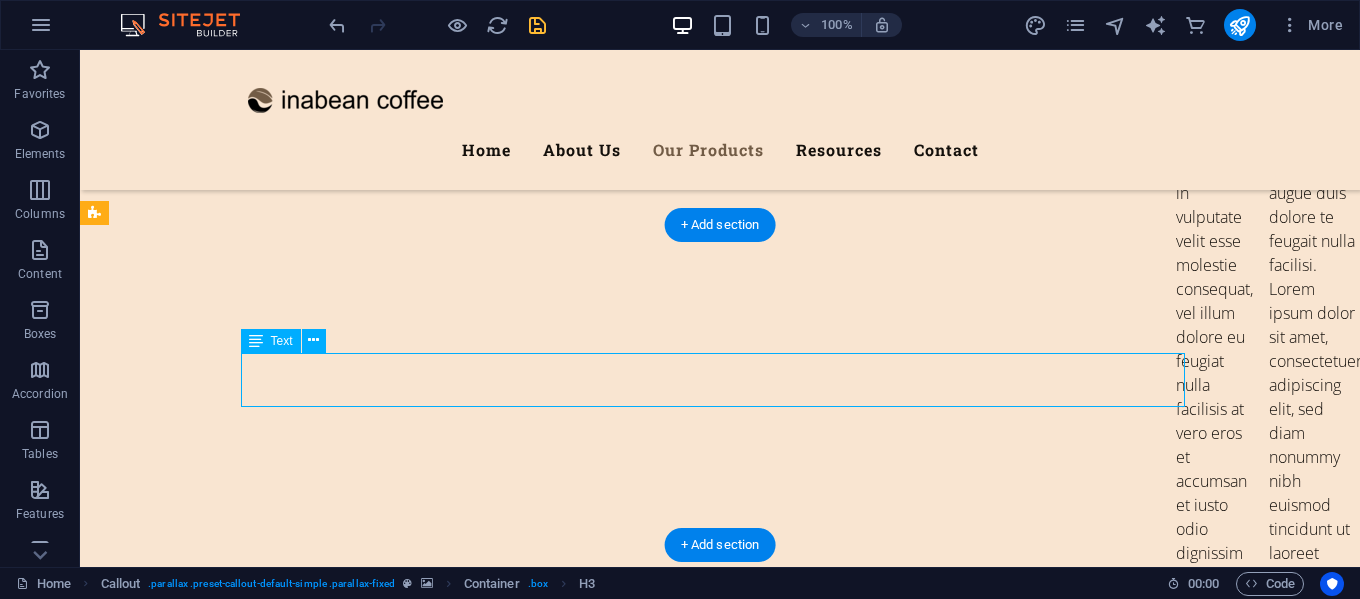 click on "If you’re looking for premium coffee with exceptional quality, then you’ve come to the right place. We warmly welcome you with open arms—please feel free to explore and choose the perfect coffee that suits your unique taste." at bounding box center (720, 5947) 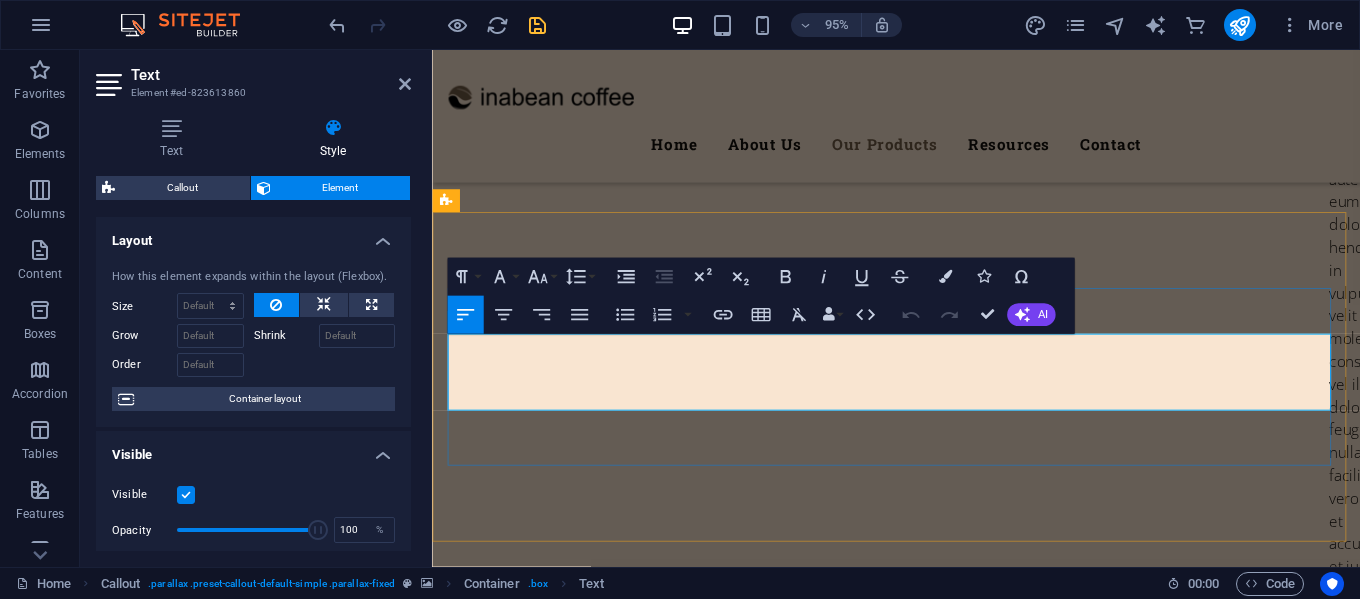 scroll, scrollTop: 7564, scrollLeft: 0, axis: vertical 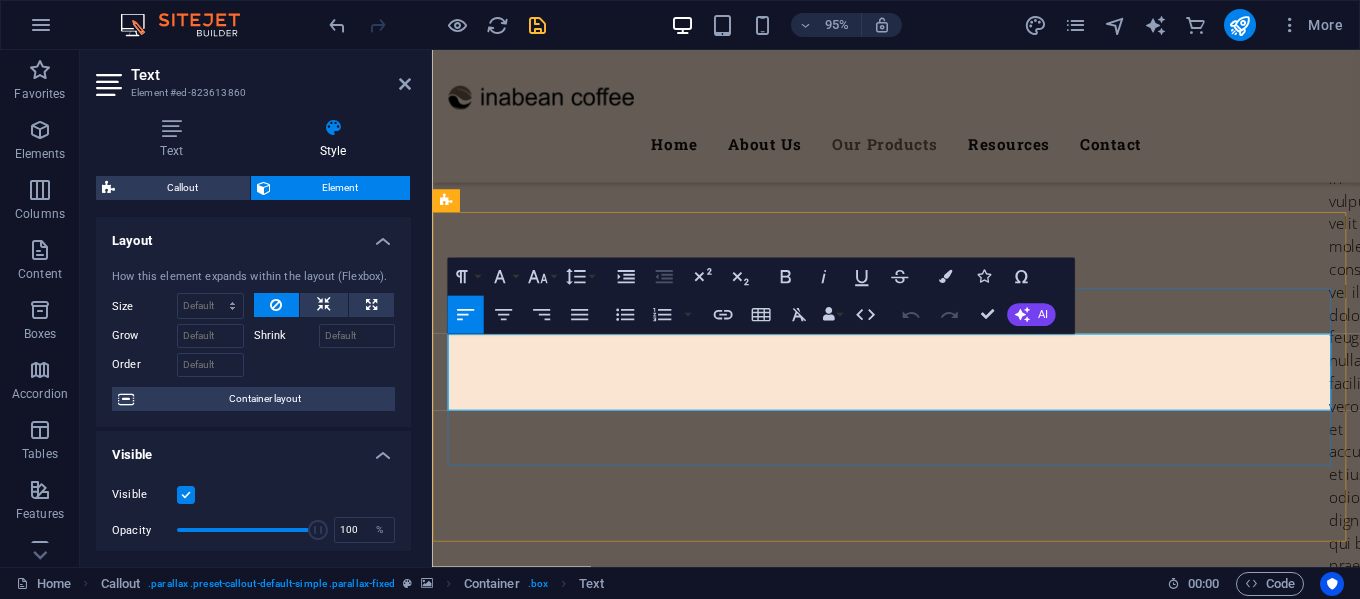 click on "If you’re looking for premium coffee with exceptional quality, then you’ve come to the right place. We warmly welcome you with open arms—please feel free to explore and choose the perfect coffee that suits your unique taste." at bounding box center (904, 5939) 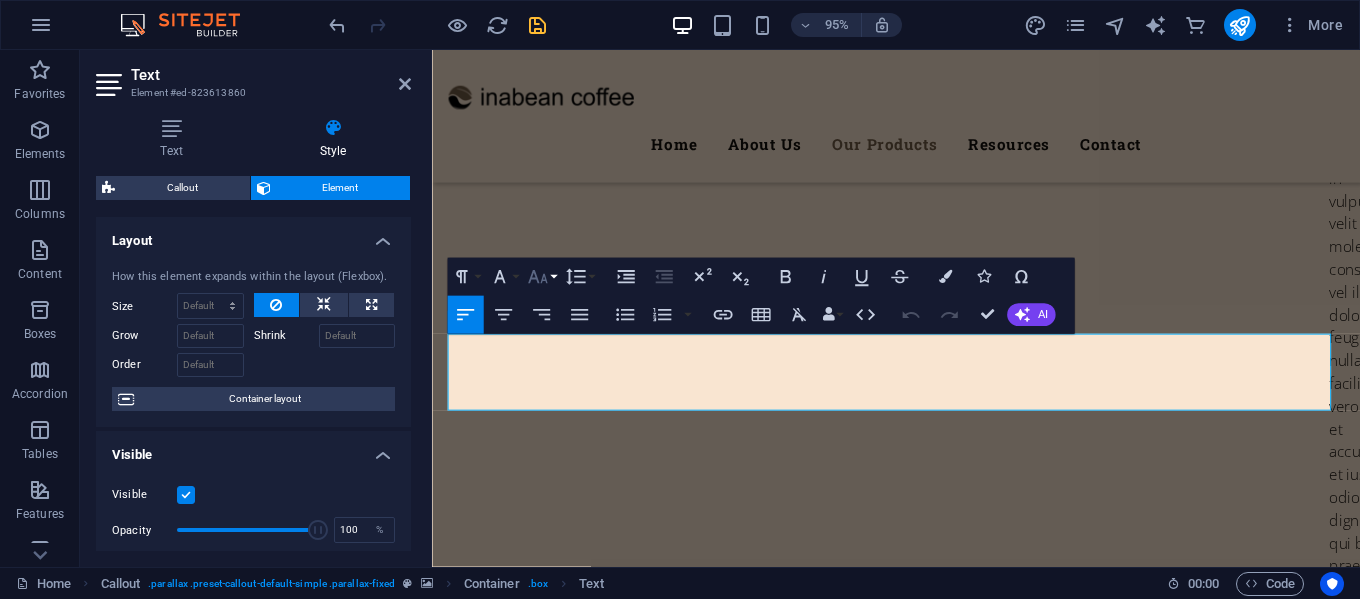 click on "Font Size" at bounding box center (541, 277) 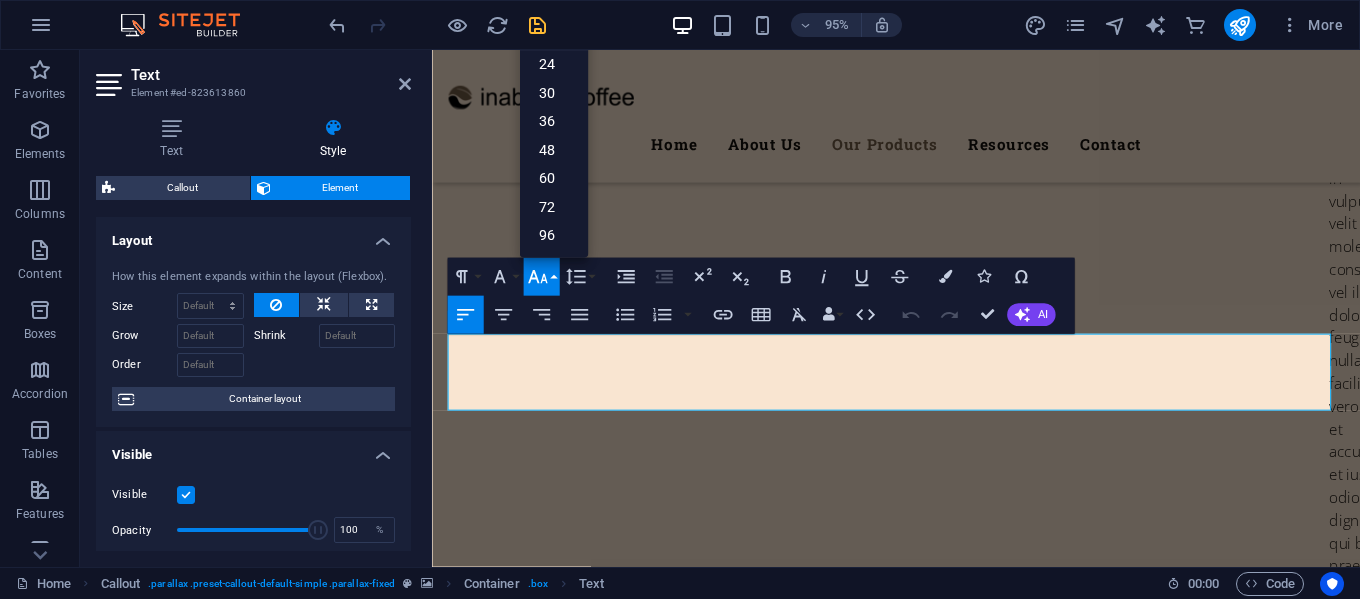 scroll, scrollTop: 161, scrollLeft: 0, axis: vertical 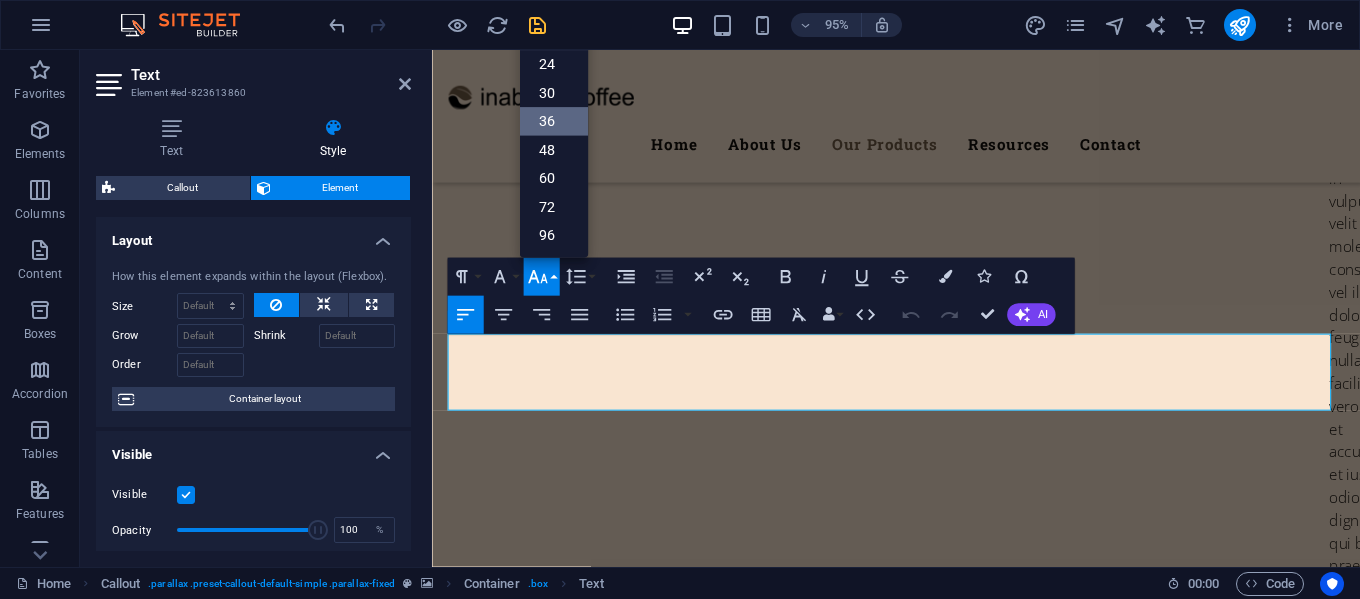 click on "36" at bounding box center (553, 121) 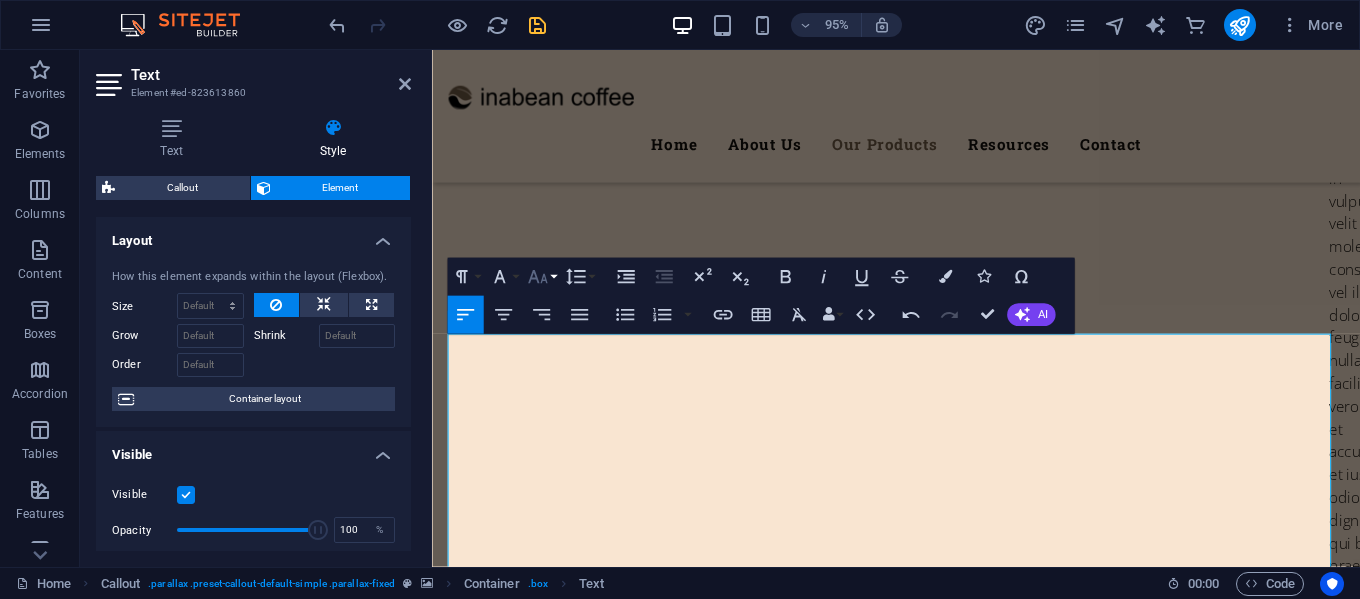 click on "Font Size" at bounding box center (541, 277) 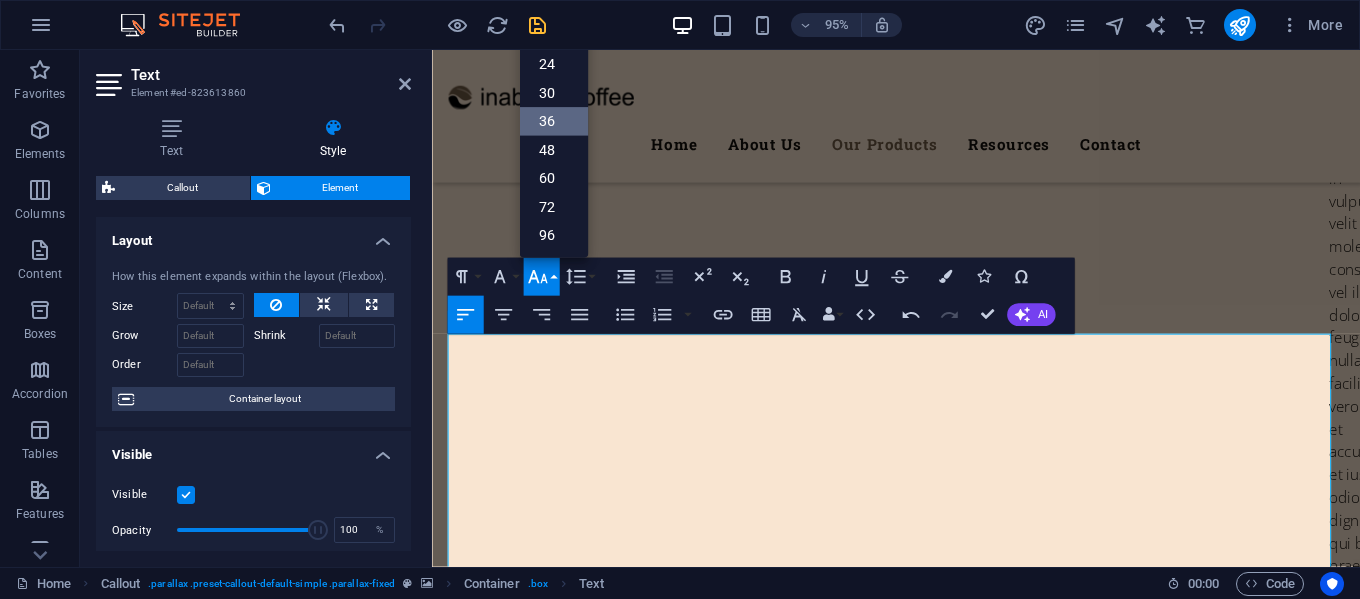 scroll, scrollTop: 161, scrollLeft: 0, axis: vertical 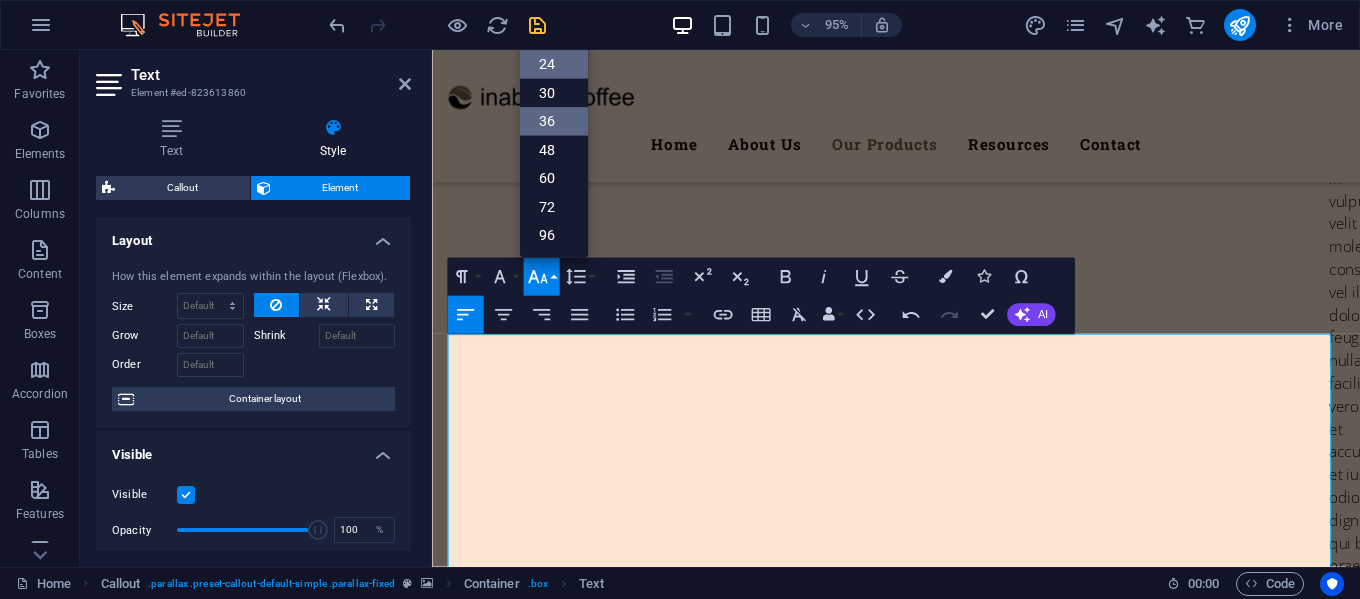 click on "24" at bounding box center (553, 64) 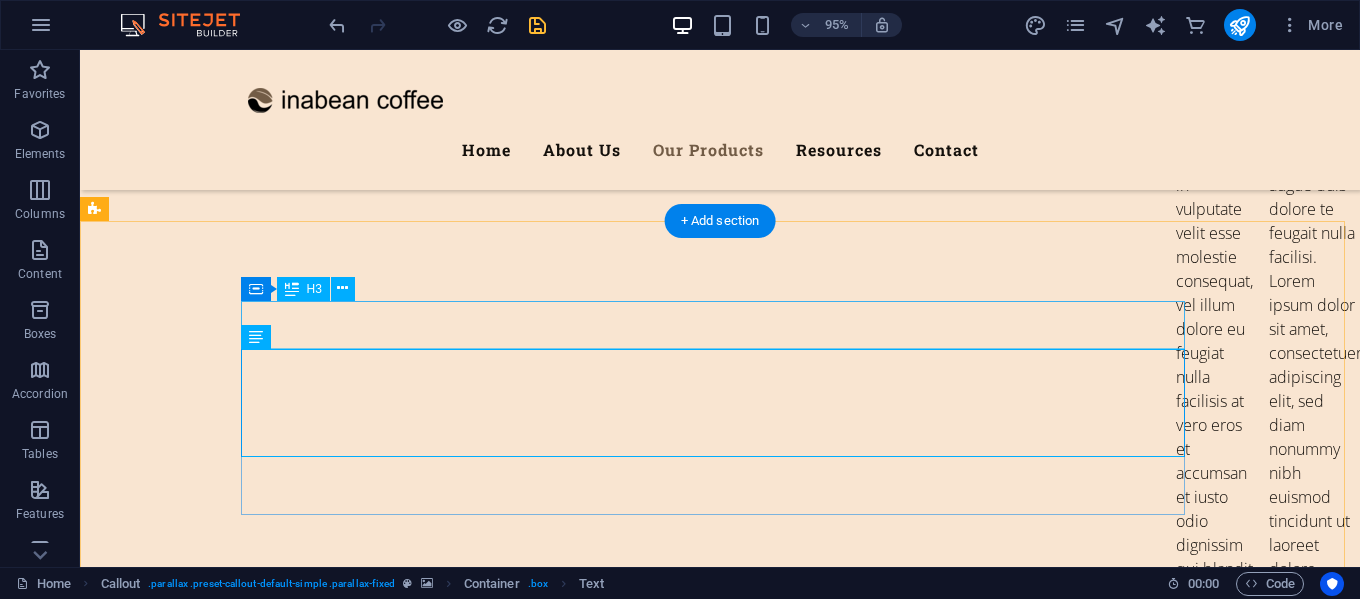 scroll, scrollTop: 7471, scrollLeft: 0, axis: vertical 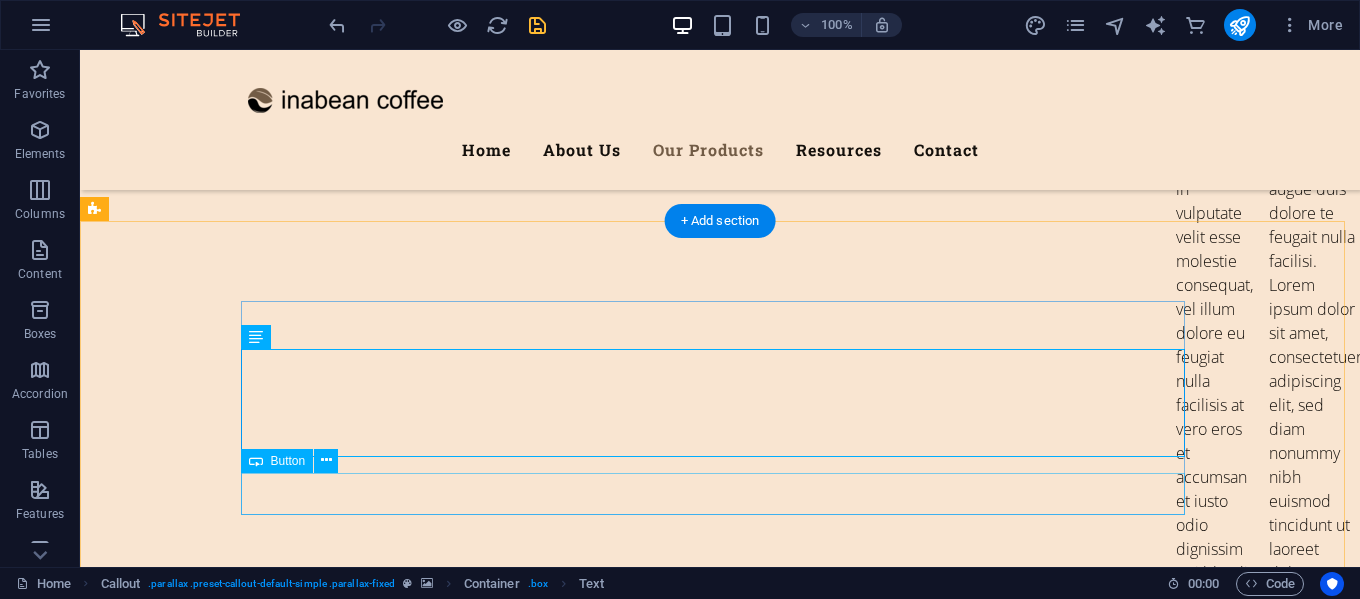 click on "Contact us" at bounding box center (720, 6048) 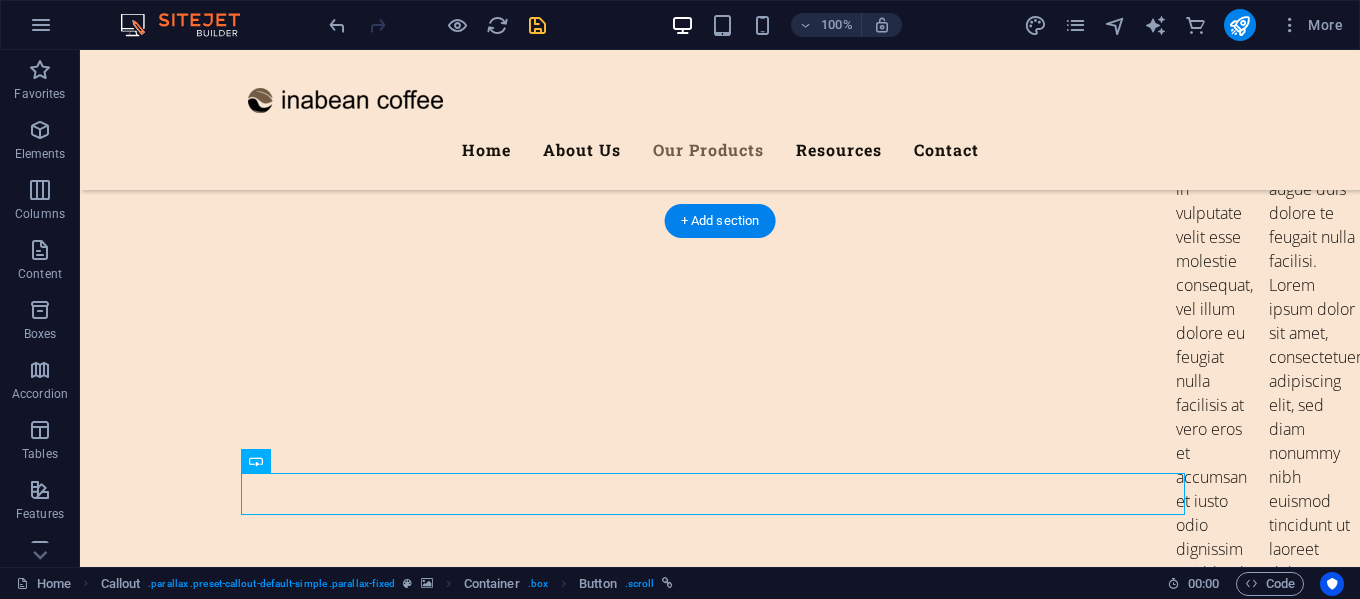 click at bounding box center (720, 6033) 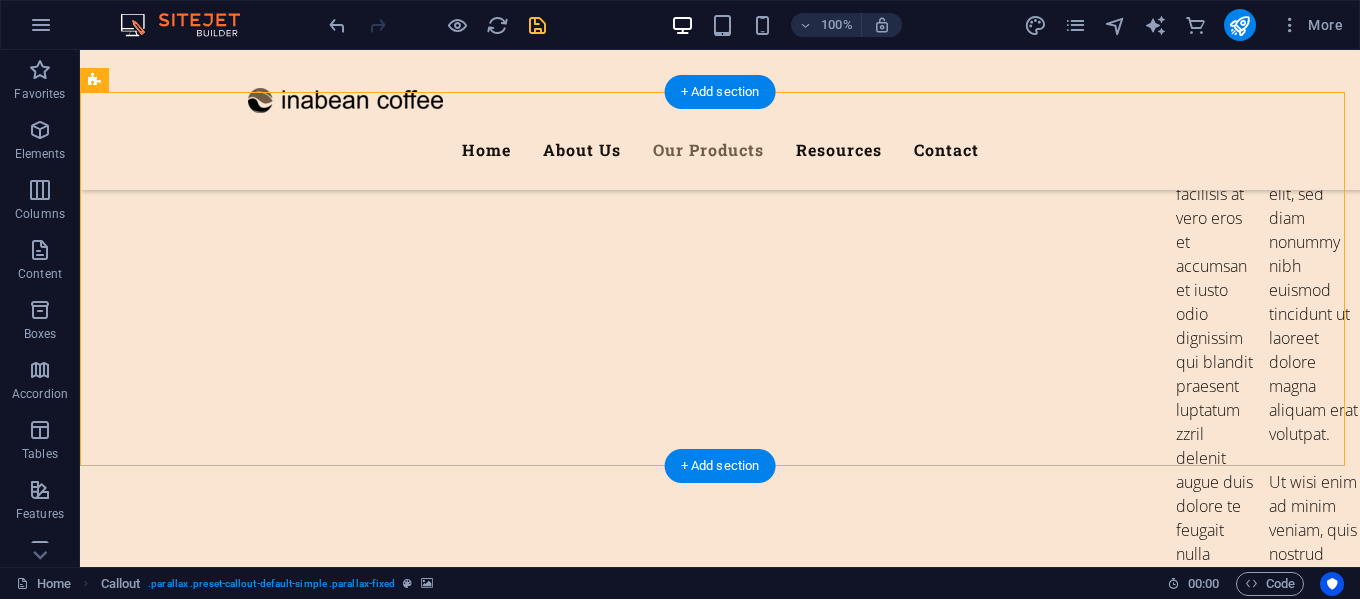 scroll, scrollTop: 7571, scrollLeft: 0, axis: vertical 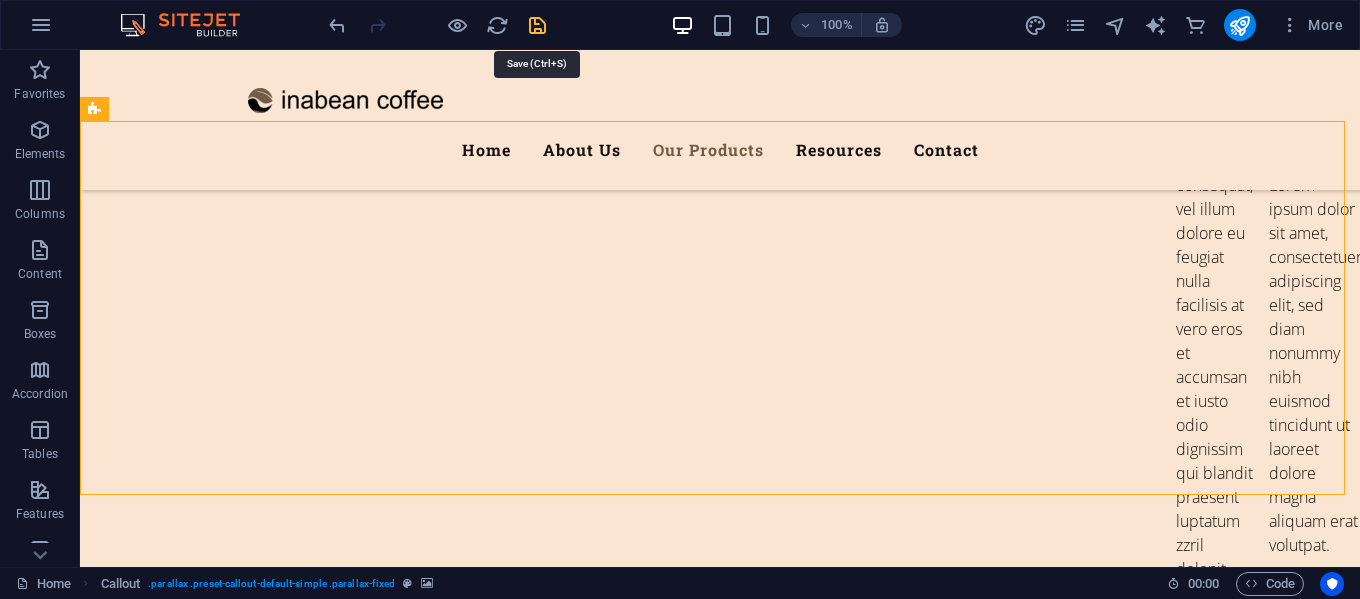 click at bounding box center (537, 25) 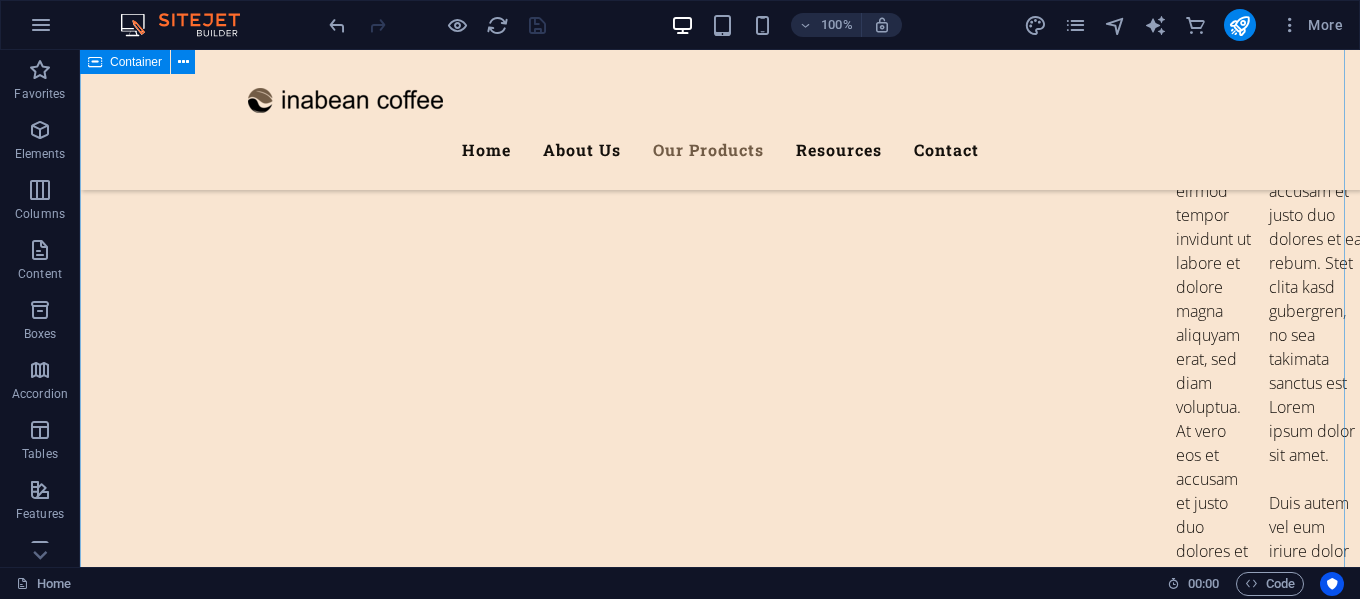 scroll, scrollTop: 6671, scrollLeft: 0, axis: vertical 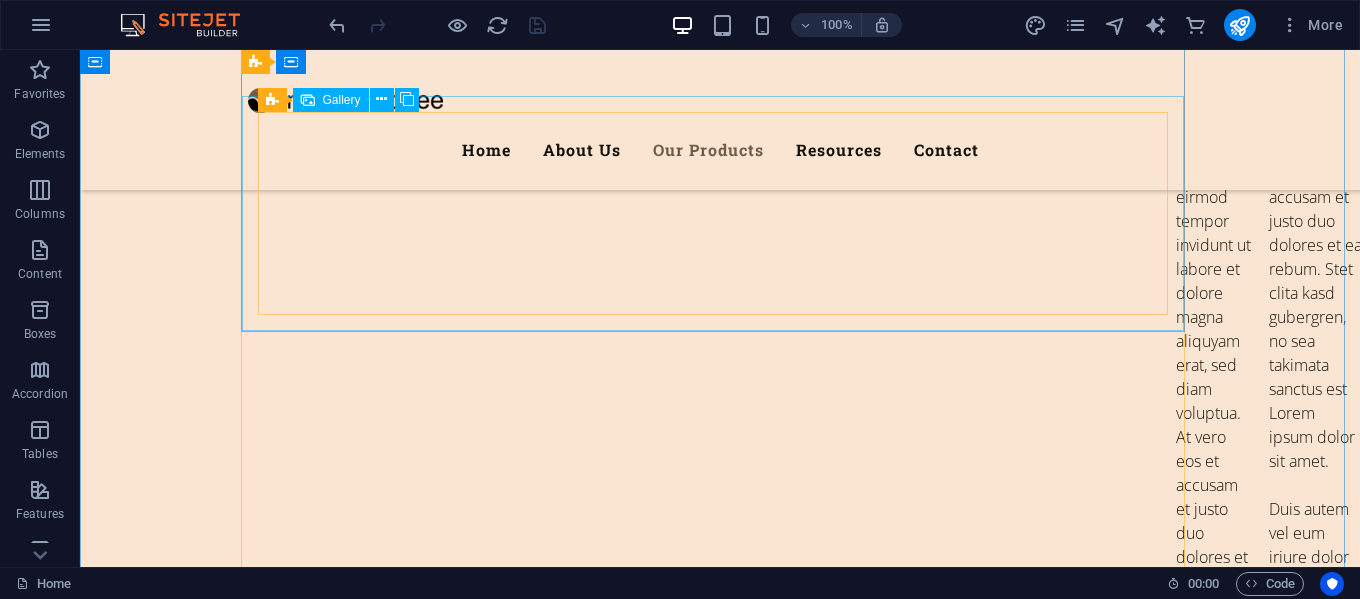 click at bounding box center (720, 5677) 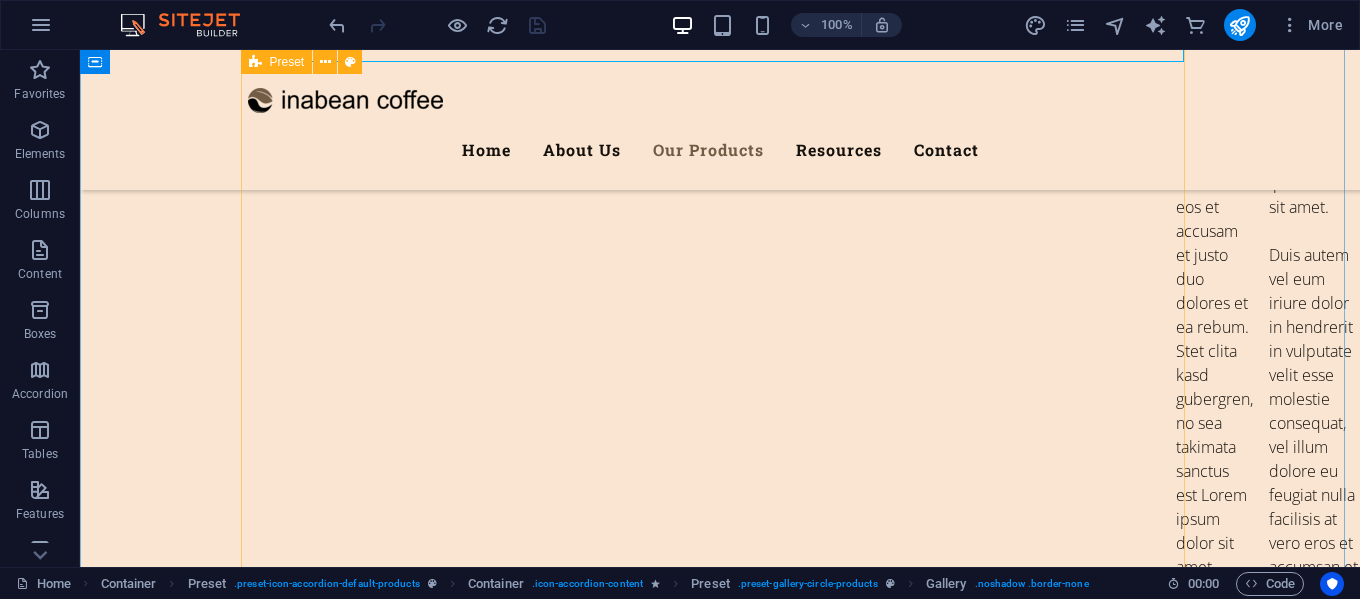 scroll, scrollTop: 6971, scrollLeft: 0, axis: vertical 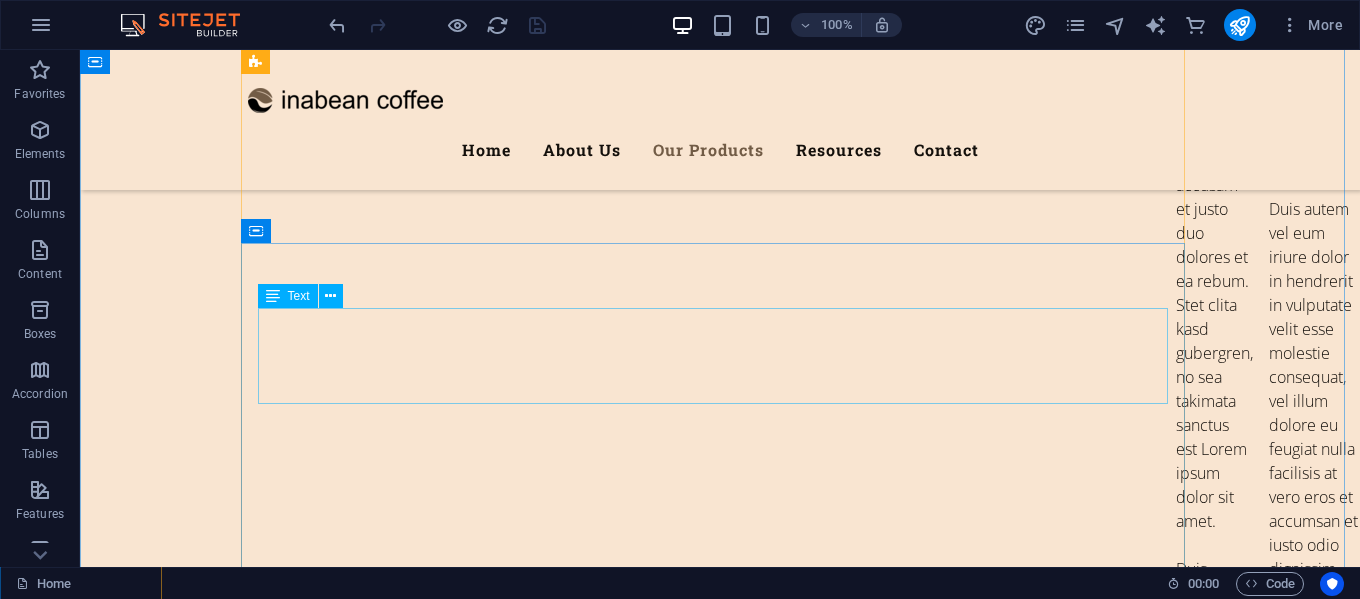 click on "Lorem ipsum dolor sit amet, consectetur adipisicing elit. Natus, dolores, at, nisi eligendi repellat voluptatem minima officia veritatis quasi animi porro laudantium dicta dolor voluptate non maiores ipsum reprehenderit odio fugiat reiciendis consectetur fuga pariatur libero accusantium quod minus odit debitis cumque quo adipisci vel vitae aliquid corrupti perferendis voluptates." at bounding box center (720, 5923) 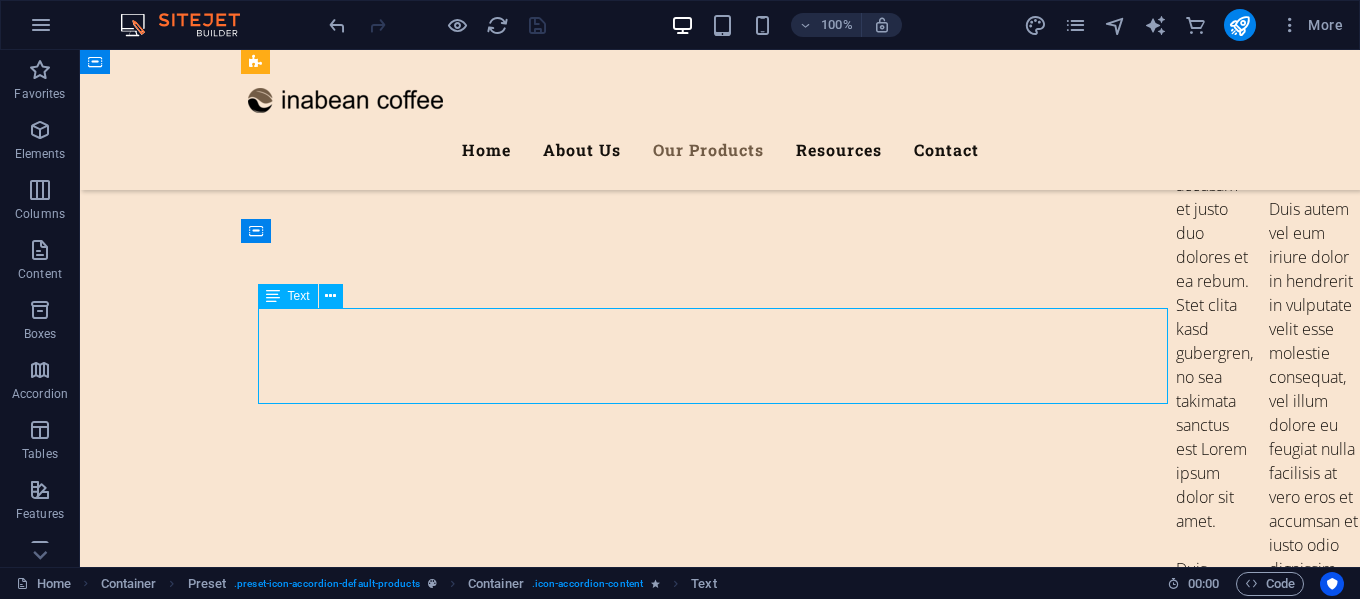 click on "Lorem ipsum dolor sit amet, consectetur adipisicing elit. Natus, dolores, at, nisi eligendi repellat voluptatem minima officia veritatis quasi animi porro laudantium dicta dolor voluptate non maiores ipsum reprehenderit odio fugiat reiciendis consectetur fuga pariatur libero accusantium quod minus odit debitis cumque quo adipisci vel vitae aliquid corrupti perferendis voluptates." at bounding box center (720, 5923) 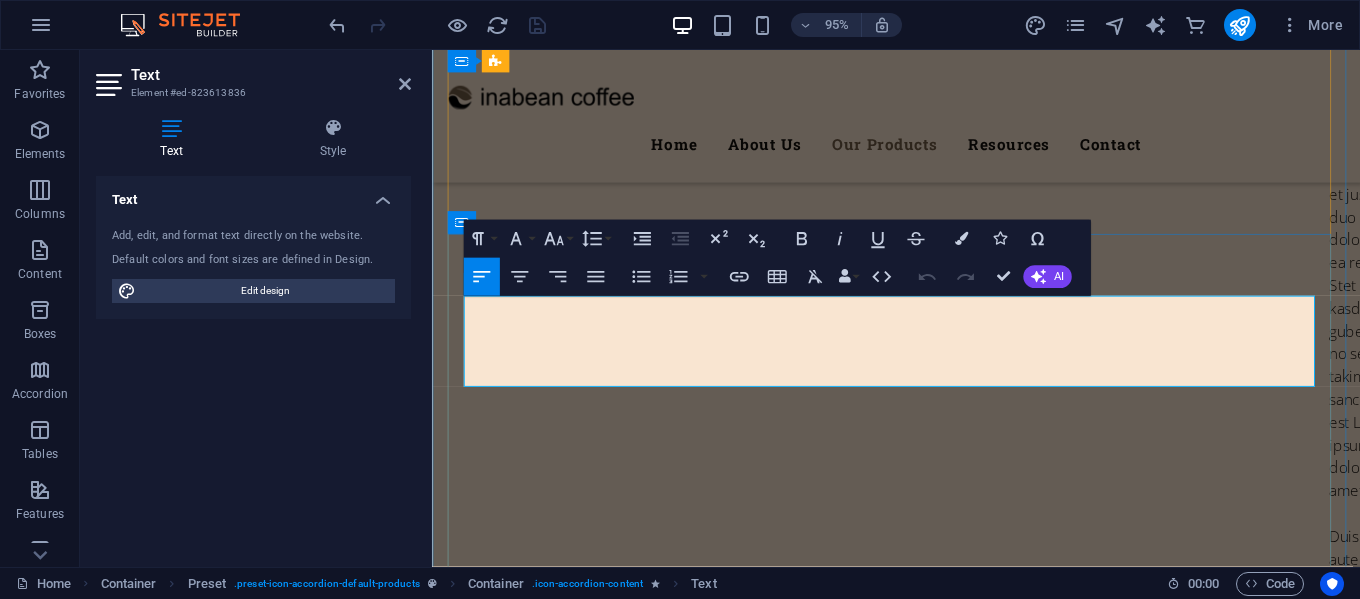 click on "Lorem ipsum dolor sit amet, consectetur adipisicing elit. Natus, dolores, at, nisi eligendi repellat voluptatem minima officia veritatis quasi animi porro laudantium dicta dolor voluptate non maiores ipsum reprehenderit odio fugiat reiciendis consectetur fuga pariatur libero accusantium quod minus odit debitis cumque quo adipisci vel vitae aliquid corrupti perferendis voluptates." at bounding box center [921, 5916] 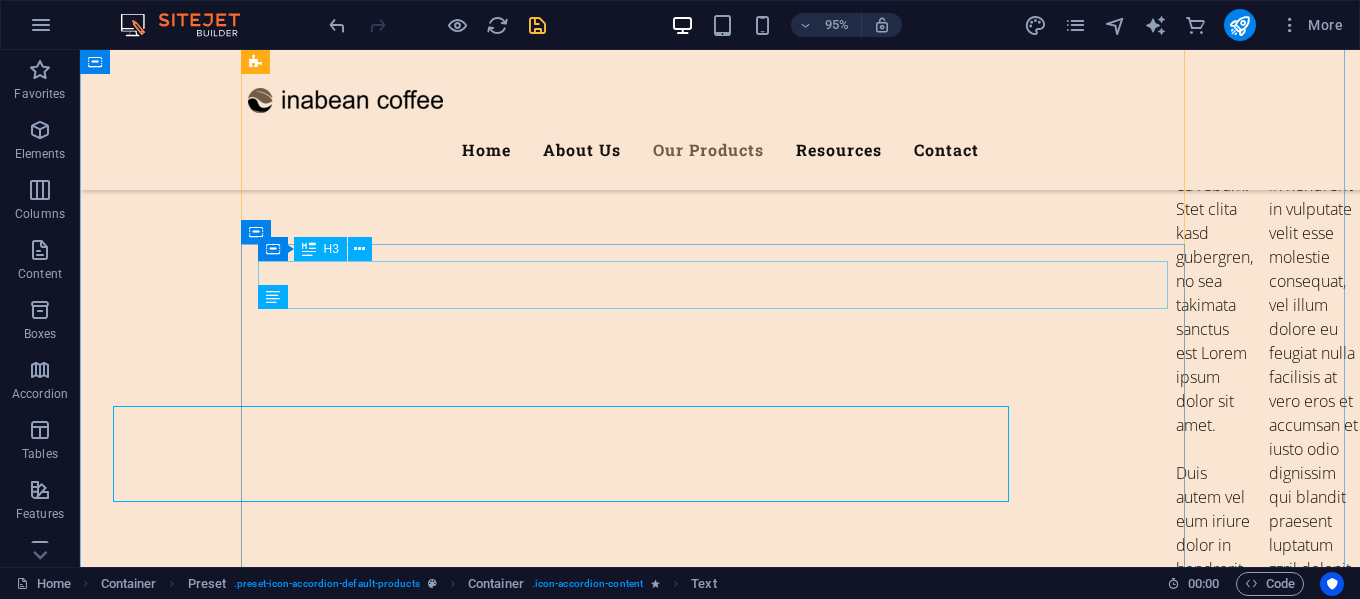 scroll, scrollTop: 6970, scrollLeft: 0, axis: vertical 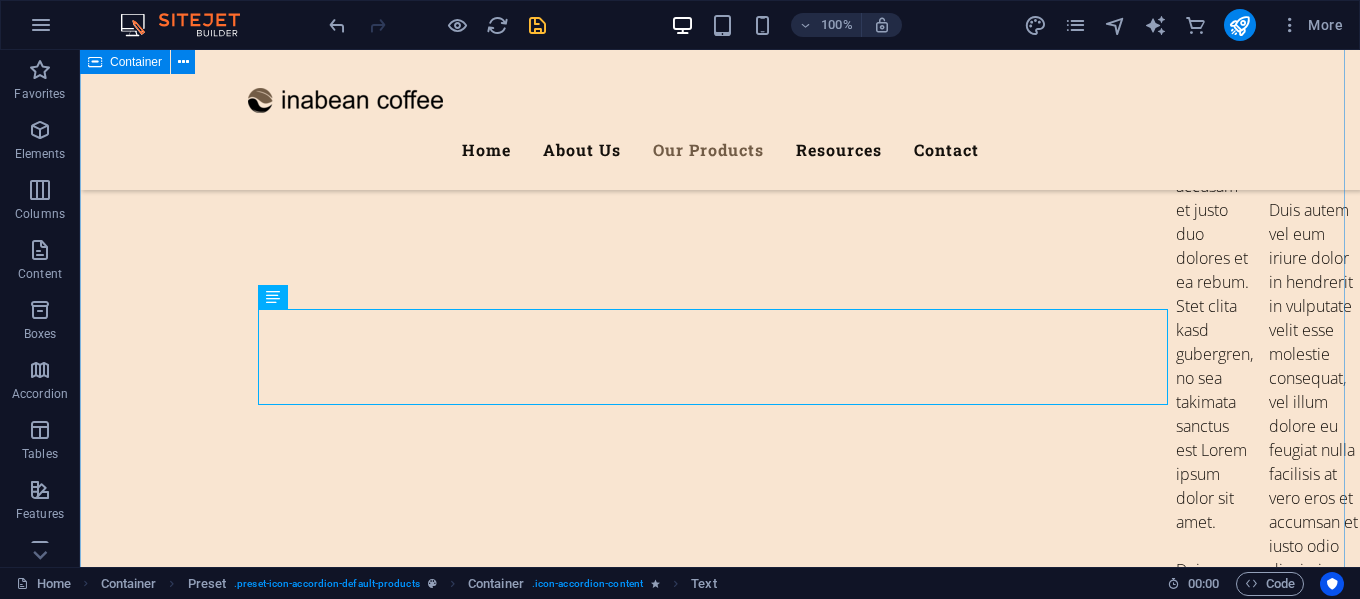 click on "Our  Products What we offer Lorem ipsum dolor sit amet, consetetur sadipscing elitr, sed diam nonumy eirmod tempor invidunt ut labore et dolore magna aliquyam erat, sed diam voluptua.  Coffee Resources of coffee Lorem ipsum dolor sit amet, consectetur adipisicing elit. Natus, dolores, at, nisi eligendi repellat voluptatem minima officia veritatis quasi animi porro laudantium dicta dolor voluptate non maiores ipsum reprehenderit odio fugiat reiciendis consectetur fuga pariatur libero accusantium quod minus odit debitis cumque quo adipisci vel vitae aliquid corrupti perferendis voluptates. Coffee Bean Red & Green Bean Lorem ipsum dolor sit amet, consectetur adipisicing elit. Natus, dolores, at, nisi eligendi repellat voluptatem minima officia veritatis quasi animi porro laudantium dicta dolor voluptate non maiores ipsum reprehenderit odio fugiat reiciendis consectetur fuga pariatur libero accusantium quod minus odit debitis cumque quo adipisci vel vitae aliquid corrupti perferendis voluptates. Roasted" at bounding box center [720, 3997] 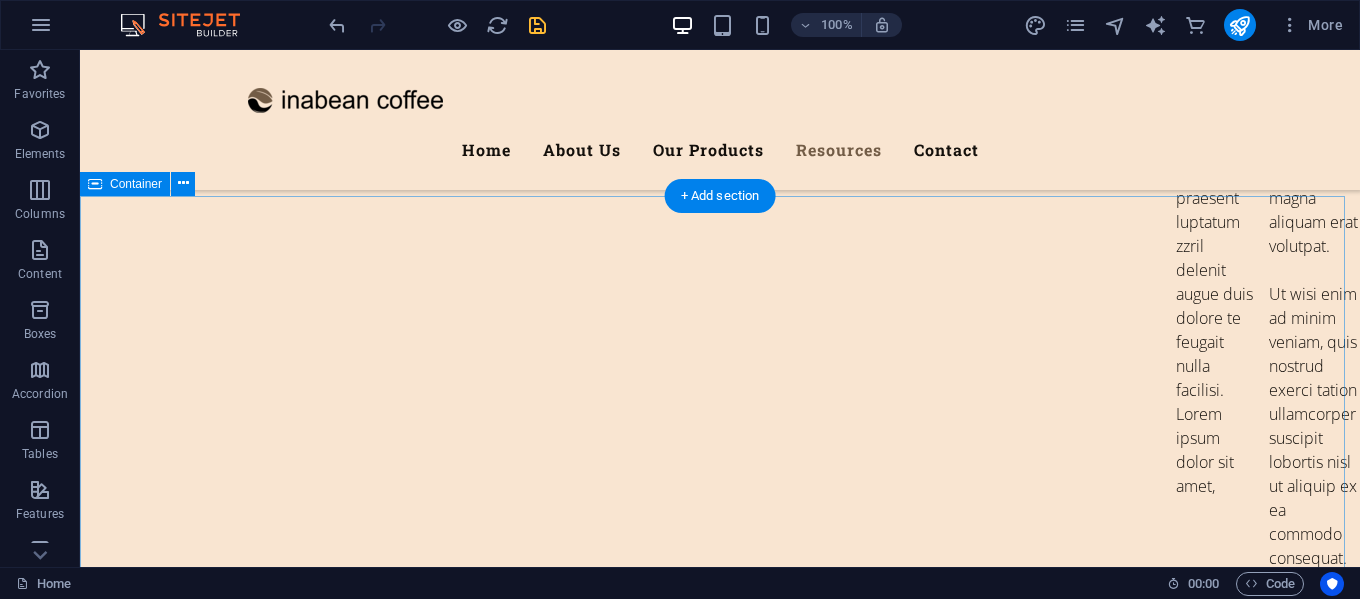 scroll, scrollTop: 8070, scrollLeft: 0, axis: vertical 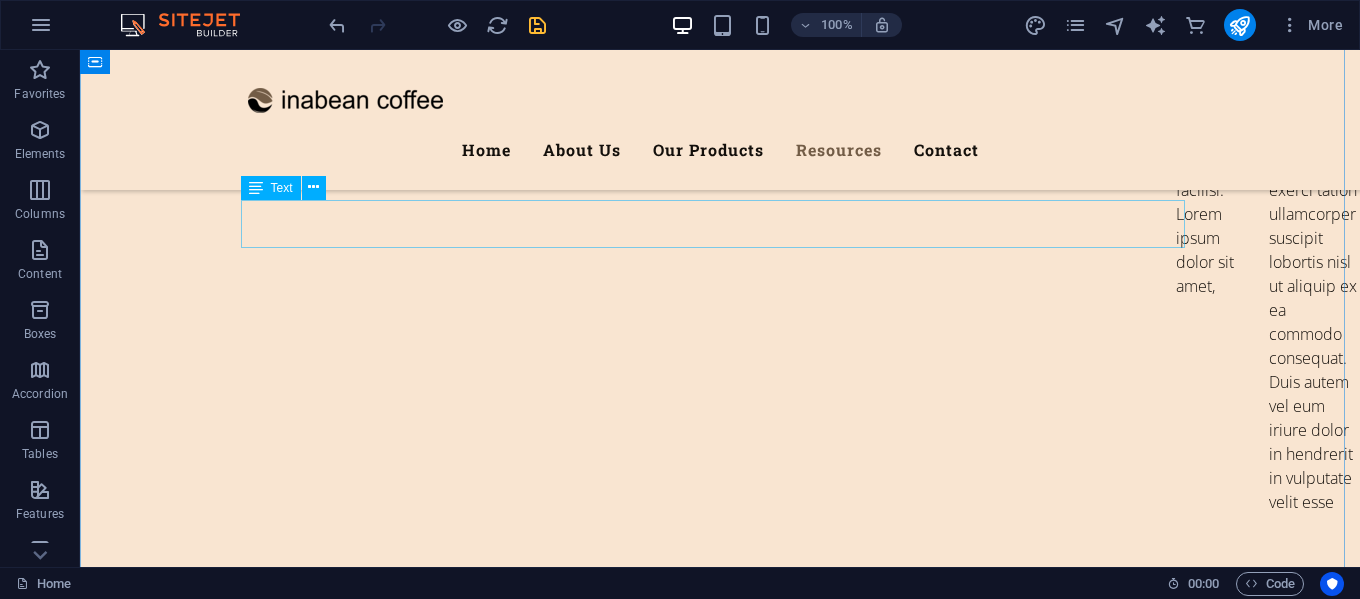 click on "Lorem ipsum dolor sit amet, consetetur sadipscing elitr, sed diam nonumy eirmod tempor invidunt ut labore et dolore magna aliquyam erat, sed diam voluptua." at bounding box center [720, 5802] 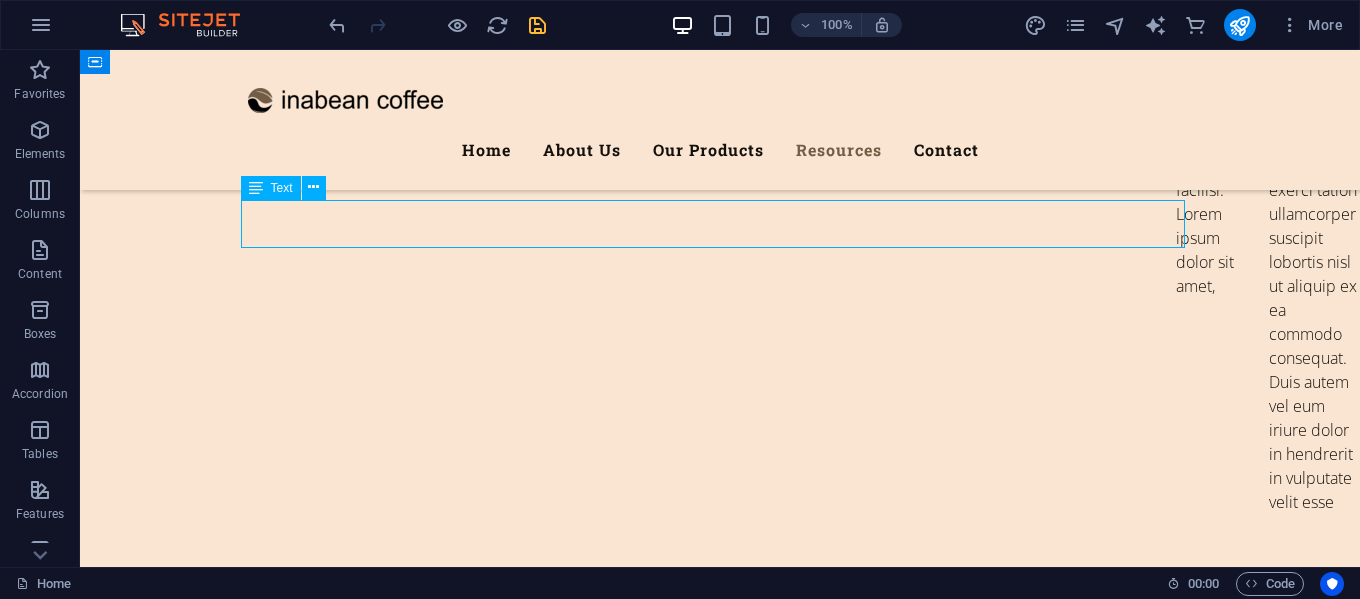 click on "Lorem ipsum dolor sit amet, consetetur sadipscing elitr, sed diam nonumy eirmod tempor invidunt ut labore et dolore magna aliquyam erat, sed diam voluptua." at bounding box center [720, 5802] 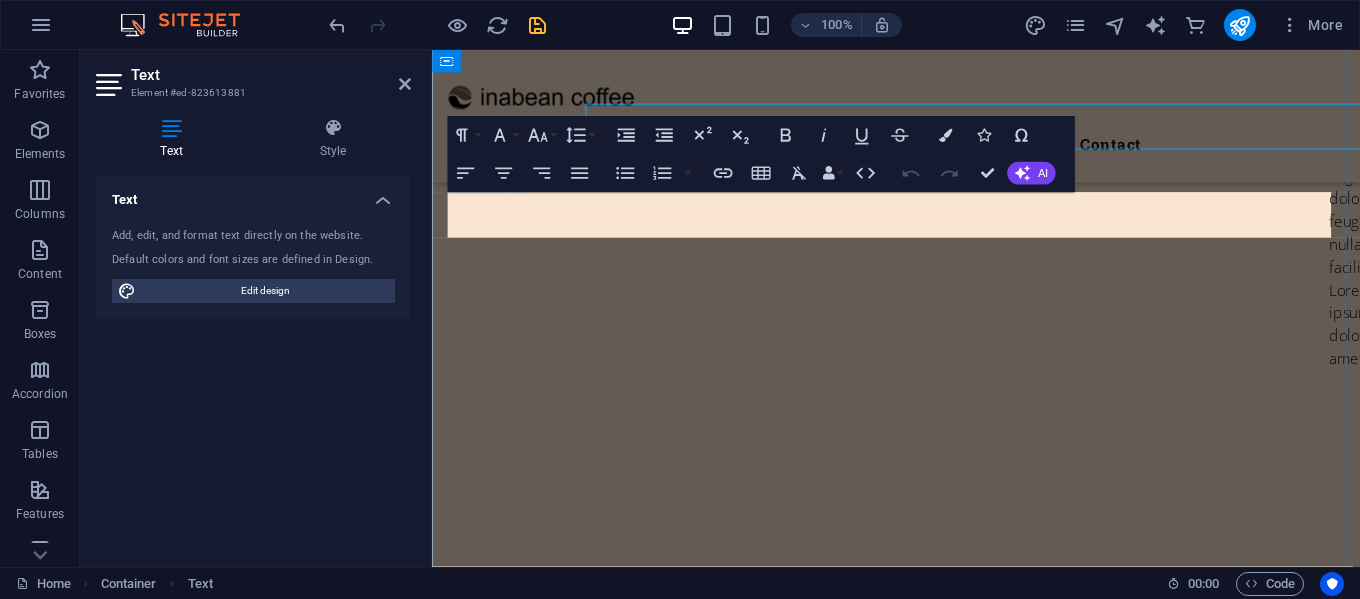 scroll, scrollTop: 8163, scrollLeft: 0, axis: vertical 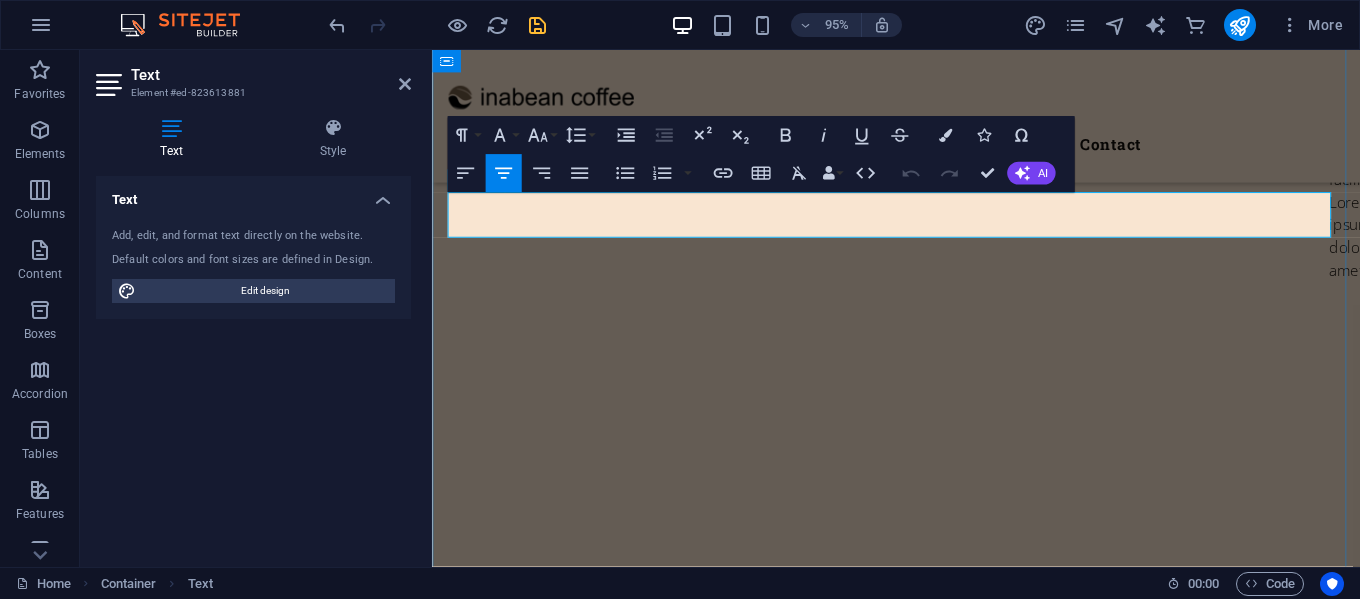 click on "Lorem ipsum dolor sit amet, consetetur sadipscing elitr, sed diam nonumy eirmod tempor invidunt ut labore et dolore magna aliquyam erat, sed diam voluptua." at bounding box center (921, 5798) 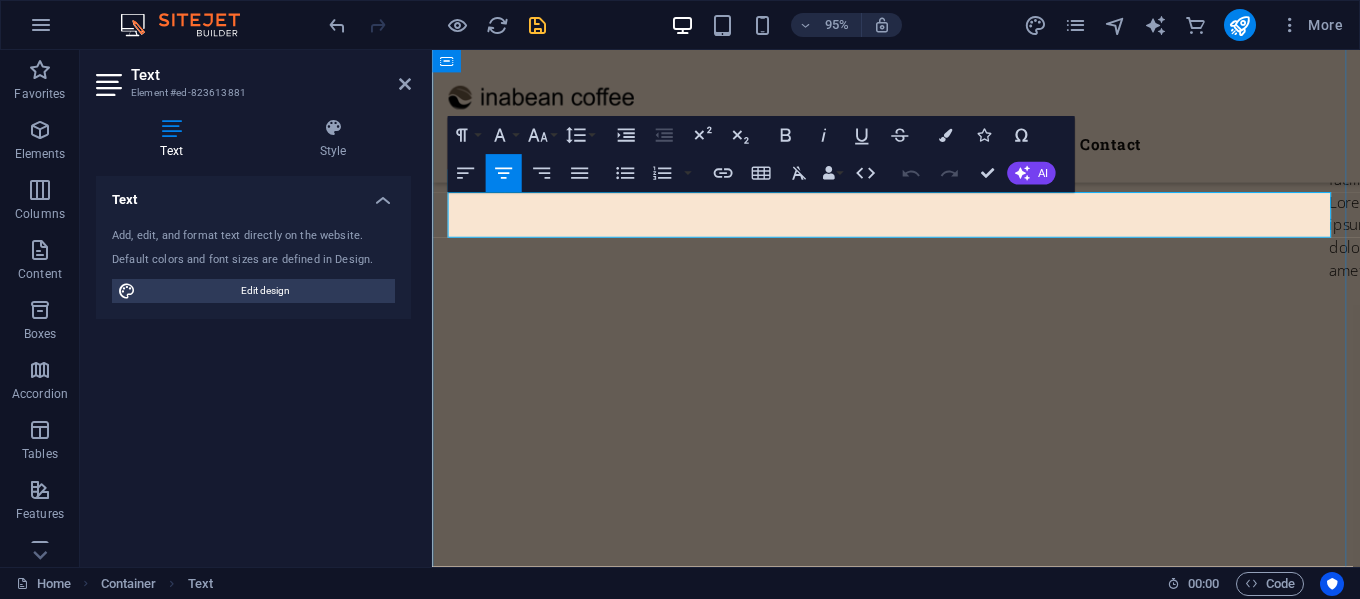 click on "Lorem ipsum dolor sit amet, consetetur sadipscing elitr, sed diam nonumy eirmod tempor invidunt ut labore et dolore magna aliquyam erat, sed diam voluptua." at bounding box center (921, 5798) 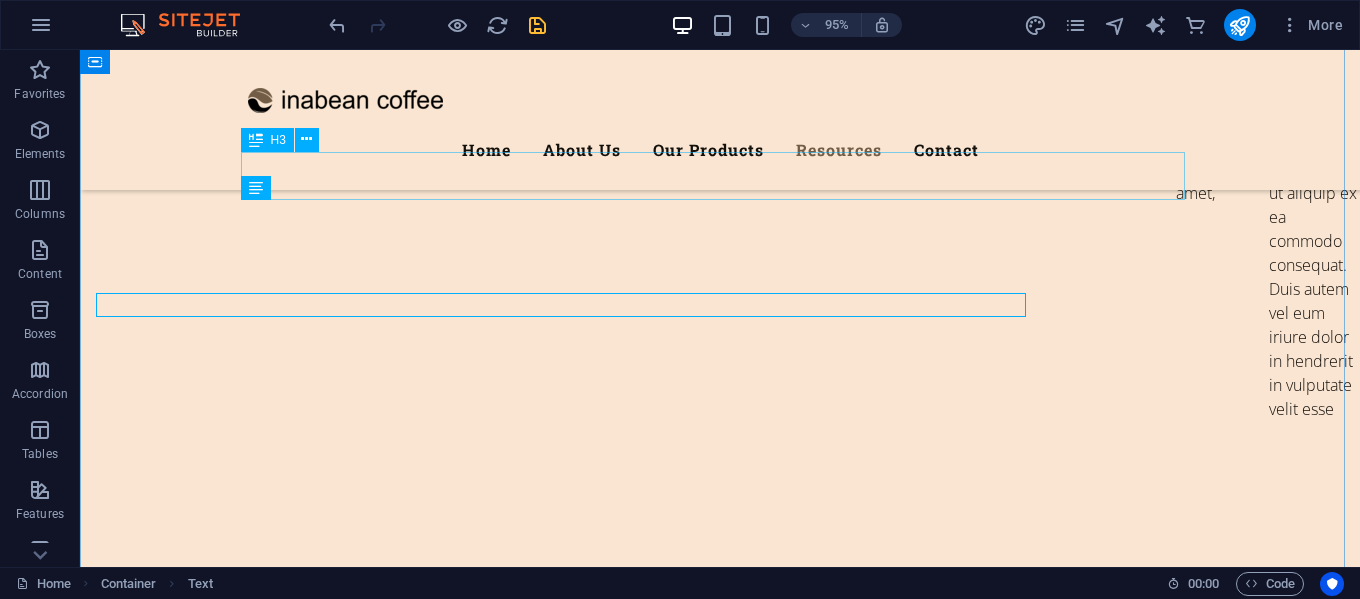 scroll, scrollTop: 8070, scrollLeft: 0, axis: vertical 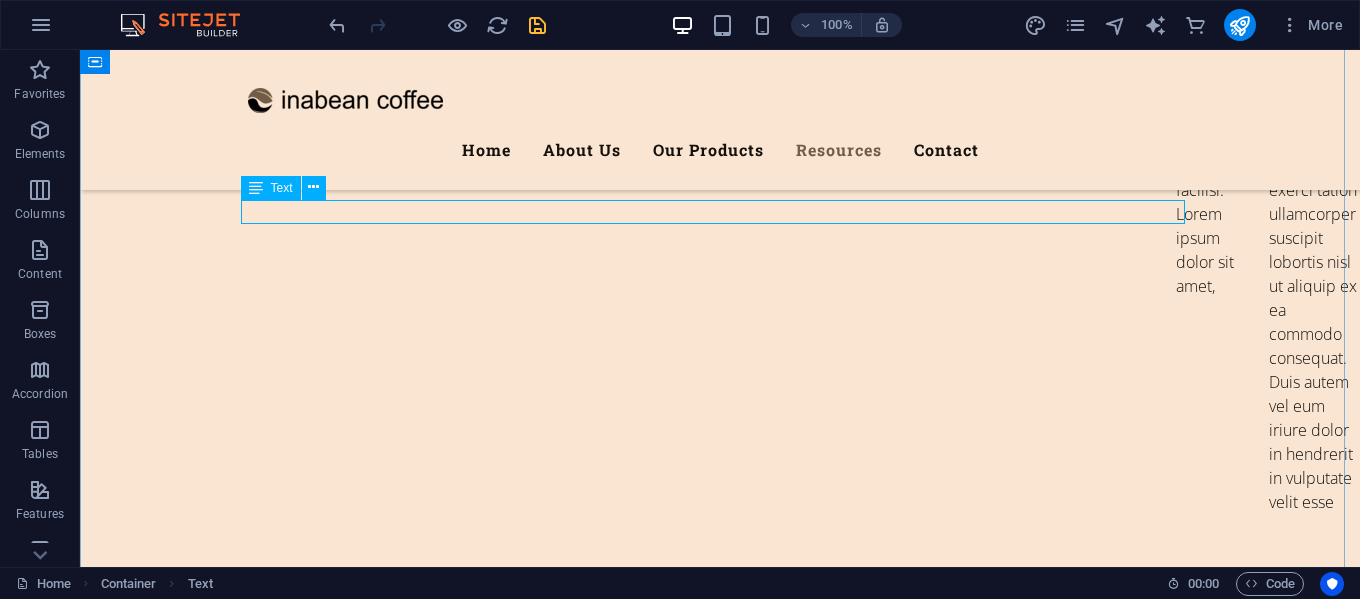 click on "A refined taste of Indonesia’s lush landscapes and vibrant heritage, delicately crafted into every cup." at bounding box center (720, 5790) 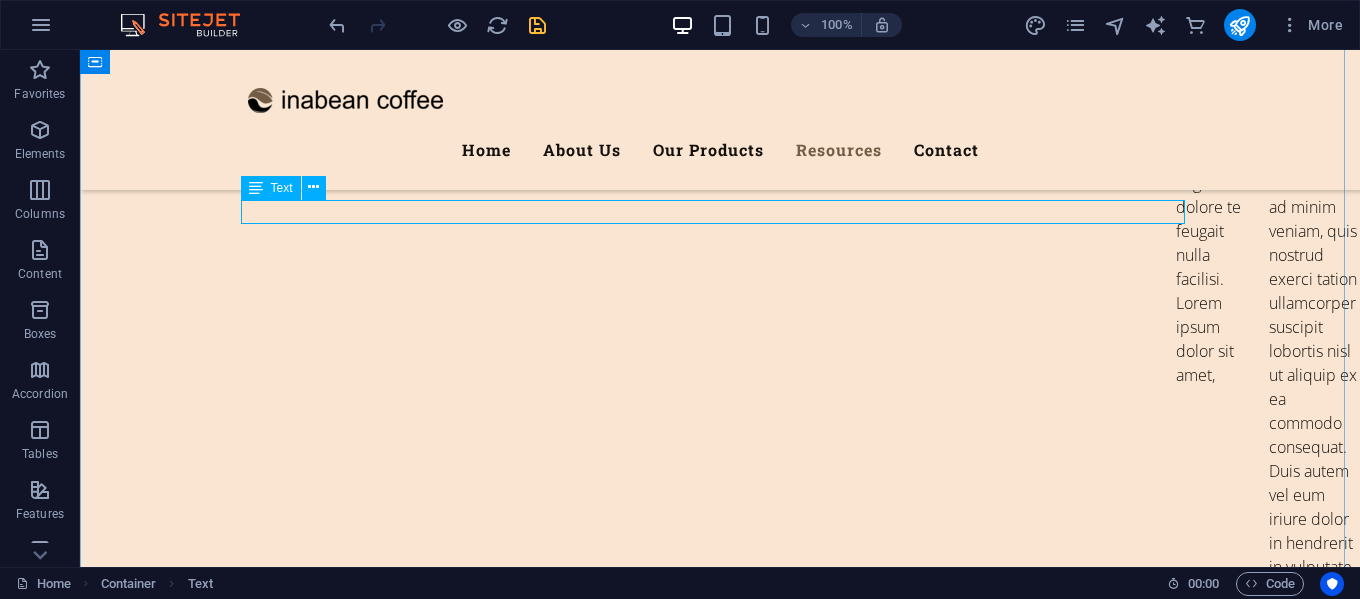 scroll, scrollTop: 8163, scrollLeft: 0, axis: vertical 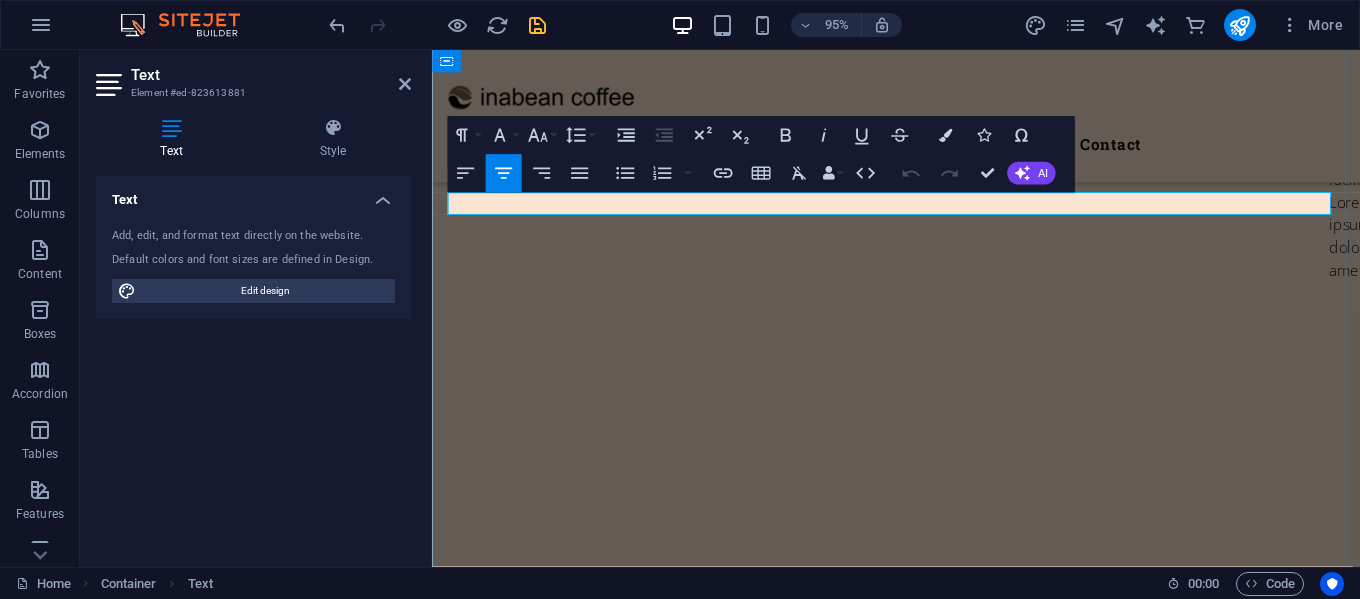 click on "A refined taste of Indonesia’s lush landscapes and vibrant heritage, delicately crafted into every cup." at bounding box center (921, 5786) 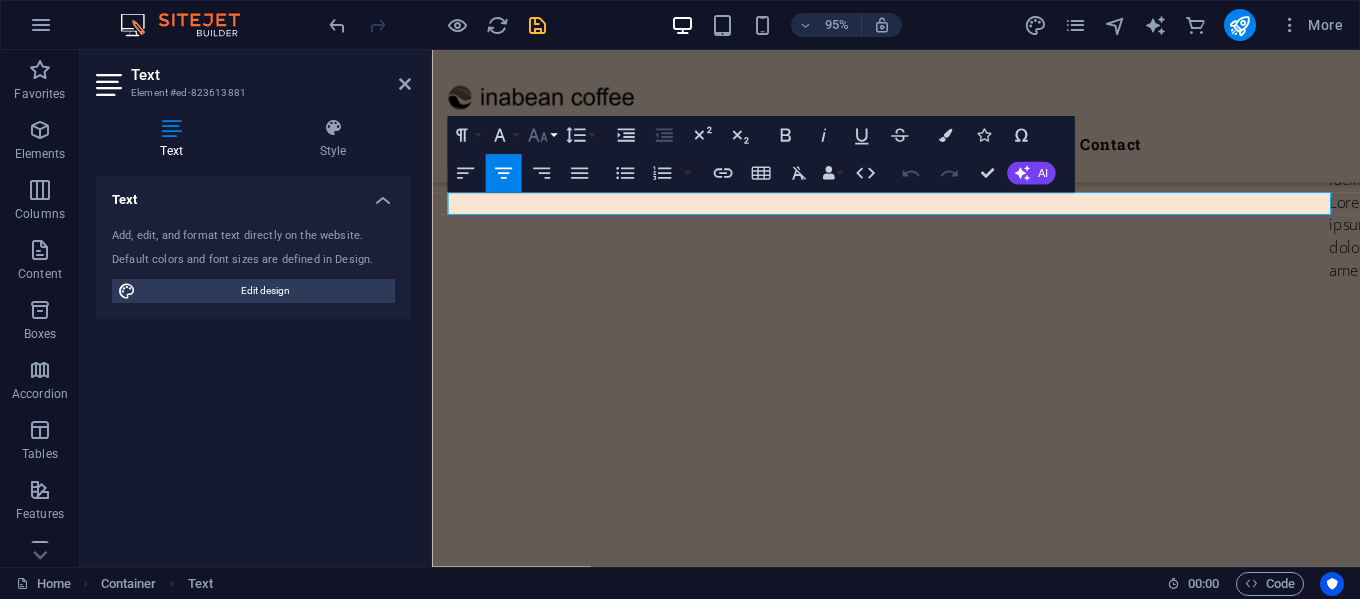 click on "Font Size" at bounding box center (541, 135) 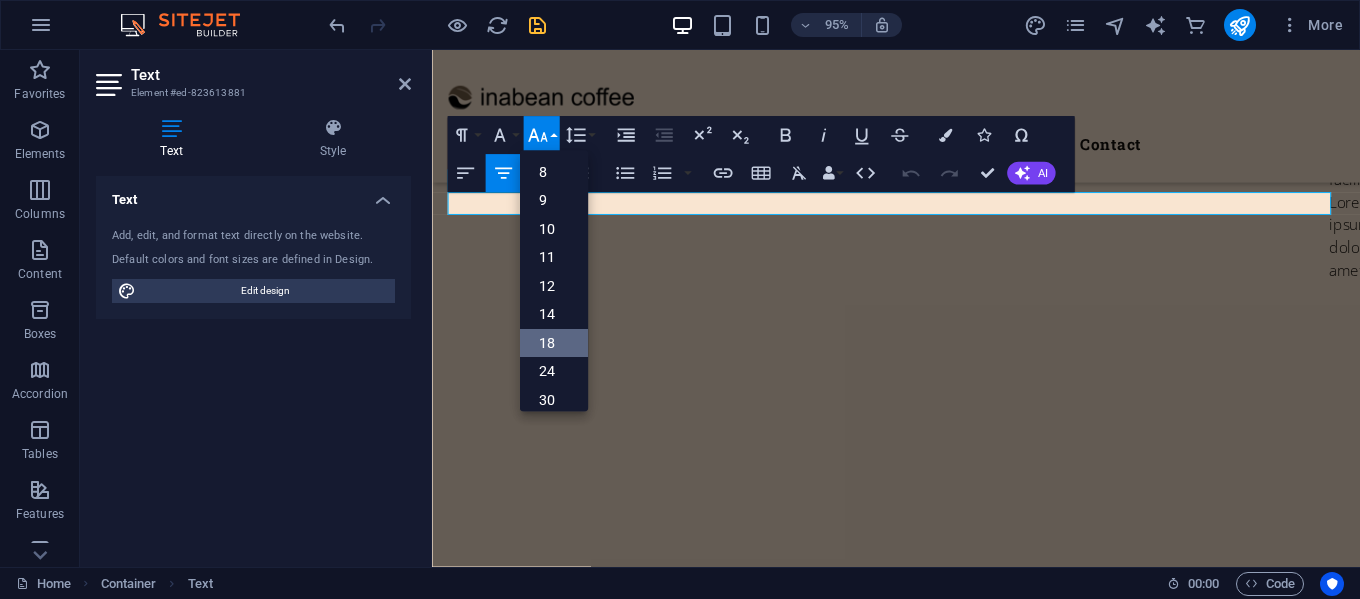click on "18" at bounding box center (553, 343) 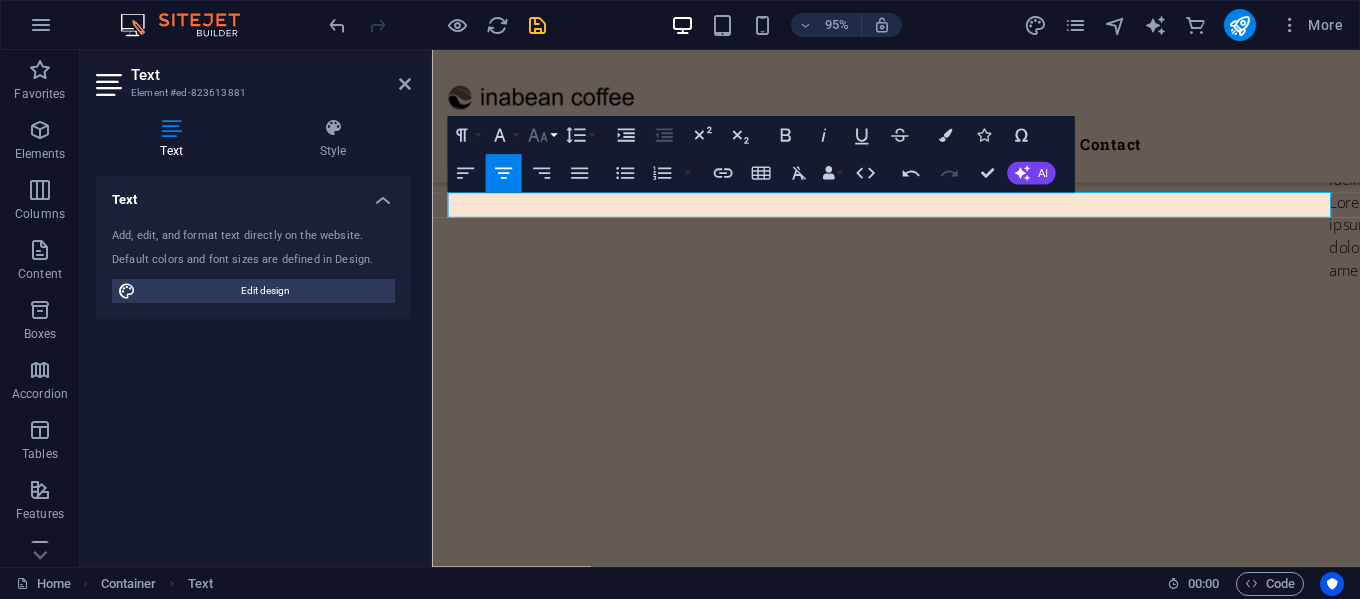 click on "Font Size" at bounding box center (541, 135) 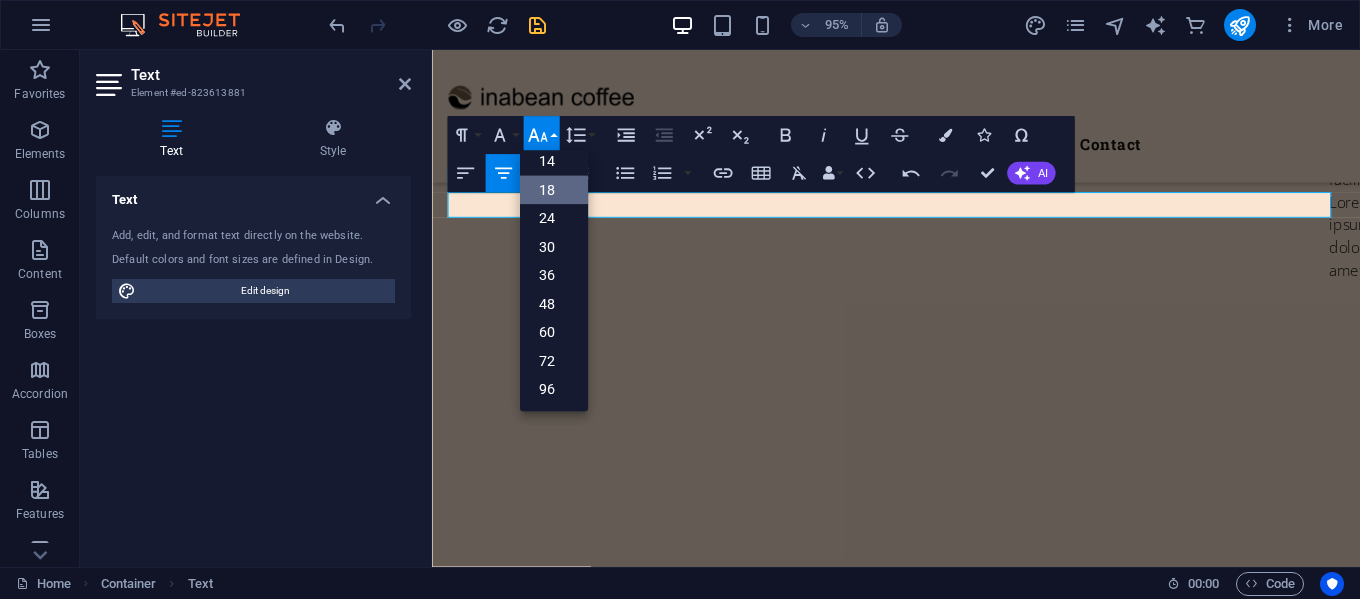 scroll, scrollTop: 161, scrollLeft: 0, axis: vertical 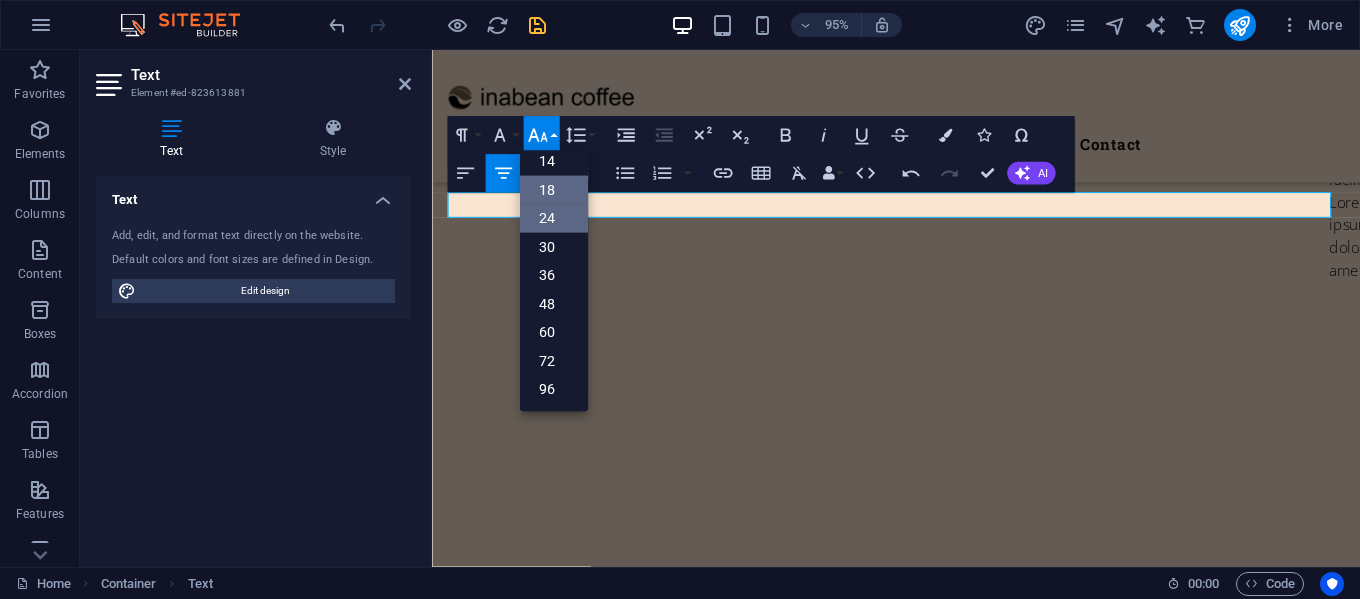 click on "24" at bounding box center (553, 218) 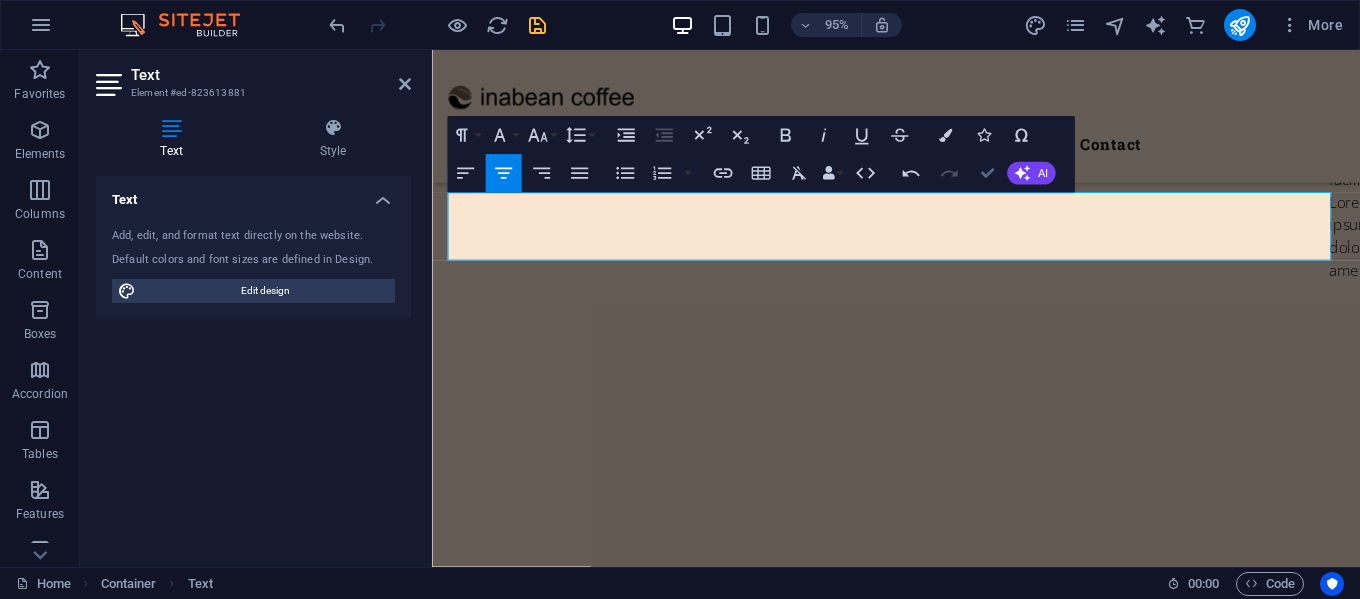 drag, startPoint x: 982, startPoint y: 177, endPoint x: 902, endPoint y: 126, distance: 94.873604 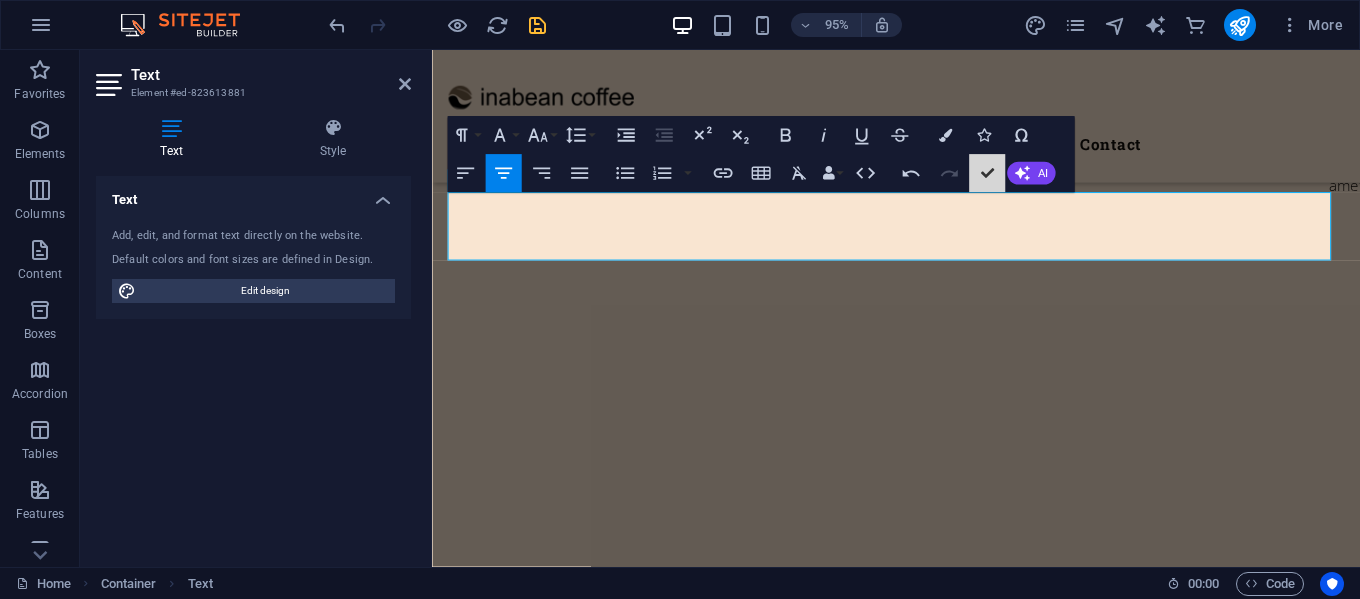 scroll, scrollTop: 8070, scrollLeft: 0, axis: vertical 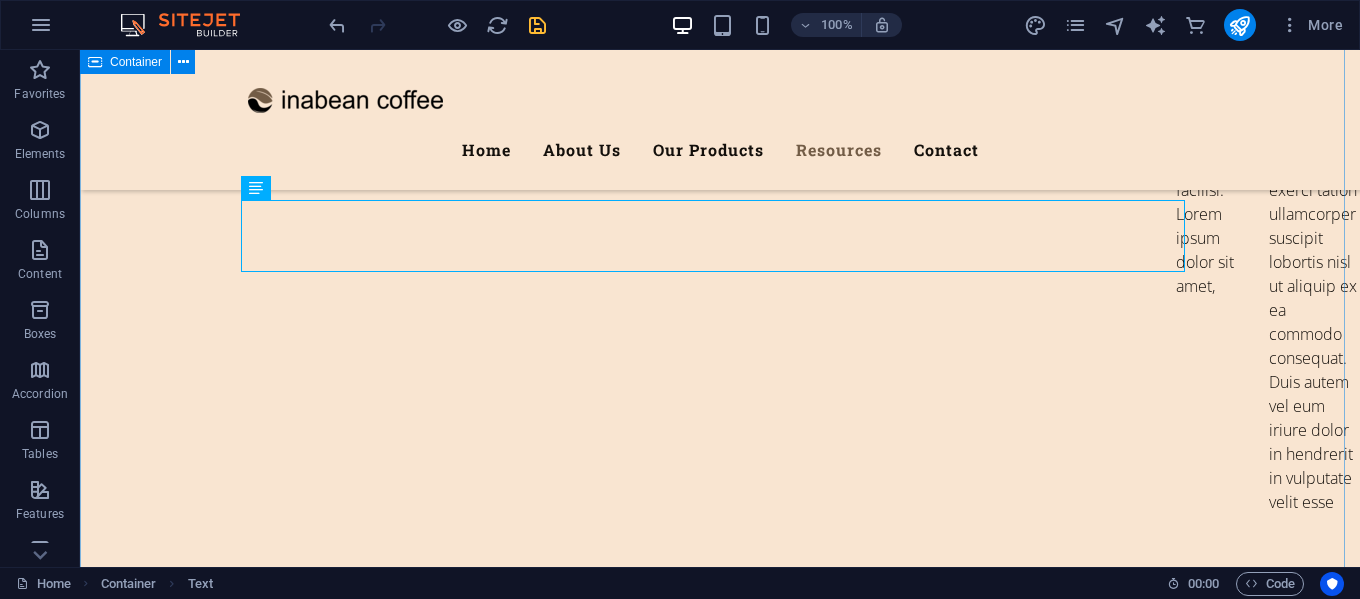 click on "Heritages Resource Best Heritage Agricultures A refined taste of Indonesia’s lush landscapes and vibrant heritage, delicately crafted into every cup.  Training Lorem ipsum dolor sit amet, consectetur adipisicing elit. Veritatis, dolorem! Get a quote Delivery Service Lorem ipsum dolor sit amet, consectetur adipisicing elit. Veritatis, dolorem! Get a quote Field Work Lorem ipsum dolor sit amet, consectetur adipisicing elit. Veritatis, dolorem! Get a quote" at bounding box center (720, 6964) 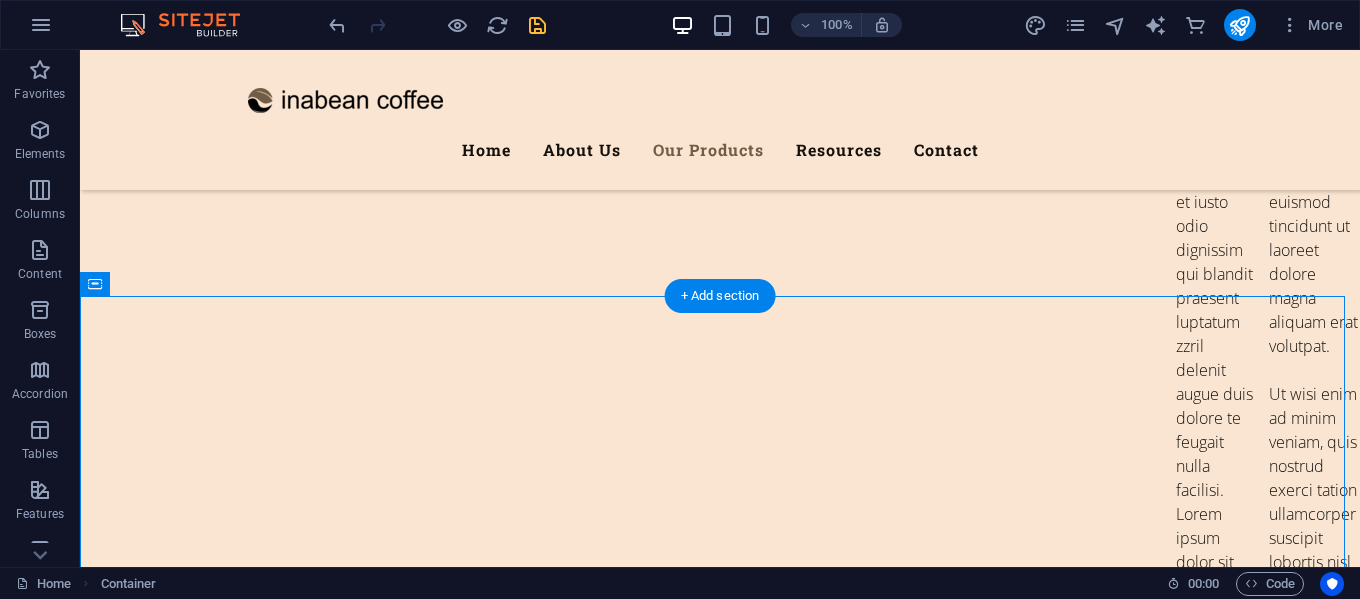 scroll, scrollTop: 7870, scrollLeft: 0, axis: vertical 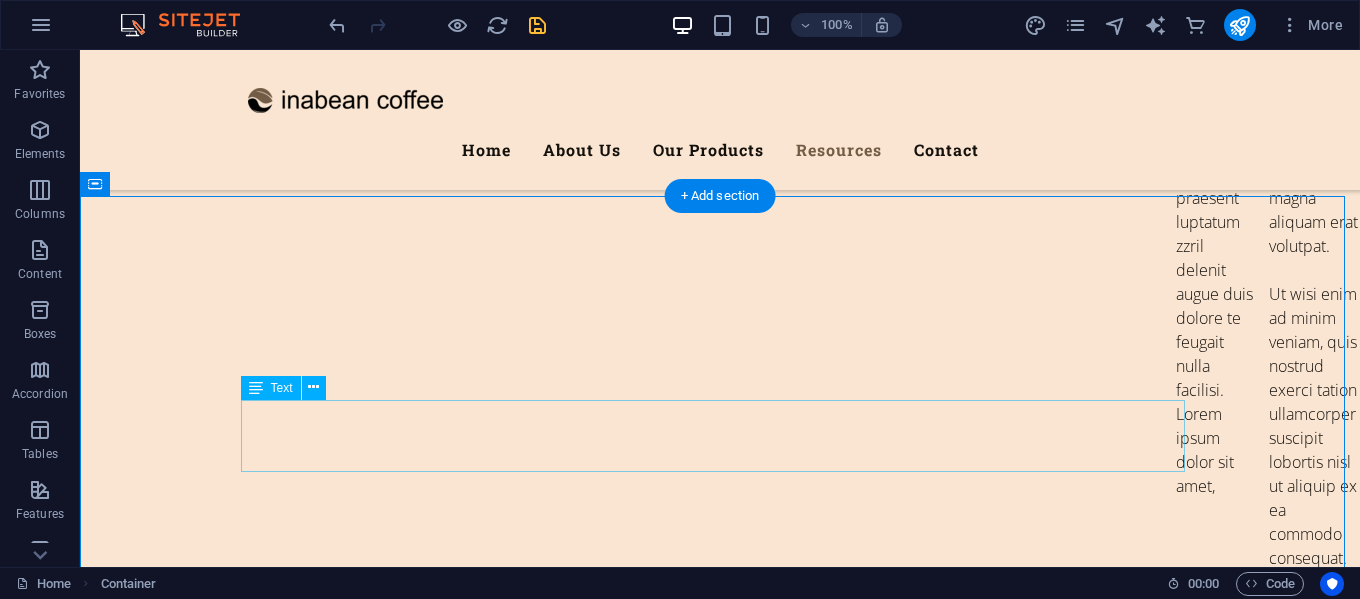 click on "A refined taste of Indonesia’s lush landscapes and vibrant heritage, delicately crafted into every cup." at bounding box center [720, 6014] 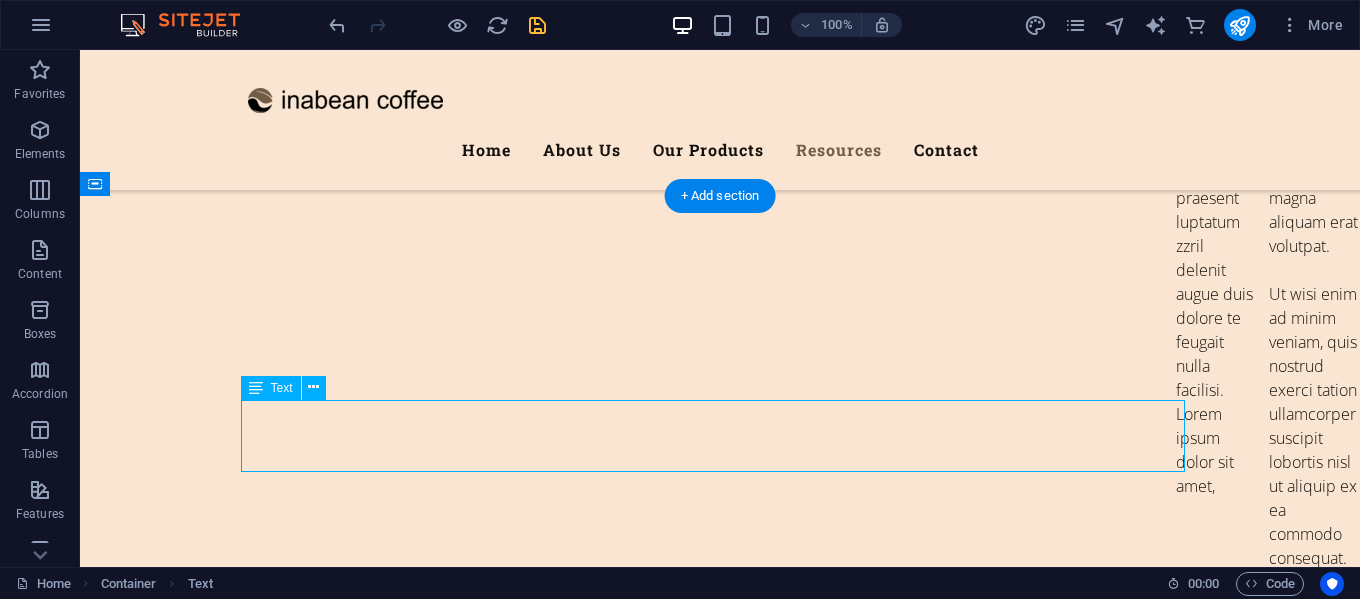 click on "A refined taste of Indonesia’s lush landscapes and vibrant heritage, delicately crafted into every cup." at bounding box center (720, 6014) 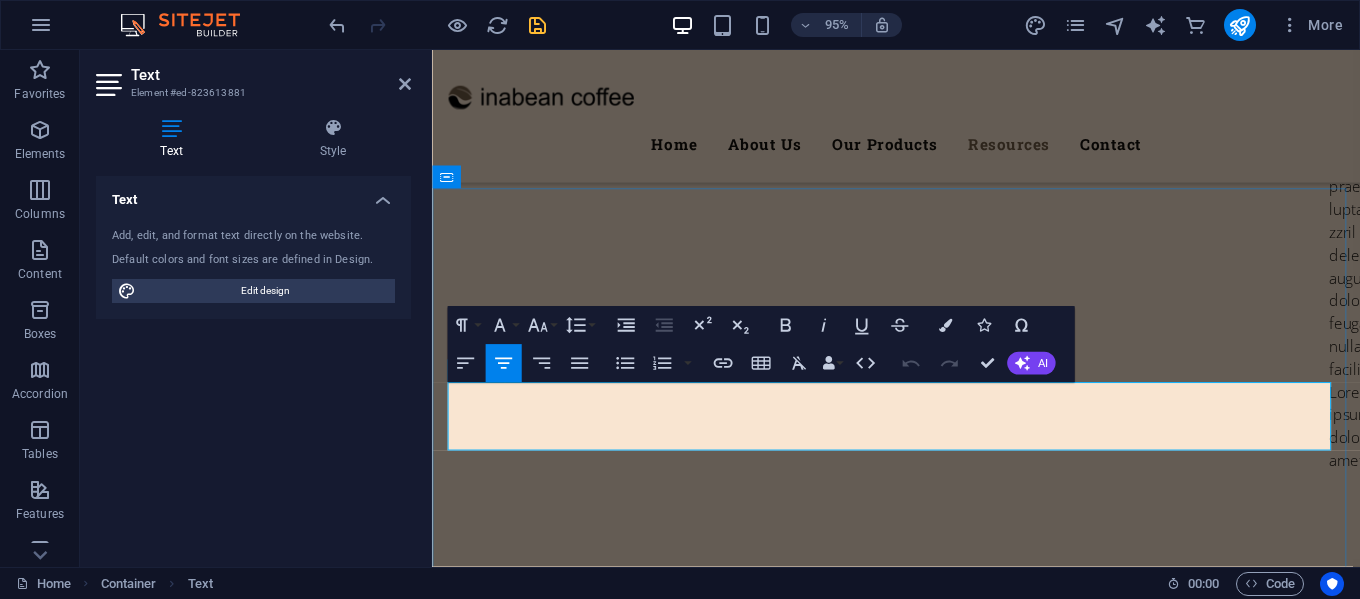click on "A refined taste of Indonesia’s lush landscapes and vibrant heritage, delicately crafted into every cup." at bounding box center (921, 6010) 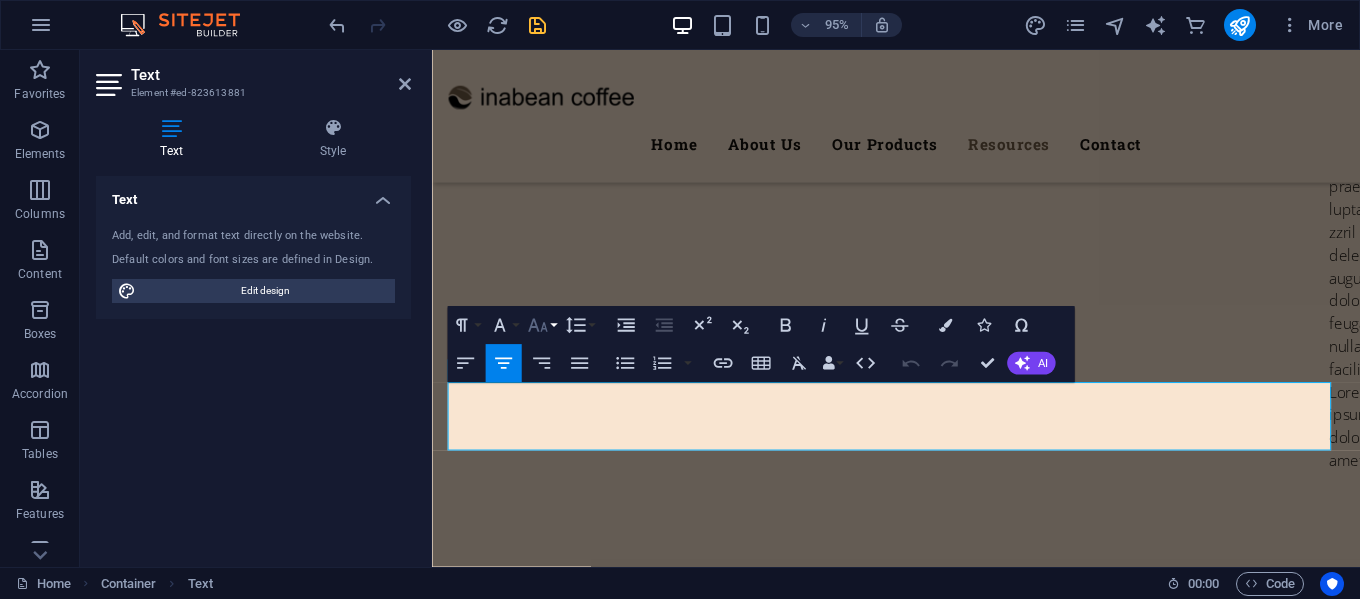 click on "Font Size" at bounding box center [541, 325] 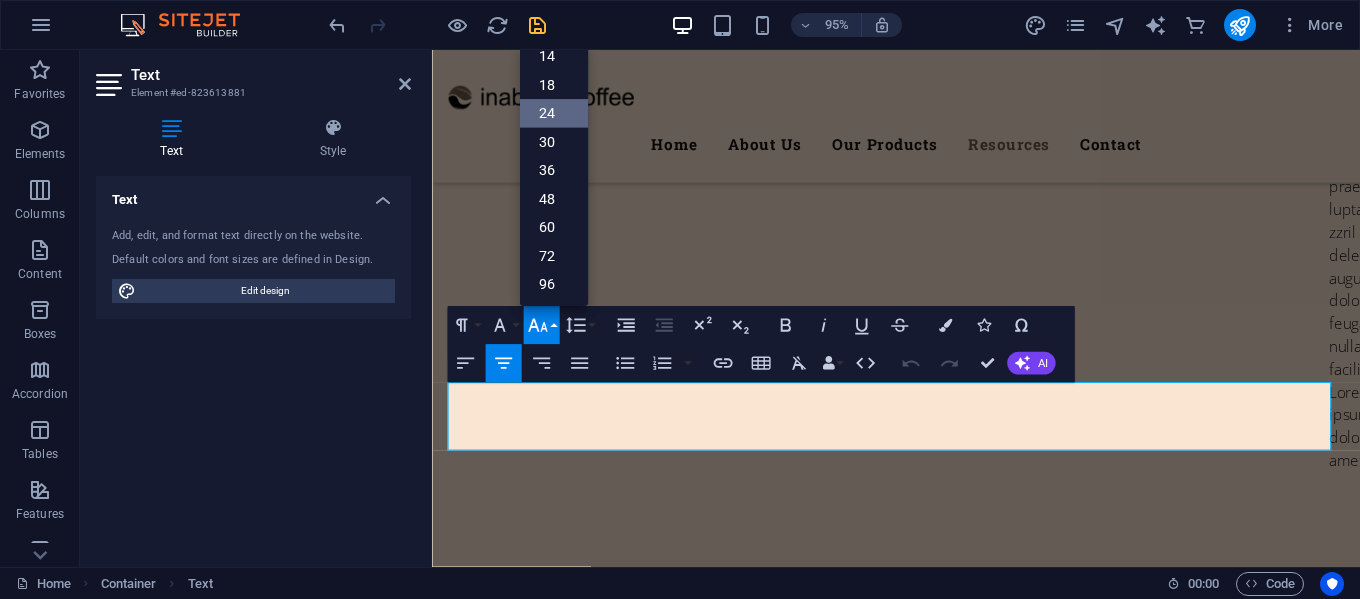scroll, scrollTop: 161, scrollLeft: 0, axis: vertical 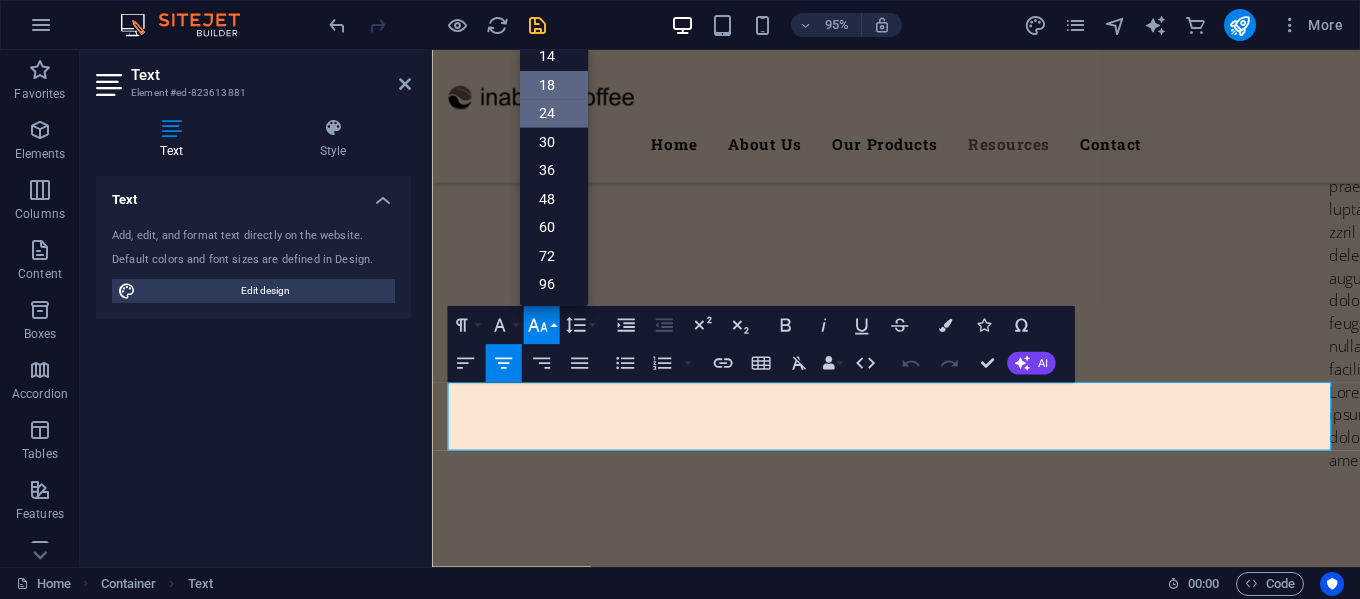 click on "18" at bounding box center (553, 84) 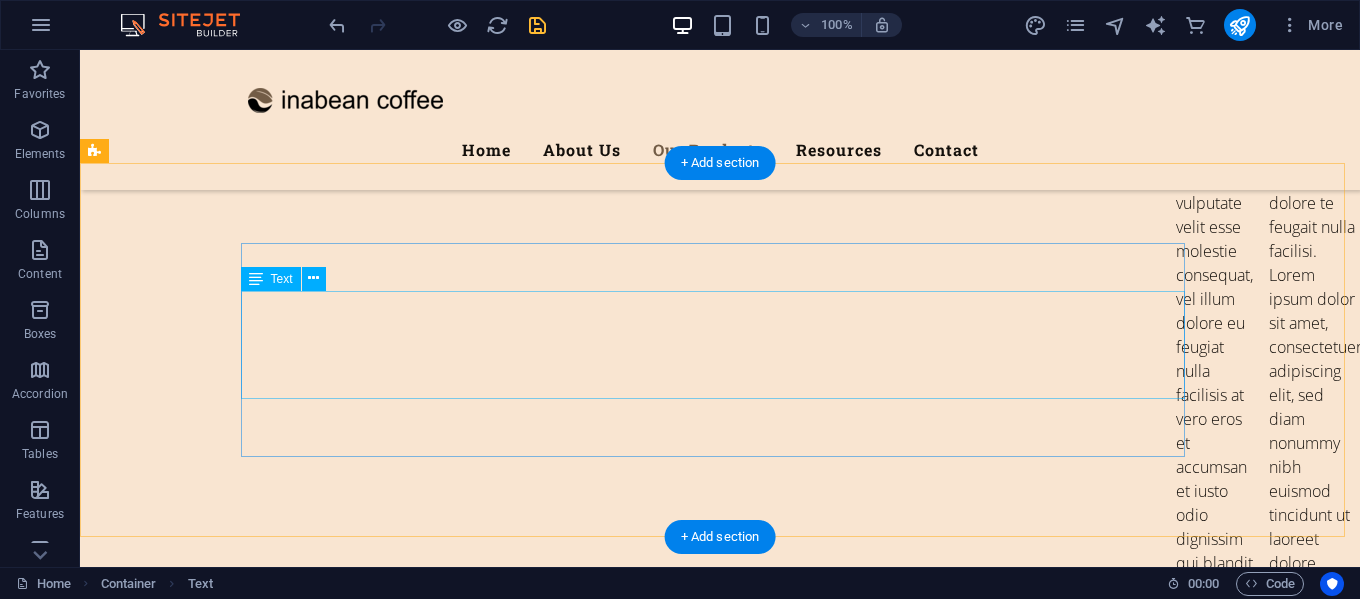 scroll, scrollTop: 7470, scrollLeft: 0, axis: vertical 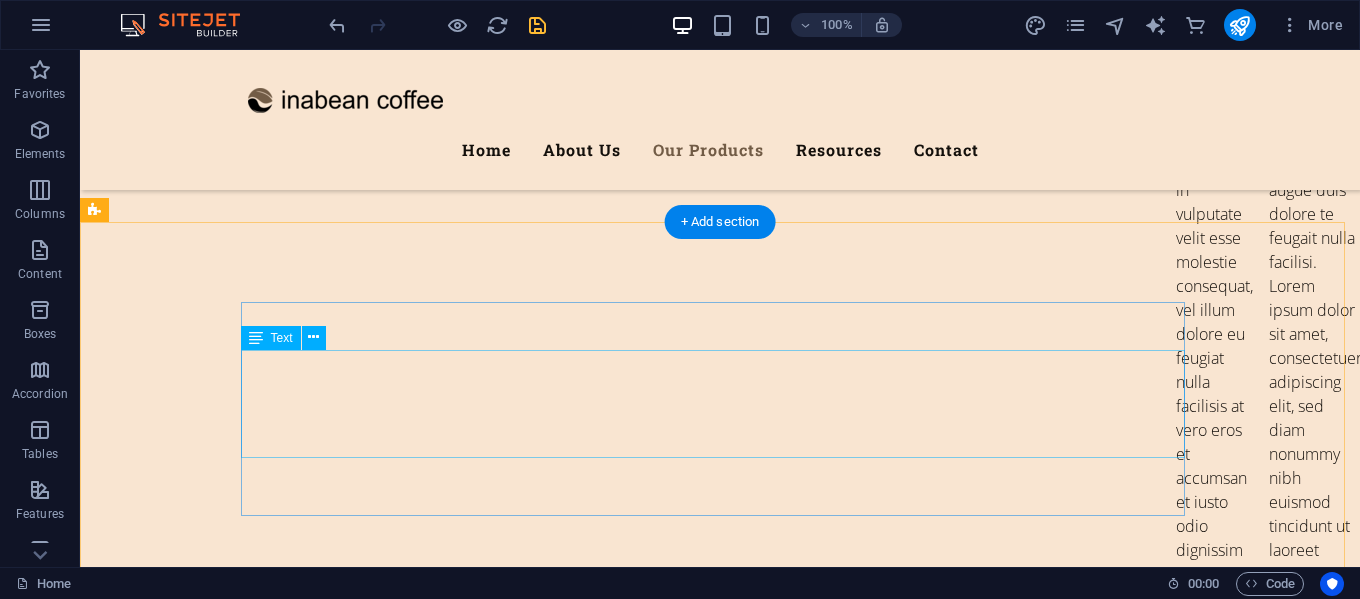 click on "If you’re looking for premium coffee with exceptional quality, then you’ve come to the right place. We warmly welcome you with open arms—please feel free to explore and choose the perfect coffee that suits your unique taste." at bounding box center [720, 5982] 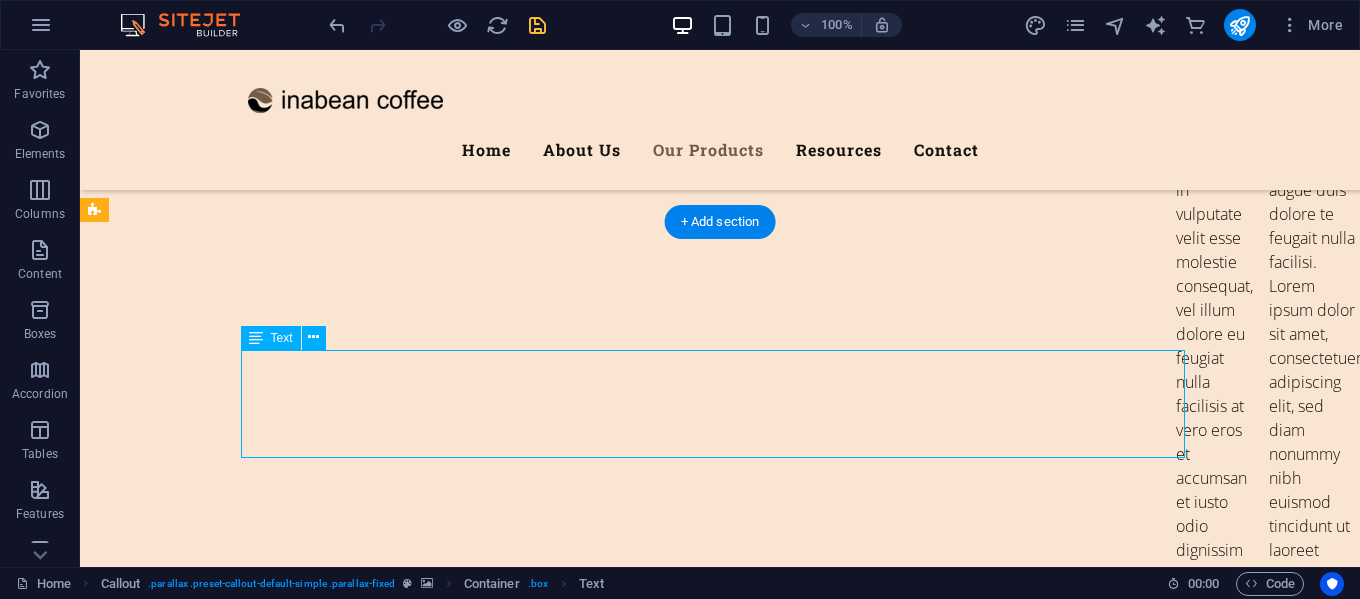 click on "If you’re looking for premium coffee with exceptional quality, then you’ve come to the right place. We warmly welcome you with open arms—please feel free to explore and choose the perfect coffee that suits your unique taste." at bounding box center (720, 5982) 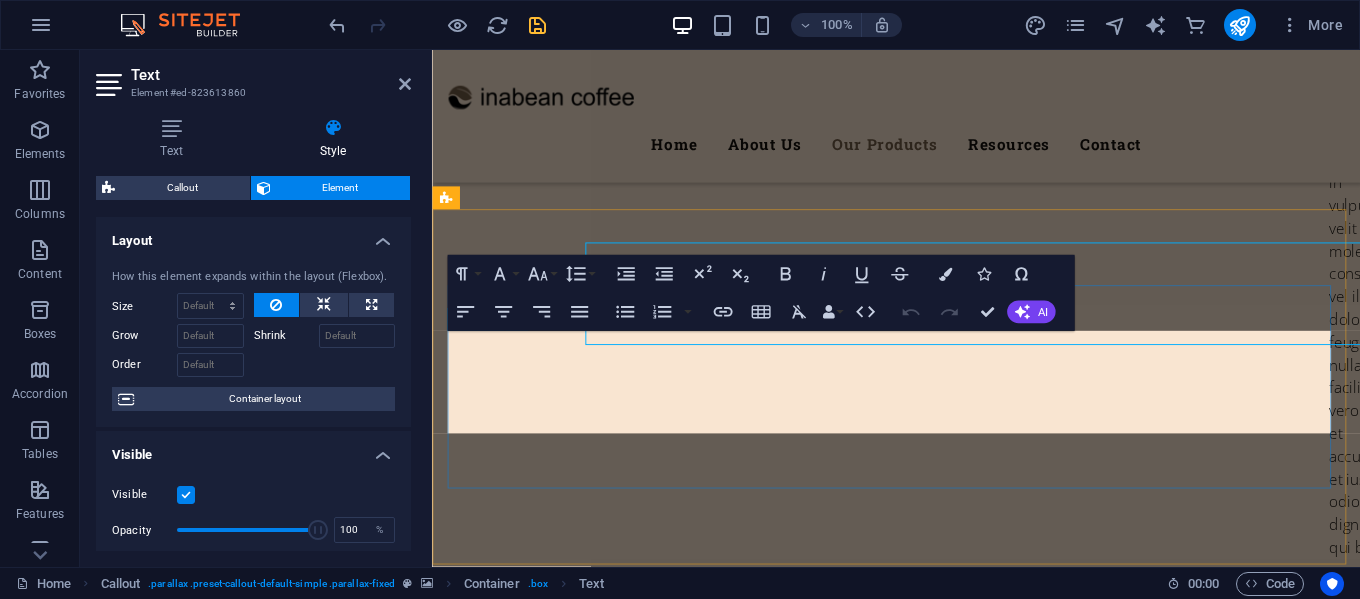click on "Looking for the best coffee? If you’re looking for premium coffee with exceptional quality, then you’ve come to the right place. We warmly welcome you with open arms—please feel free to explore and choose the perfect coffee that suits your unique taste. Contact us" at bounding box center (921, 5987) 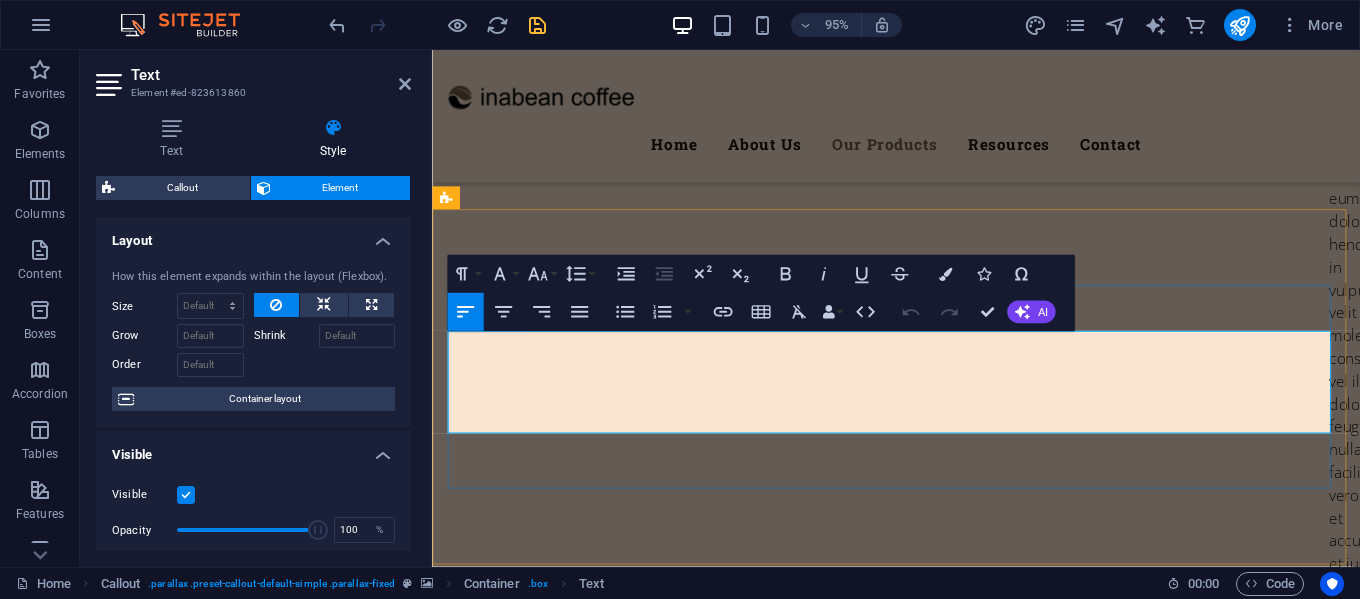 scroll, scrollTop: 7567, scrollLeft: 0, axis: vertical 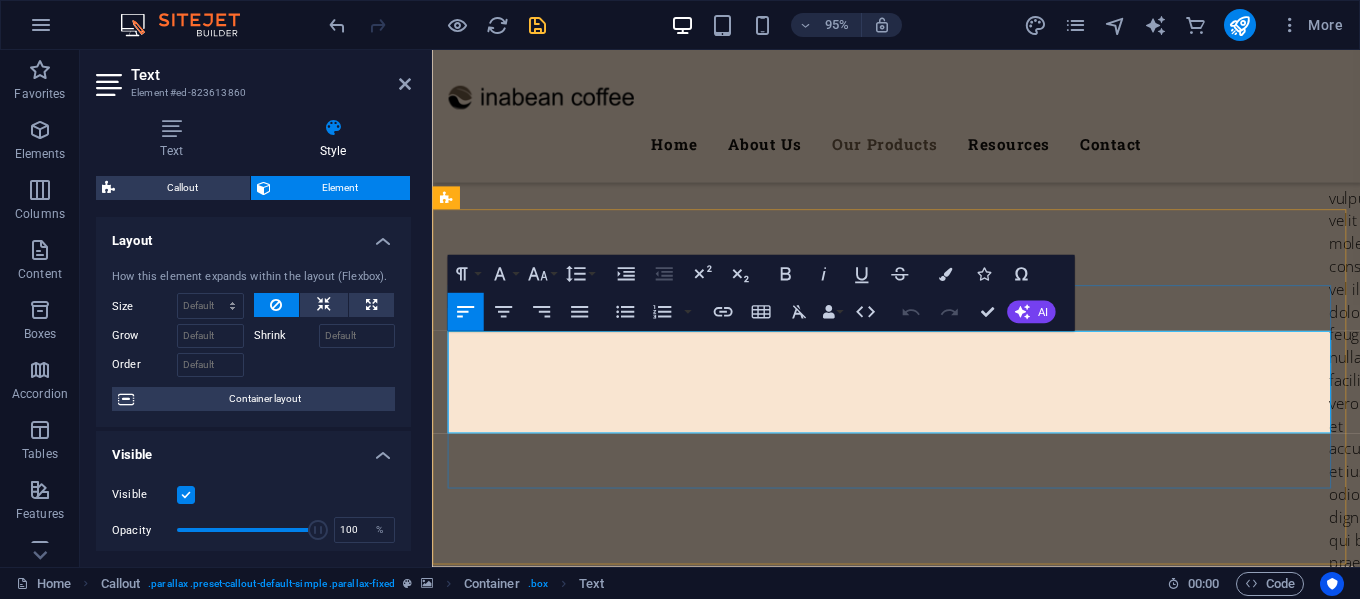 click on "If you’re looking for premium coffee with exceptional quality, then you’ve come to the right place. We warmly welcome you with open arms—please feel free to explore and choose the perfect coffee that suits your unique taste." at bounding box center [899, 5973] 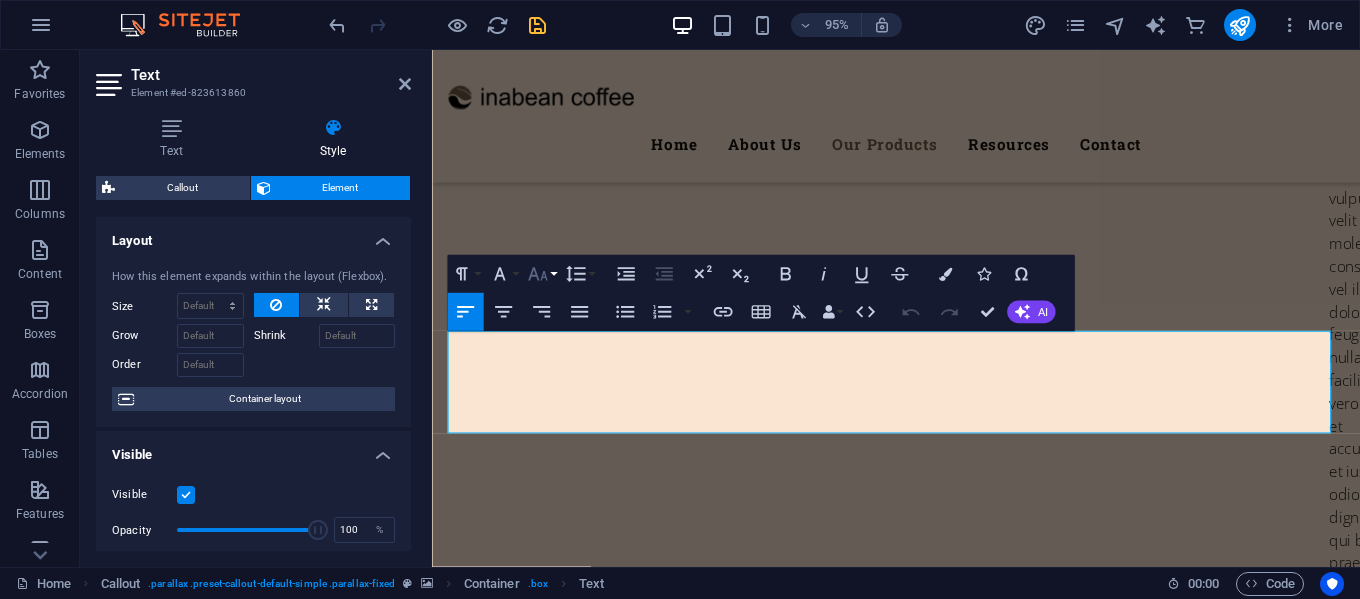 click on "Font Size" at bounding box center [541, 274] 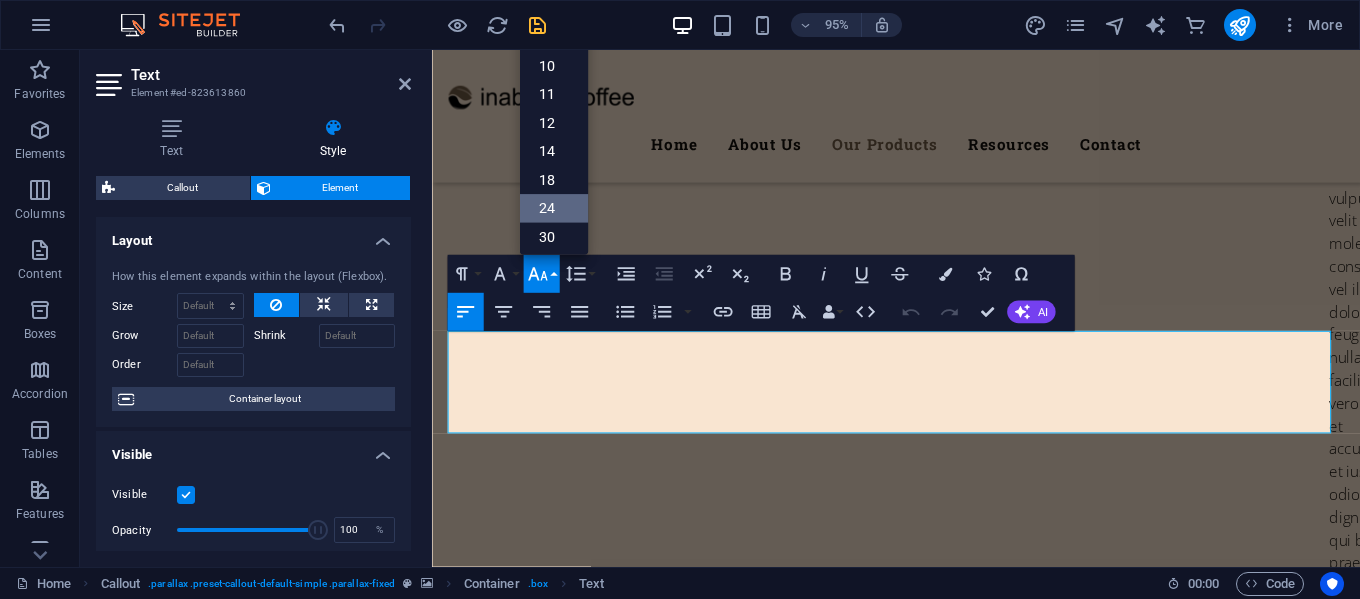 scroll, scrollTop: 0, scrollLeft: 0, axis: both 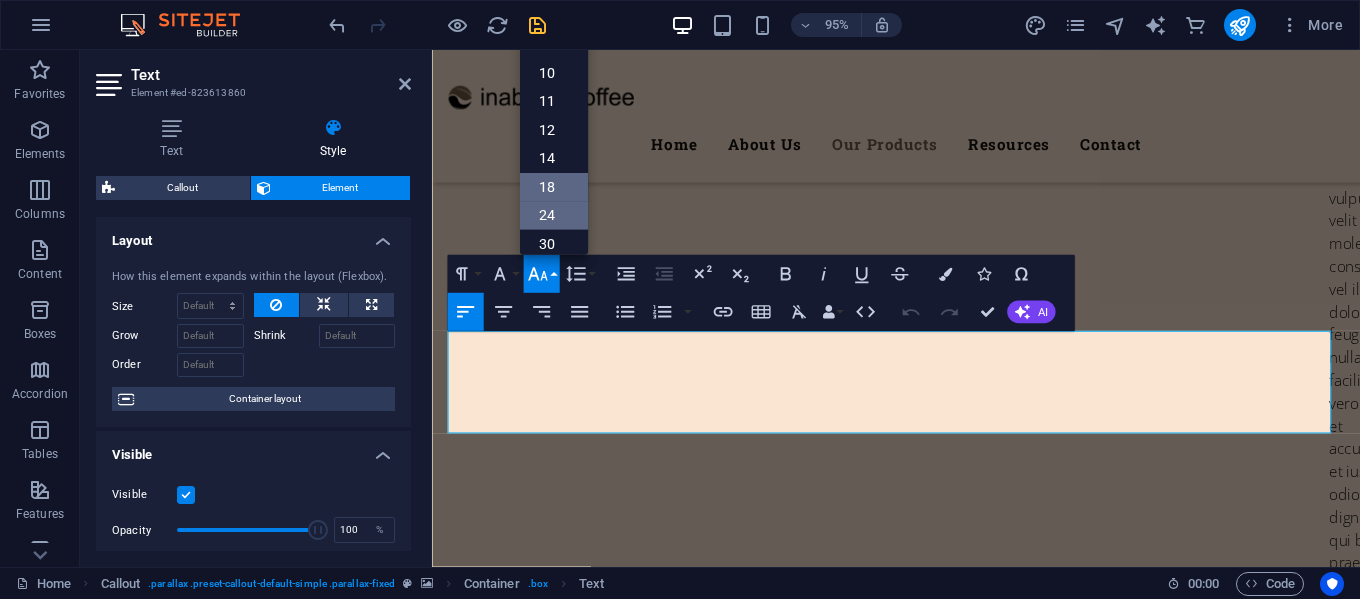 click on "18" at bounding box center (553, 186) 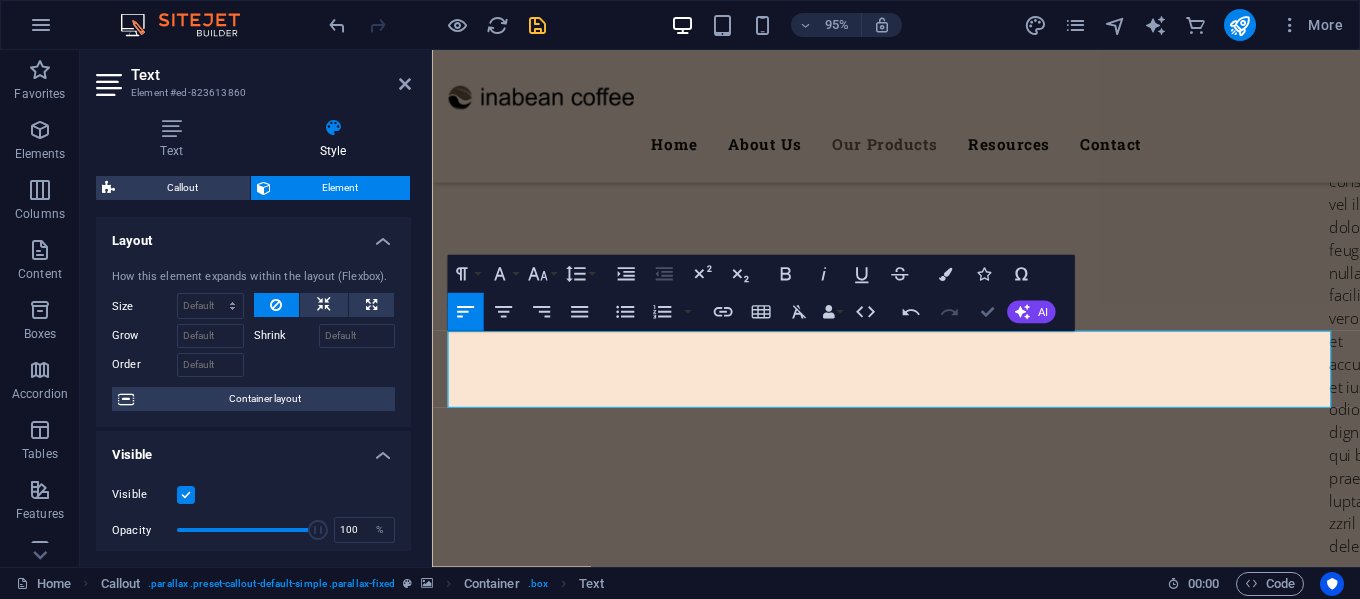 scroll, scrollTop: 7474, scrollLeft: 0, axis: vertical 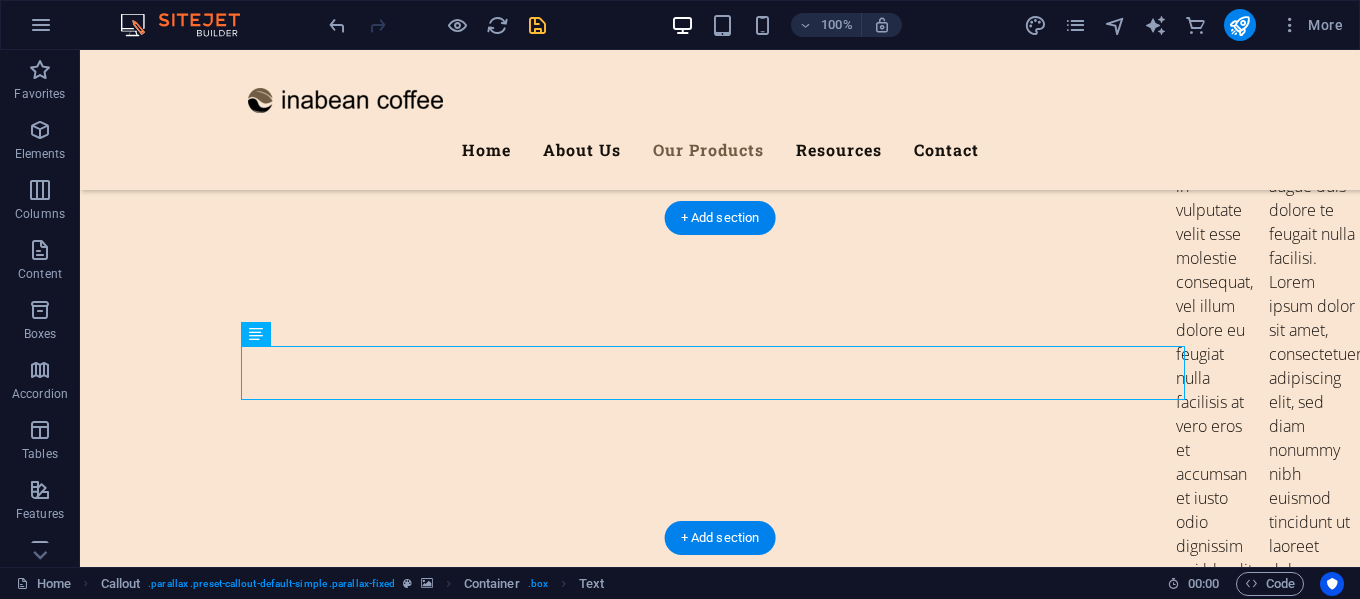 click at bounding box center (720, 6054) 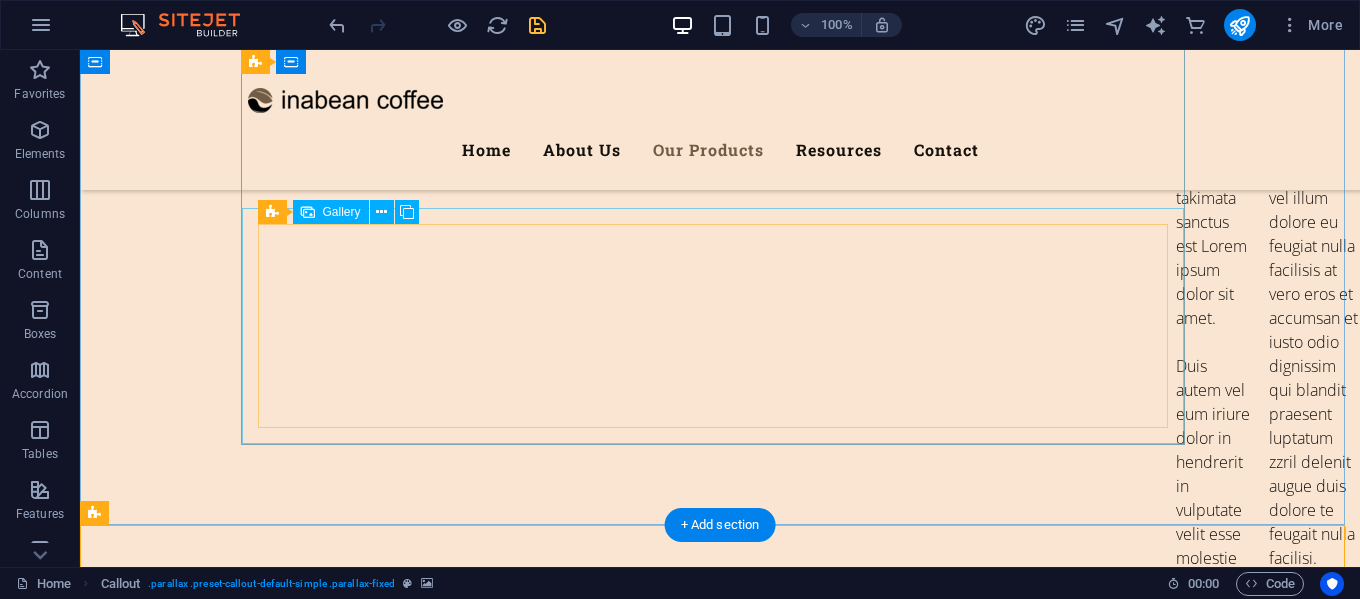 scroll, scrollTop: 6874, scrollLeft: 0, axis: vertical 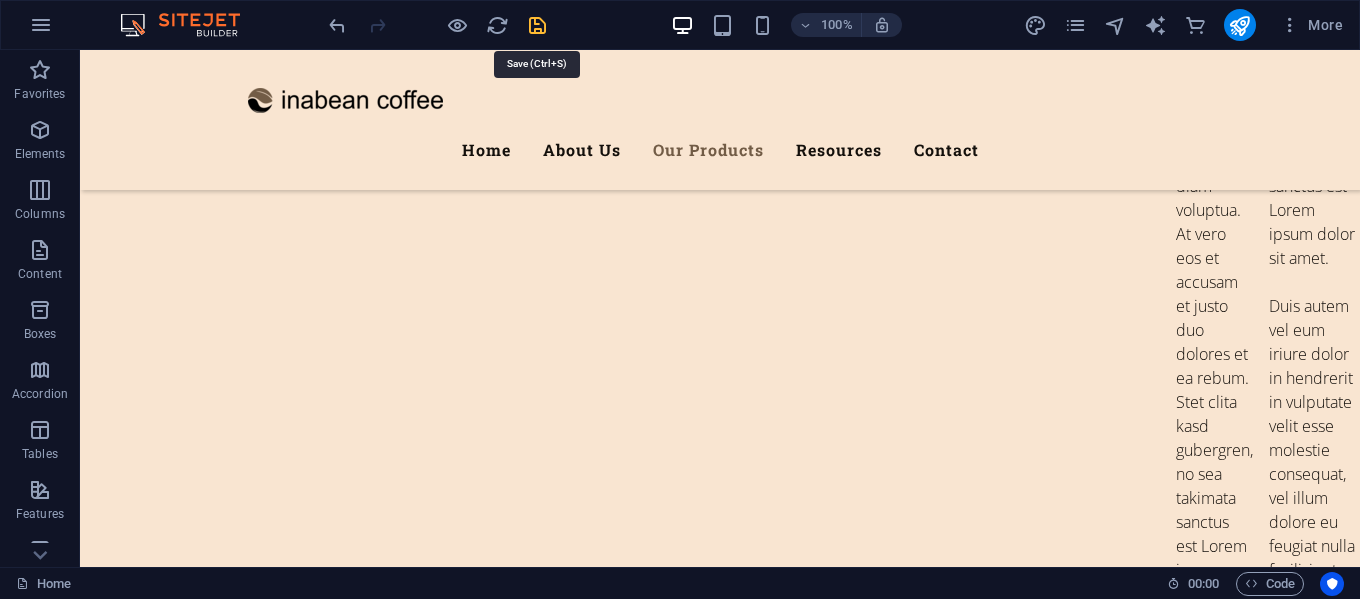click at bounding box center [537, 25] 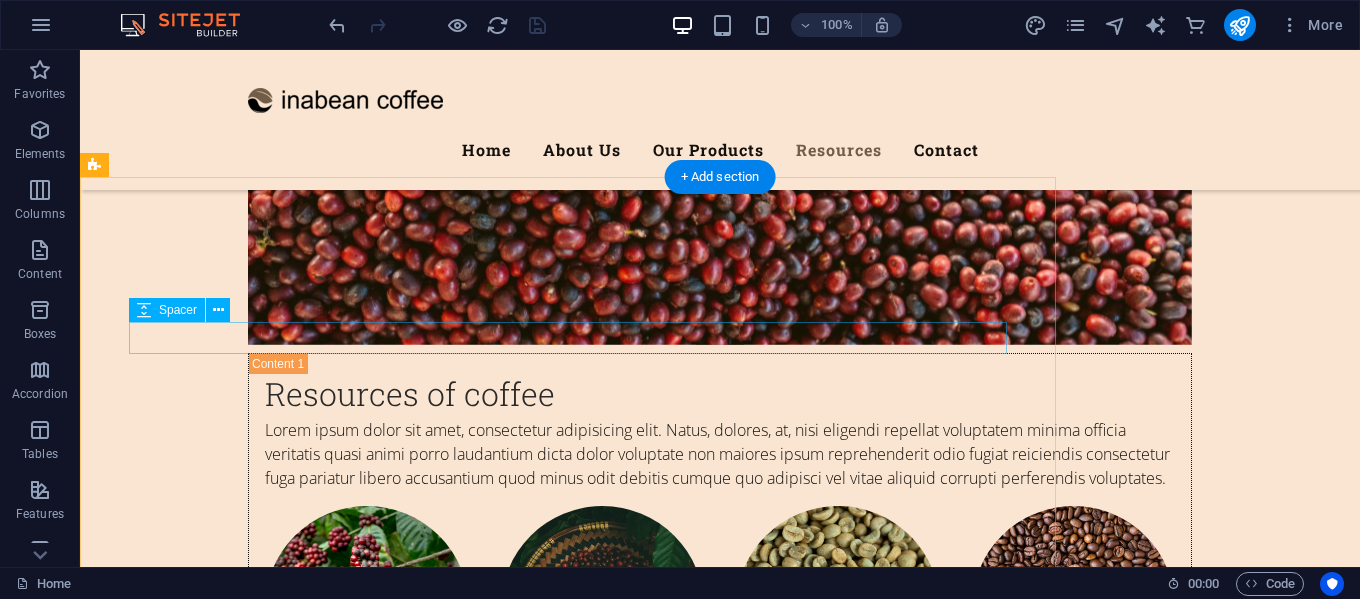 scroll, scrollTop: 8474, scrollLeft: 0, axis: vertical 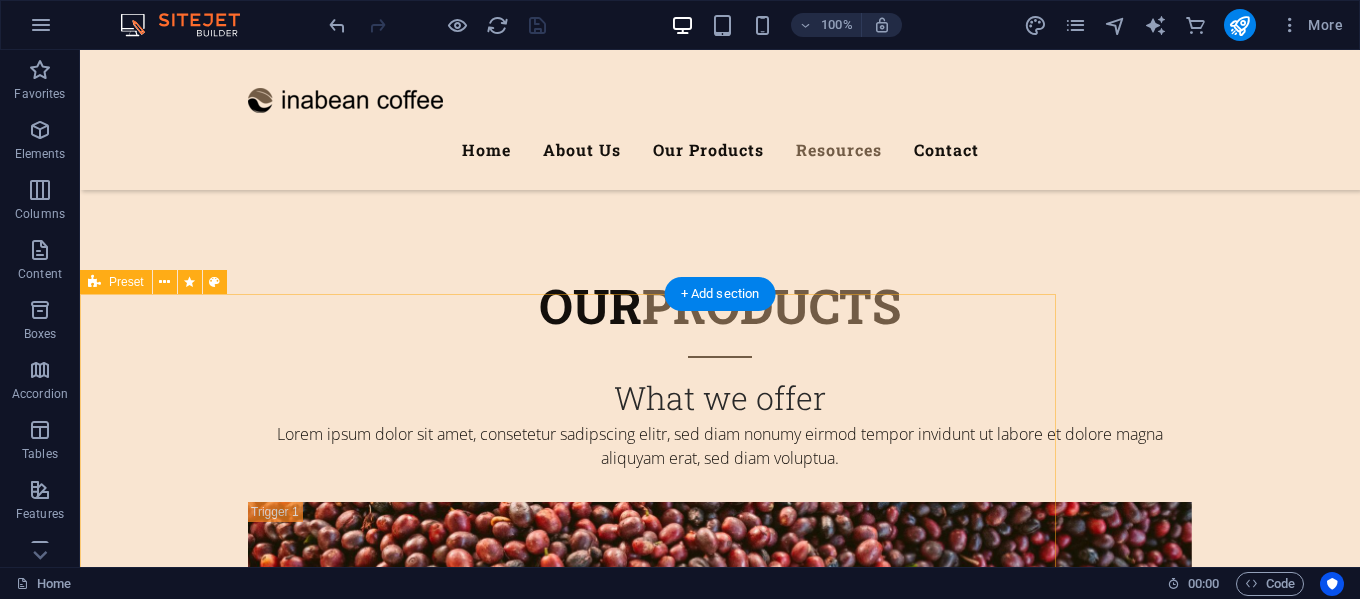 click on "Get a Quote Lorem ipsum dolor sit amet, consectetur adipisicing elit. Explicabo, cupiditate necessitatibus sapiente nisi soluta placeat esse velit dolorem eius aliquam!
Choose a service
Training
Delivery service
Field work
Unreadable? Load new Submit" at bounding box center [568, 8166] 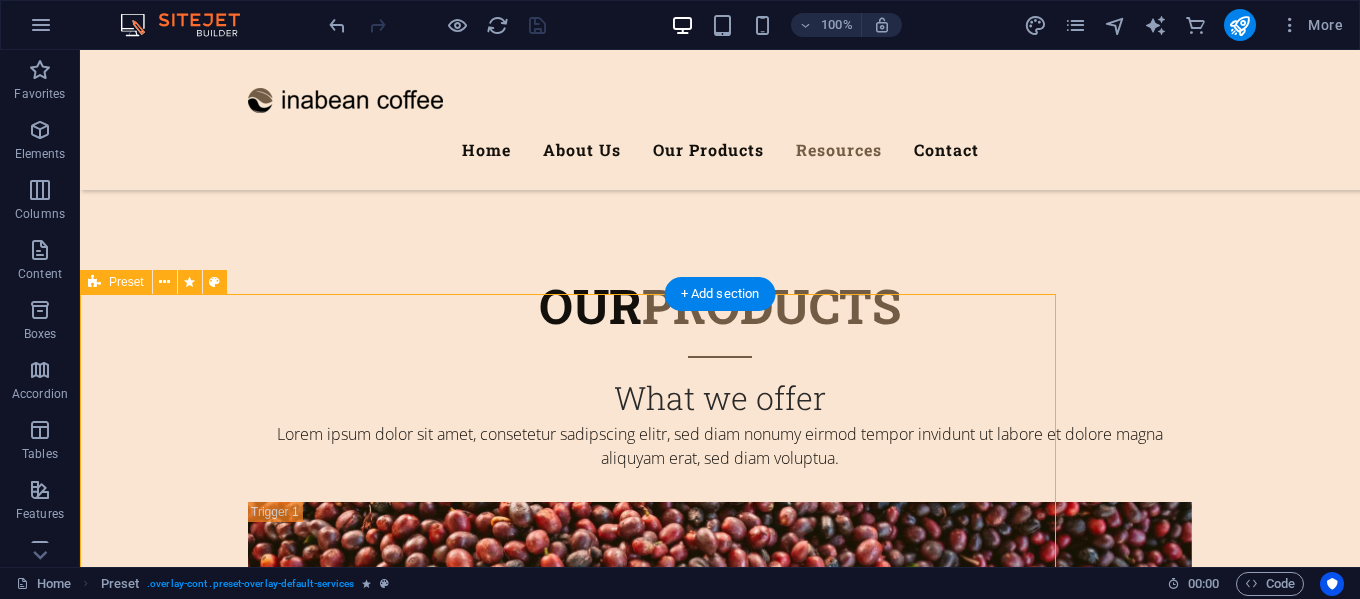 click on "Get a Quote Lorem ipsum dolor sit amet, consectetur adipisicing elit. Explicabo, cupiditate necessitatibus sapiente nisi soluta placeat esse velit dolorem eius aliquam!
Choose a service
Training
Delivery service
Field work
Unreadable? Load new Submit" at bounding box center [568, 8166] 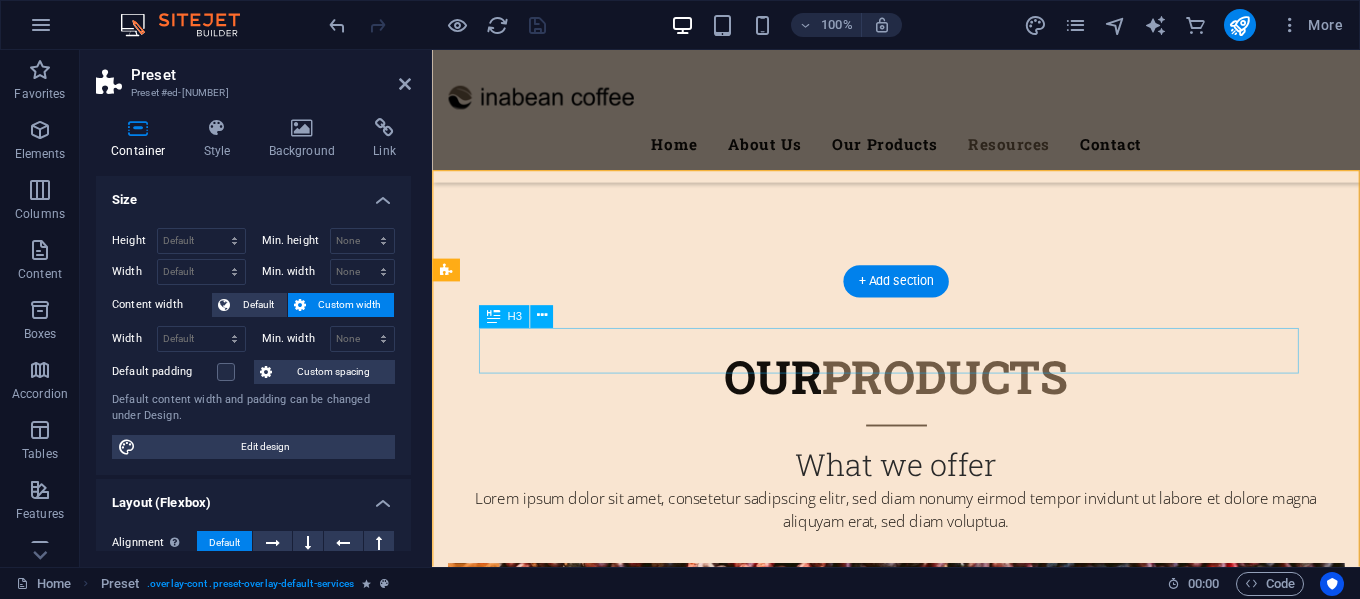 scroll, scrollTop: 8591, scrollLeft: 0, axis: vertical 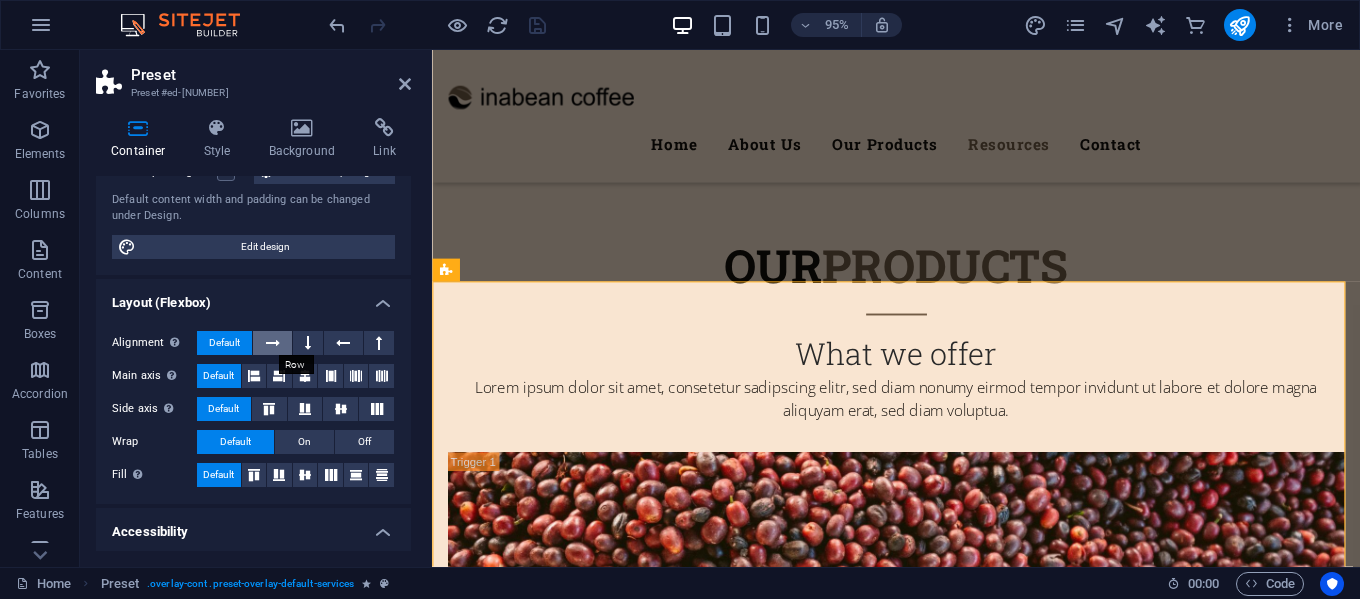 click at bounding box center [273, 343] 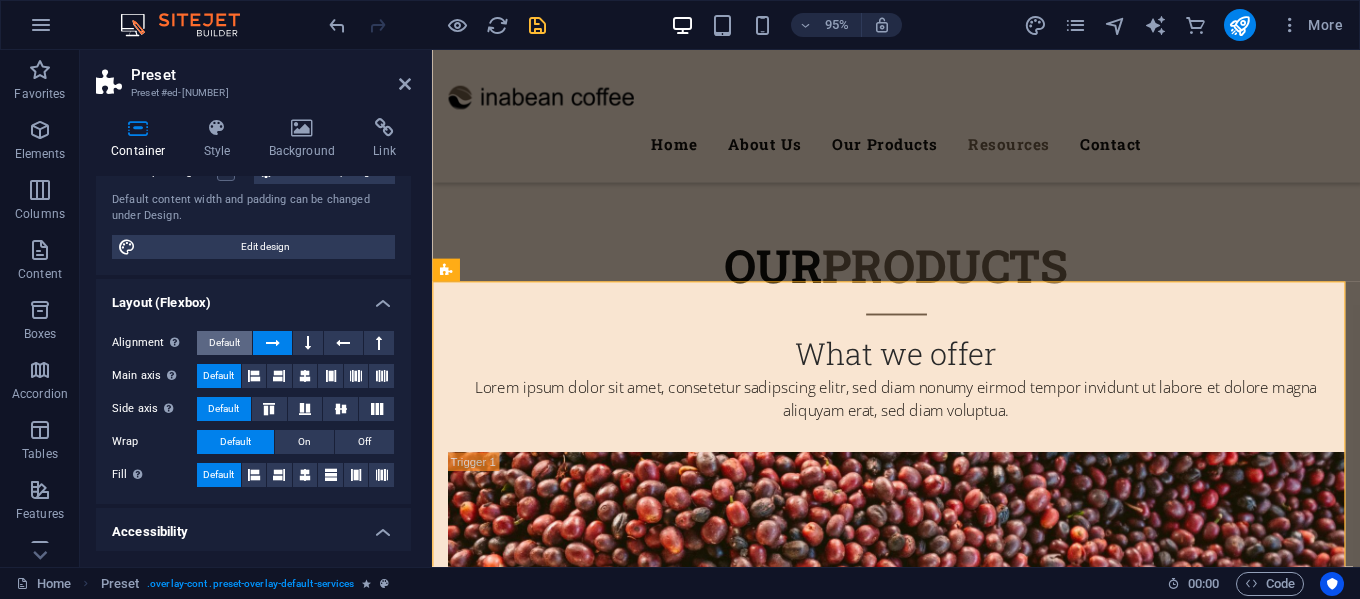 click on "Default" at bounding box center [224, 343] 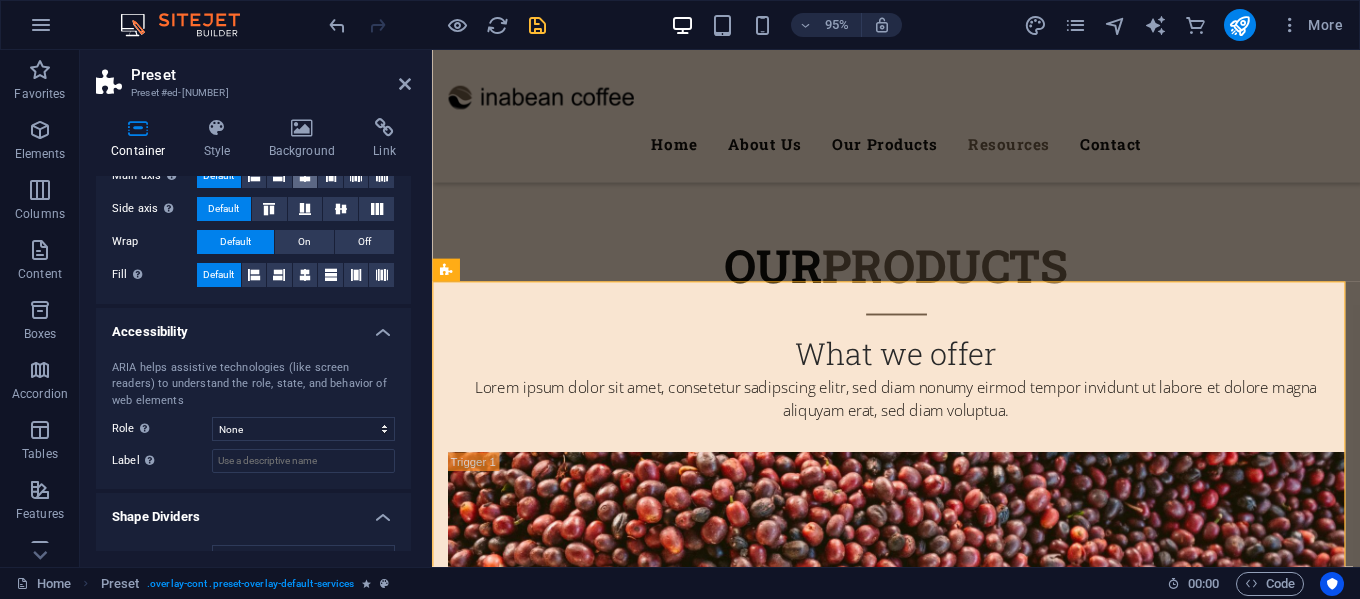 scroll, scrollTop: 0, scrollLeft: 0, axis: both 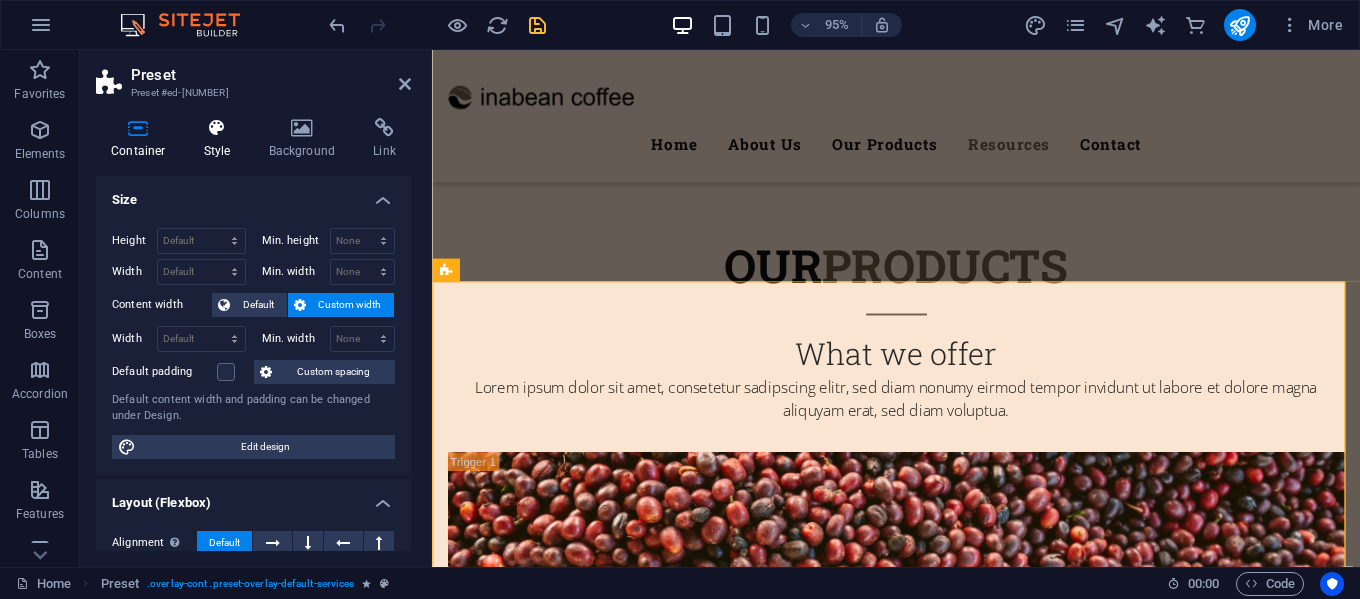 click on "Style" at bounding box center (221, 139) 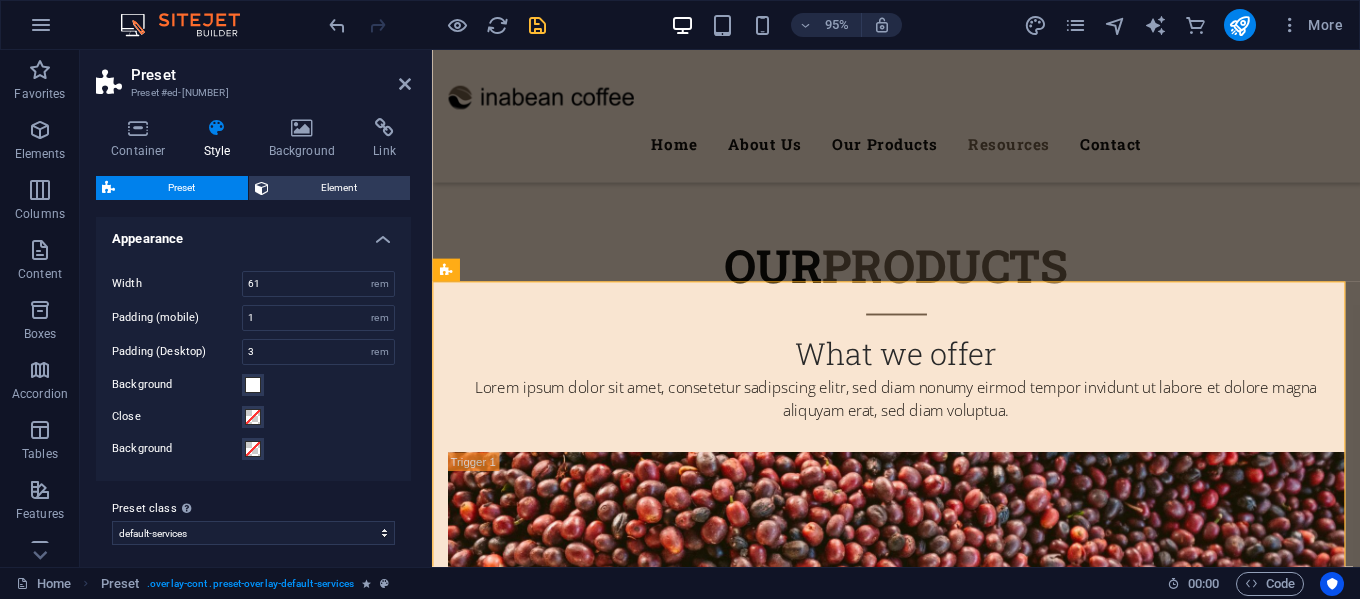 scroll, scrollTop: 0, scrollLeft: 0, axis: both 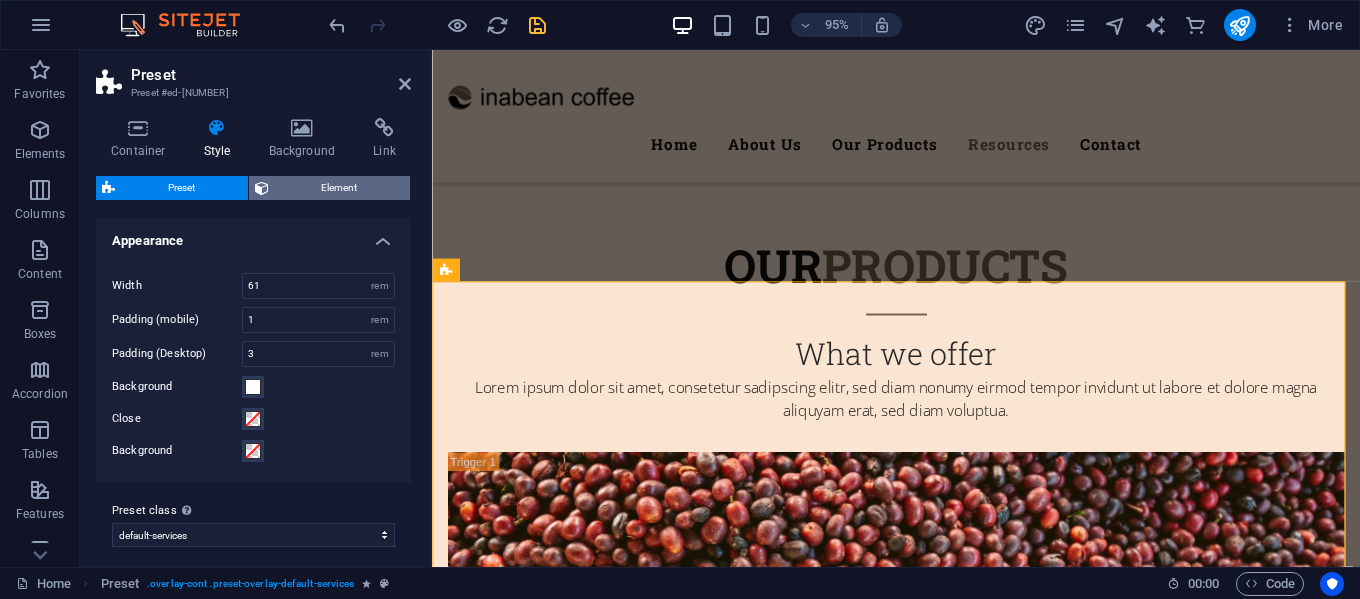 click on "Element" at bounding box center [340, 188] 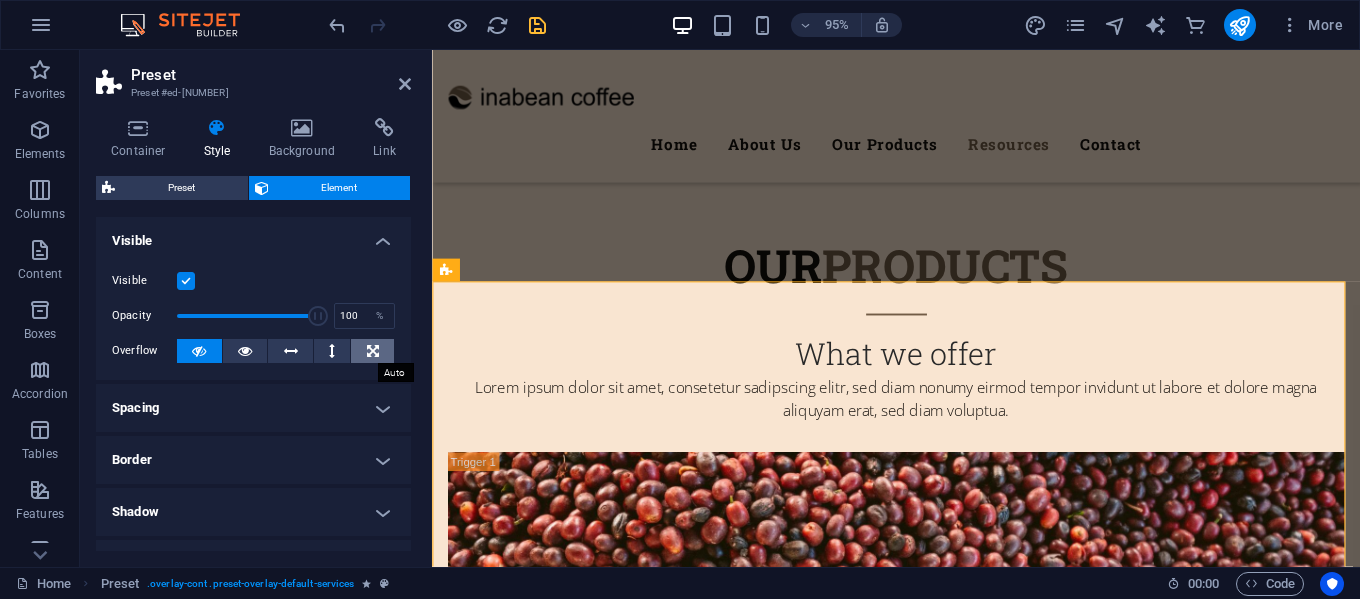 click at bounding box center (372, 351) 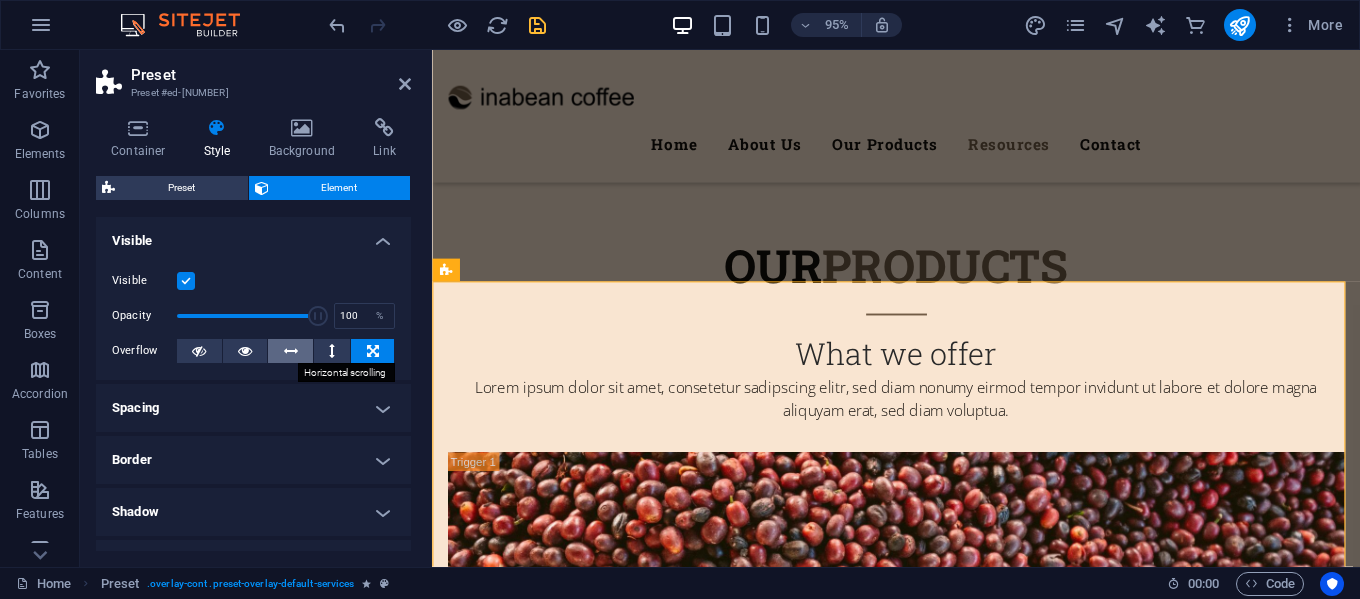 click at bounding box center [291, 351] 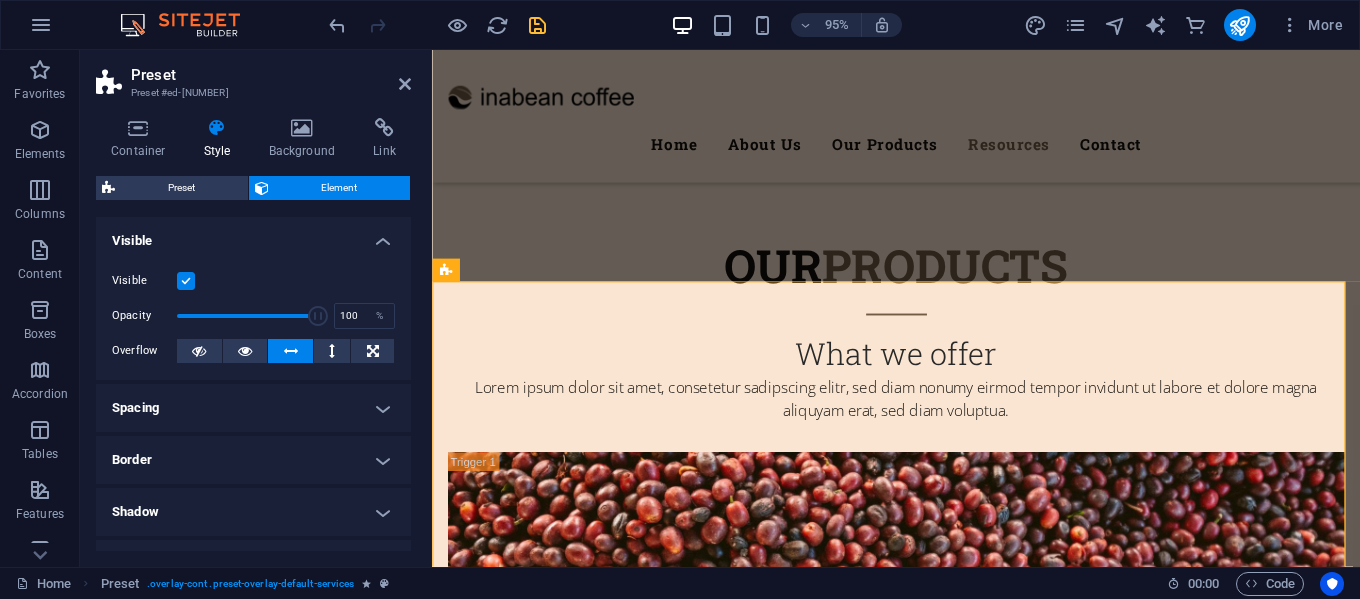 click on "Preset Preset #ed-823613944
Container Style Background Link Size Height Default px rem % vh vw Min. height None px rem % vh vw Width Default px rem % em vh vw Min. width None px rem % vh vw Content width Default Custom width Width Default px rem % em vh vw Min. width None px rem % vh vw Default padding Custom spacing Default content width and padding can be changed under Design. Edit design Layout (Flexbox) Alignment Determines the flex direction. Default Main axis Determine how elements should behave along the main axis inside this container (justify content). Default Side axis Control the vertical direction of the element inside of the container (align items). Default Wrap Default On Off Fill Controls the distances and direction of elements on the y-axis across several lines (align content). Default Accessibility ARIA helps assistive technologies (like screen readers) to understand the role, state, and behavior of web elements Role The ARIA role defines the purpose of an element.  None None" at bounding box center [256, 308] 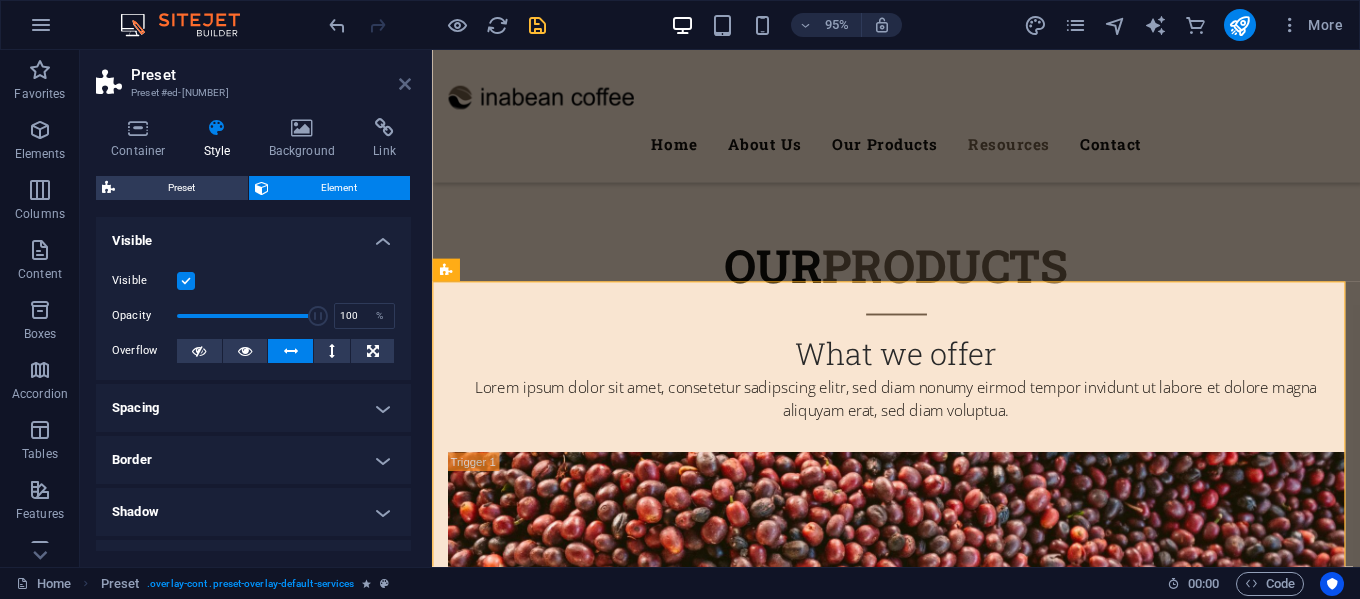 click at bounding box center (405, 84) 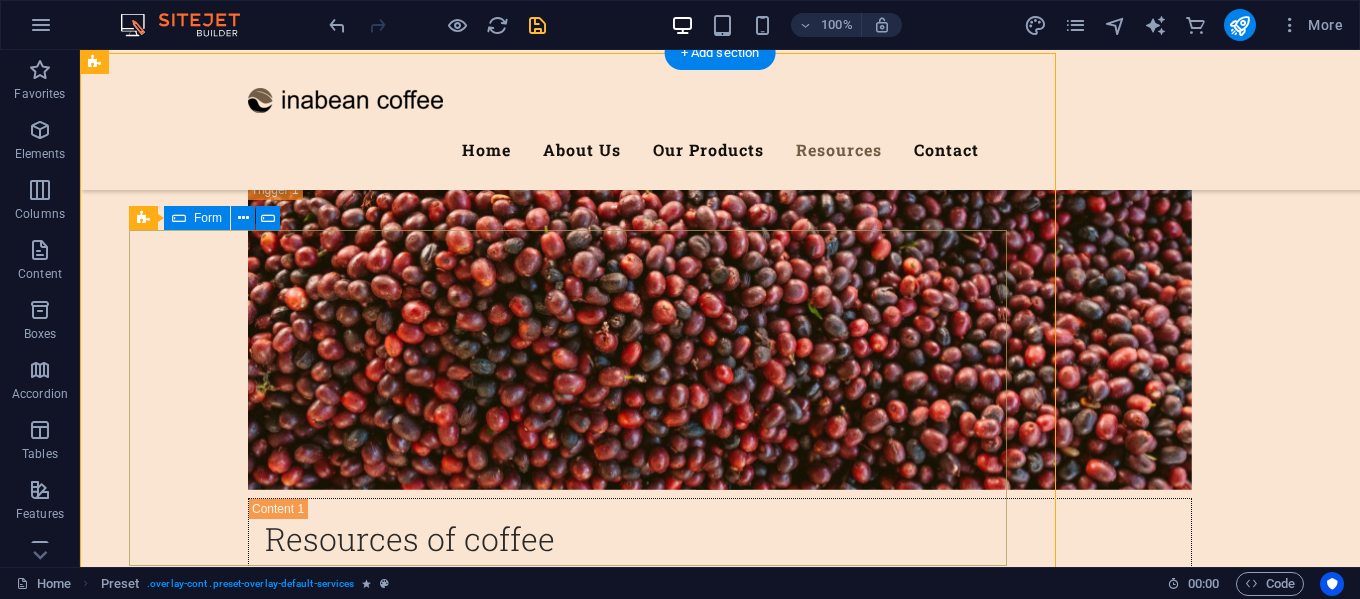 scroll, scrollTop: 8674, scrollLeft: 0, axis: vertical 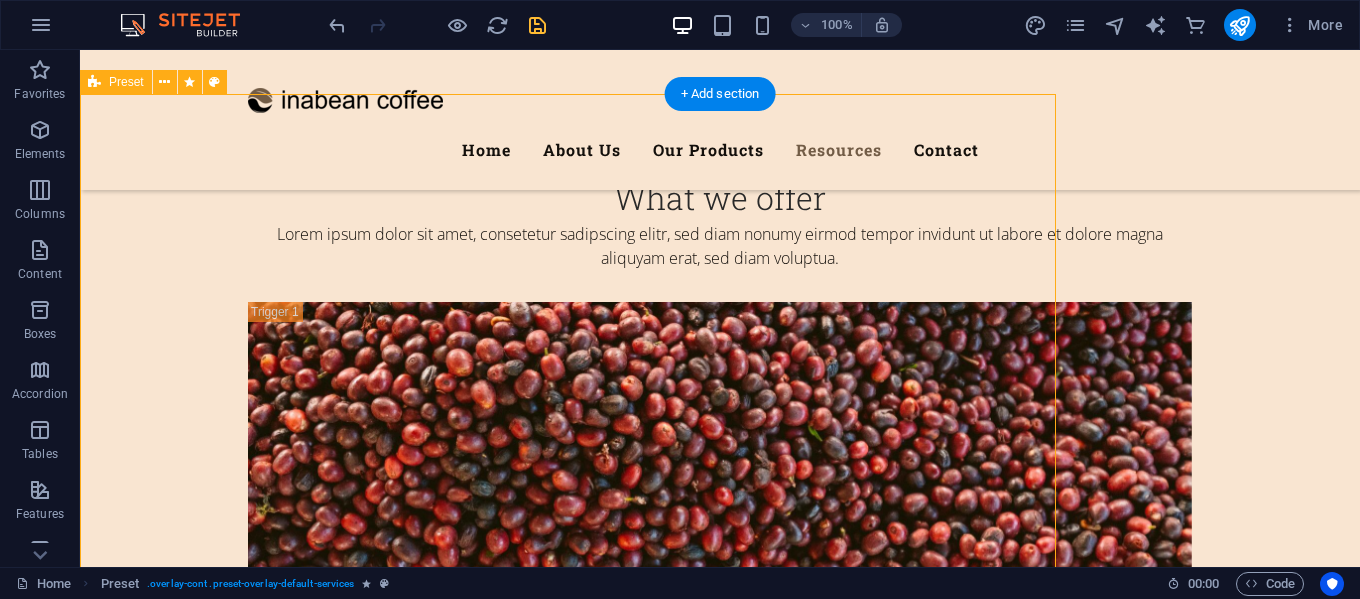 click on "Get a Quote Lorem ipsum dolor sit amet, consectetur adipisicing elit. Explicabo, cupiditate necessitatibus sapiente nisi soluta placeat esse velit dolorem eius aliquam!
Choose a service
Training
Delivery service
Field work
Unreadable? Load new Submit" at bounding box center [568, 7966] 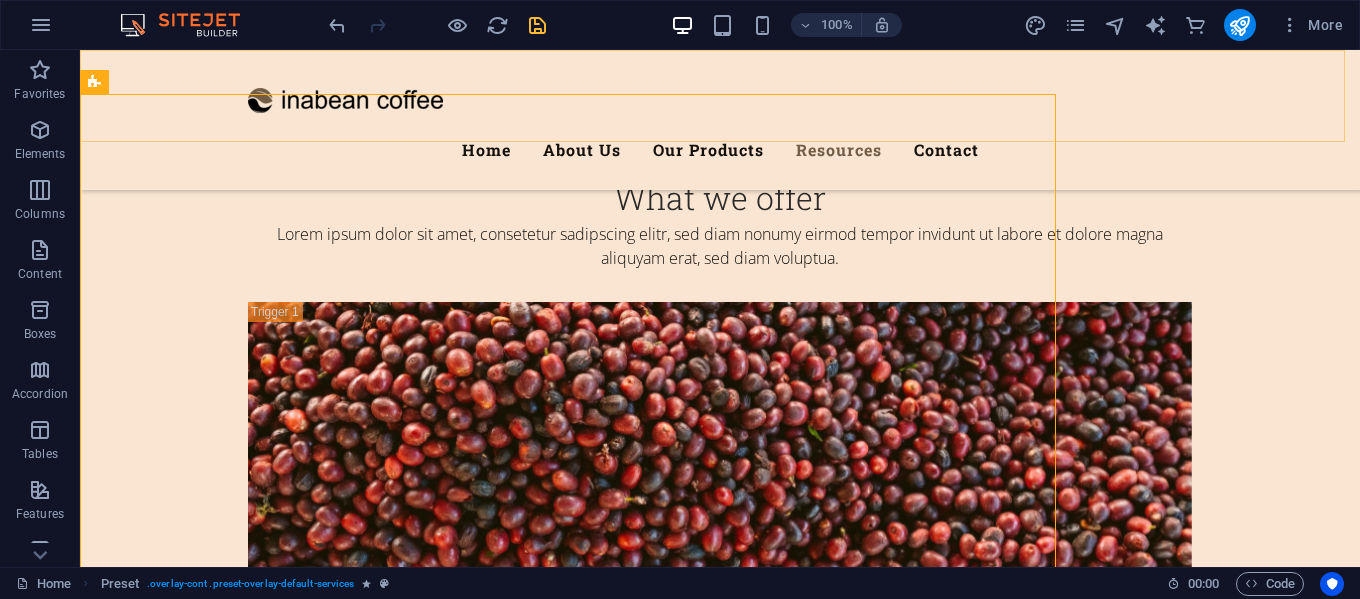 click on "Menu Home About Us Our Products Resources Contact" at bounding box center [720, 120] 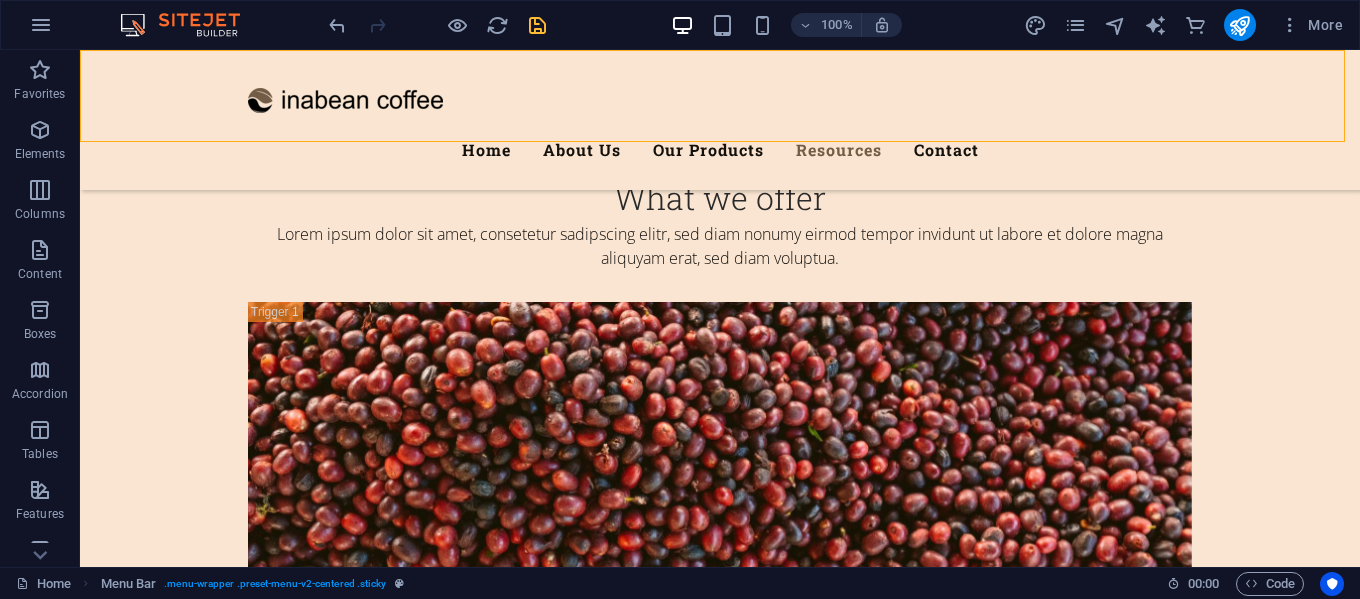 click on "Menu Home About Us Our Products Resources Contact" at bounding box center (720, 120) 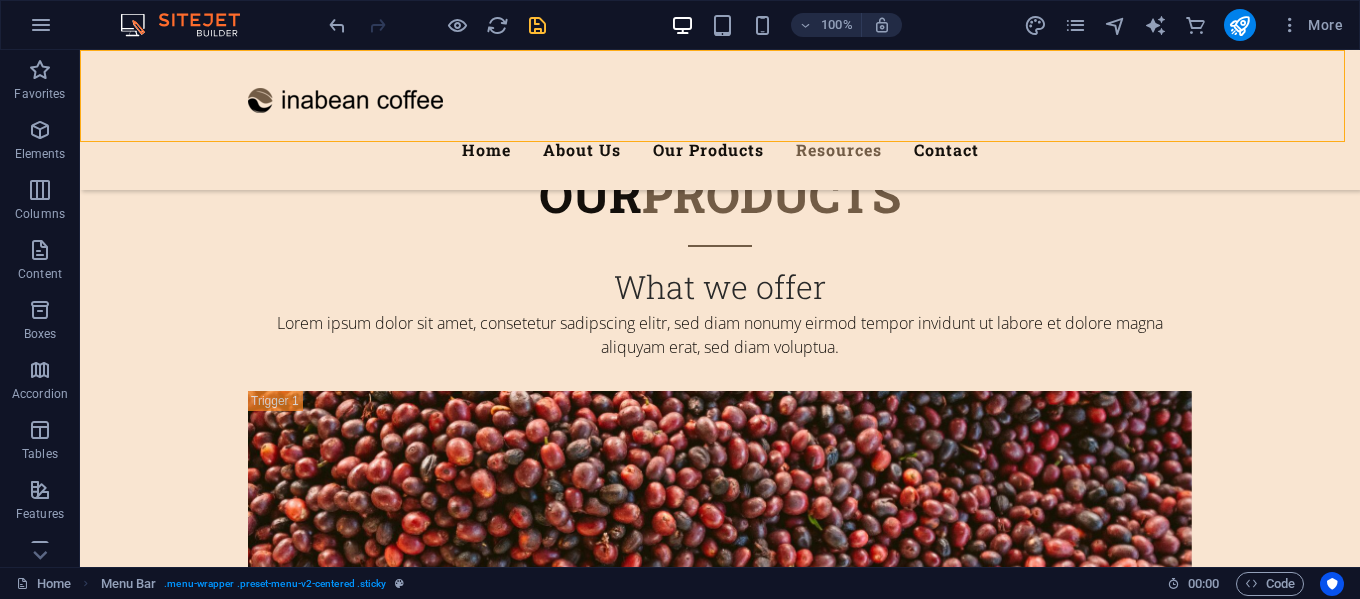 select on "header" 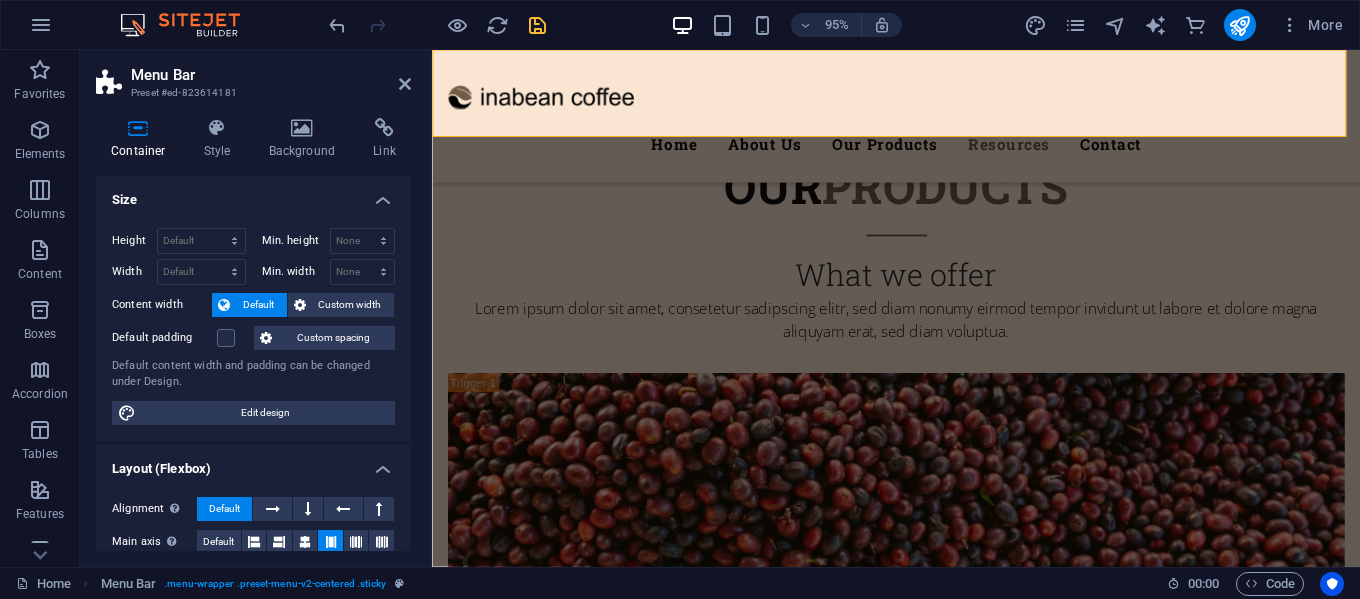 scroll, scrollTop: 8794, scrollLeft: 0, axis: vertical 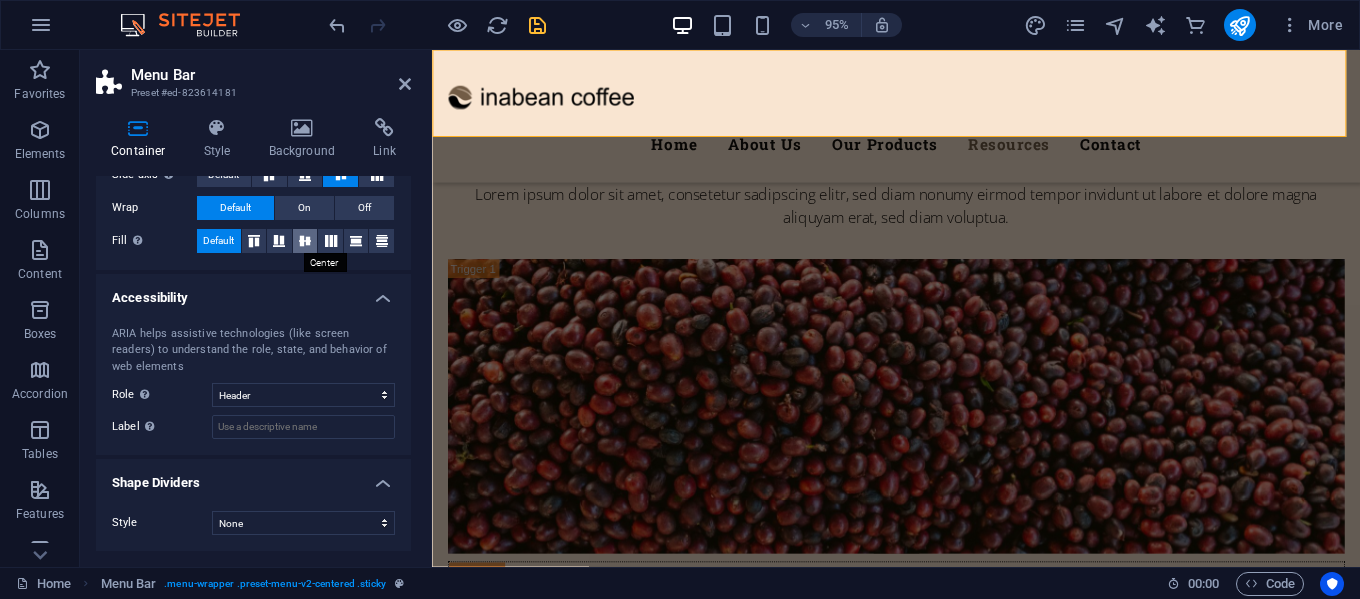 click at bounding box center [305, 241] 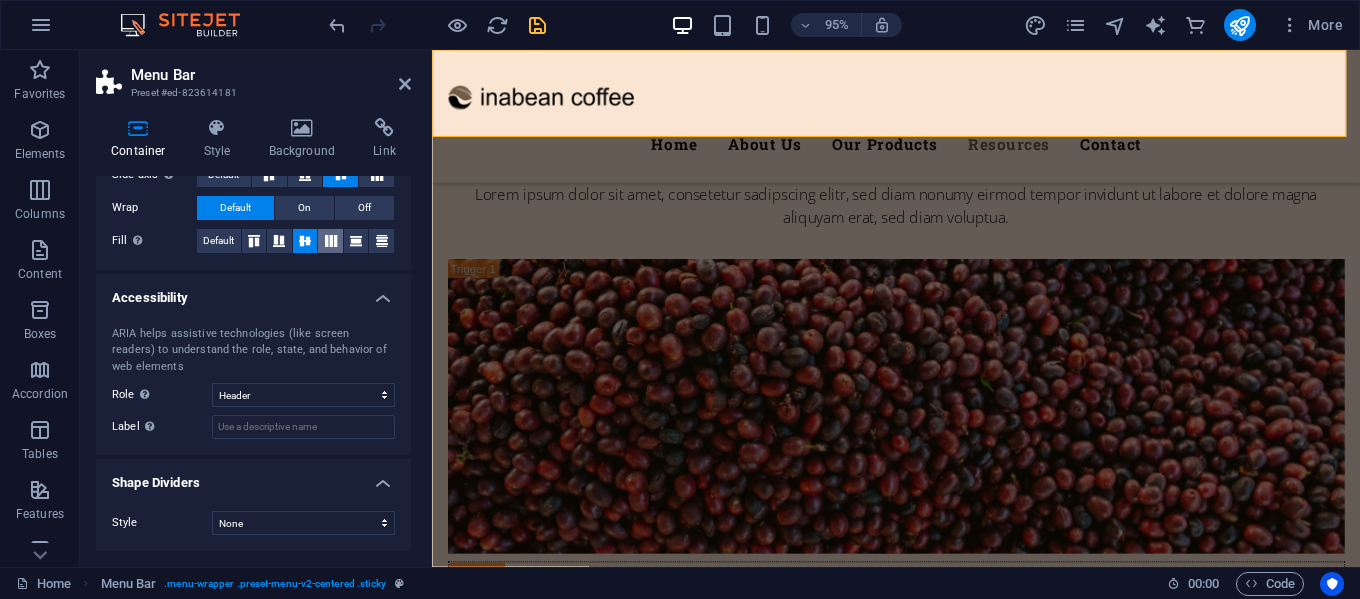 click at bounding box center (330, 241) 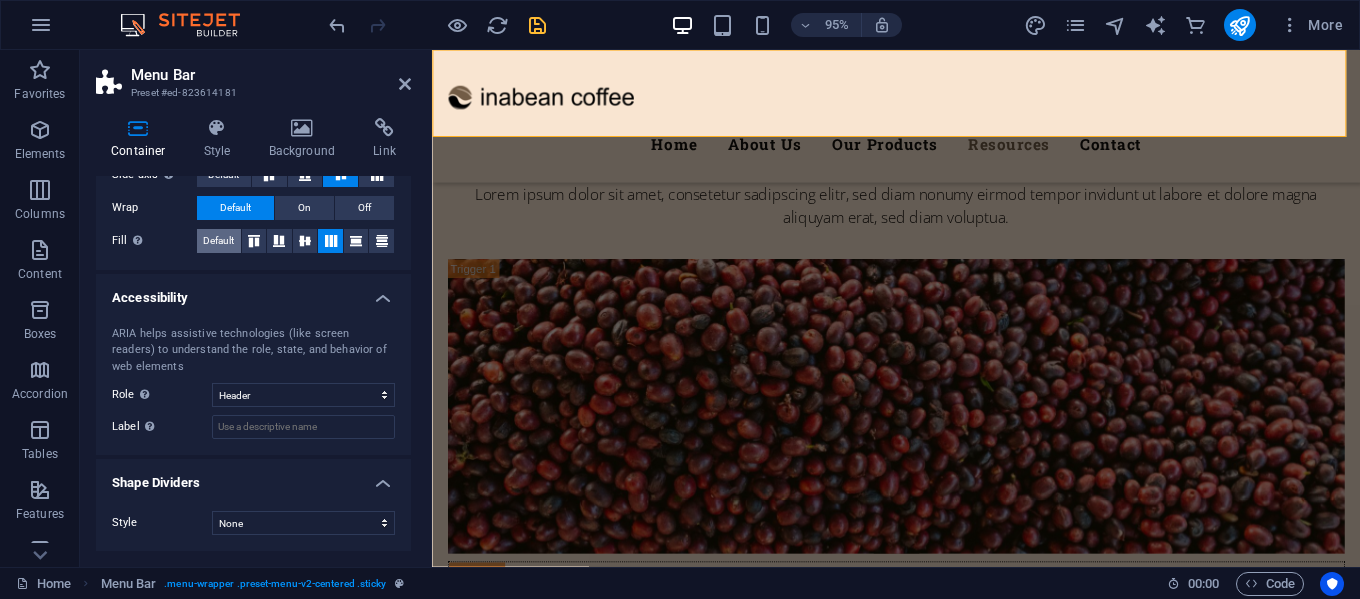 click on "Default" at bounding box center [218, 241] 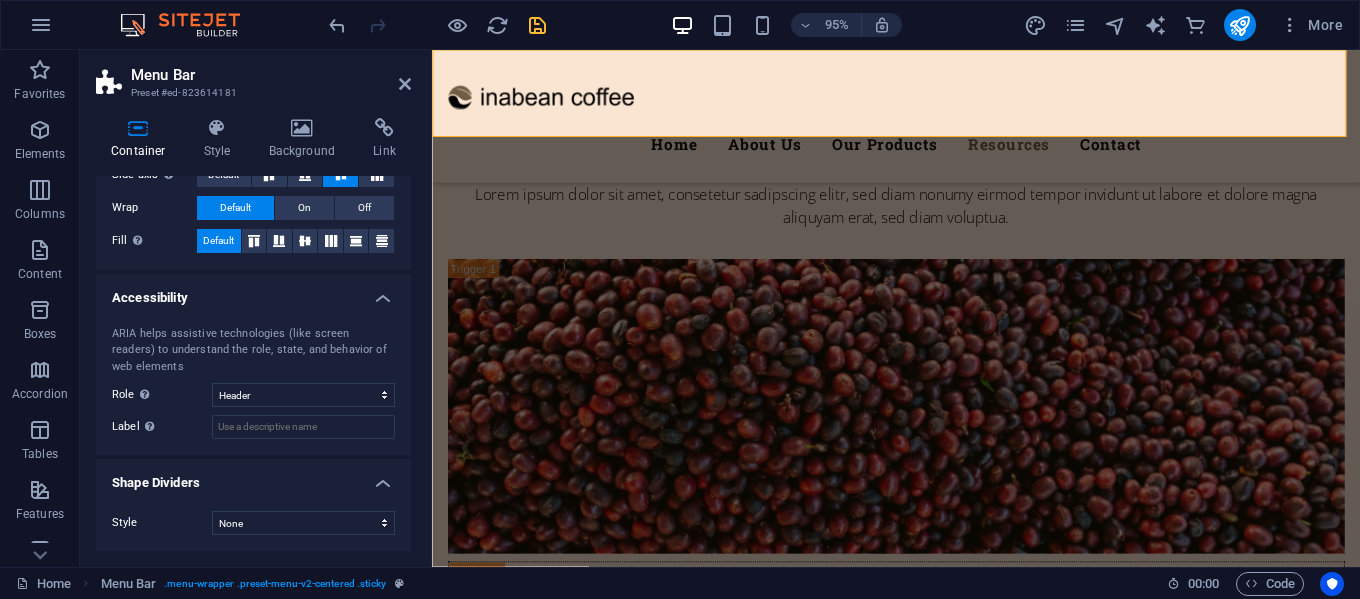scroll, scrollTop: 200, scrollLeft: 0, axis: vertical 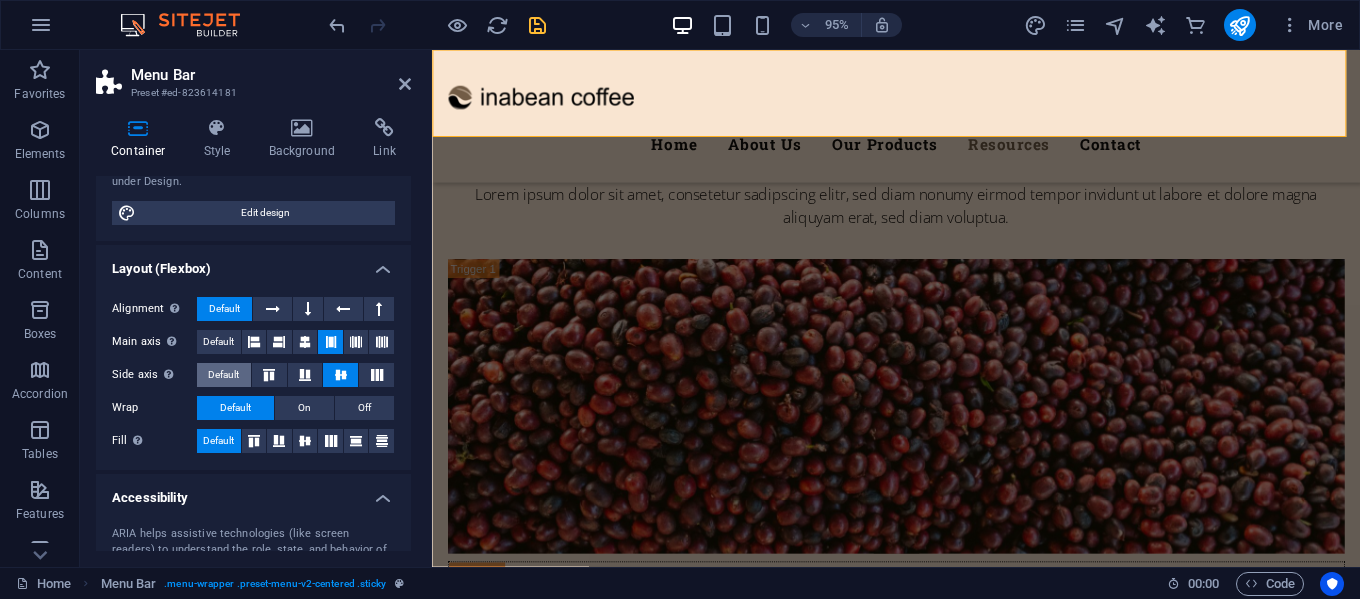 click on "Default" at bounding box center (223, 375) 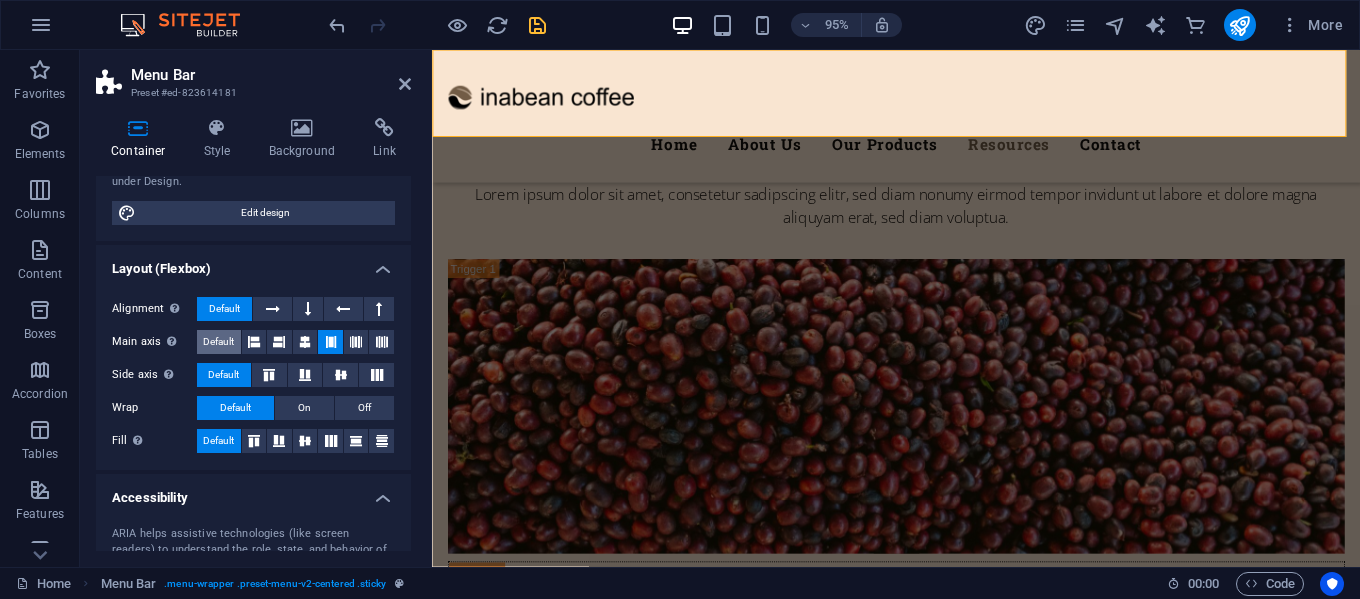 click on "Default" at bounding box center (218, 342) 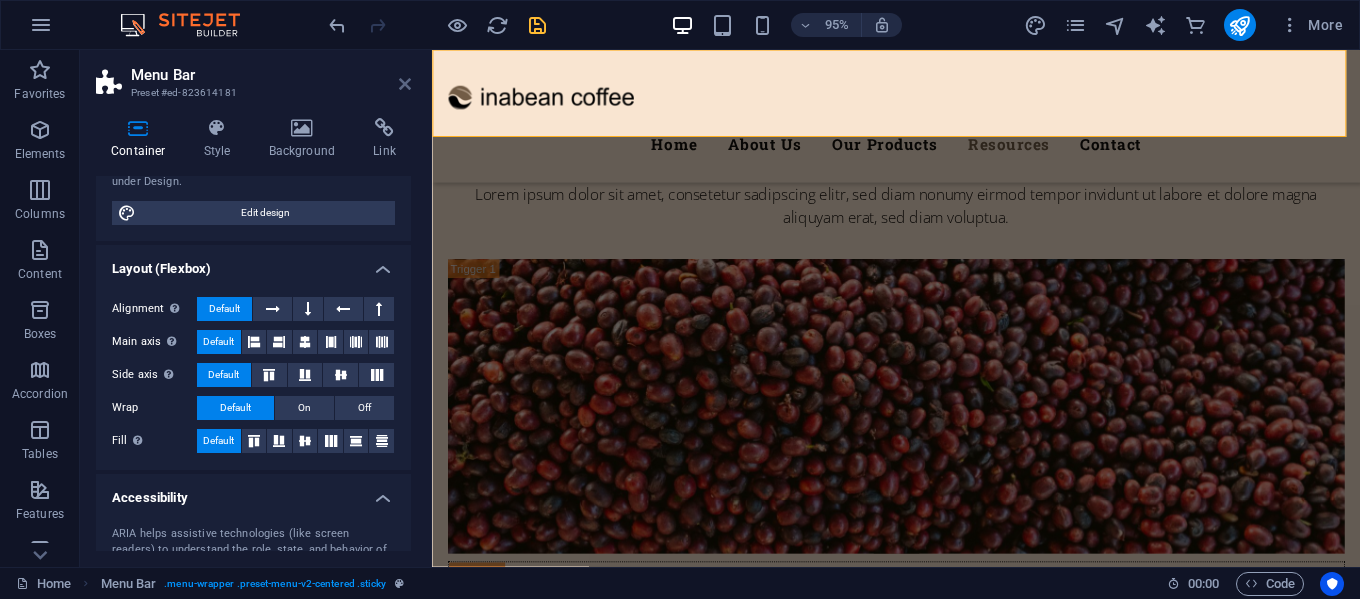 click at bounding box center [405, 84] 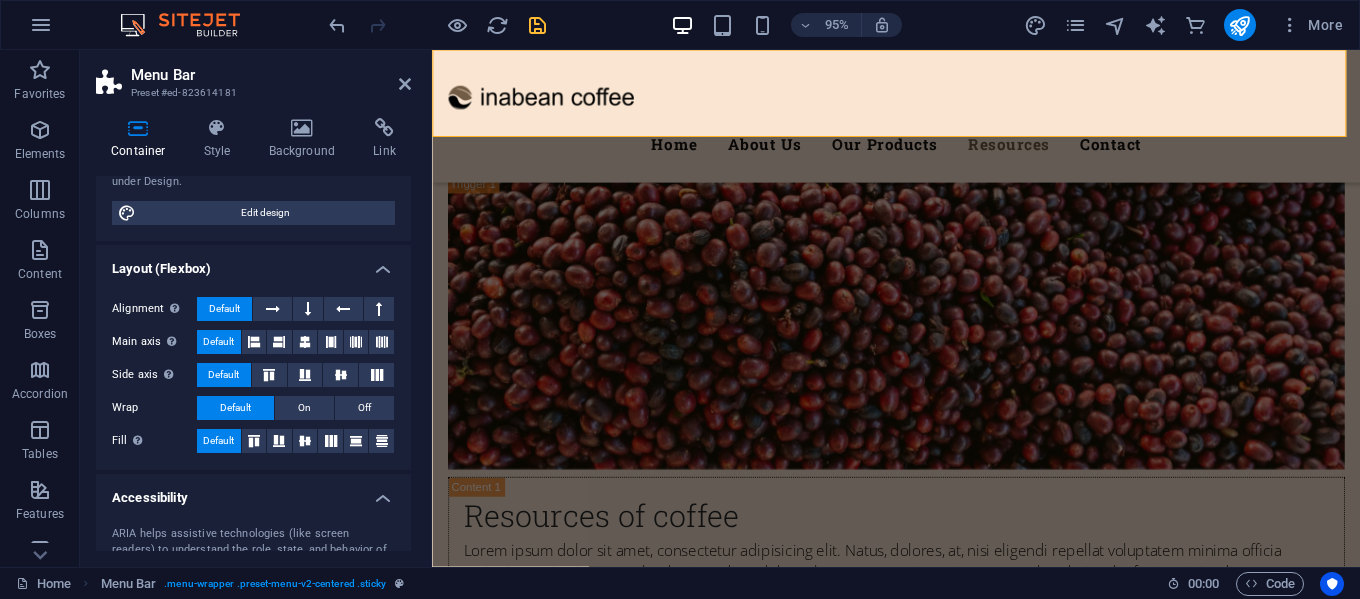 scroll, scrollTop: 8674, scrollLeft: 0, axis: vertical 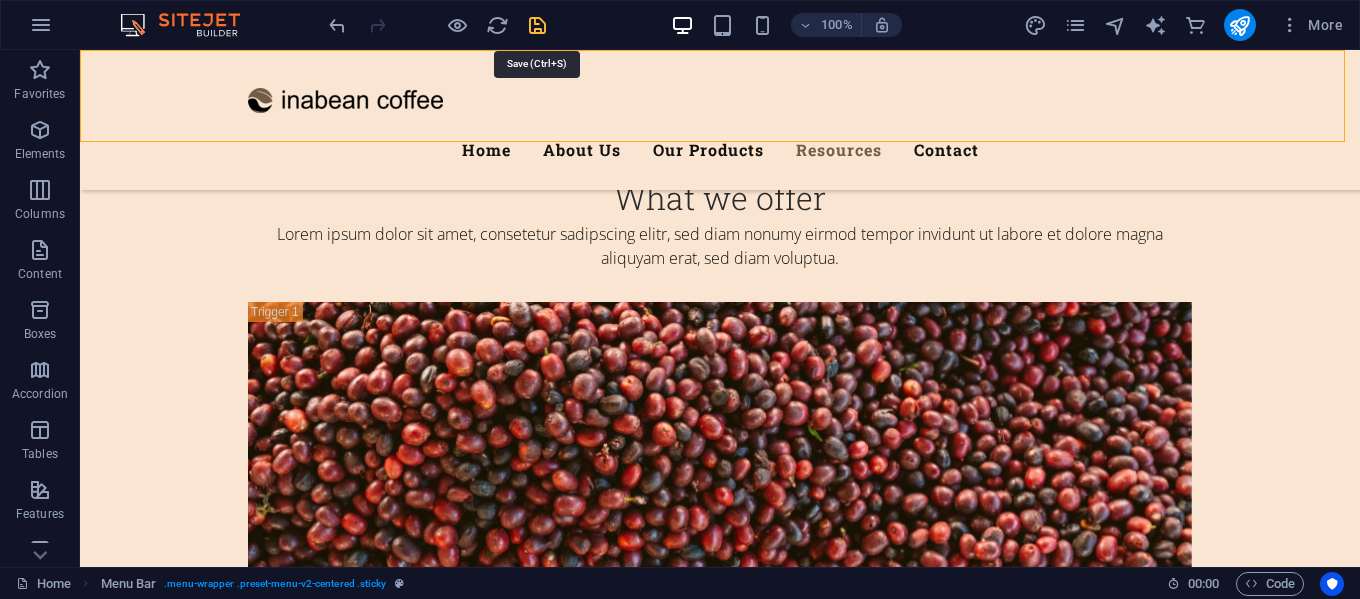 click at bounding box center [537, 25] 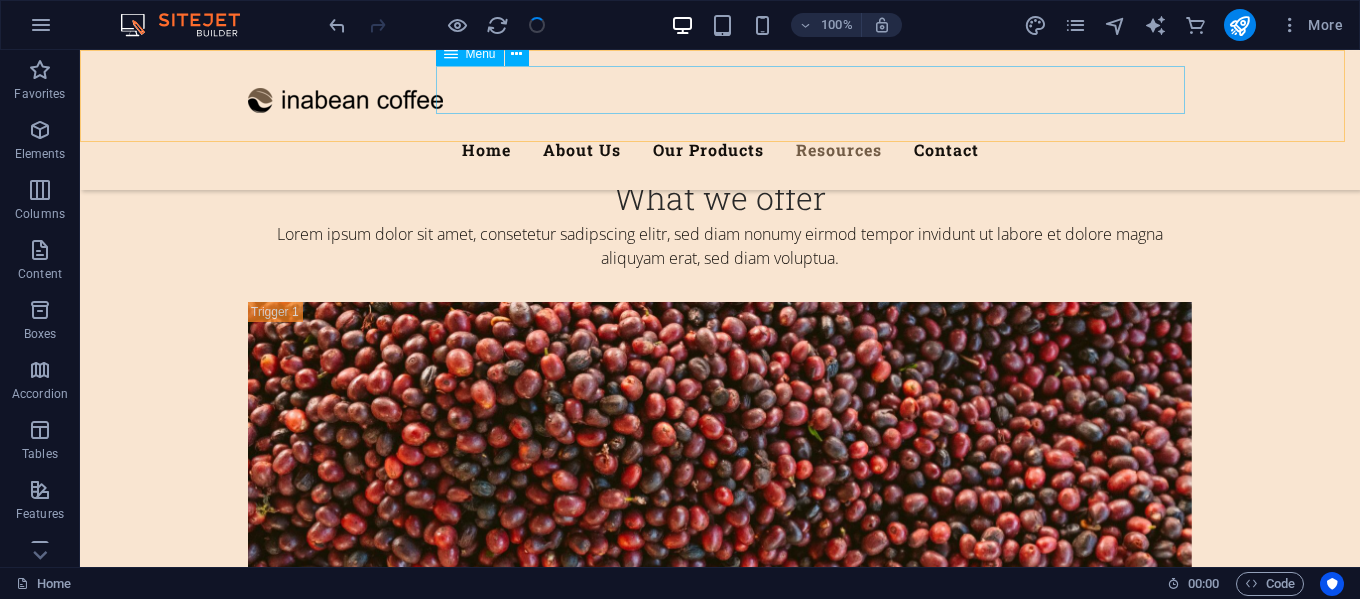 click on "Home About Us Our Products Resources Contact" at bounding box center (720, 150) 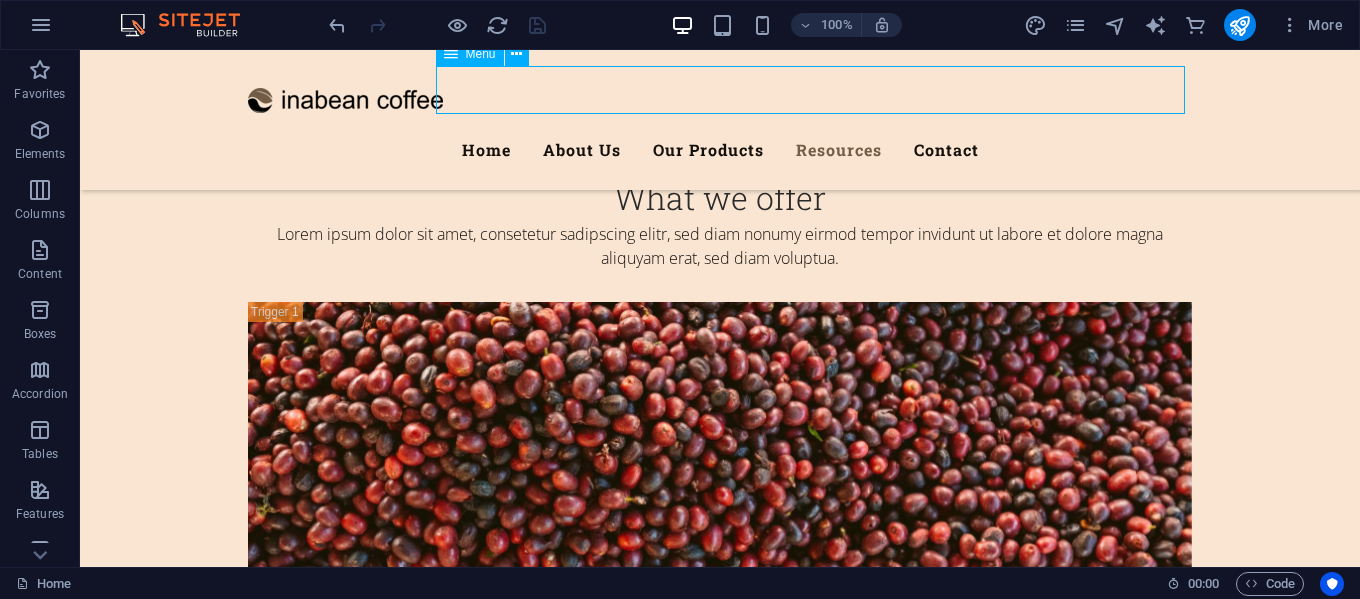 click on "Home About Us Our Products Resources Contact" at bounding box center [720, 150] 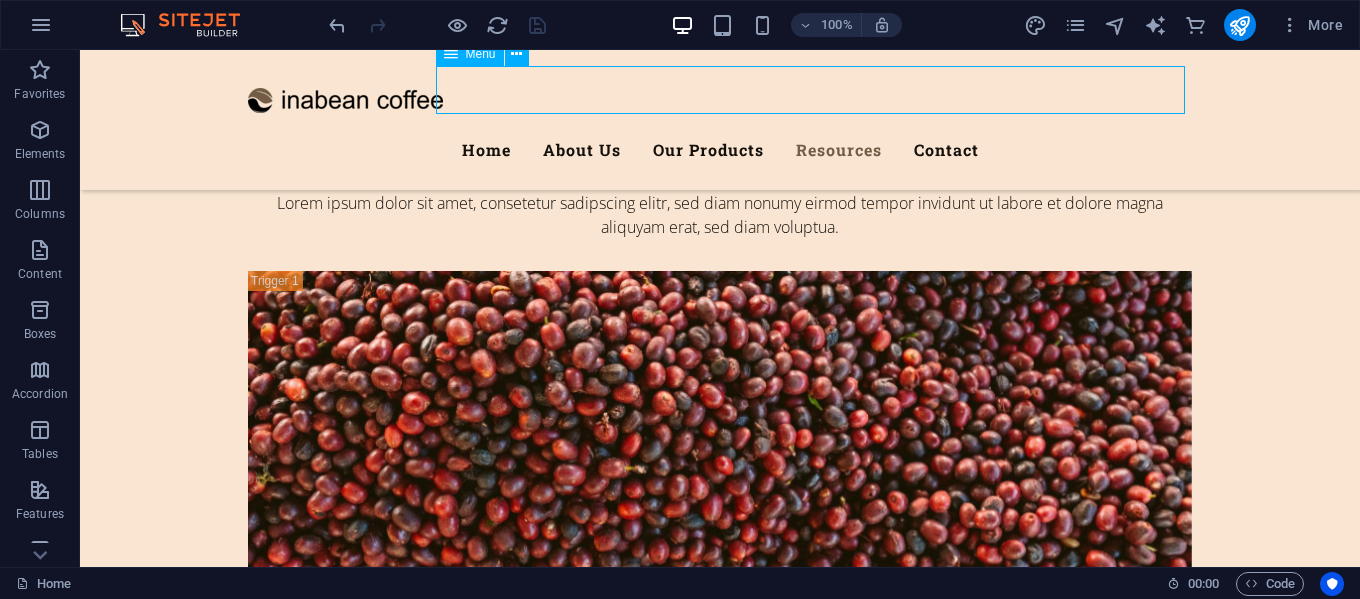 select 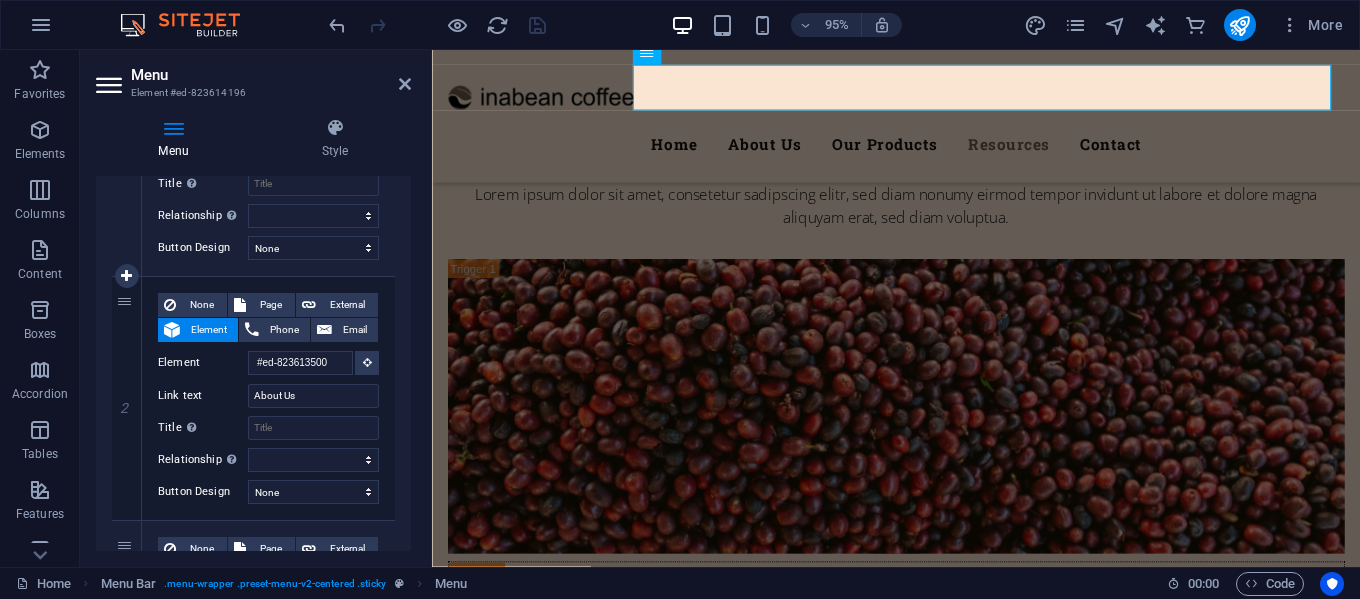 scroll, scrollTop: 400, scrollLeft: 0, axis: vertical 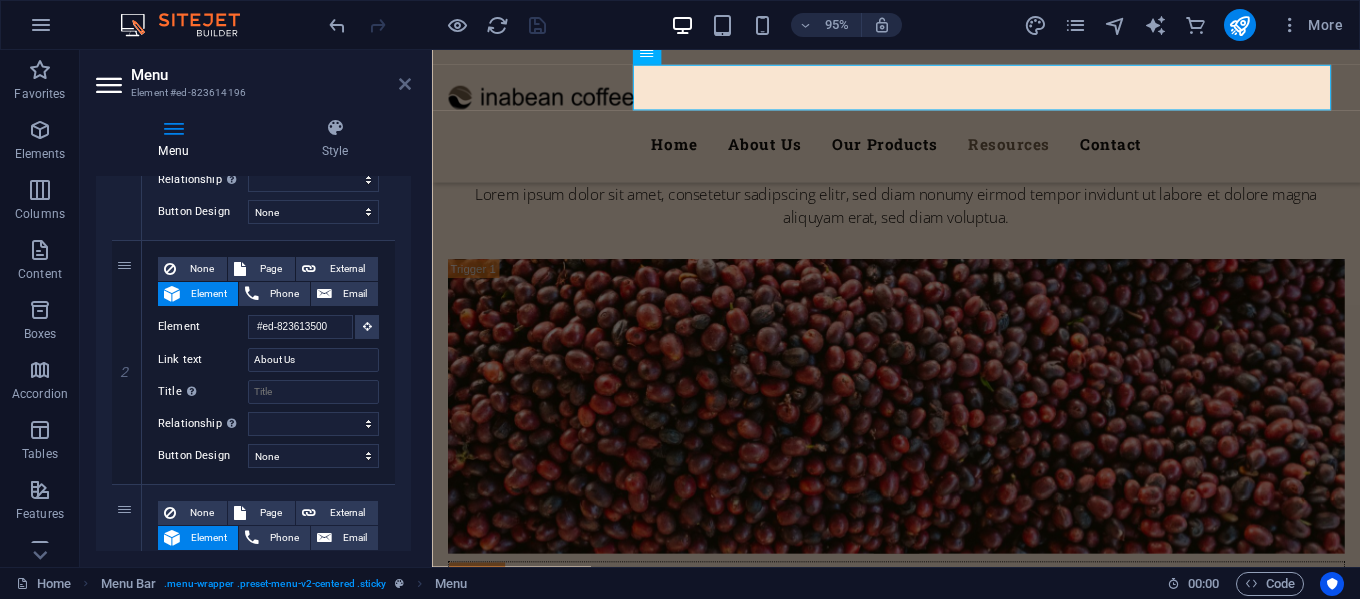 click at bounding box center (405, 84) 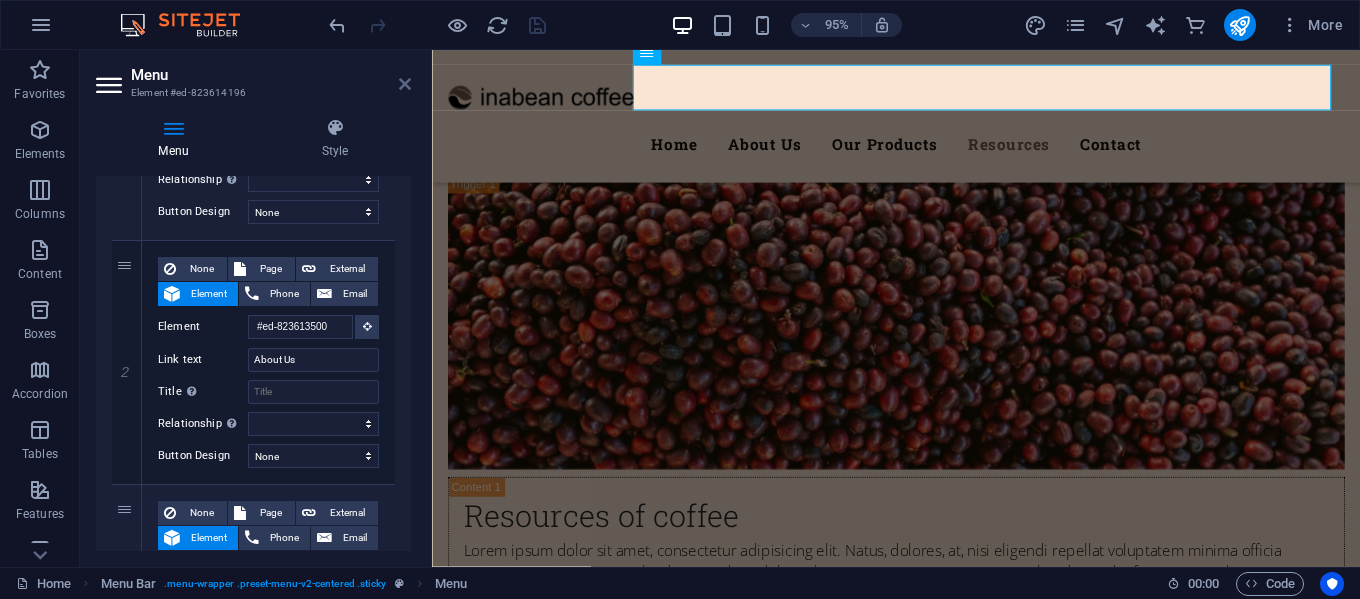 scroll, scrollTop: 8674, scrollLeft: 0, axis: vertical 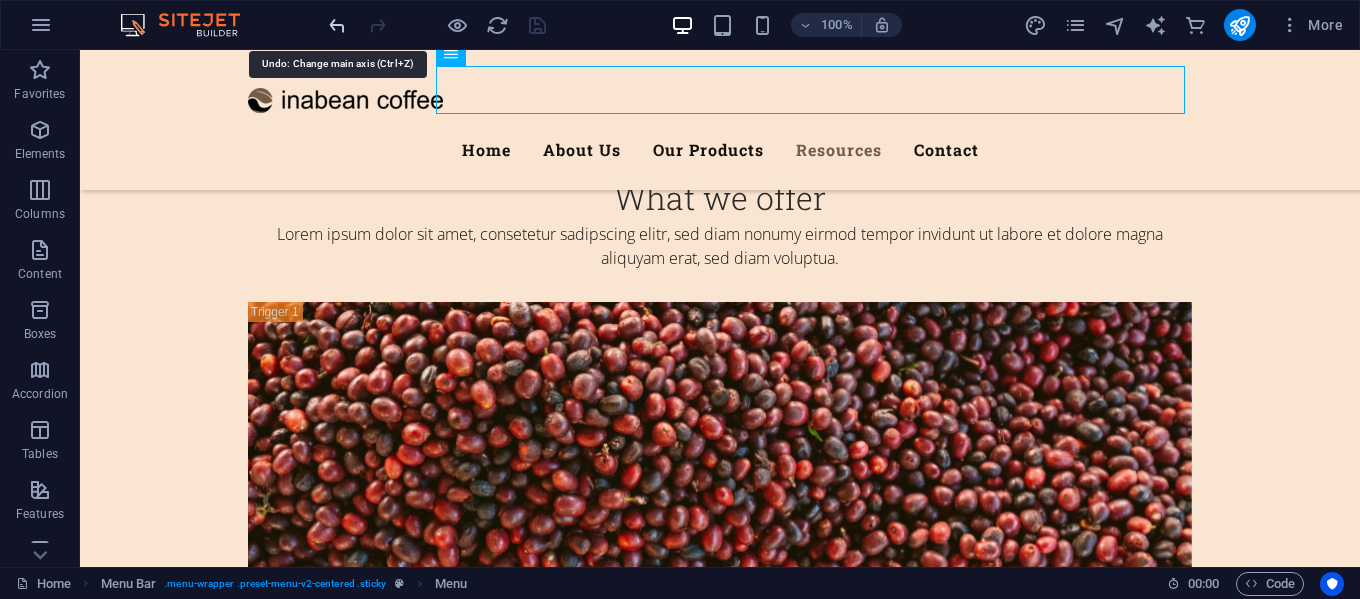 click at bounding box center (337, 25) 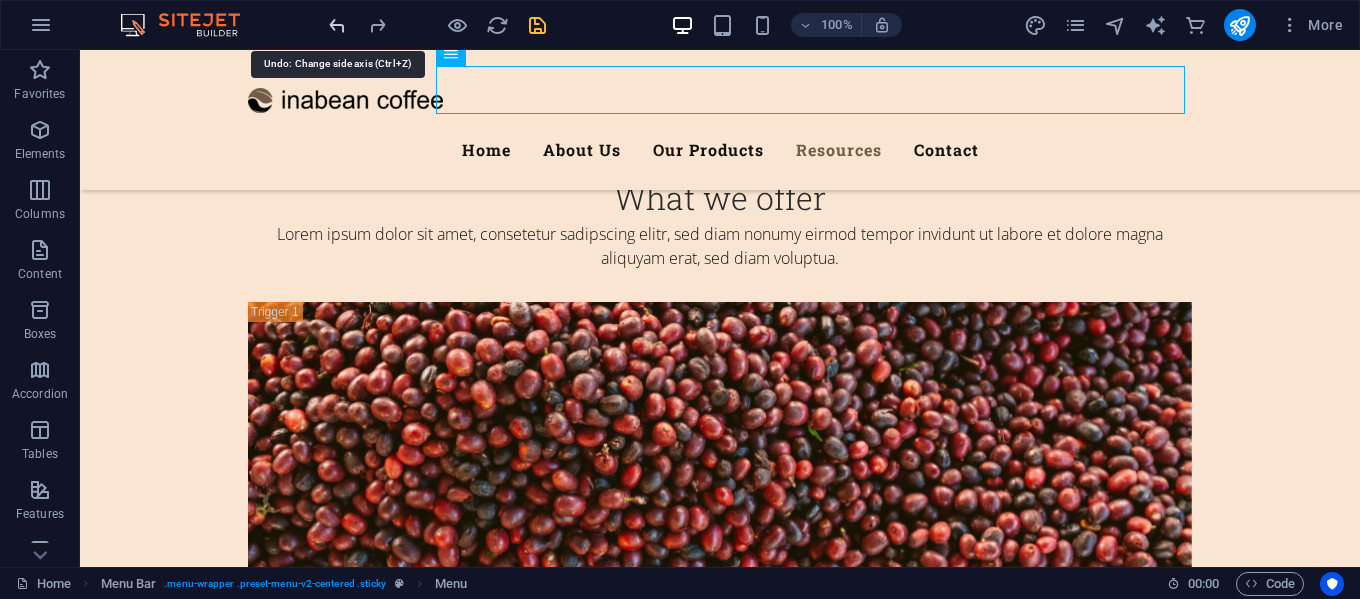 click at bounding box center (337, 25) 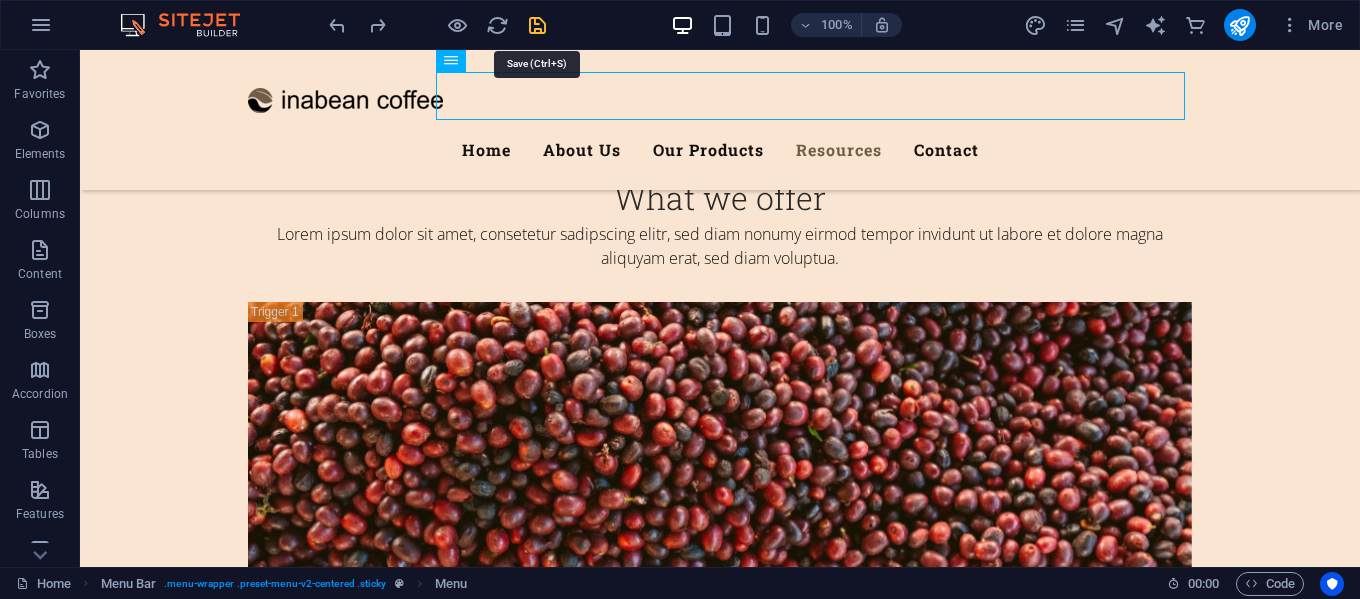 click at bounding box center [537, 25] 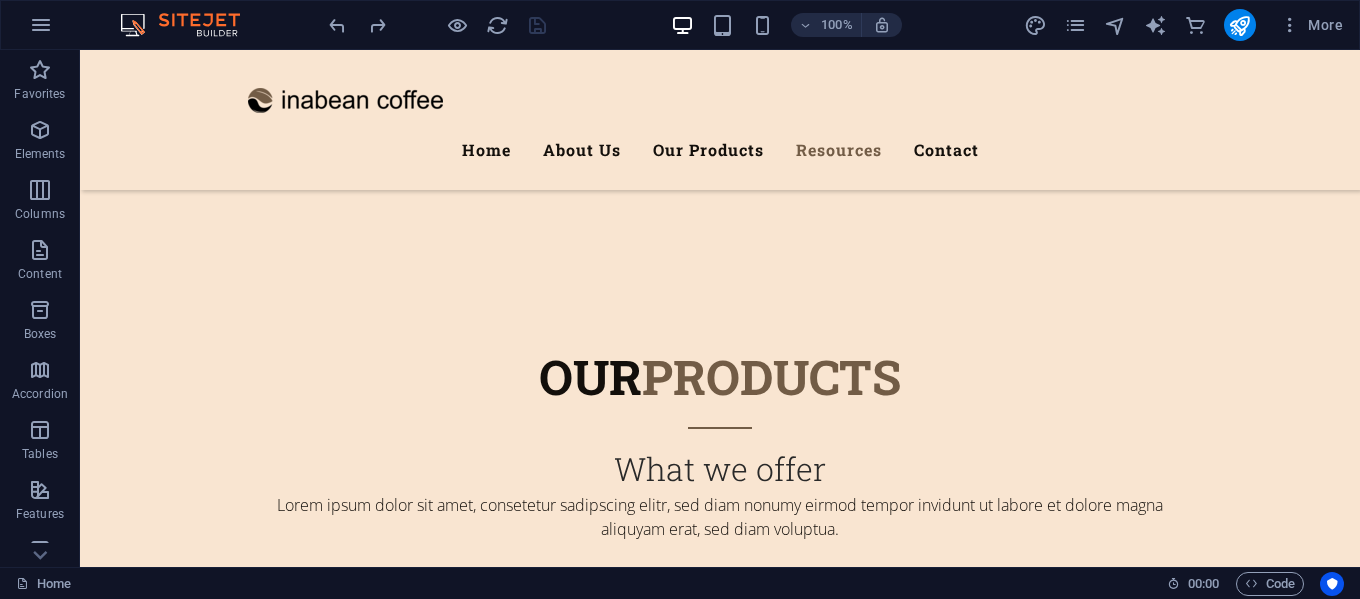 scroll, scrollTop: 8574, scrollLeft: 0, axis: vertical 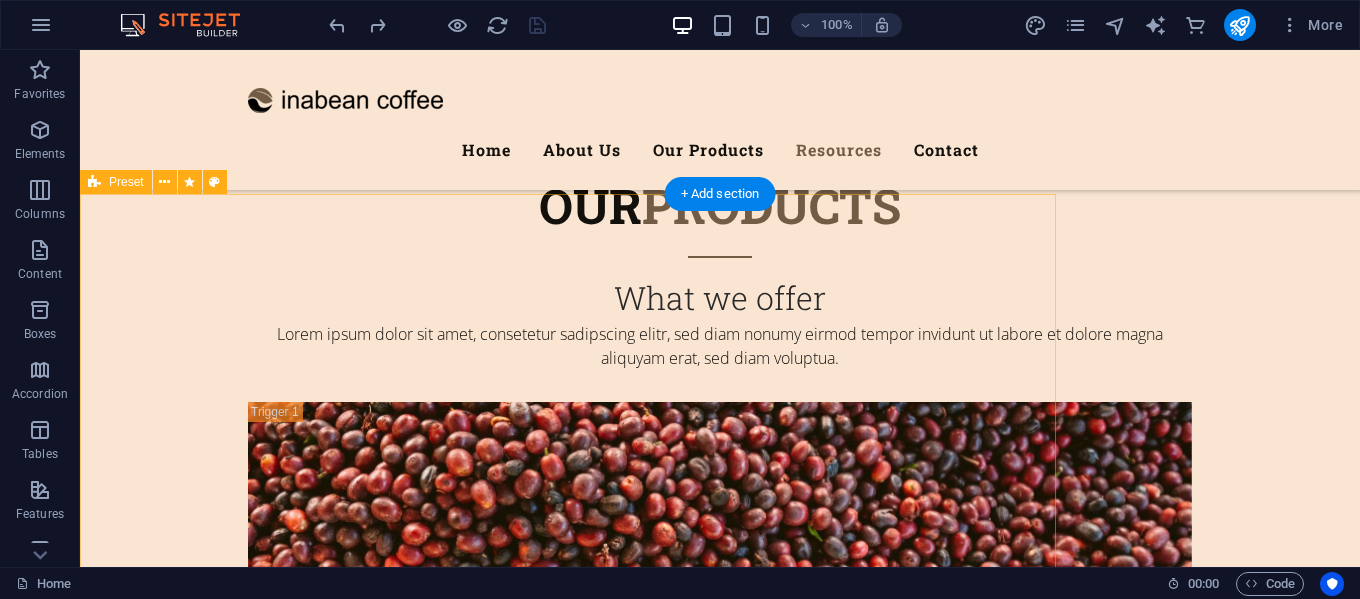 click on "Get a Quote Lorem ipsum dolor sit amet, consectetur adipisicing elit. Explicabo, cupiditate necessitatibus sapiente nisi soluta placeat esse velit dolorem eius aliquam!
Choose a service
Training
Delivery service
Field work
Unreadable? Load new Submit" at bounding box center (568, 8066) 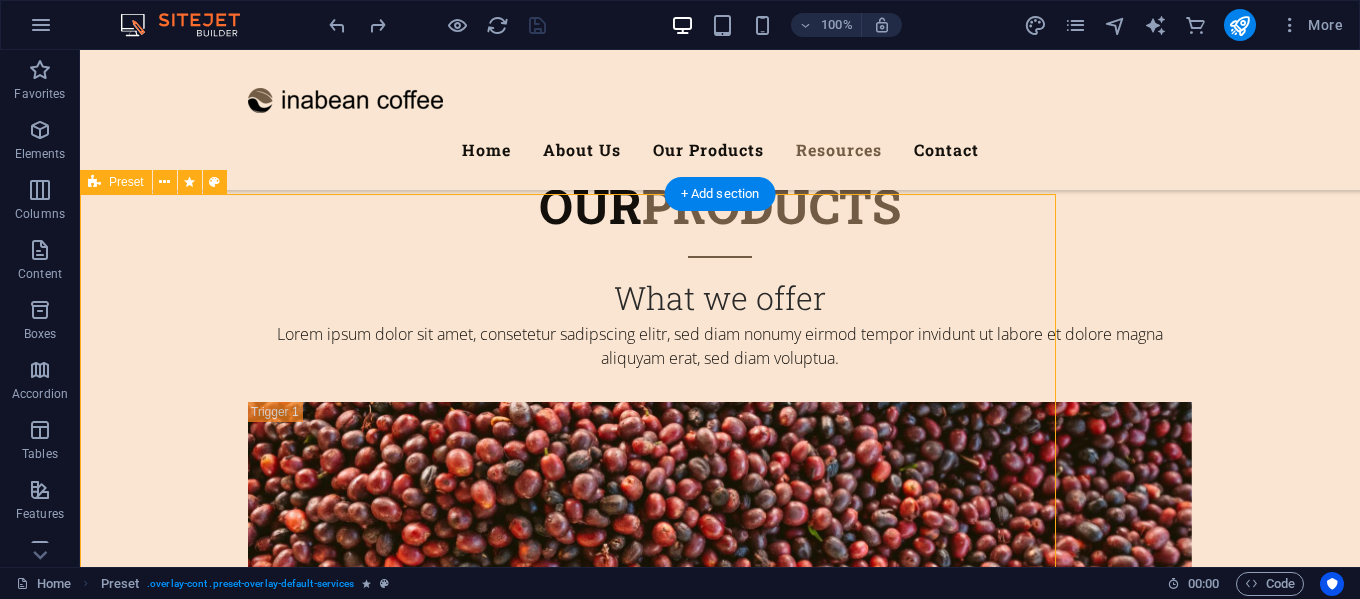 click on "Get a Quote Lorem ipsum dolor sit amet, consectetur adipisicing elit. Explicabo, cupiditate necessitatibus sapiente nisi soluta placeat esse velit dolorem eius aliquam!
Choose a service
Training
Delivery service
Field work
Unreadable? Load new Submit" at bounding box center [568, 8066] 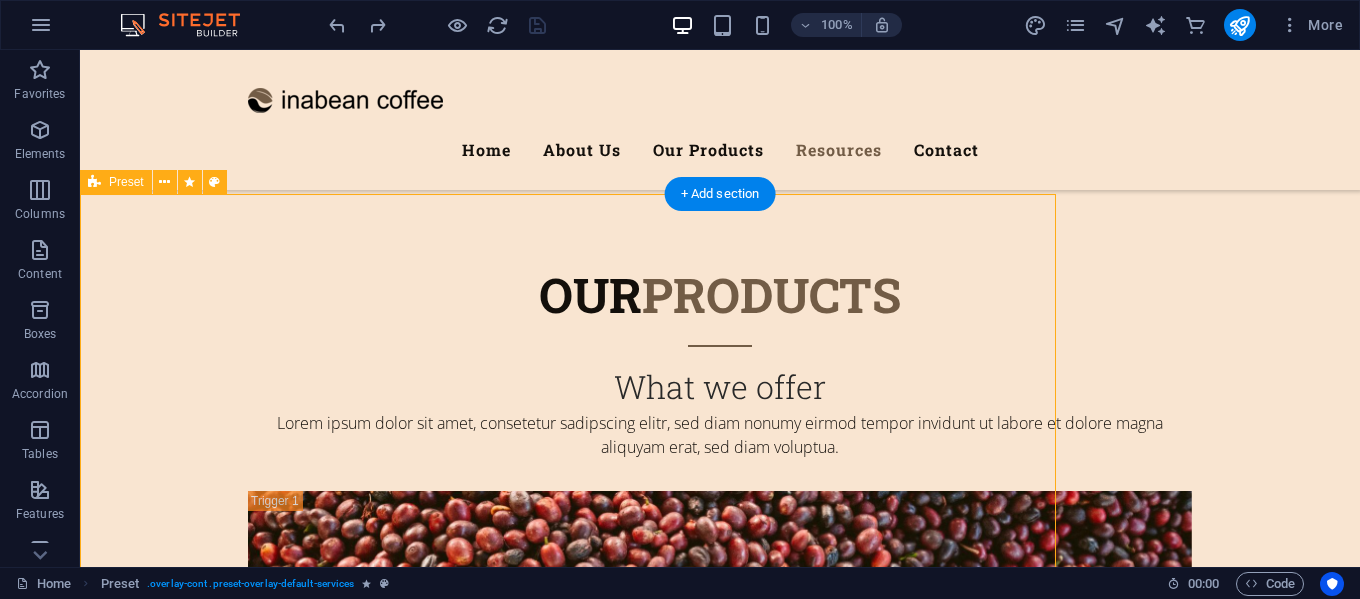 scroll, scrollTop: 8691, scrollLeft: 0, axis: vertical 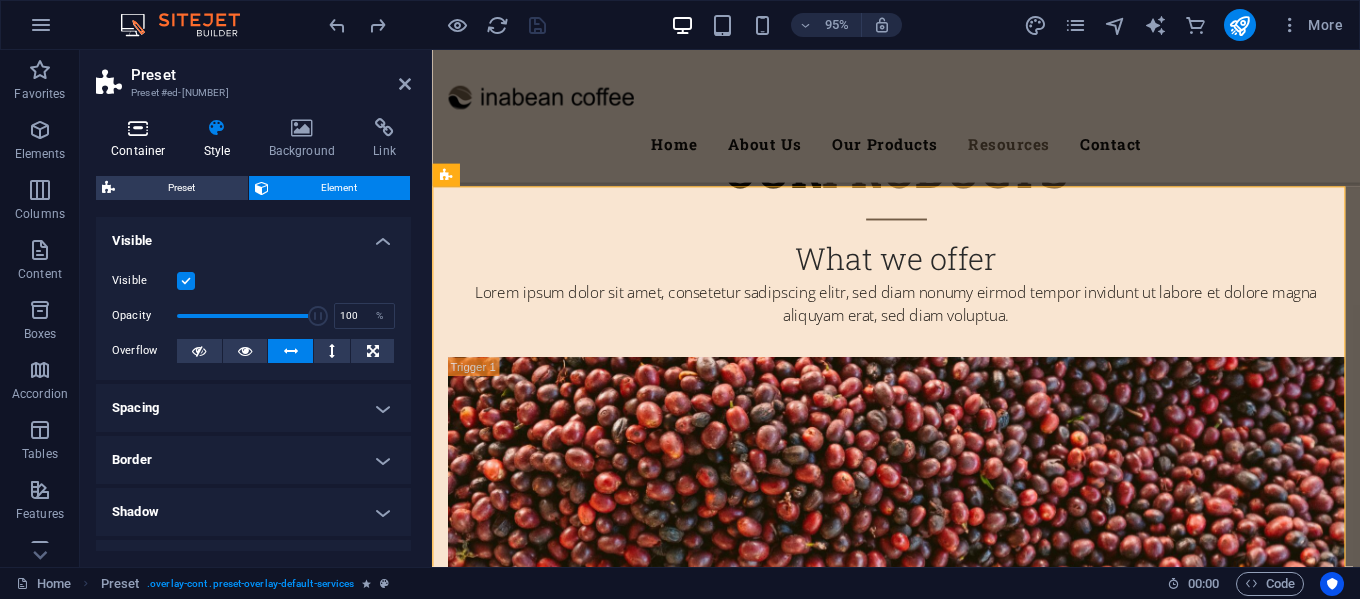 click on "Container" at bounding box center (142, 139) 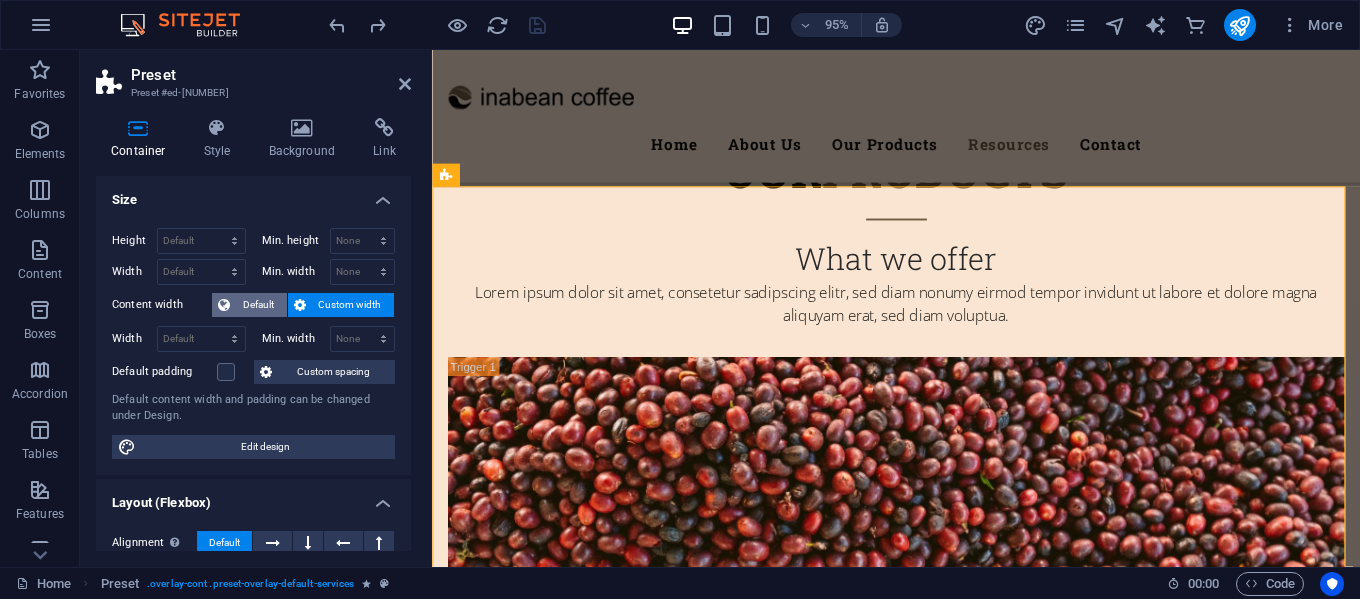 click on "Default" at bounding box center [258, 305] 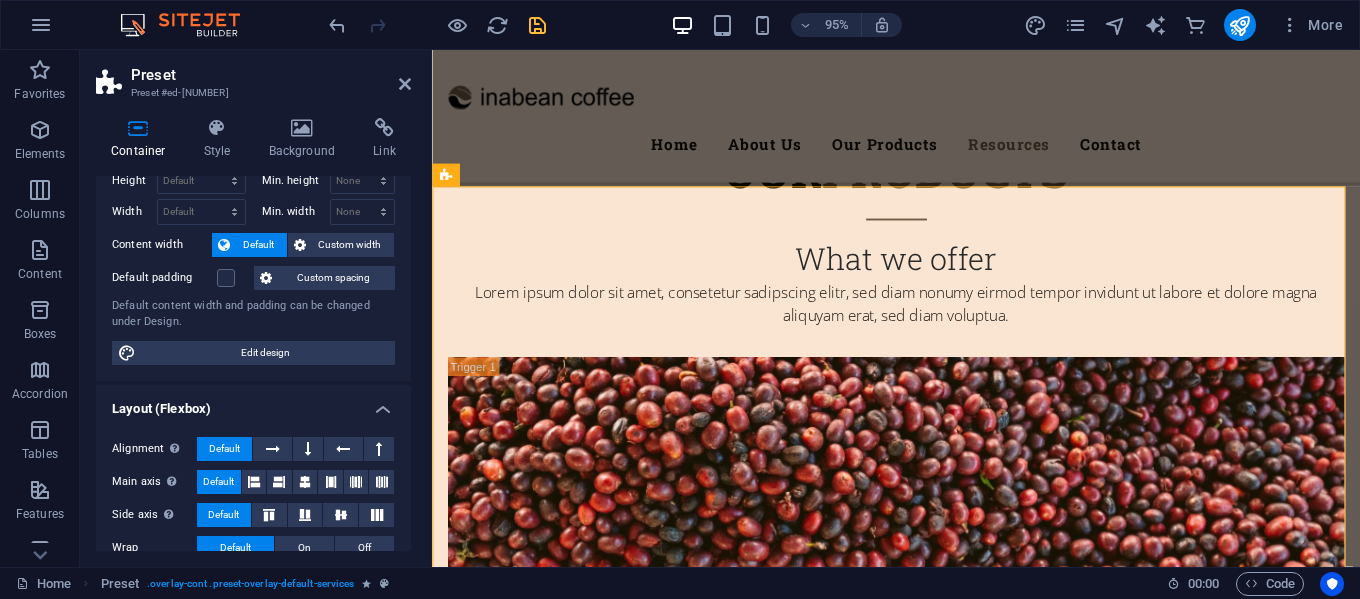 scroll, scrollTop: 0, scrollLeft: 0, axis: both 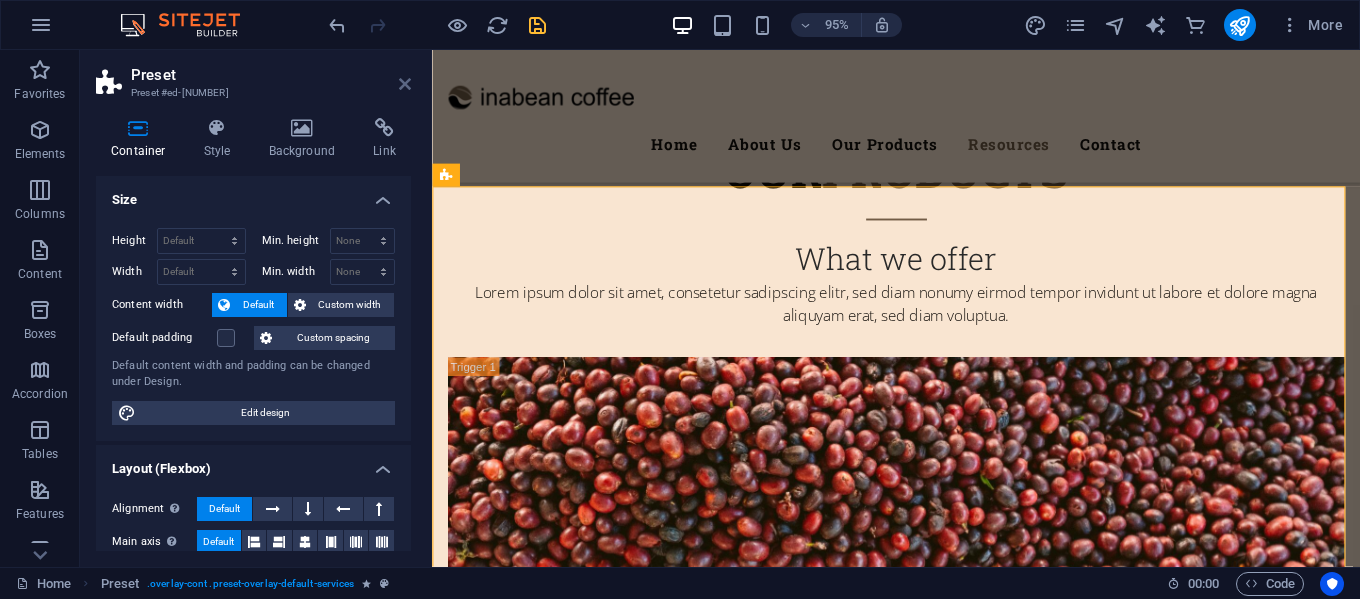 click at bounding box center [405, 84] 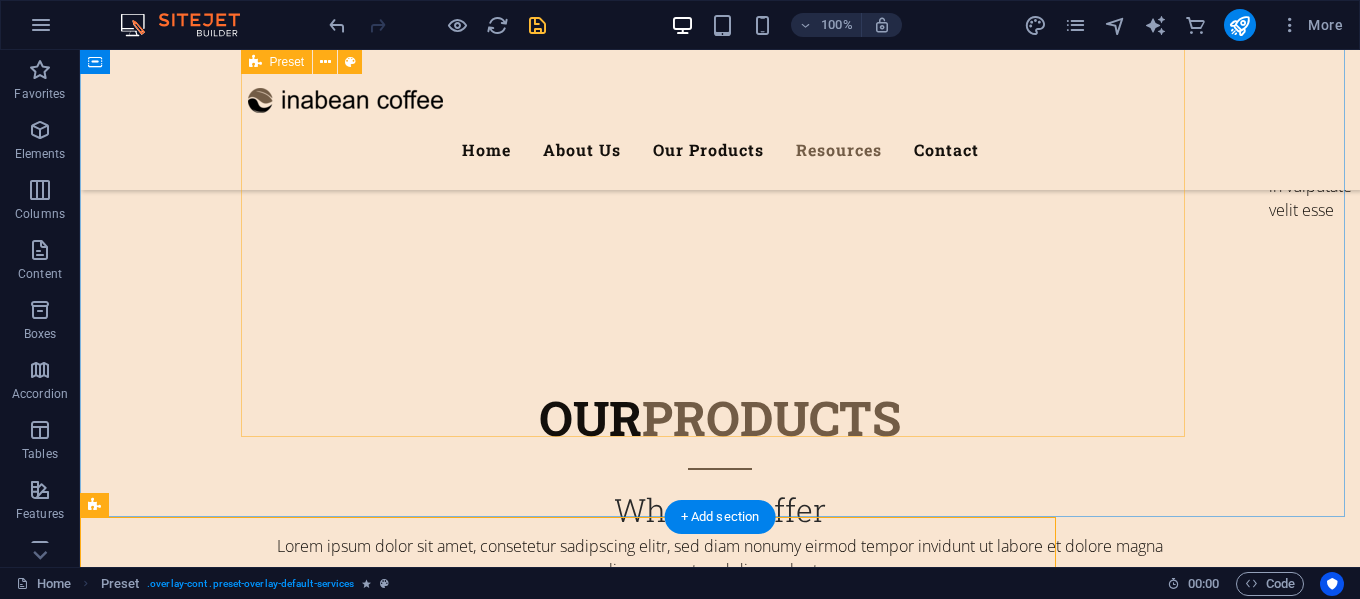 scroll, scrollTop: 8174, scrollLeft: 0, axis: vertical 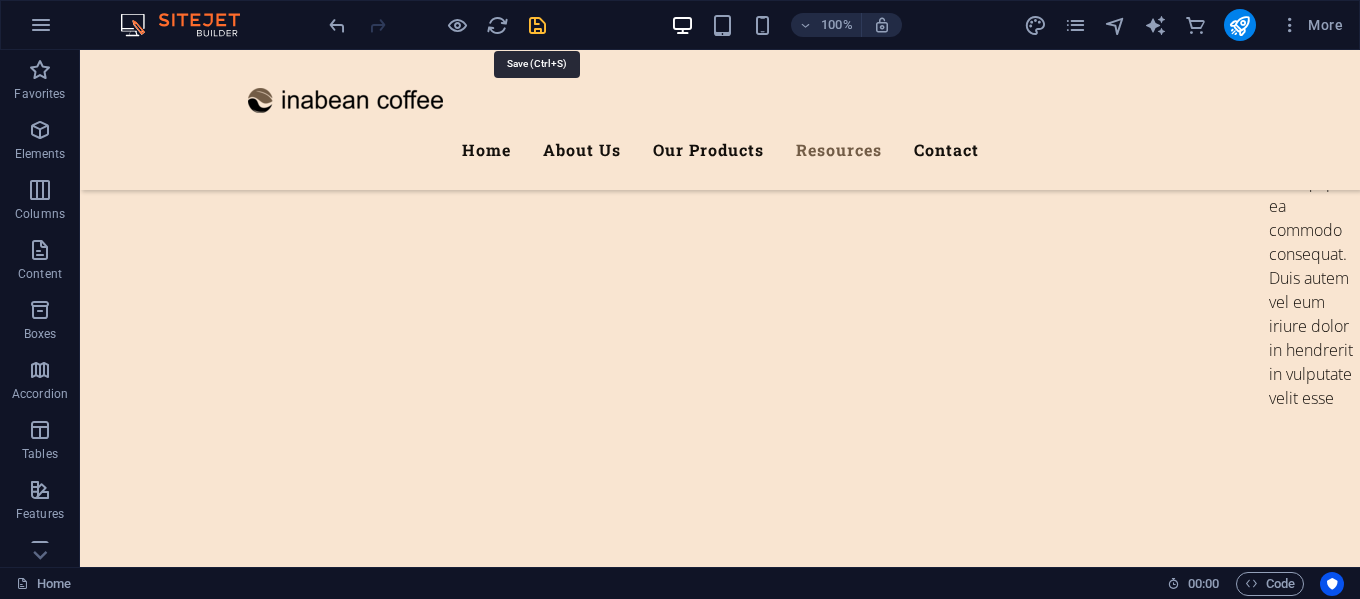 click at bounding box center (537, 25) 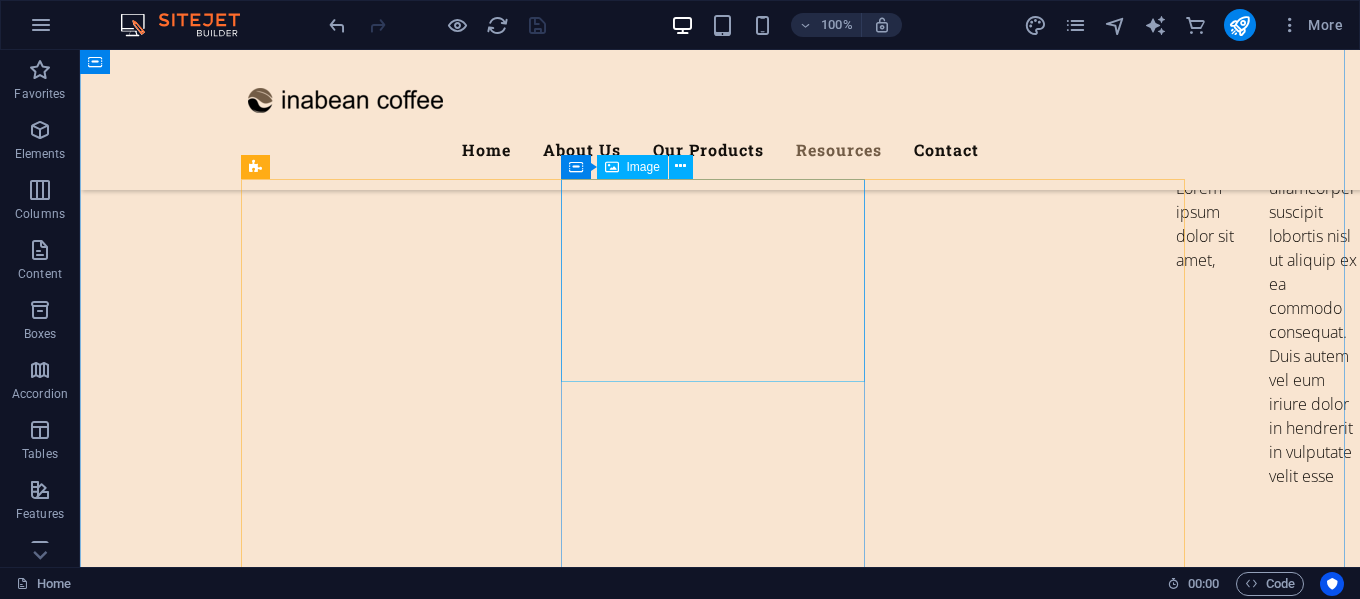 scroll, scrollTop: 8174, scrollLeft: 0, axis: vertical 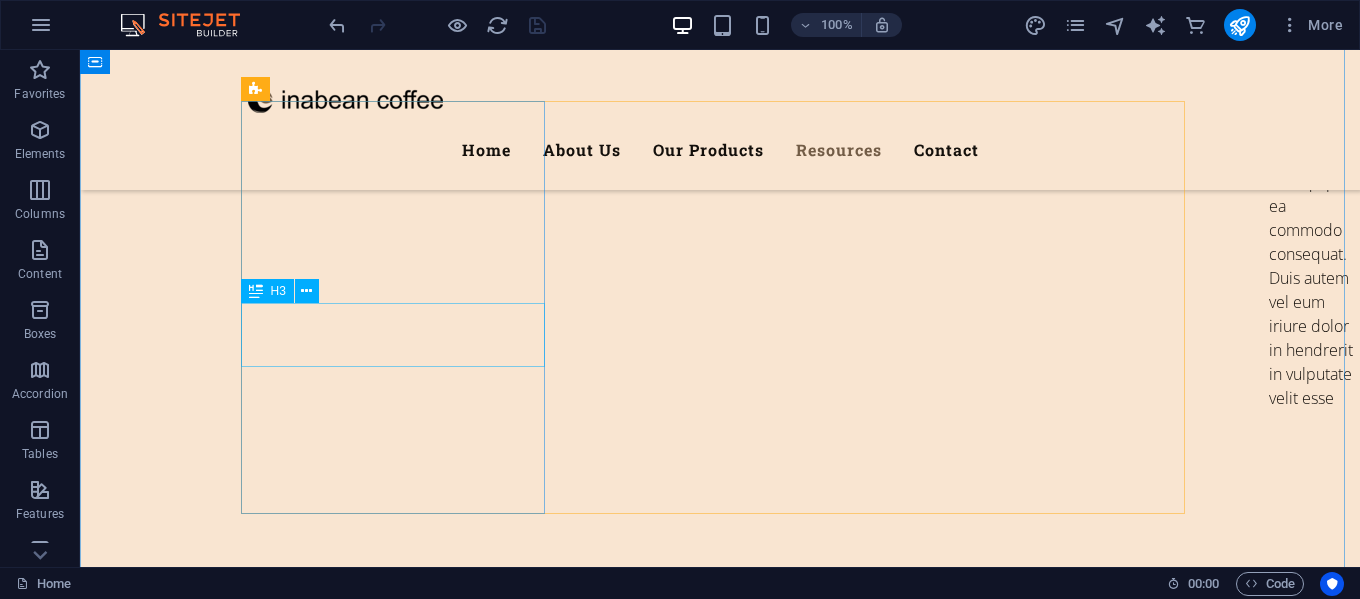 click on "Training" at bounding box center (720, 6368) 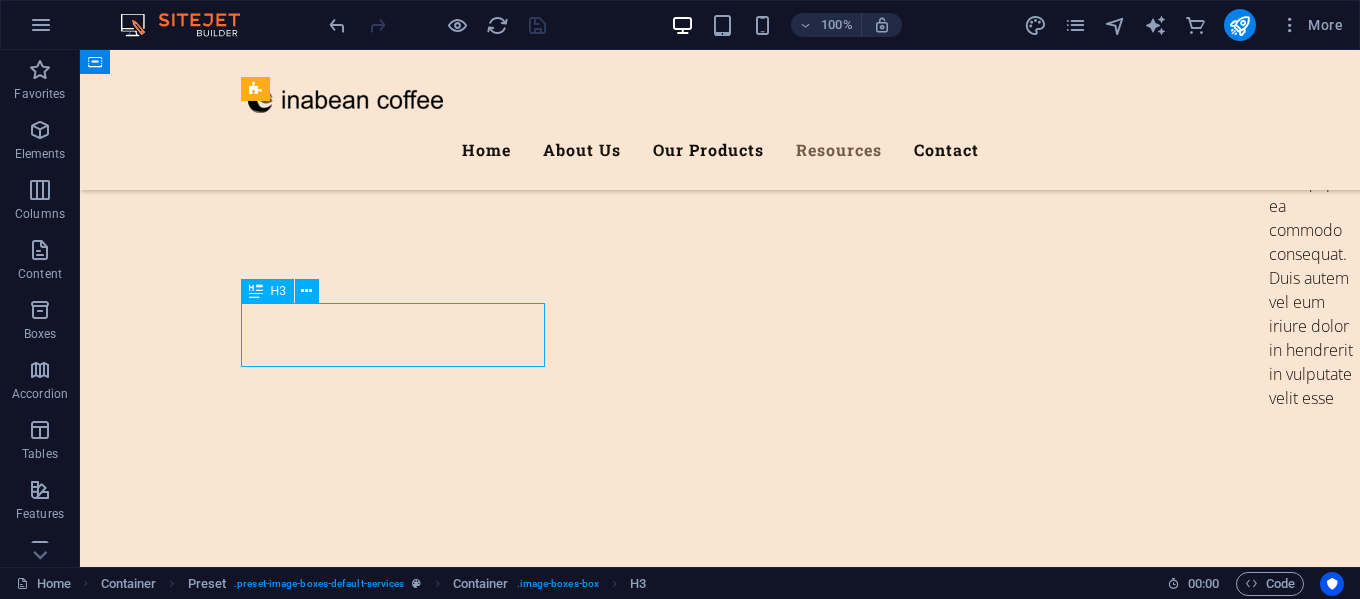 click on "Training" at bounding box center (720, 6368) 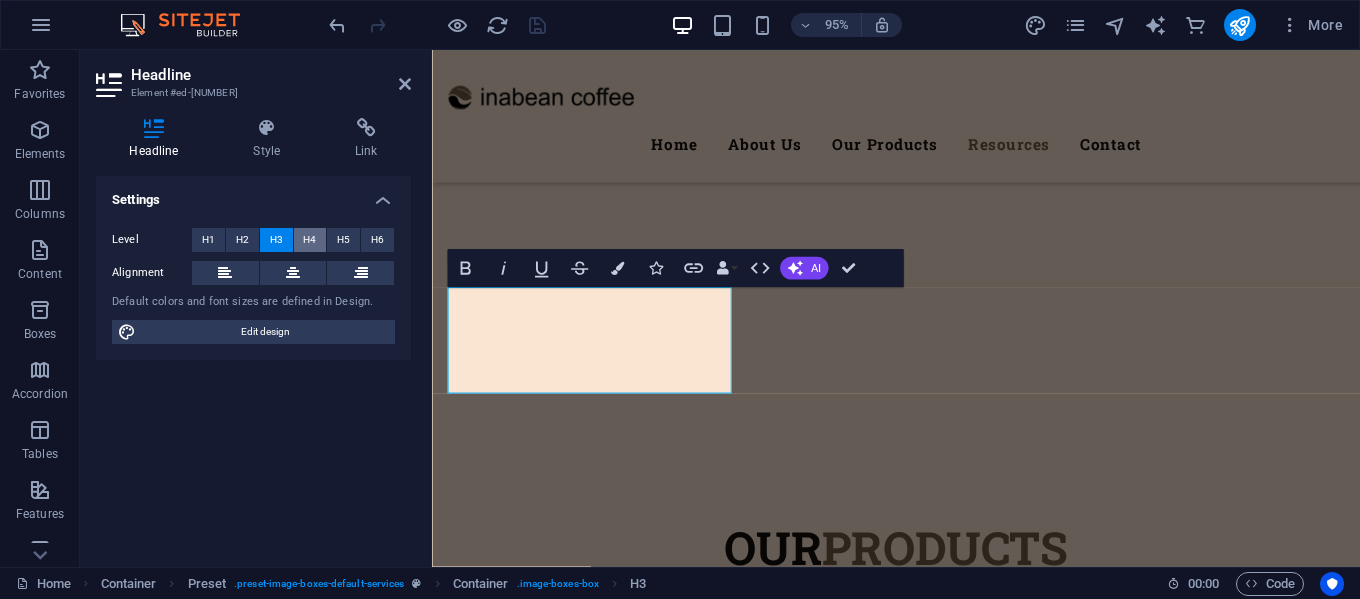 click on "H4" at bounding box center (309, 240) 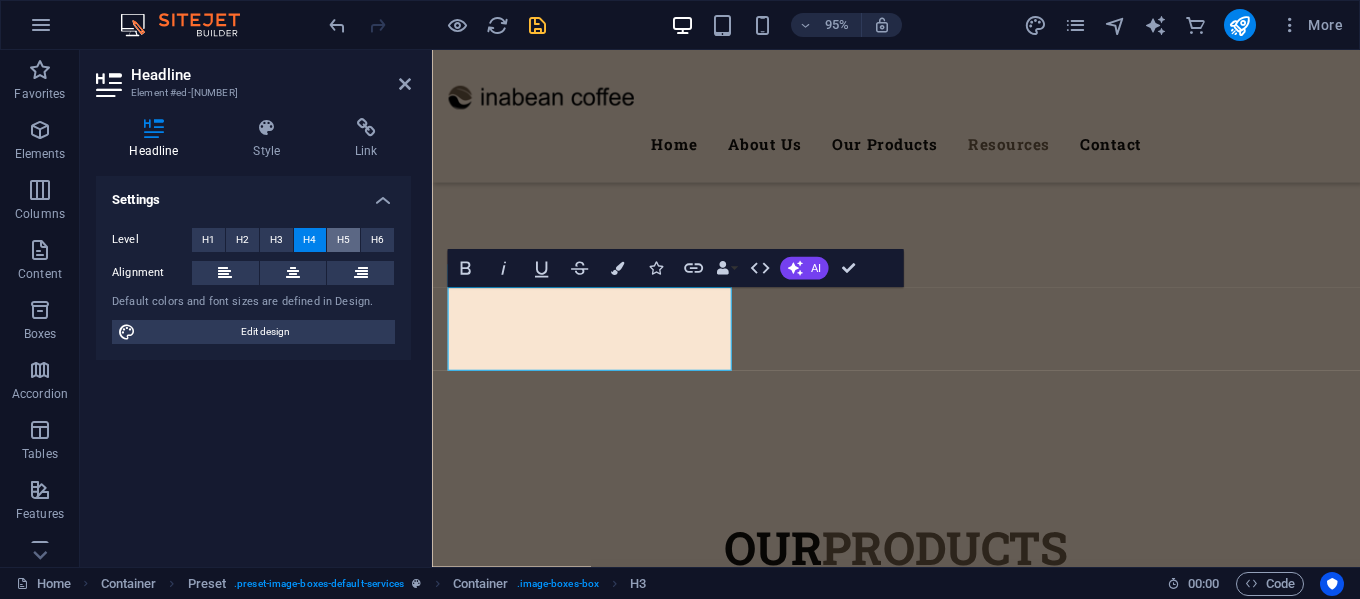 click on "H5" at bounding box center (343, 240) 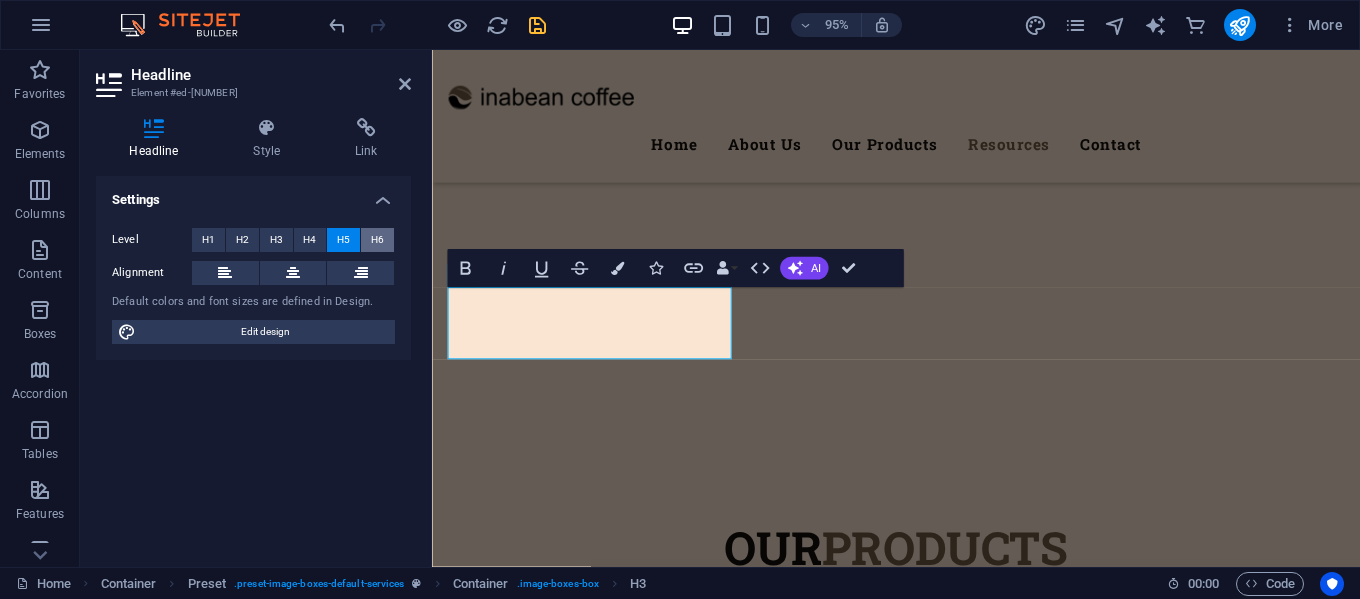 click on "H6" at bounding box center [377, 240] 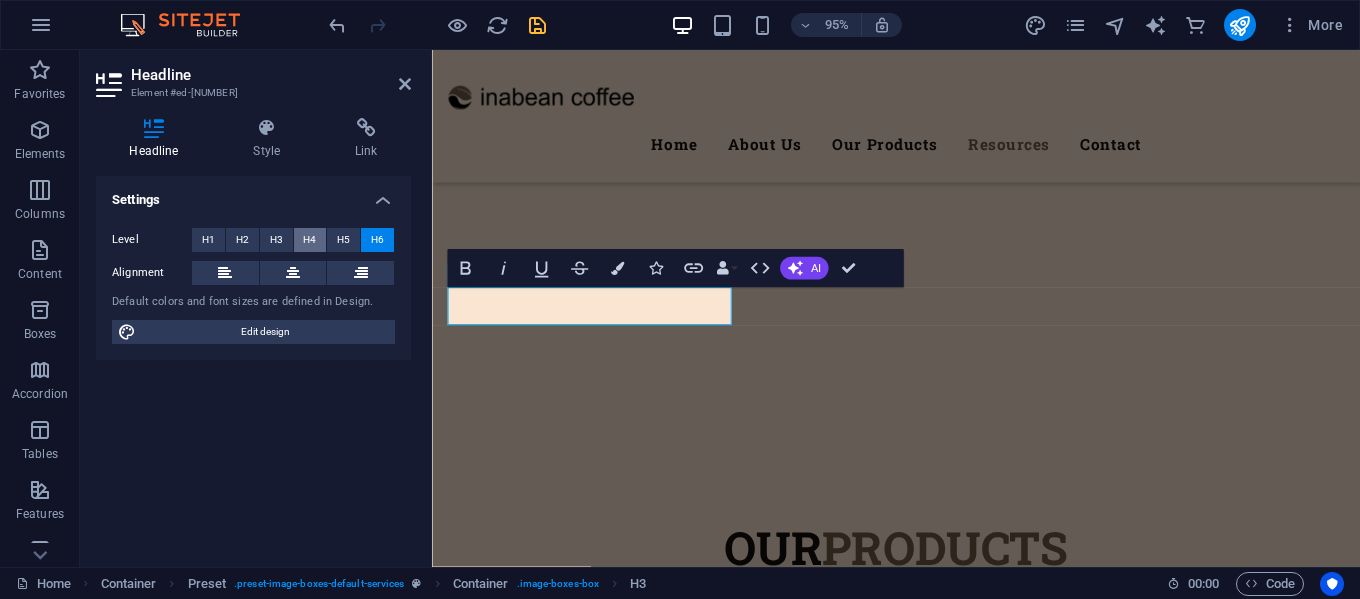 click on "H4" at bounding box center (309, 240) 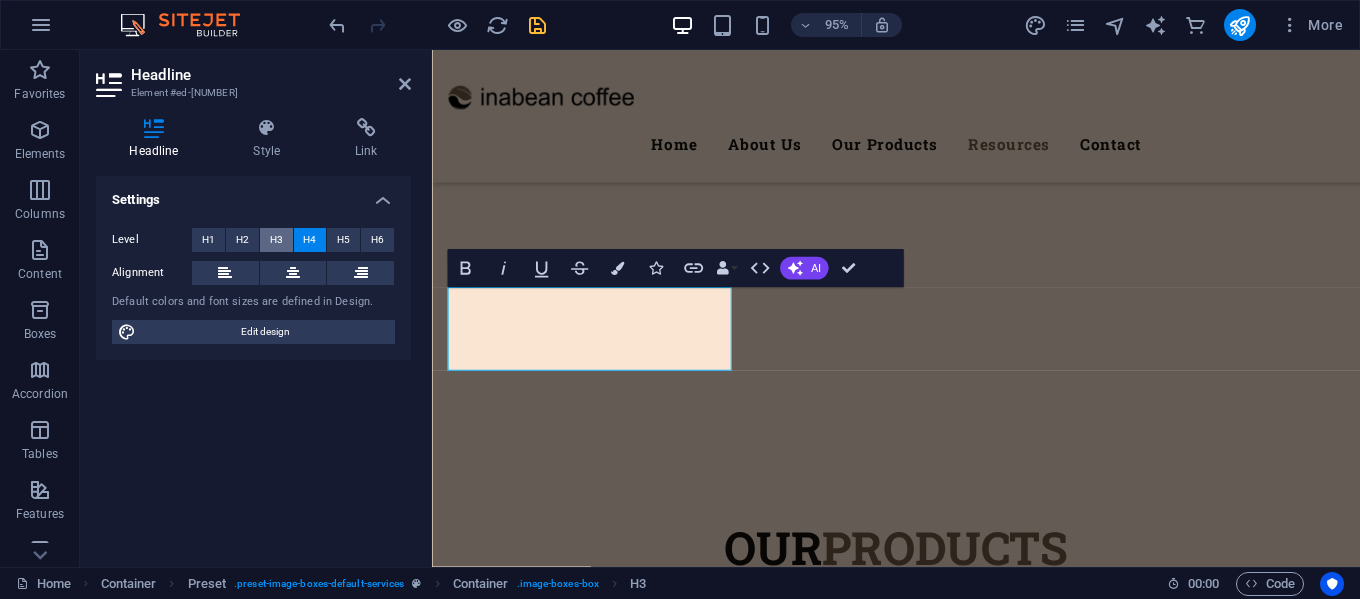 click on "H3" at bounding box center [276, 240] 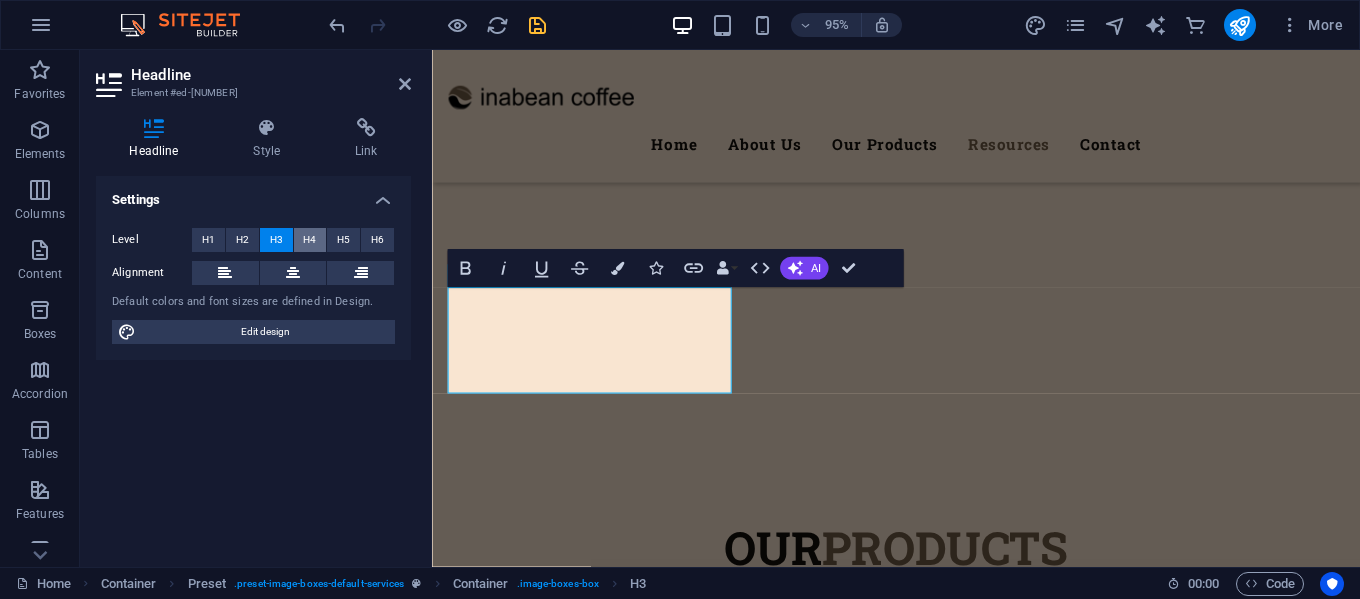 click on "H4" at bounding box center [310, 240] 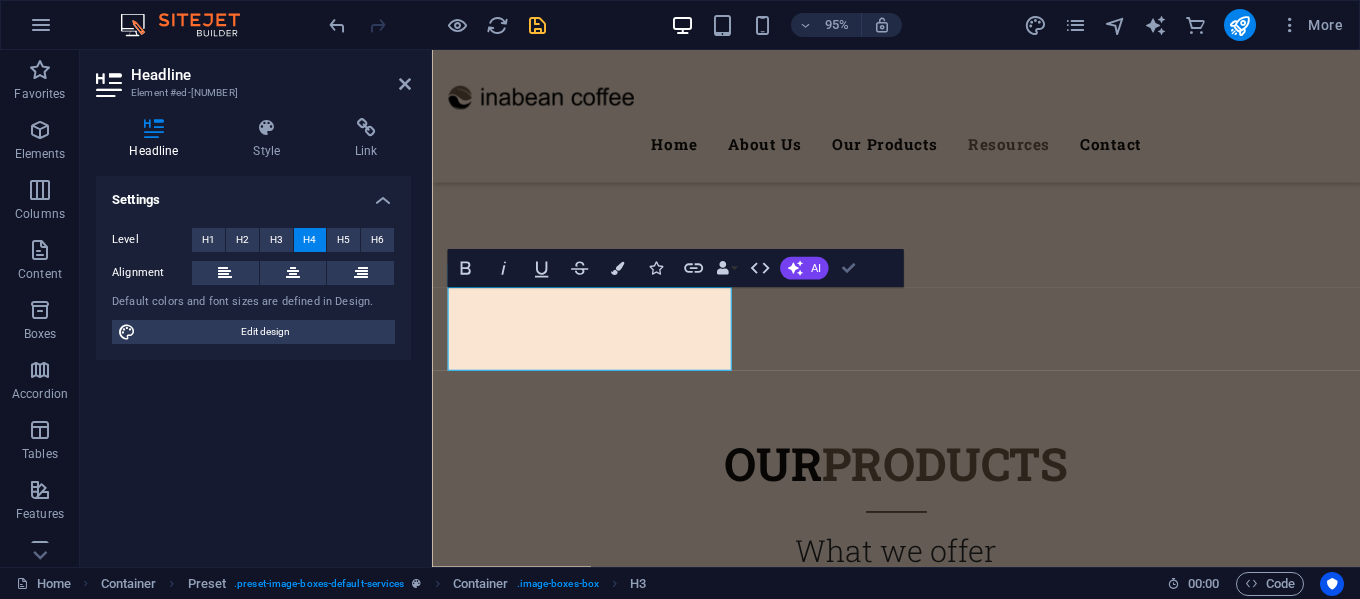scroll, scrollTop: 8174, scrollLeft: 0, axis: vertical 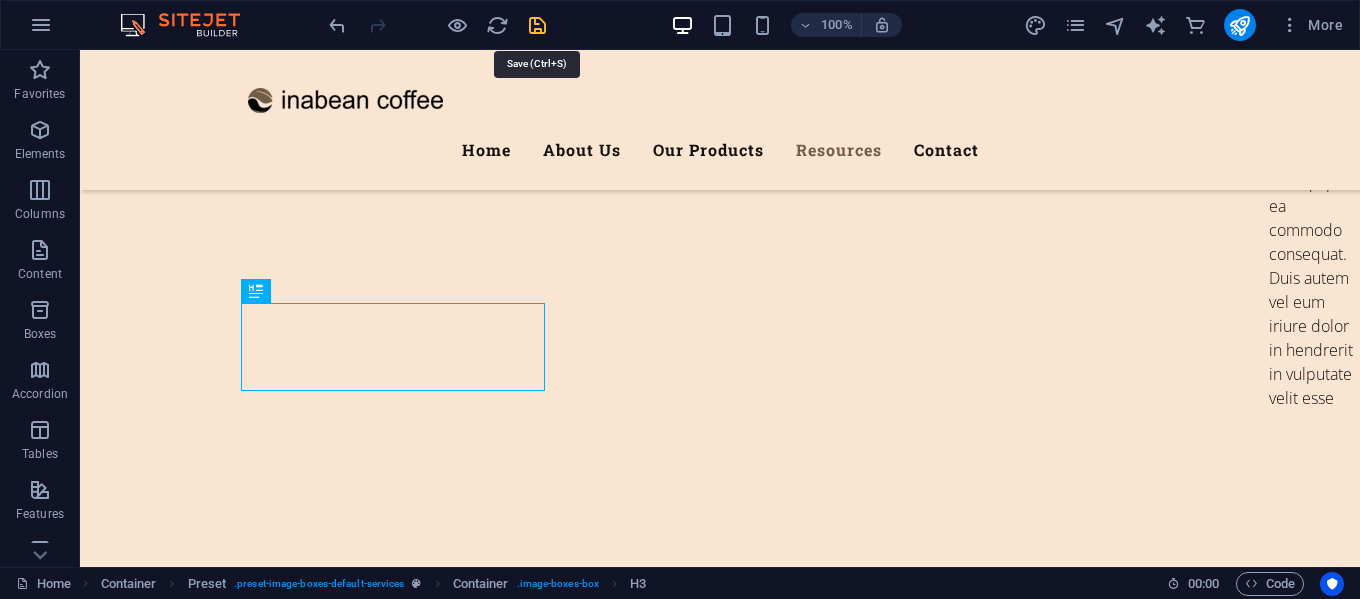 click at bounding box center [537, 25] 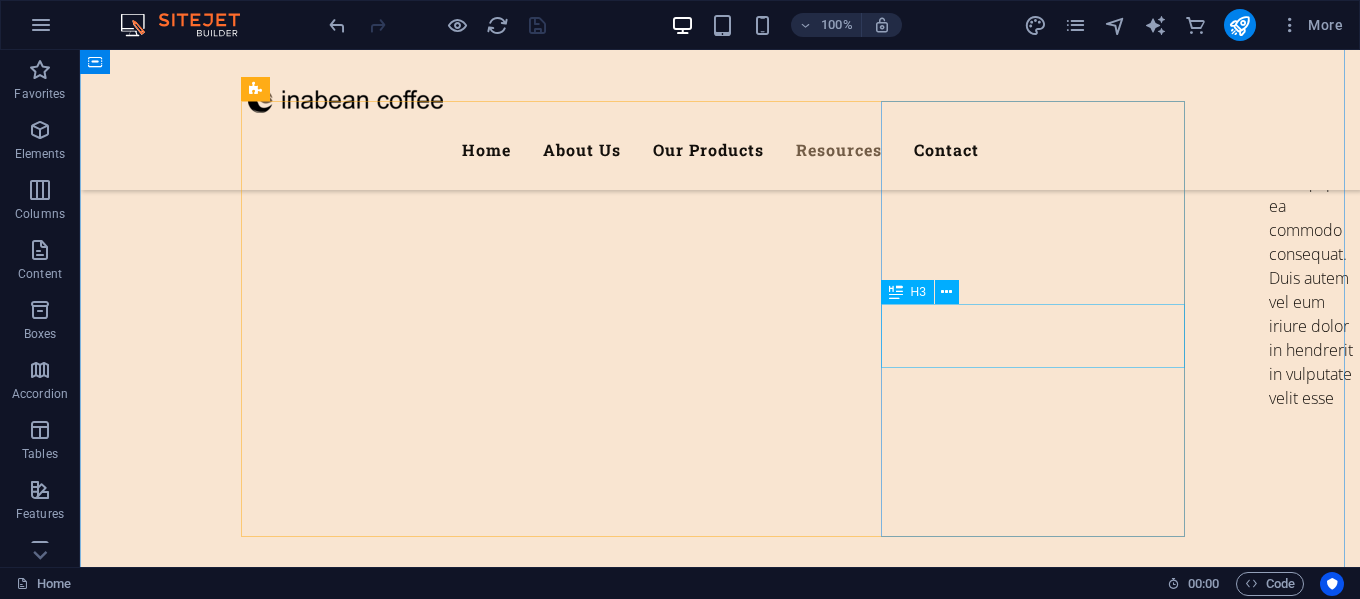 scroll, scrollTop: 8074, scrollLeft: 0, axis: vertical 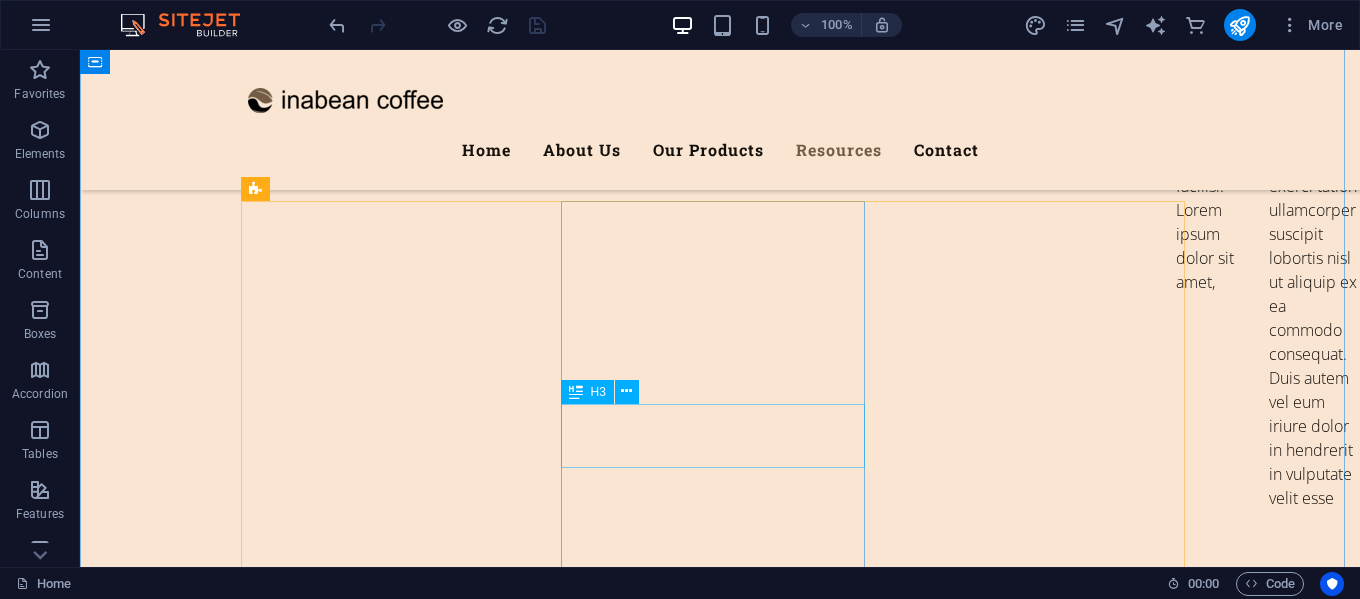click on "Delivery Service" at bounding box center (720, 7255) 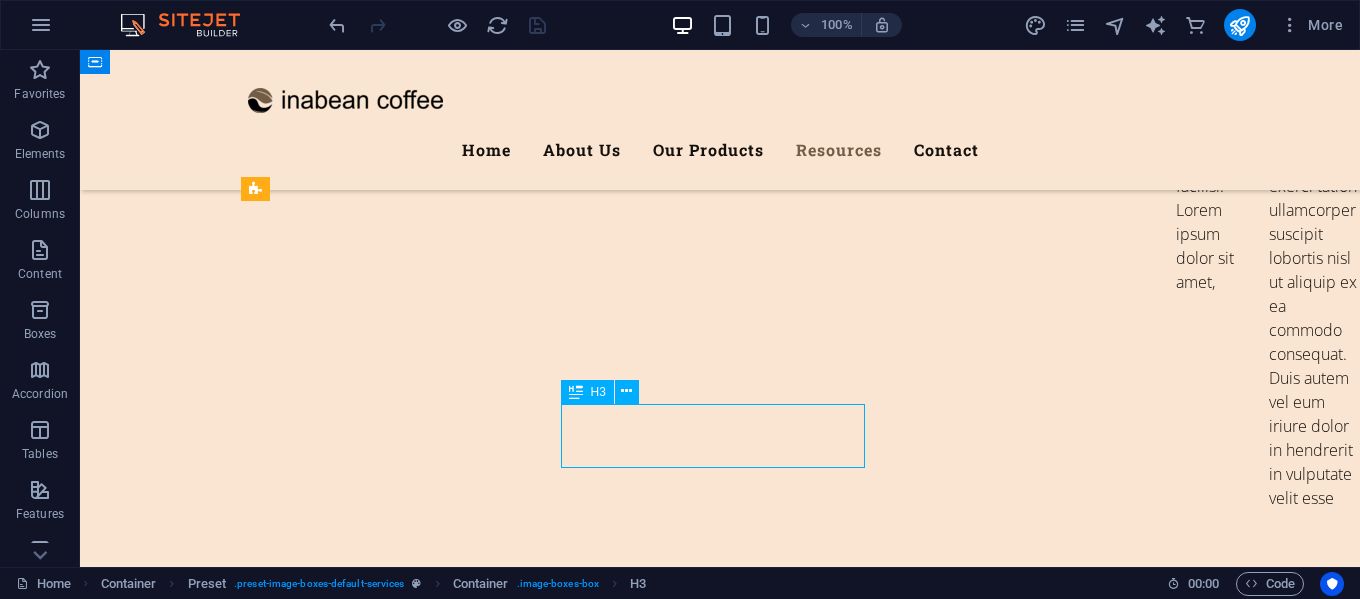 click on "Delivery Service" at bounding box center [720, 7255] 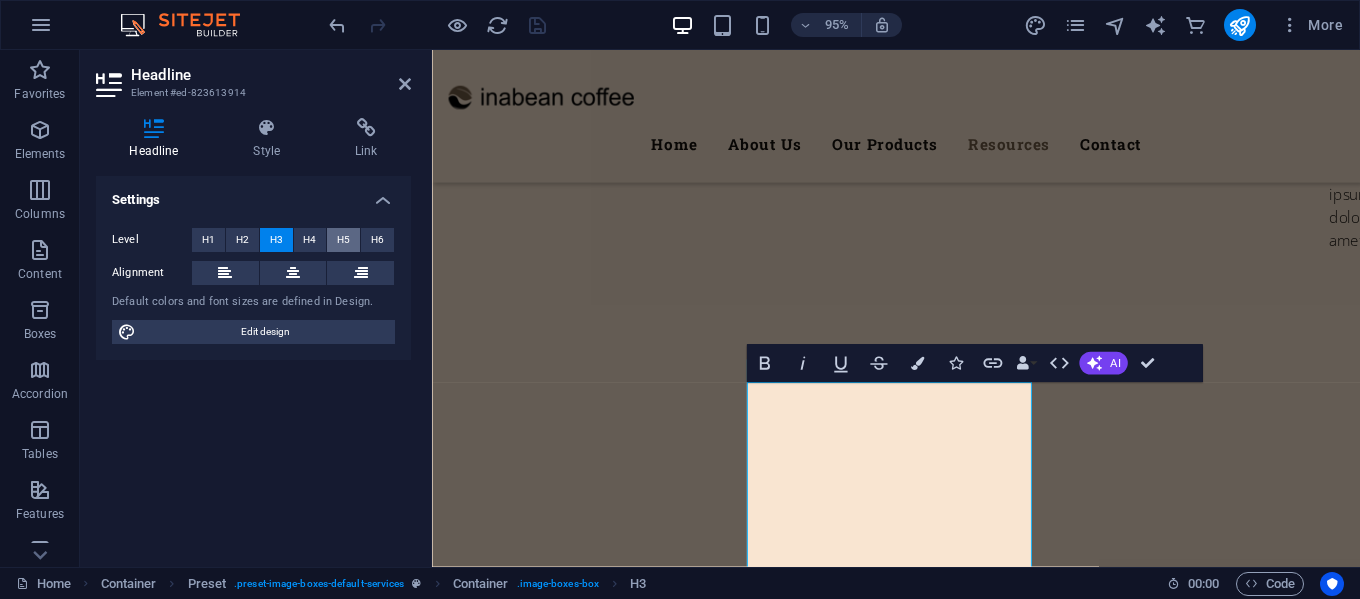 click on "H5" at bounding box center [343, 240] 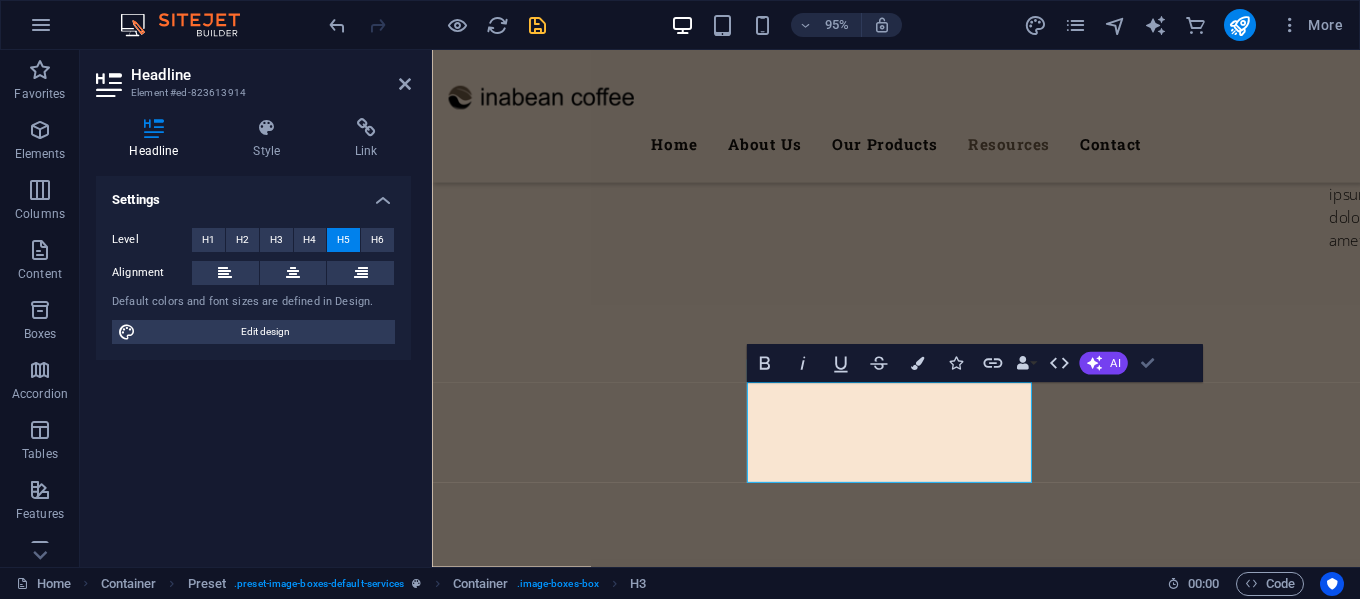 scroll, scrollTop: 8074, scrollLeft: 0, axis: vertical 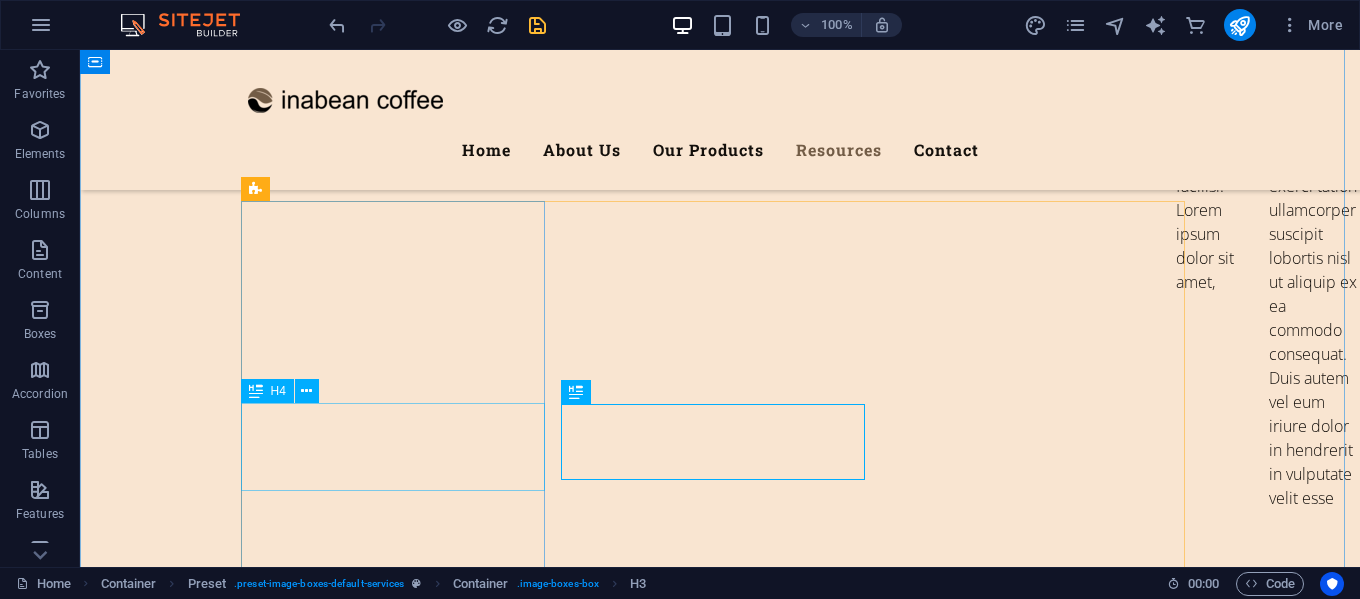 click on "Growing with heart and soul" at bounding box center (720, 6462) 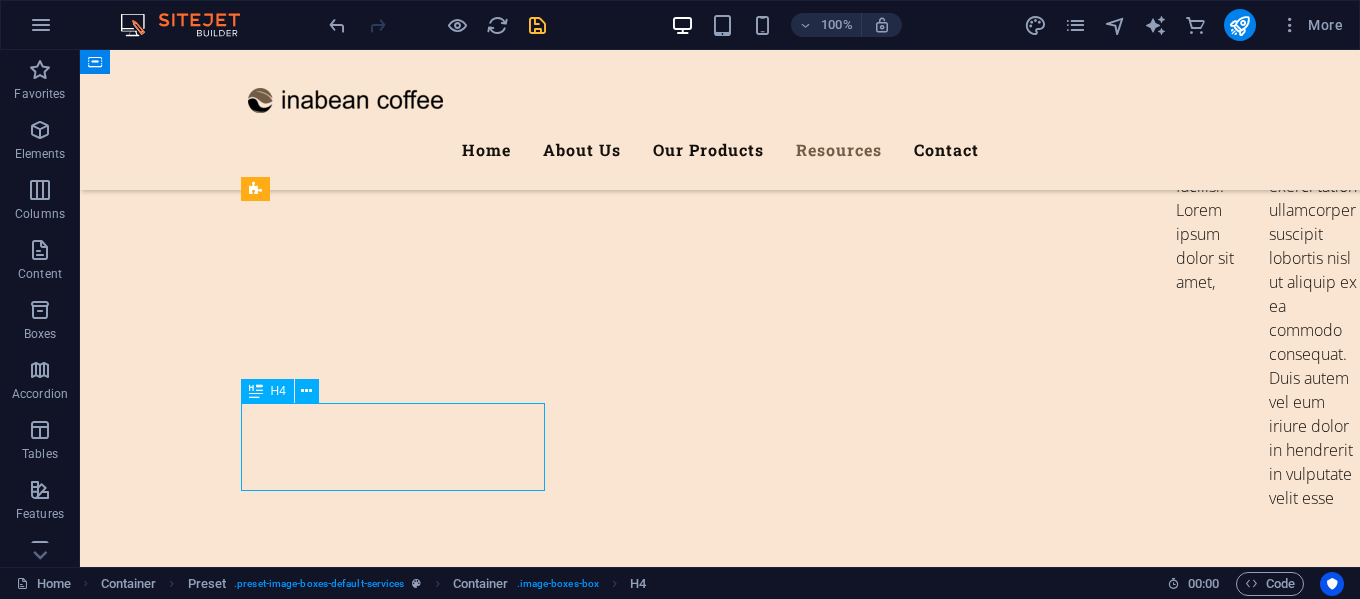 click on "Growing with heart and soul" at bounding box center [720, 6462] 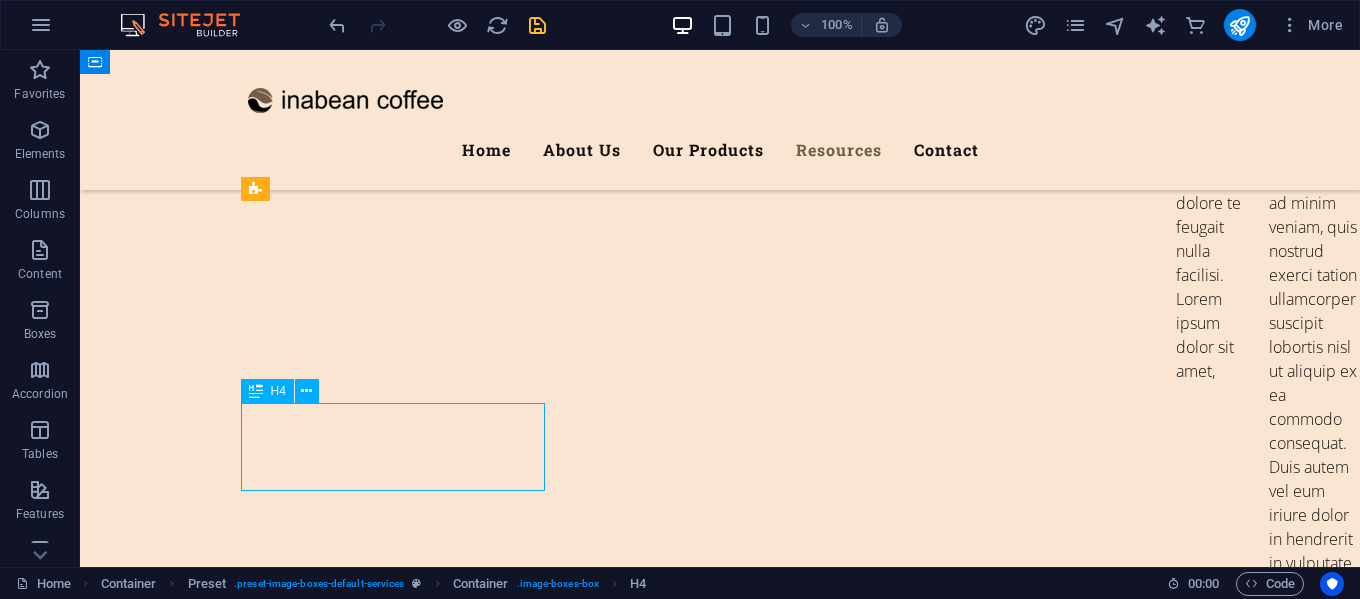 scroll, scrollTop: 8194, scrollLeft: 0, axis: vertical 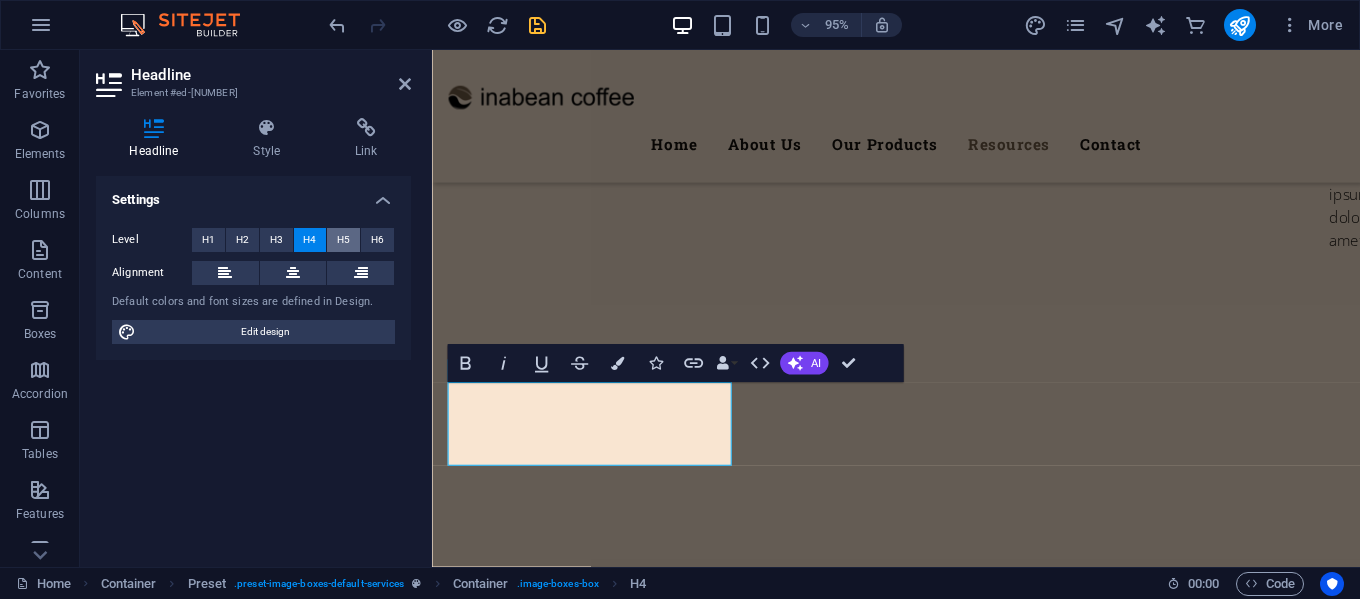 click on "H5" at bounding box center [343, 240] 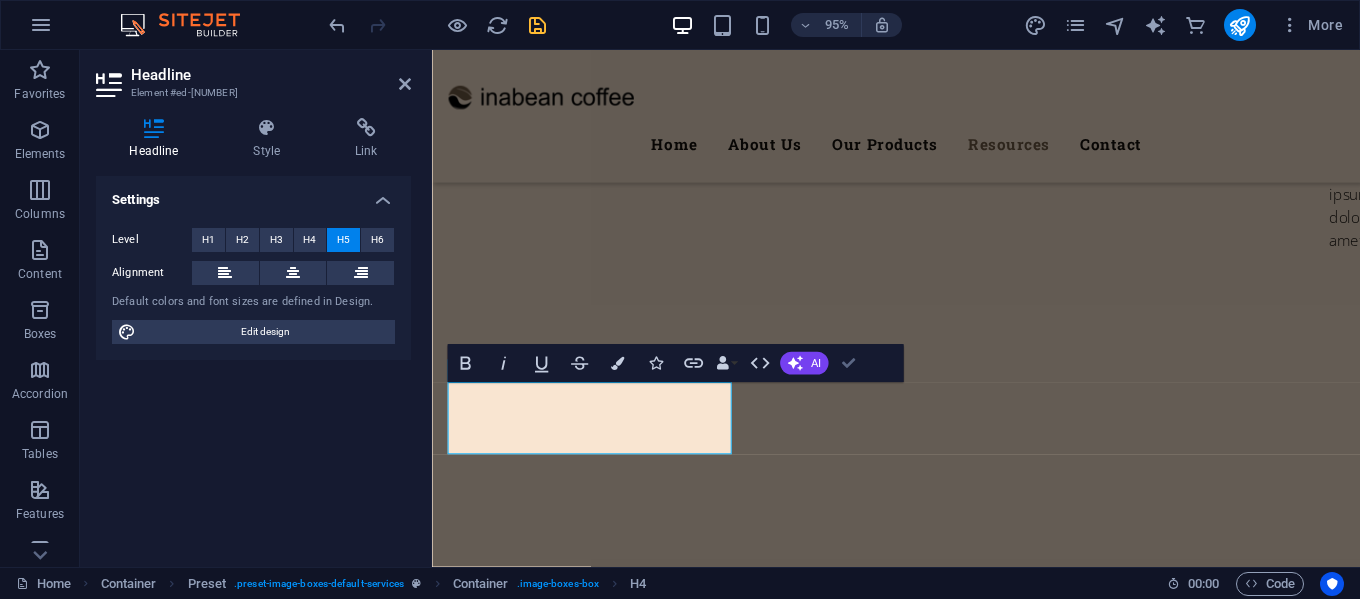 scroll, scrollTop: 8074, scrollLeft: 0, axis: vertical 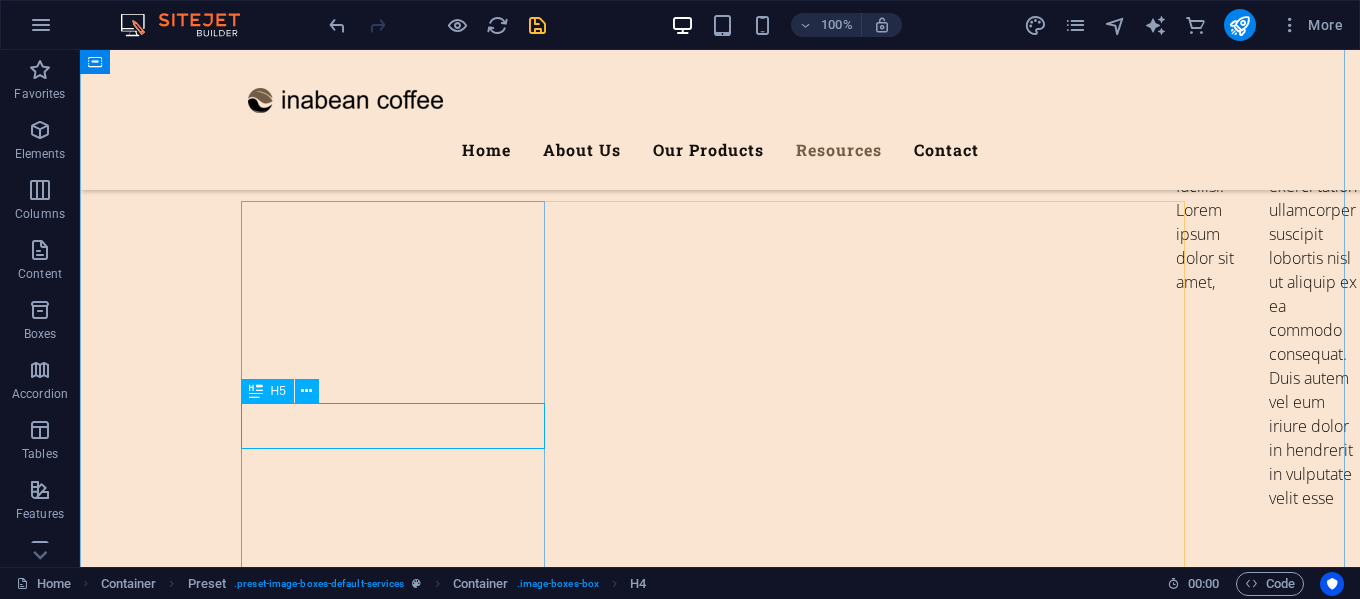 click on "Growing with heart and soul" at bounding box center [720, 6459] 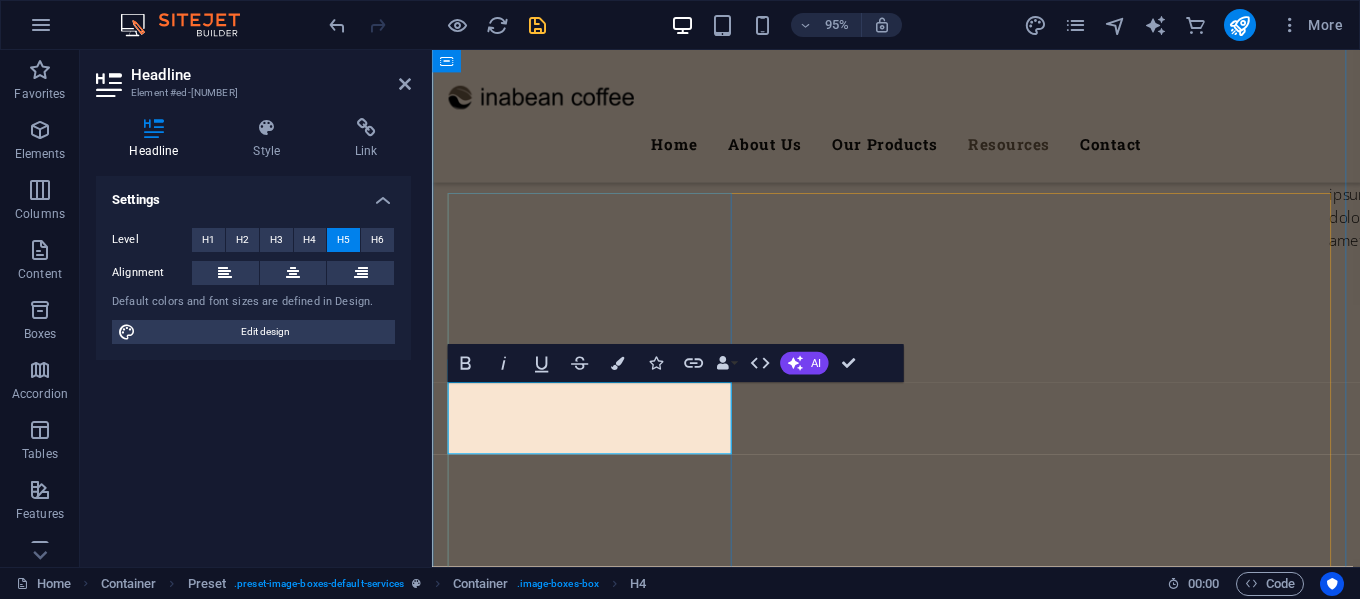 click on "Growing with heart and soul" at bounding box center (921, 6436) 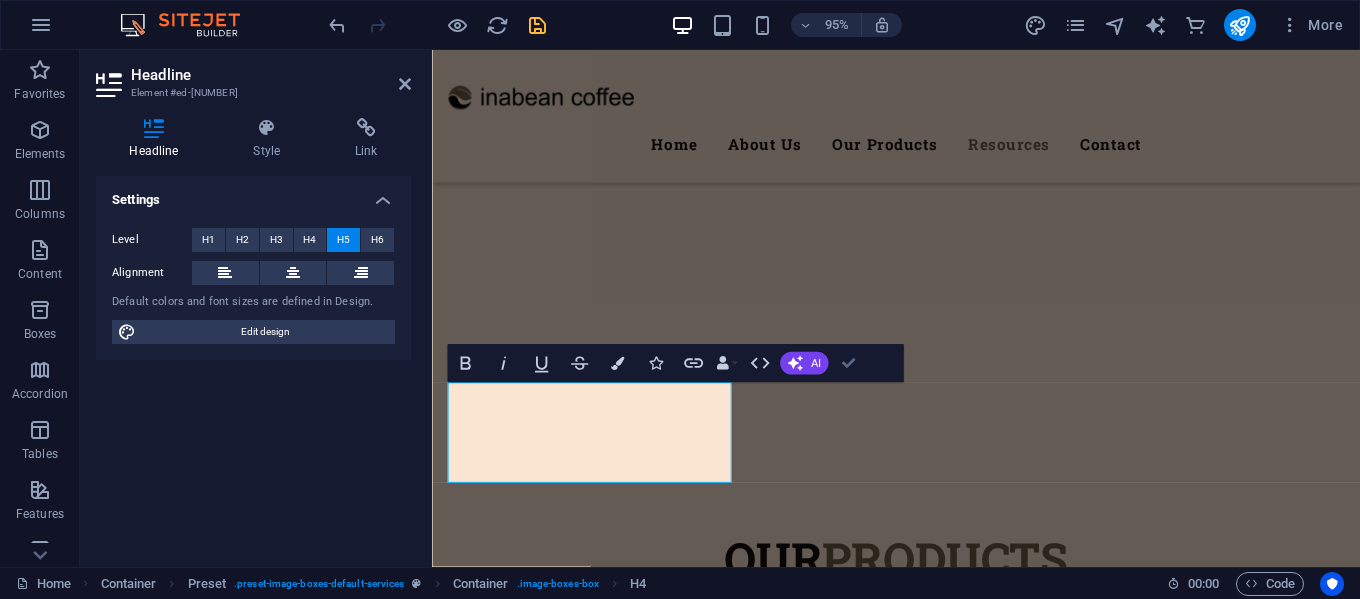 scroll, scrollTop: 8077, scrollLeft: 0, axis: vertical 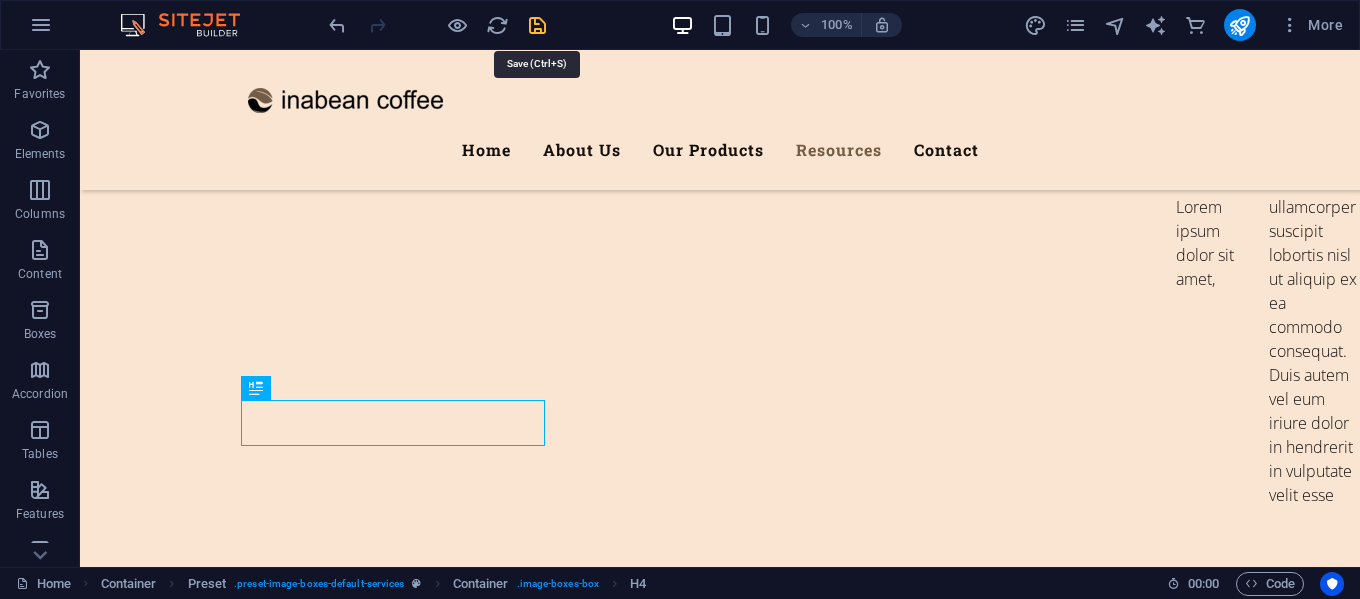 click at bounding box center [537, 25] 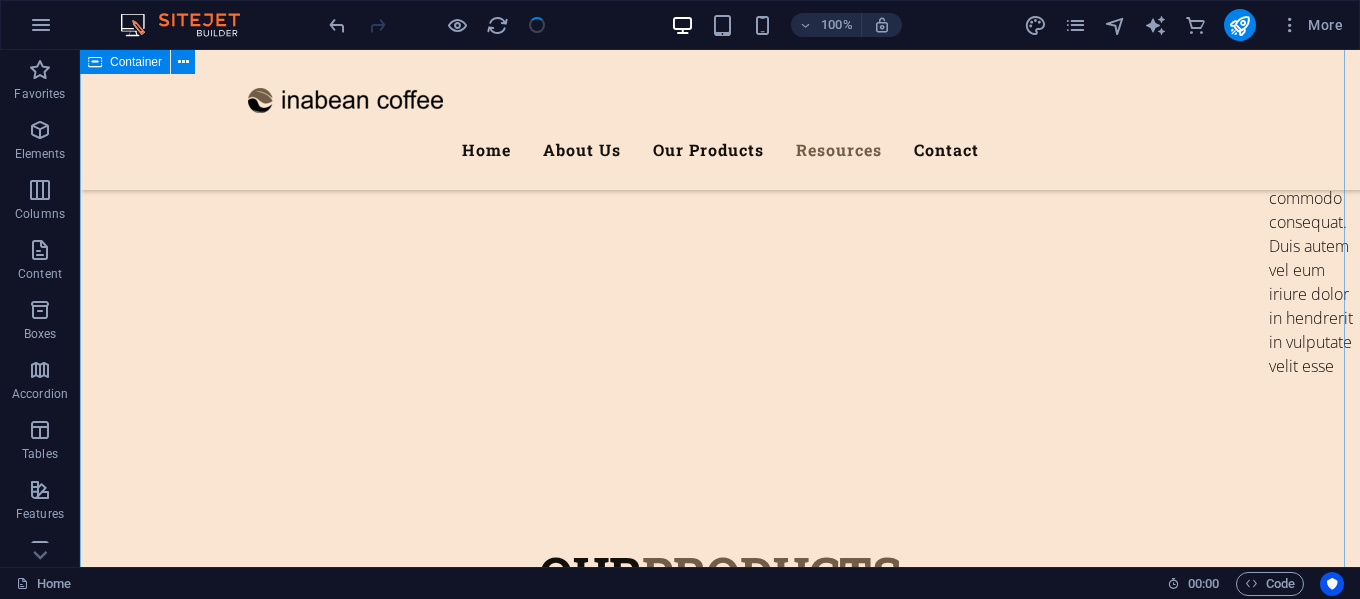 scroll, scrollTop: 8077, scrollLeft: 0, axis: vertical 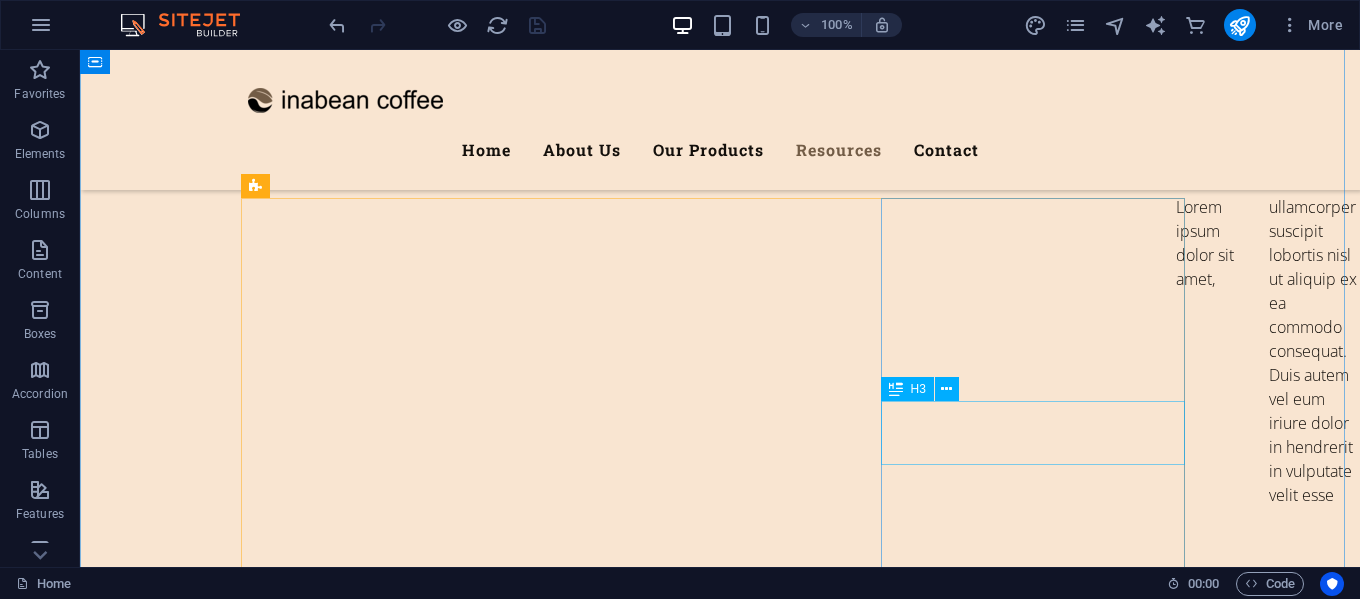 click on "Field Work" at bounding box center [720, 8030] 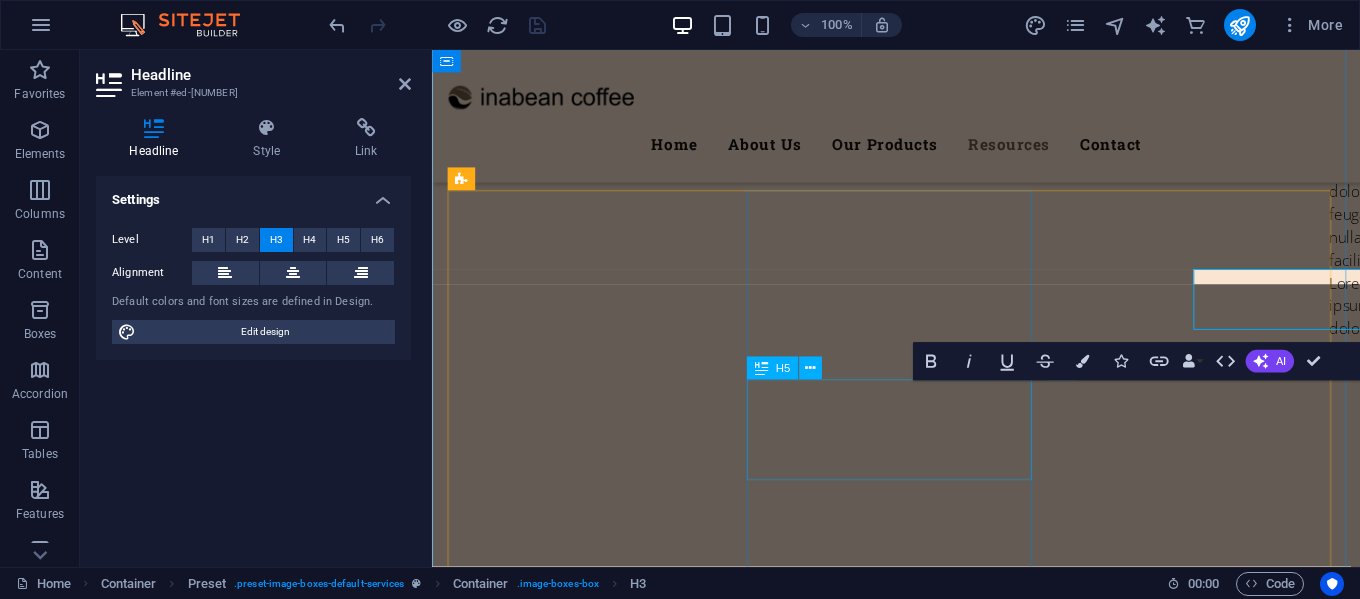 scroll, scrollTop: 8197, scrollLeft: 0, axis: vertical 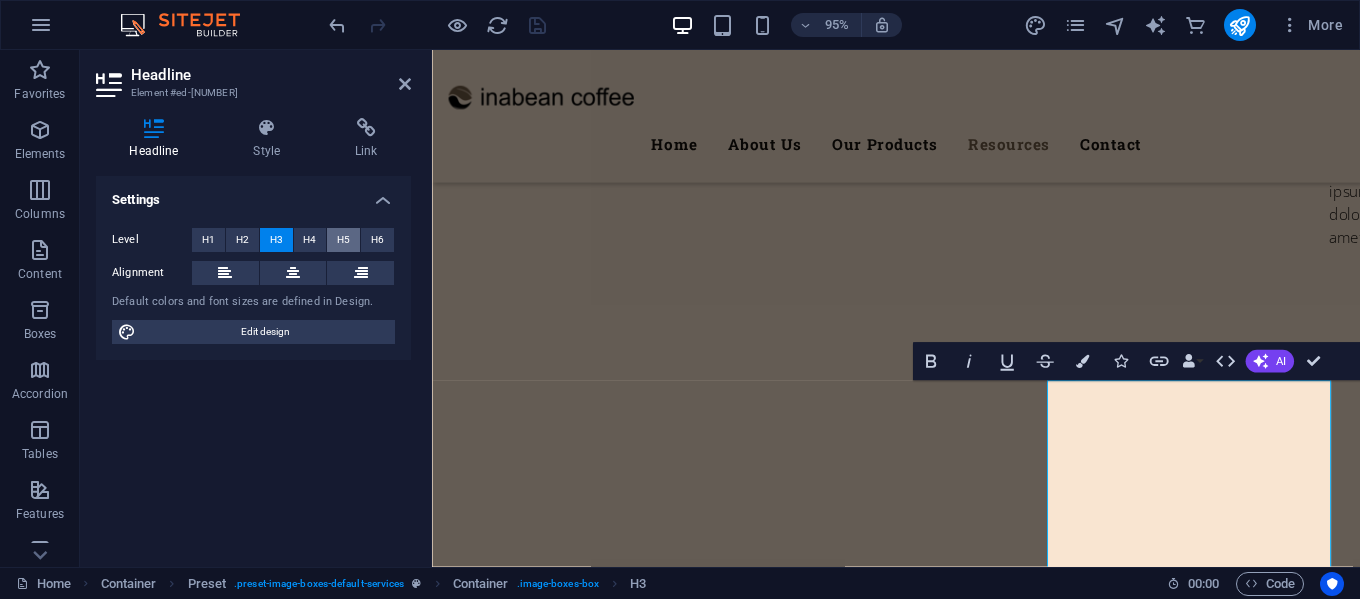 click on "H5" at bounding box center (343, 240) 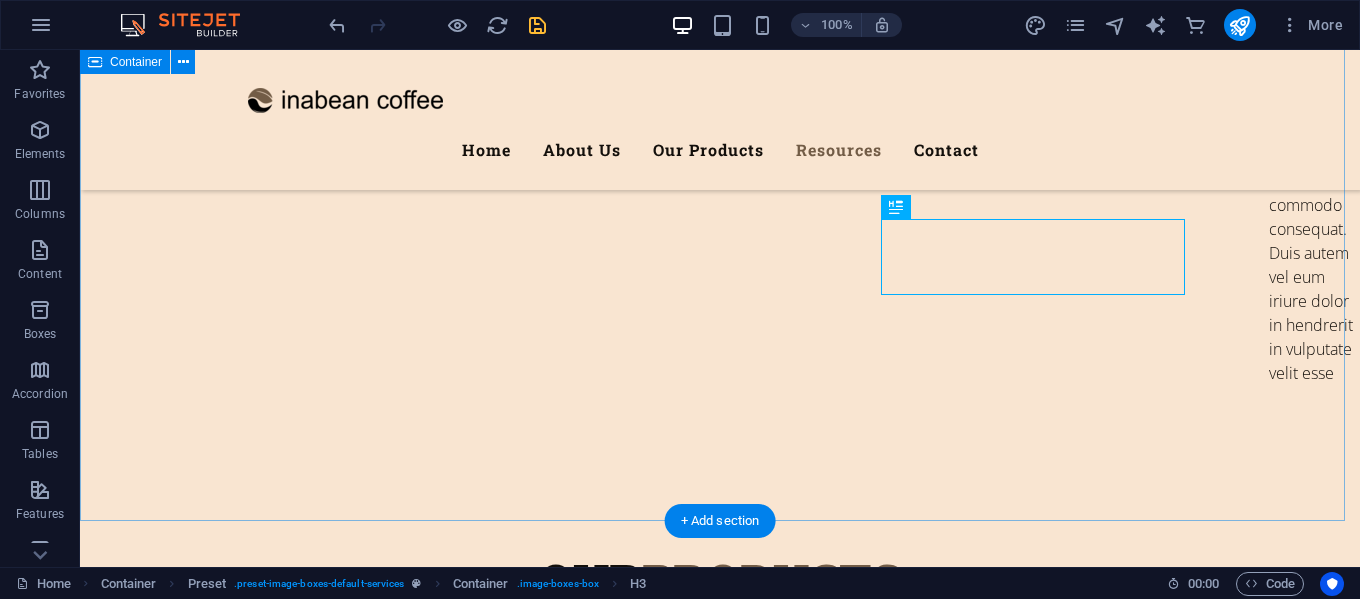 scroll, scrollTop: 8177, scrollLeft: 0, axis: vertical 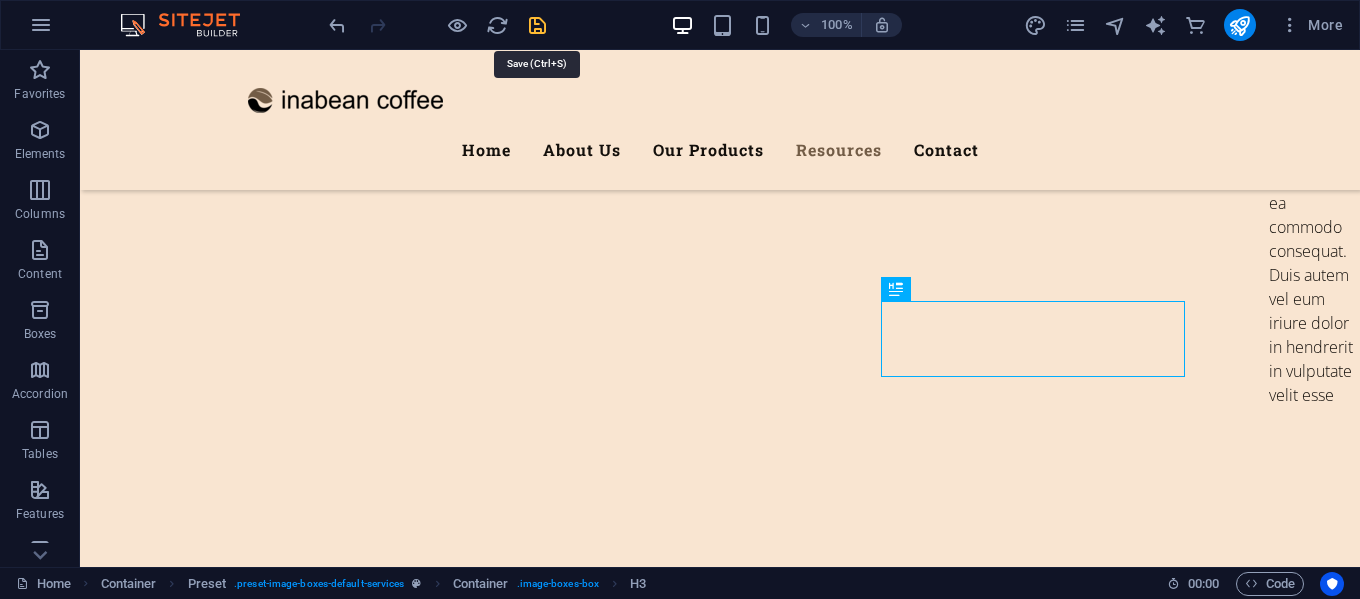 click at bounding box center (537, 25) 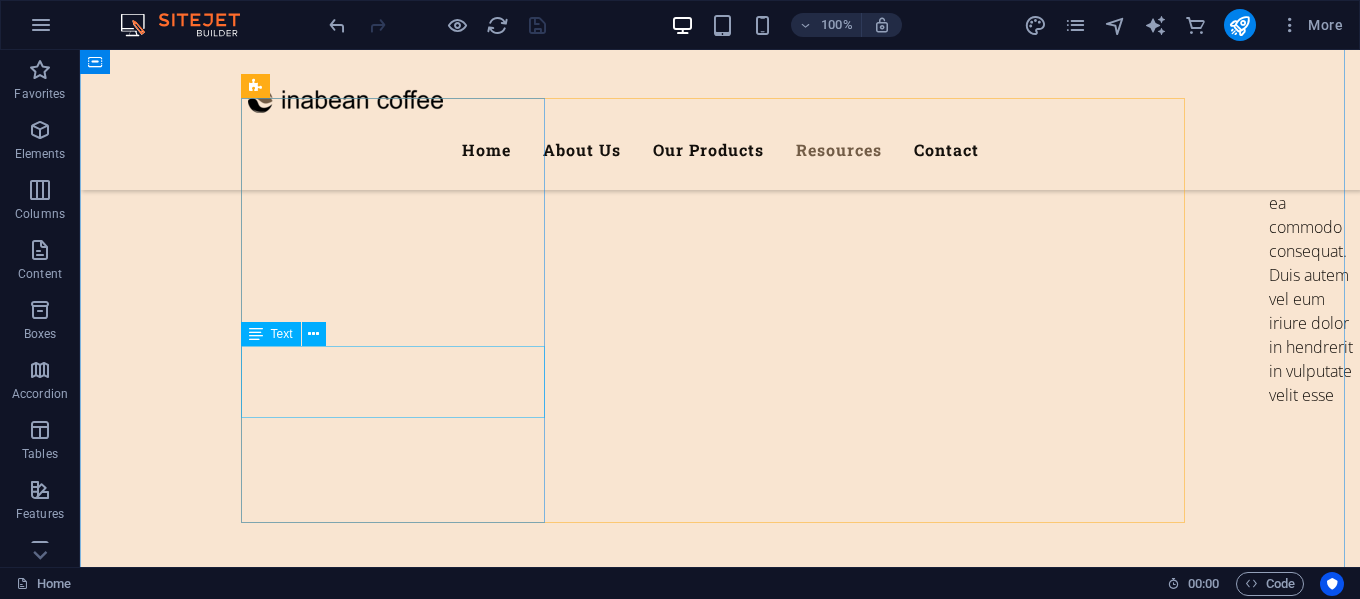 click on "Lorem ipsum dolor sit amet, consectetur adipisicing elit. Veritatis, dolorem!" at bounding box center [720, 6391] 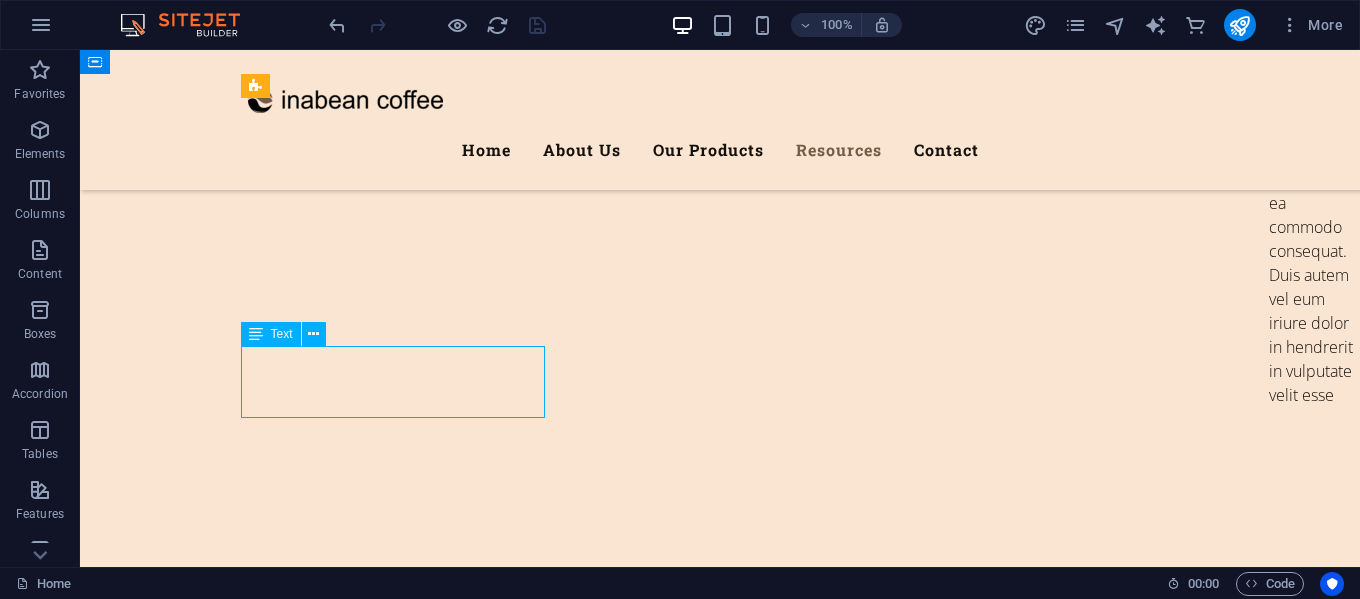 click on "Lorem ipsum dolor sit amet, consectetur adipisicing elit. Veritatis, dolorem!" at bounding box center [720, 6391] 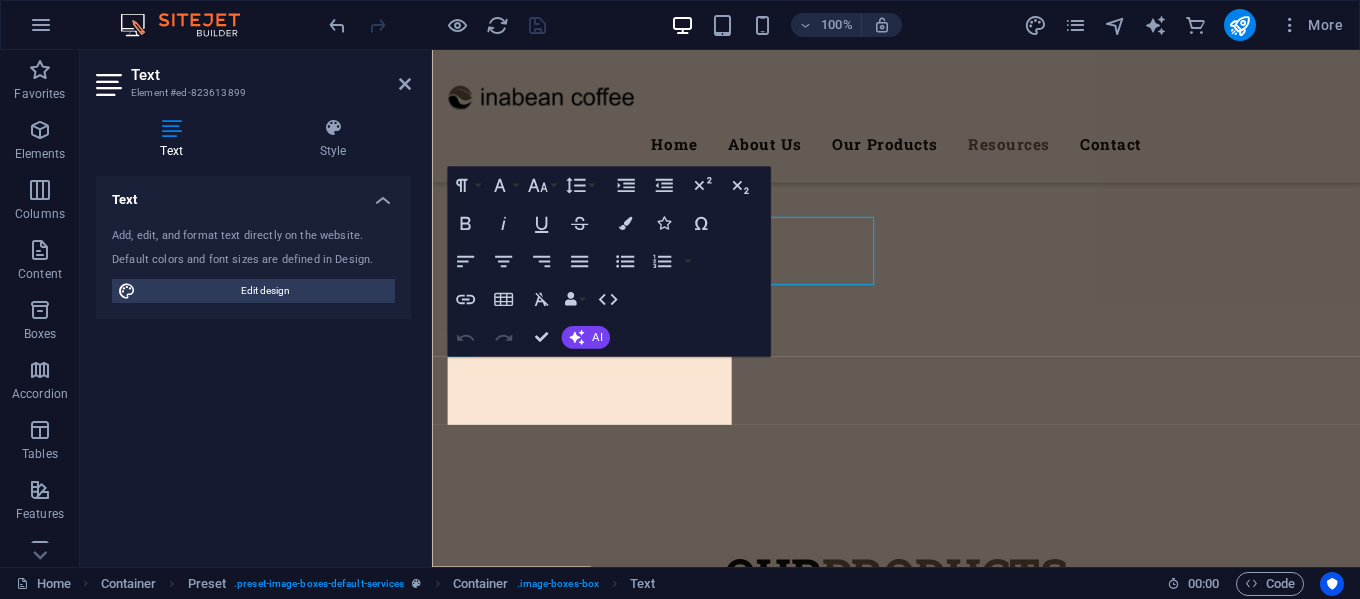 scroll, scrollTop: 8297, scrollLeft: 0, axis: vertical 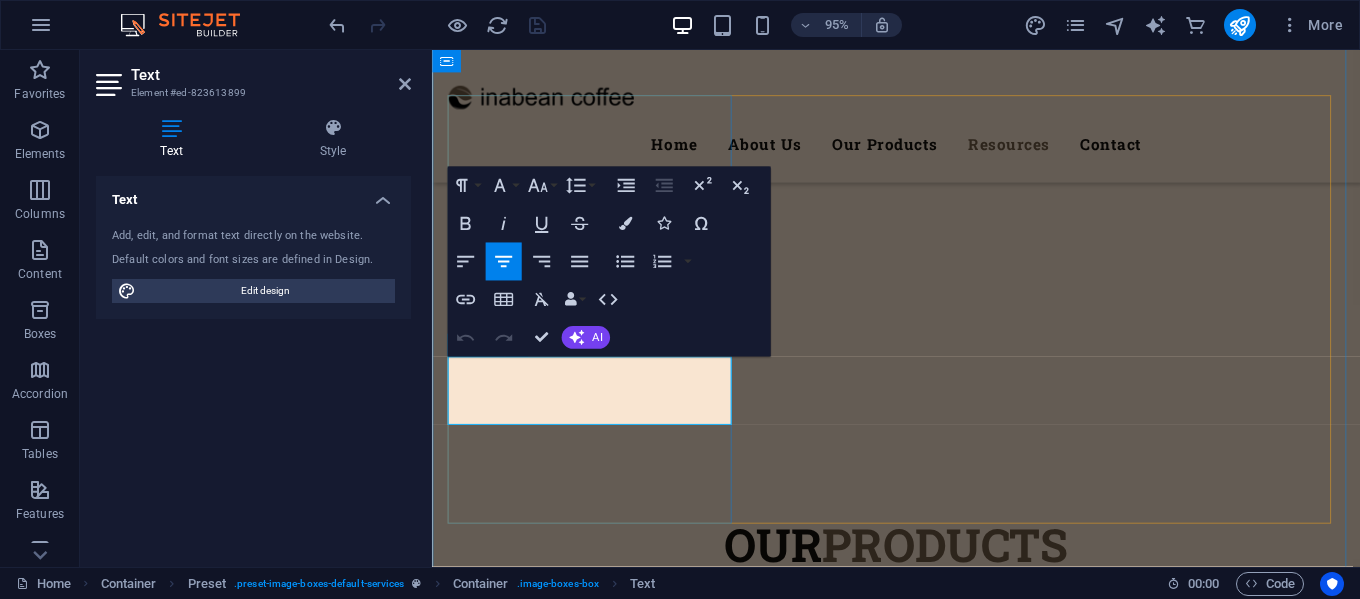 click on "Lorem ipsum dolor sit amet, consectetur adipisicing elit. Veritatis, dolorem!" at bounding box center (921, 6360) 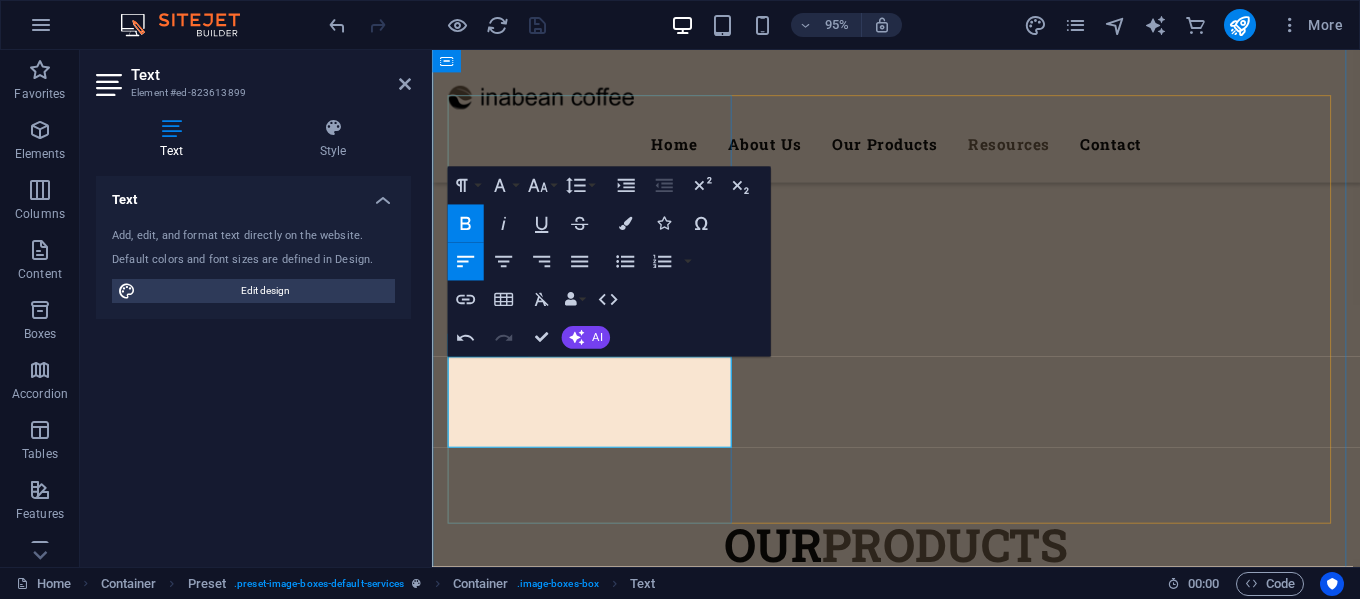 click on "For us, farming is not just about planting—it's about building synergy and deep chemistry with the natural environment." at bounding box center (884, 6360) 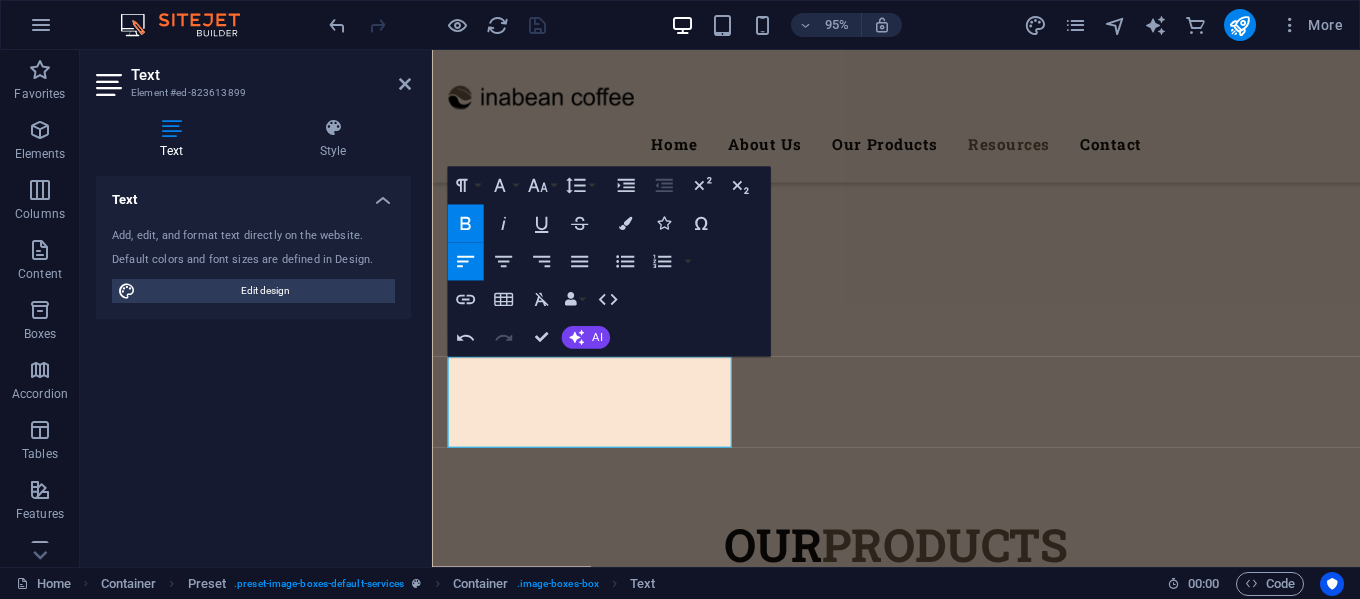 click 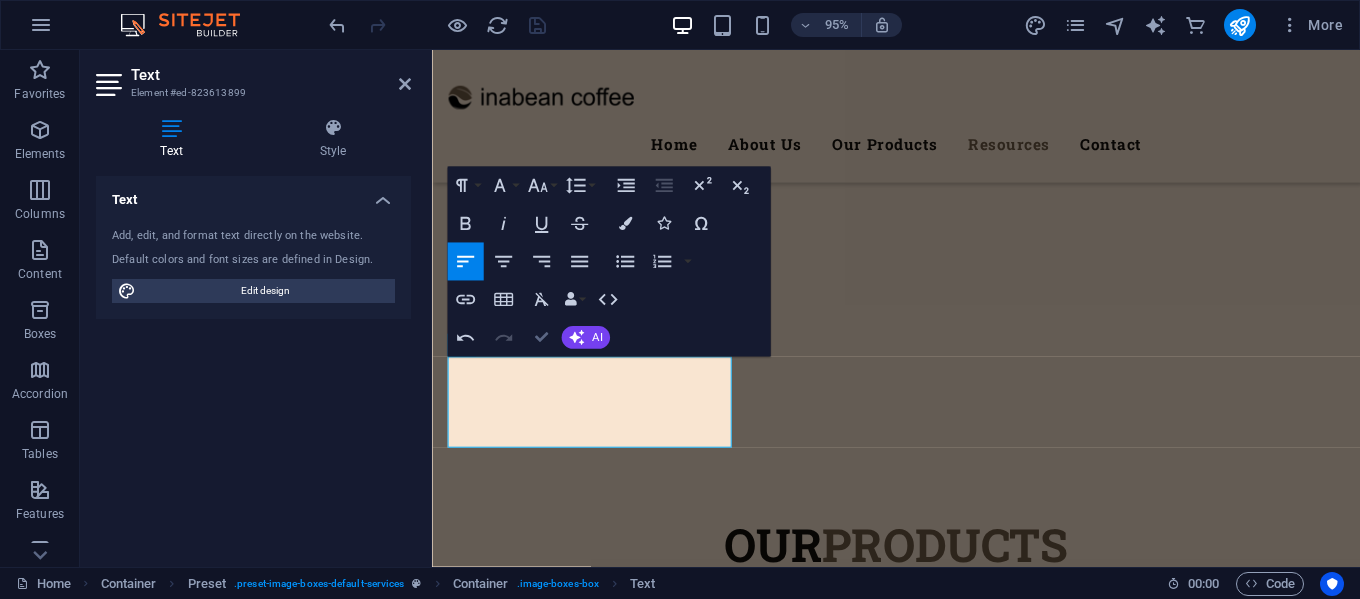 scroll, scrollTop: 8150, scrollLeft: 0, axis: vertical 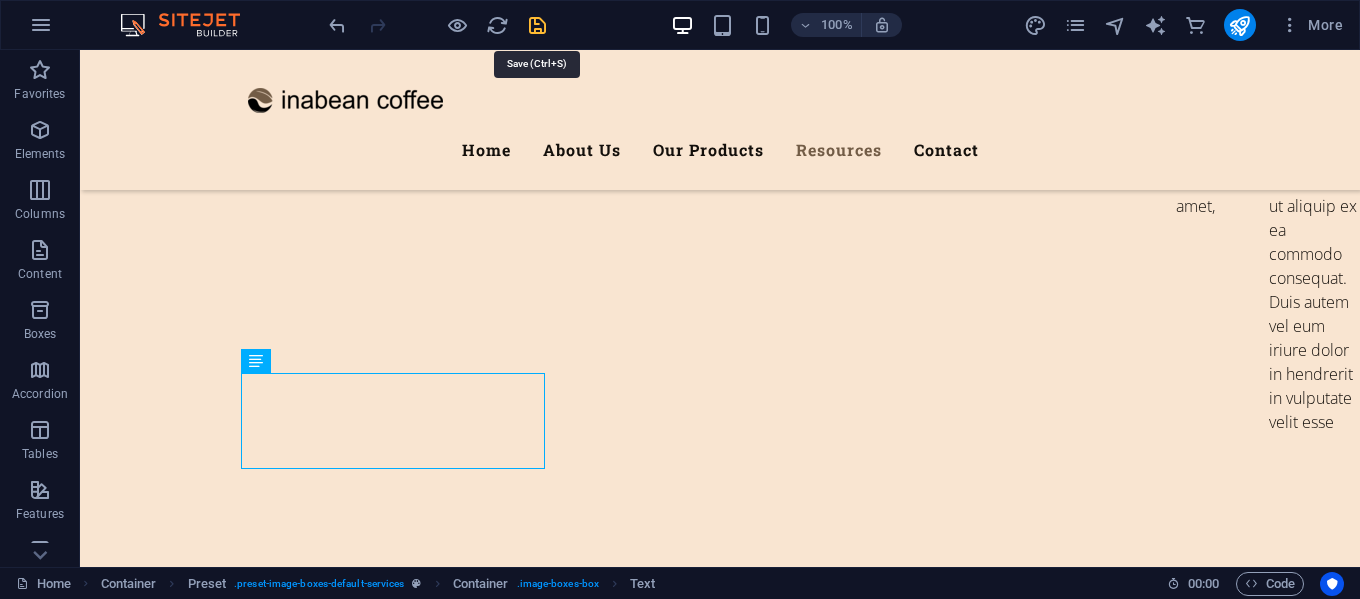 click at bounding box center [537, 25] 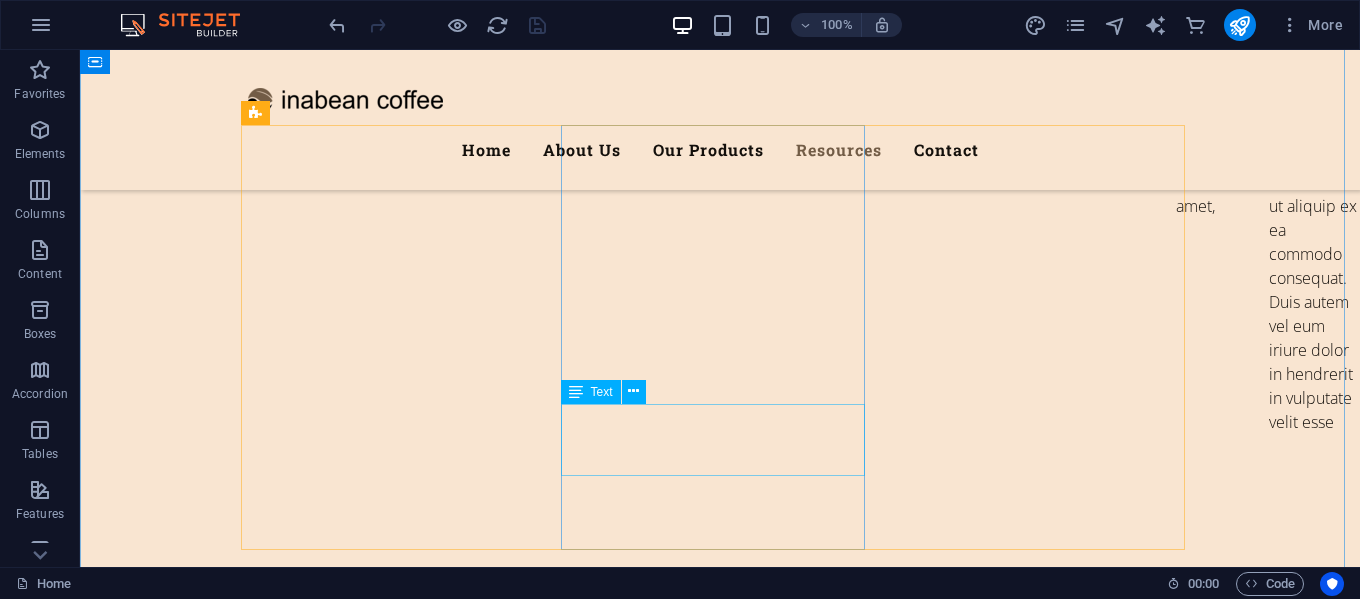 click on "Lorem ipsum dolor sit amet, consectetur adipisicing elit. Veritatis, dolorem!" at bounding box center (720, 7199) 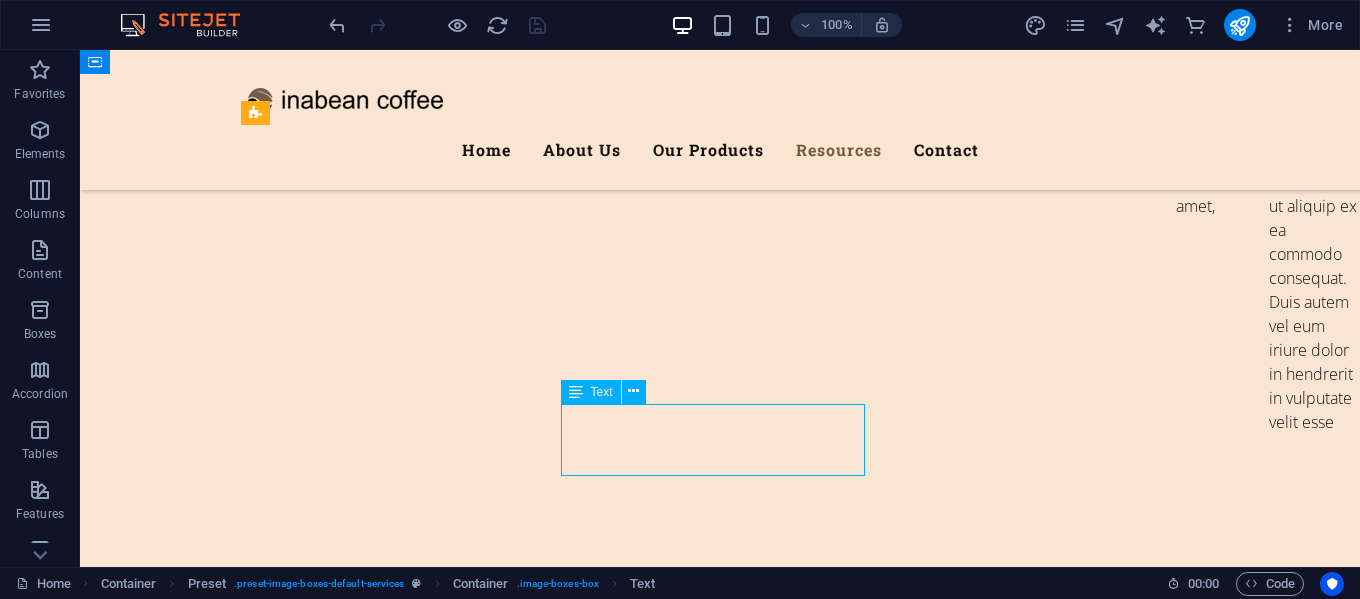 click on "Lorem ipsum dolor sit amet, consectetur adipisicing elit. Veritatis, dolorem!" at bounding box center (720, 7199) 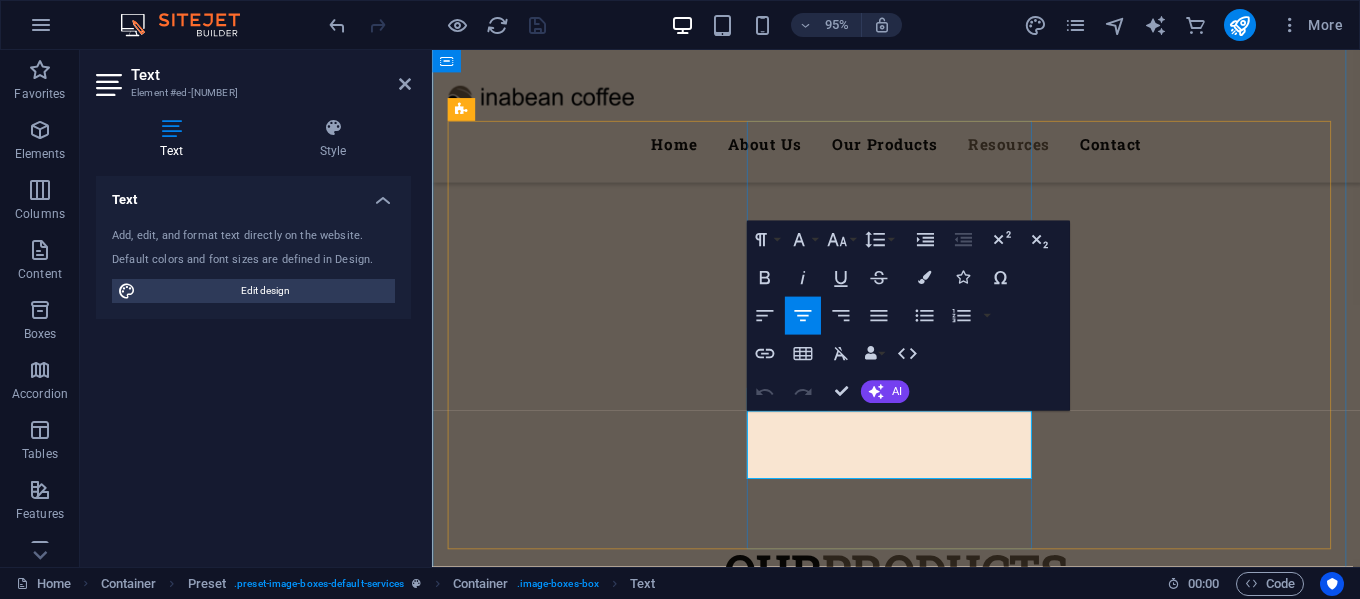 click on "Lorem ipsum dolor sit amet, consectetur adipisicing elit. Veritatis, dolorem!" at bounding box center [921, 7168] 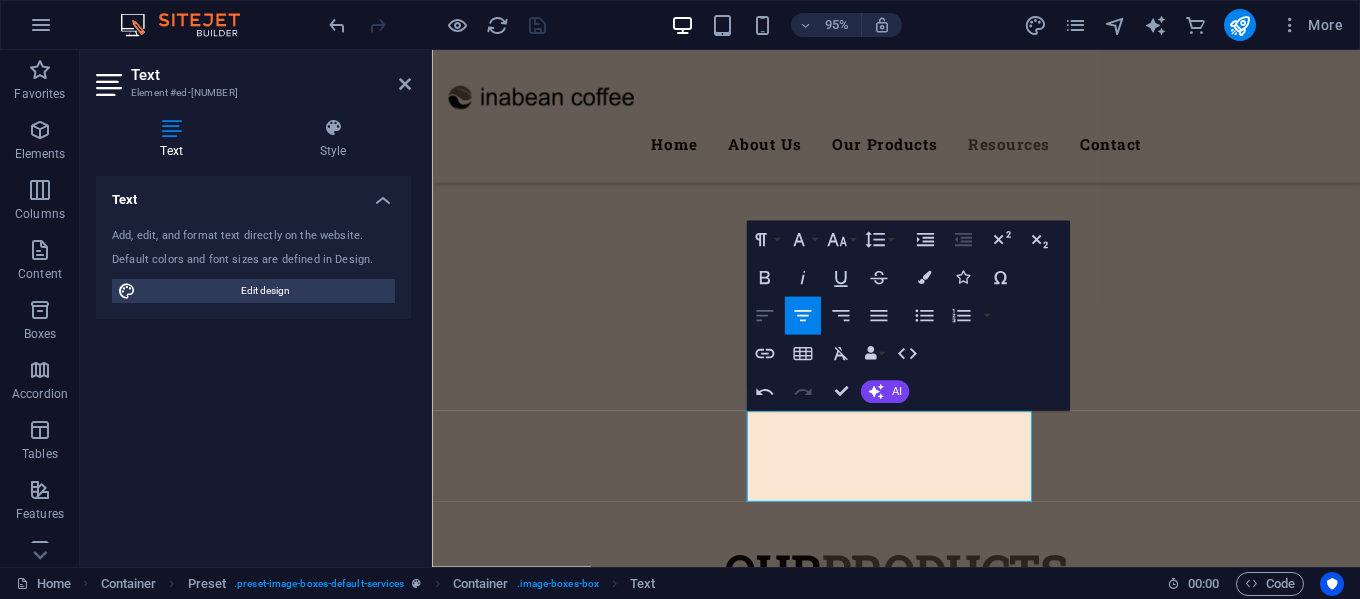 click on "Align Left" at bounding box center [765, 316] 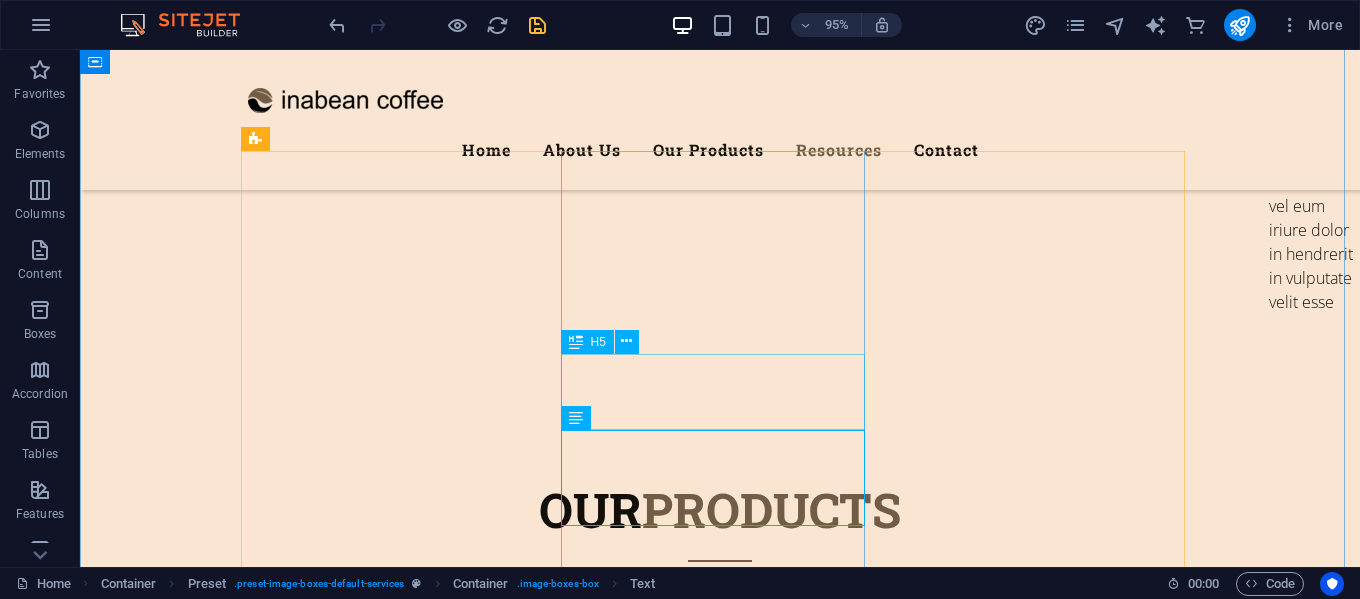 scroll, scrollTop: 8124, scrollLeft: 0, axis: vertical 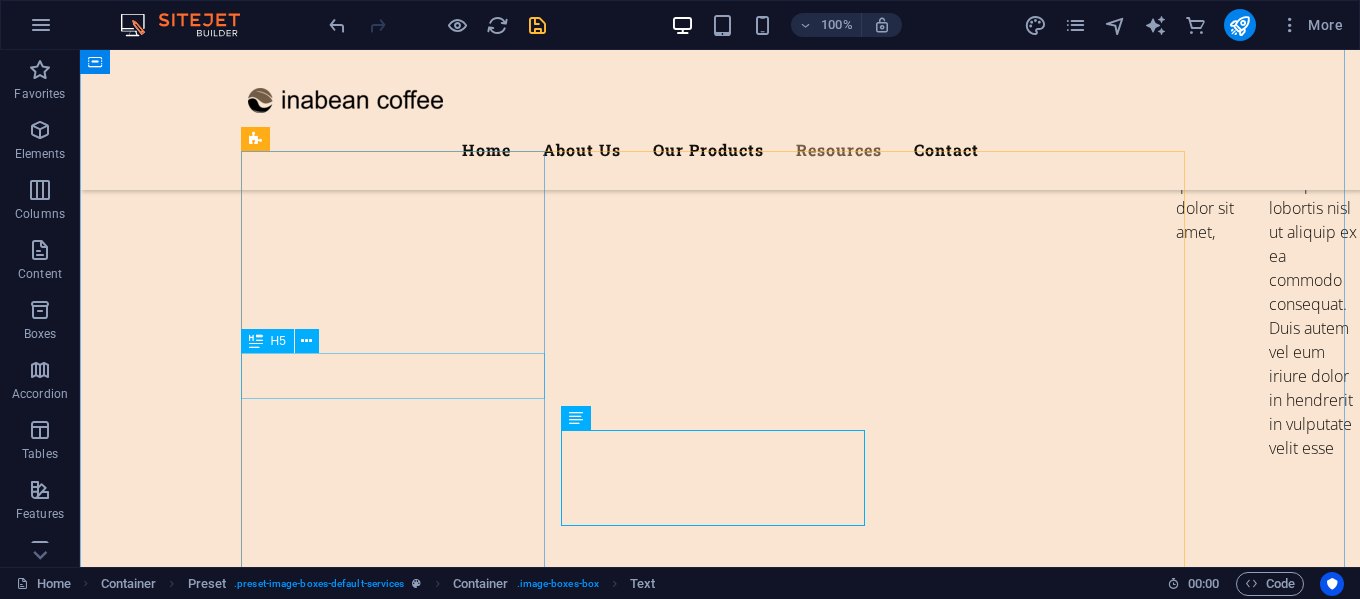 click on "Growing with heart and soul" at bounding box center (720, 6409) 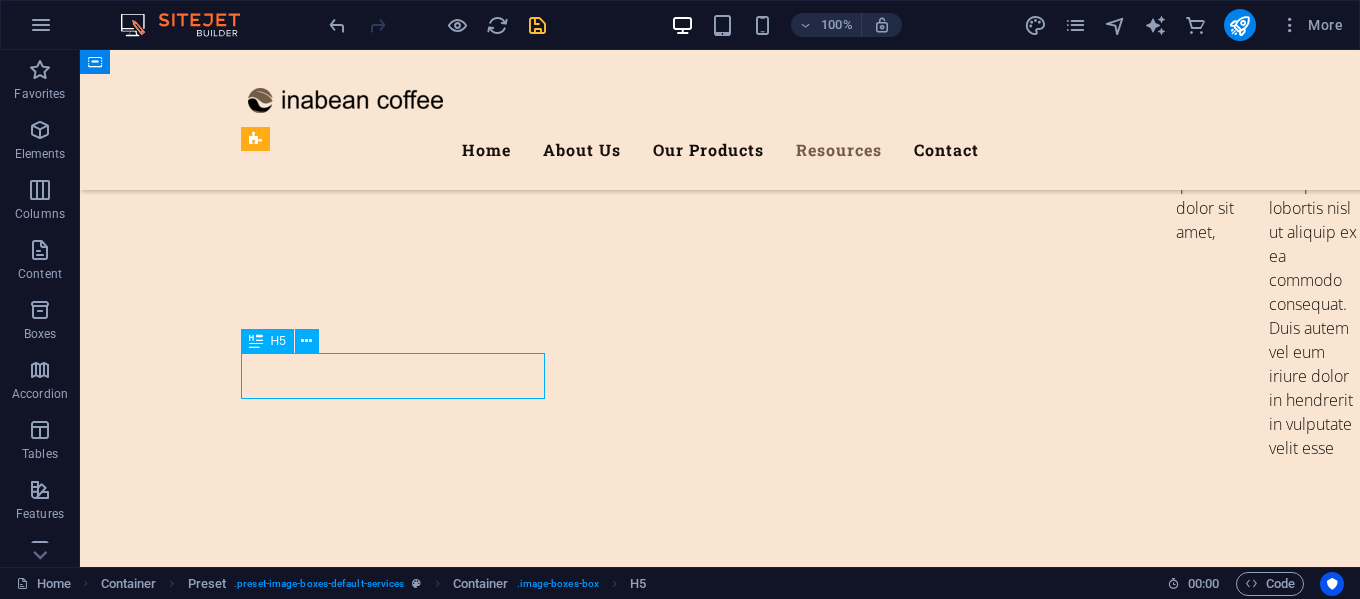click on "Growing with heart and soul" at bounding box center (720, 6409) 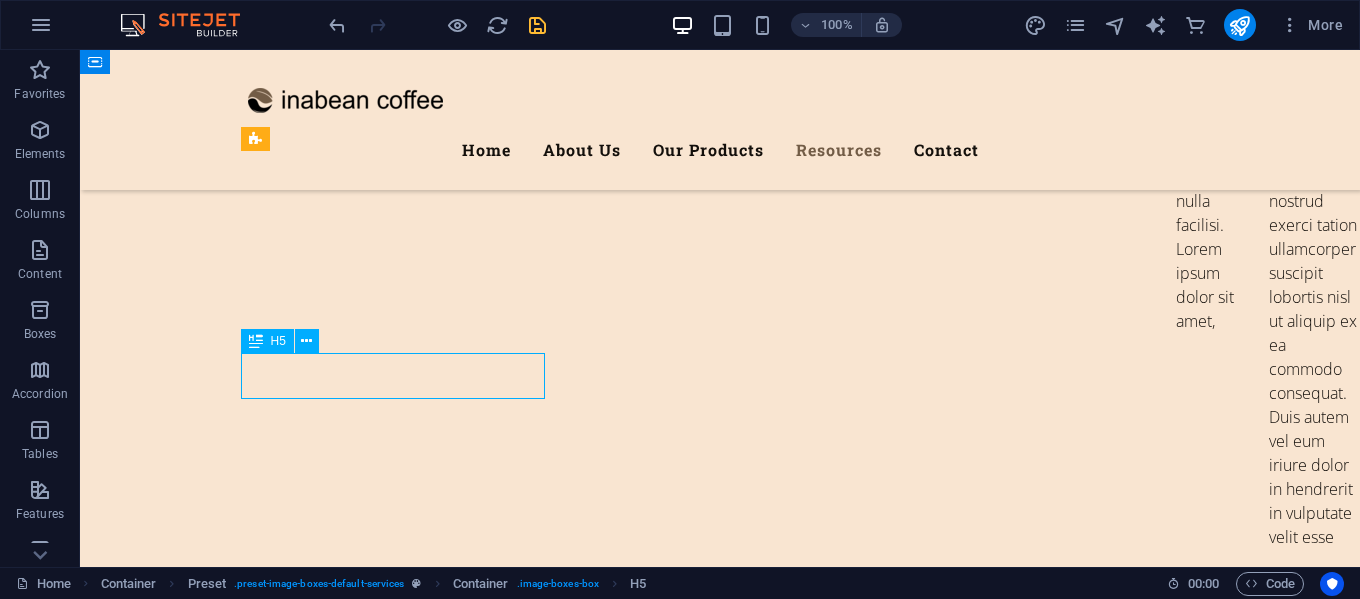 scroll, scrollTop: 8244, scrollLeft: 0, axis: vertical 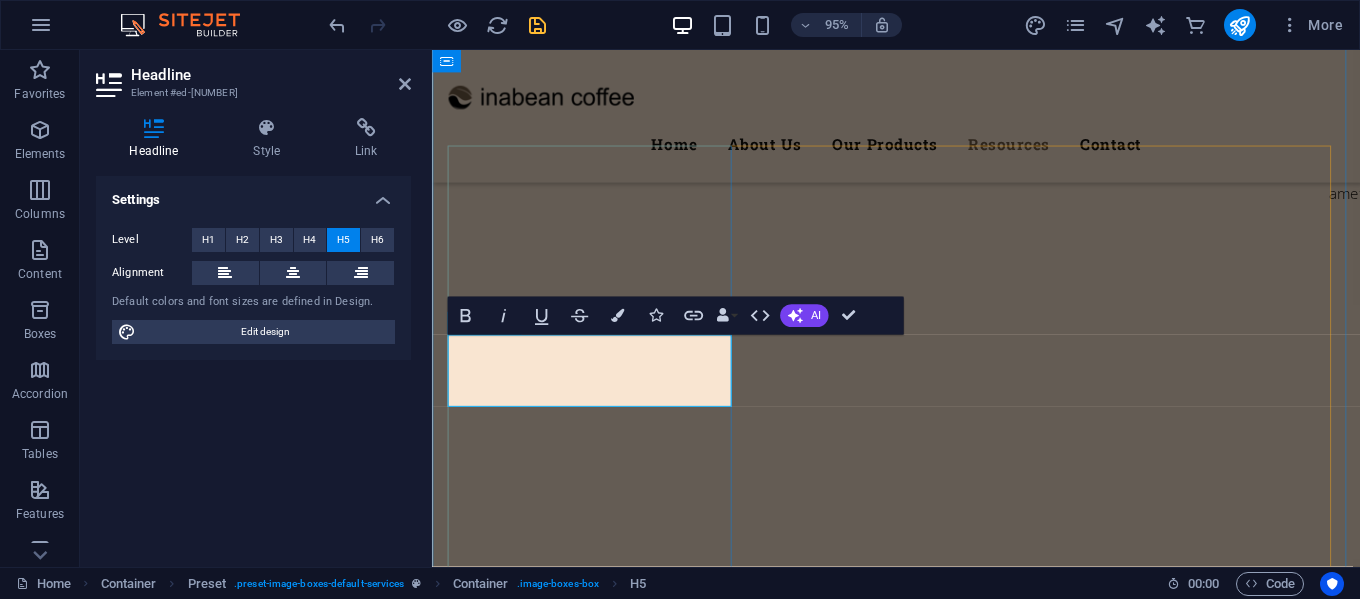 click on "Growing with heart and soul" at bounding box center [921, 6386] 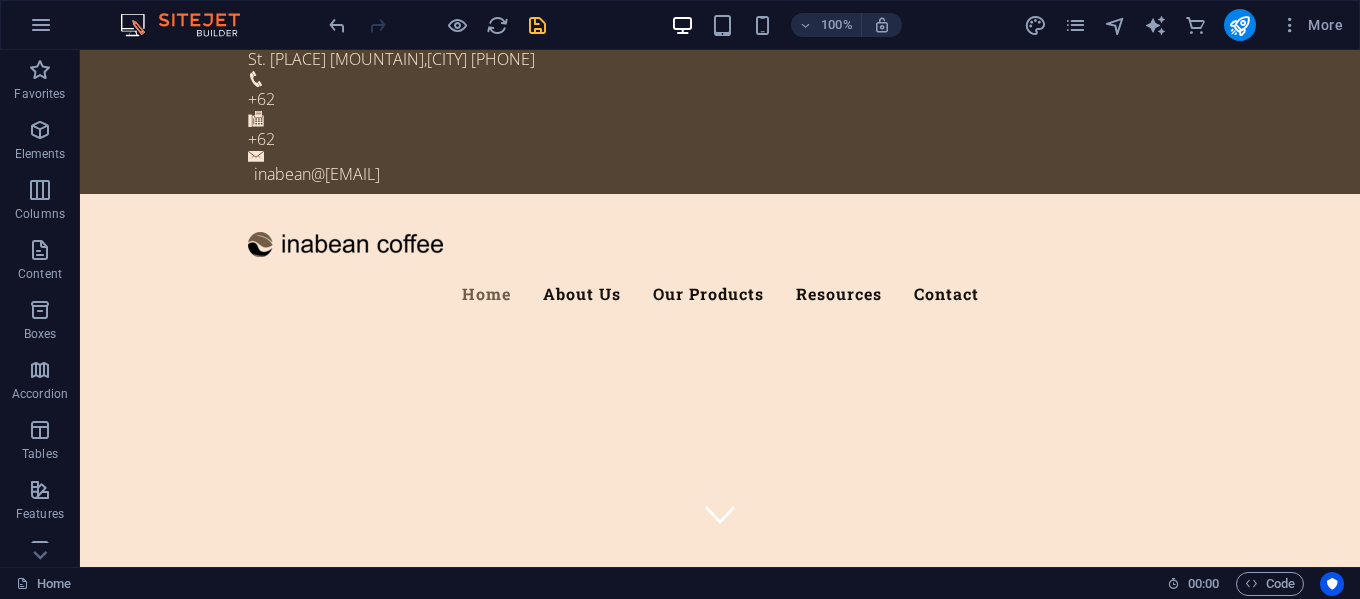 scroll, scrollTop: 0, scrollLeft: 0, axis: both 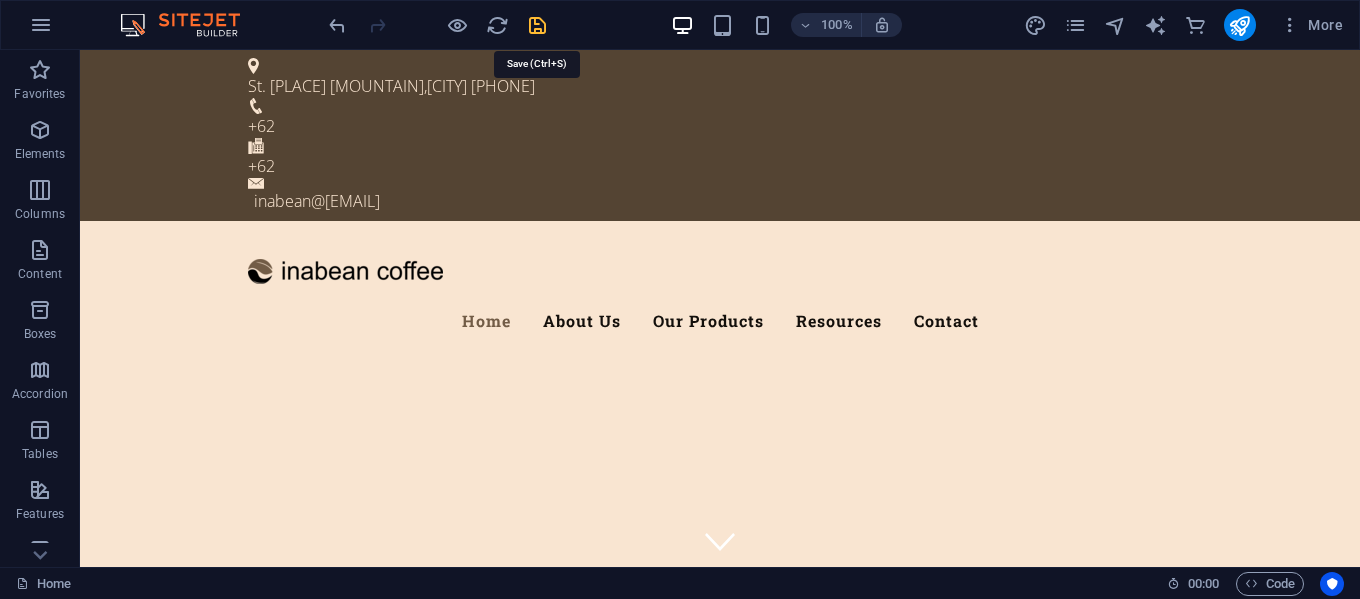 click at bounding box center [537, 25] 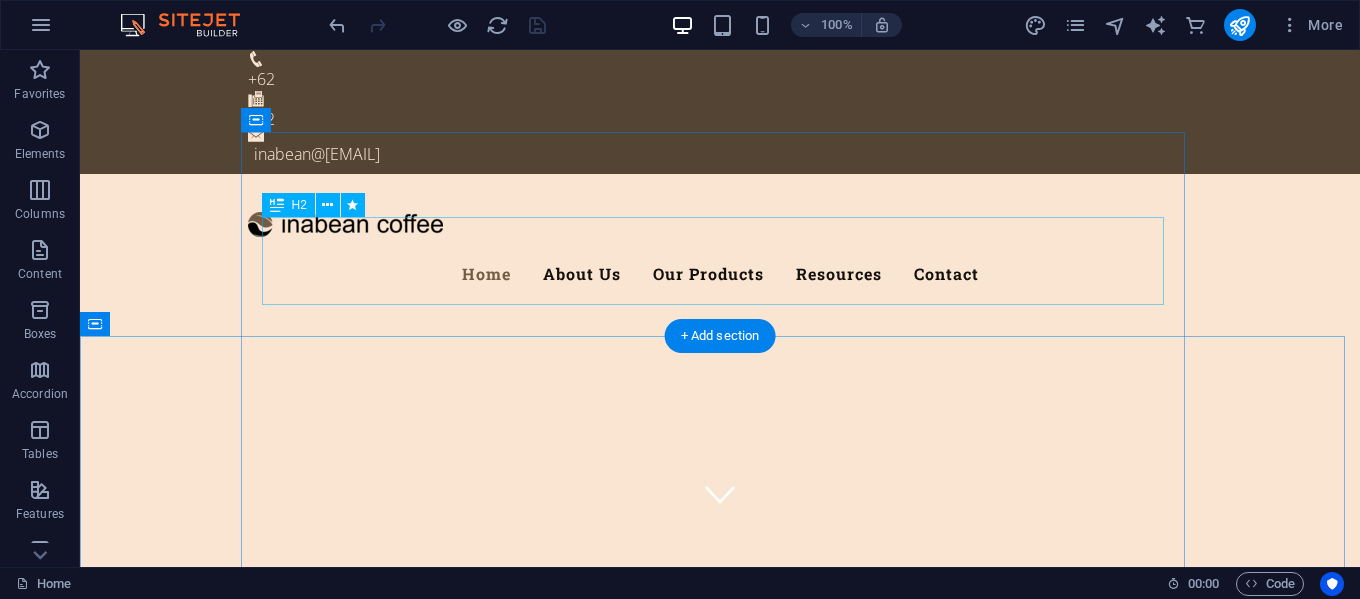 scroll, scrollTop: 0, scrollLeft: 0, axis: both 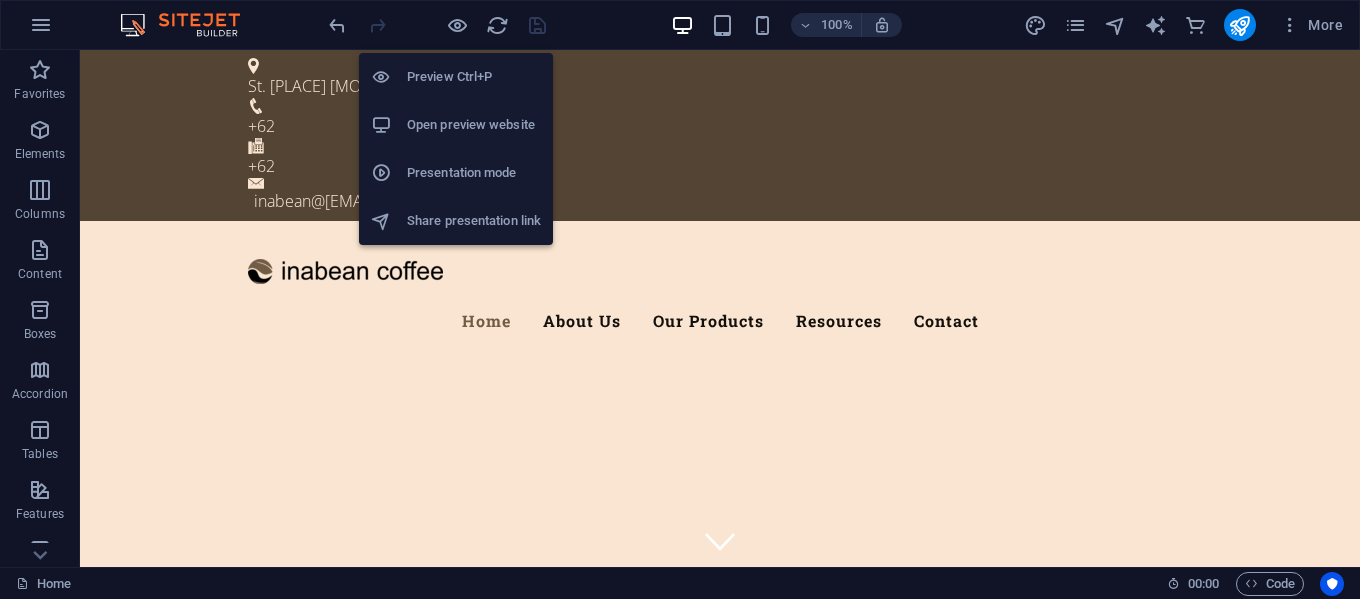 click on "Open preview website" at bounding box center (474, 125) 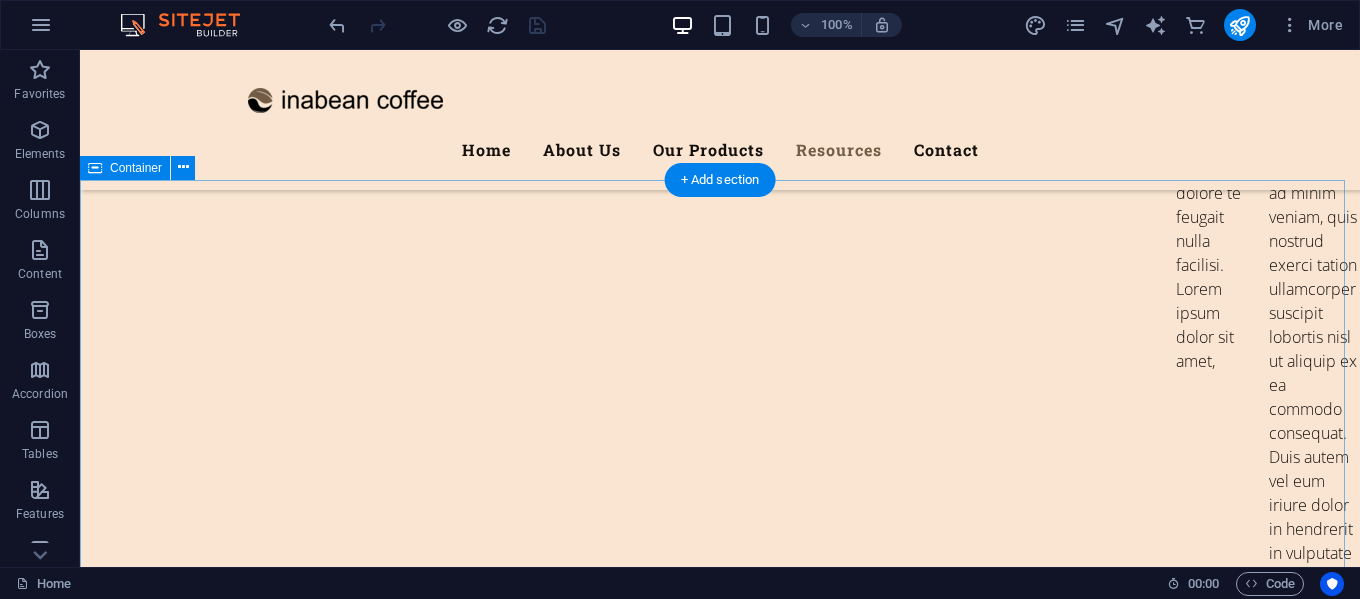 scroll, scrollTop: 8200, scrollLeft: 0, axis: vertical 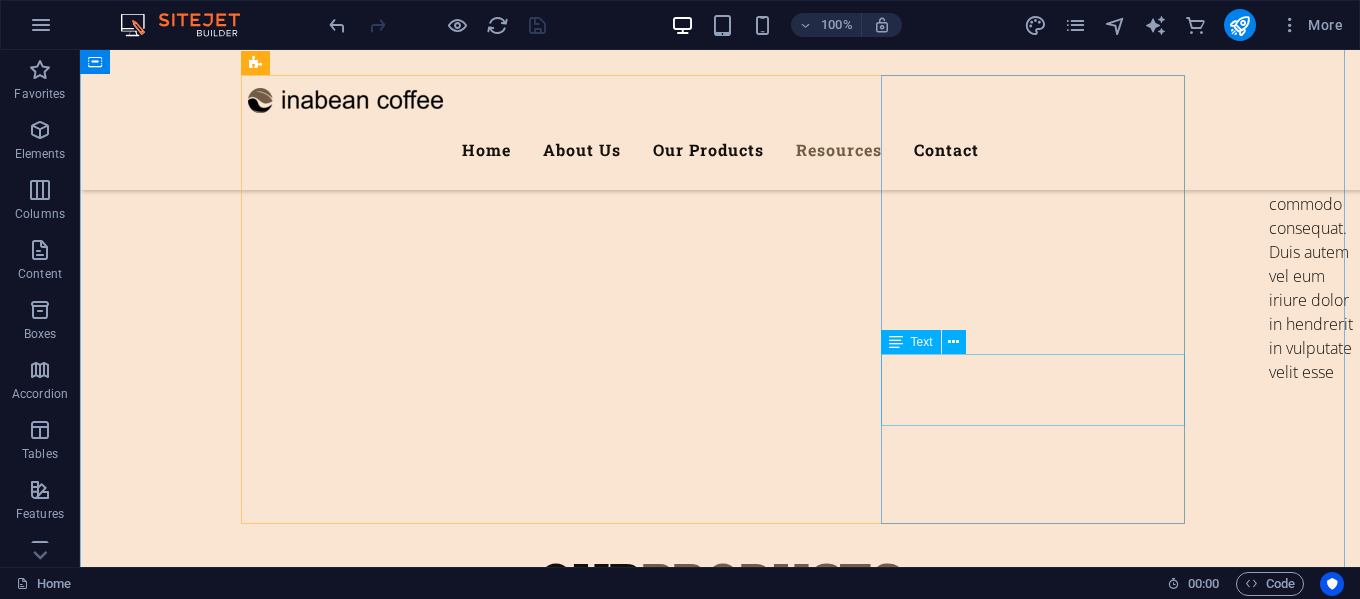 click on "Lorem ipsum dolor sit amet, consectetur adipisicing elit. Veritatis, dolorem!" at bounding box center (720, 7987) 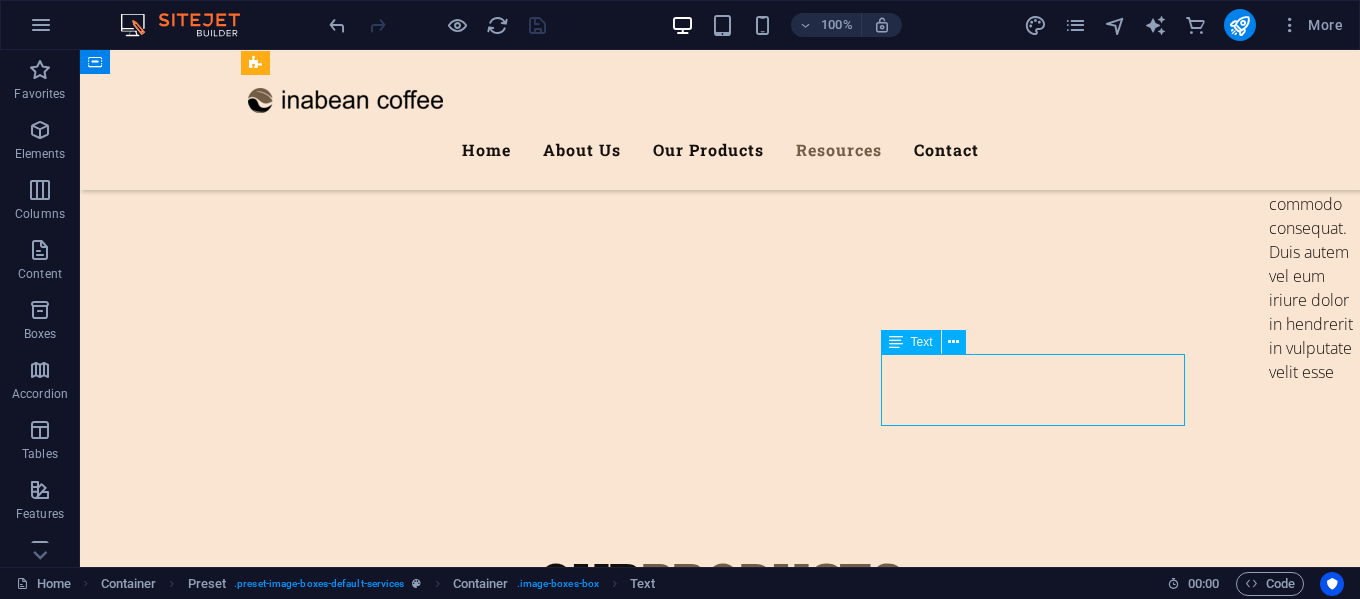 click on "Lorem ipsum dolor sit amet, consectetur adipisicing elit. Veritatis, dolorem!" at bounding box center (720, 7987) 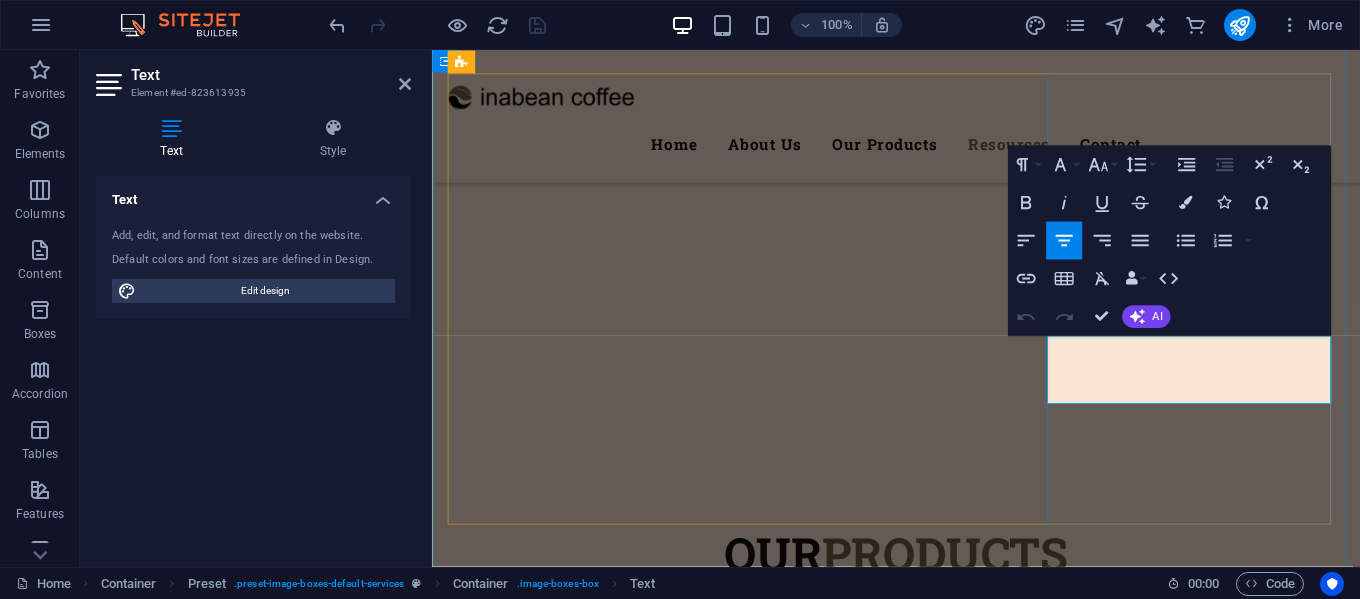 scroll, scrollTop: 8320, scrollLeft: 0, axis: vertical 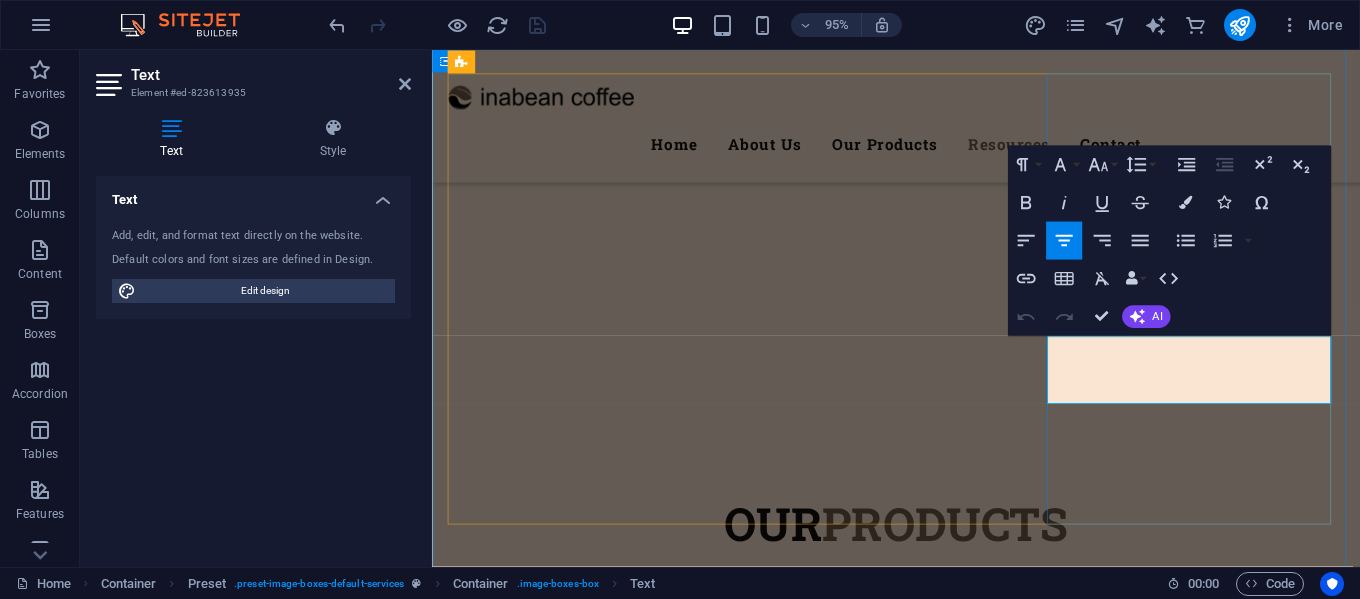 click on "Lorem ipsum dolor sit amet, consectetur adipisicing elit. Veritatis, dolorem!" at bounding box center (921, 7956) 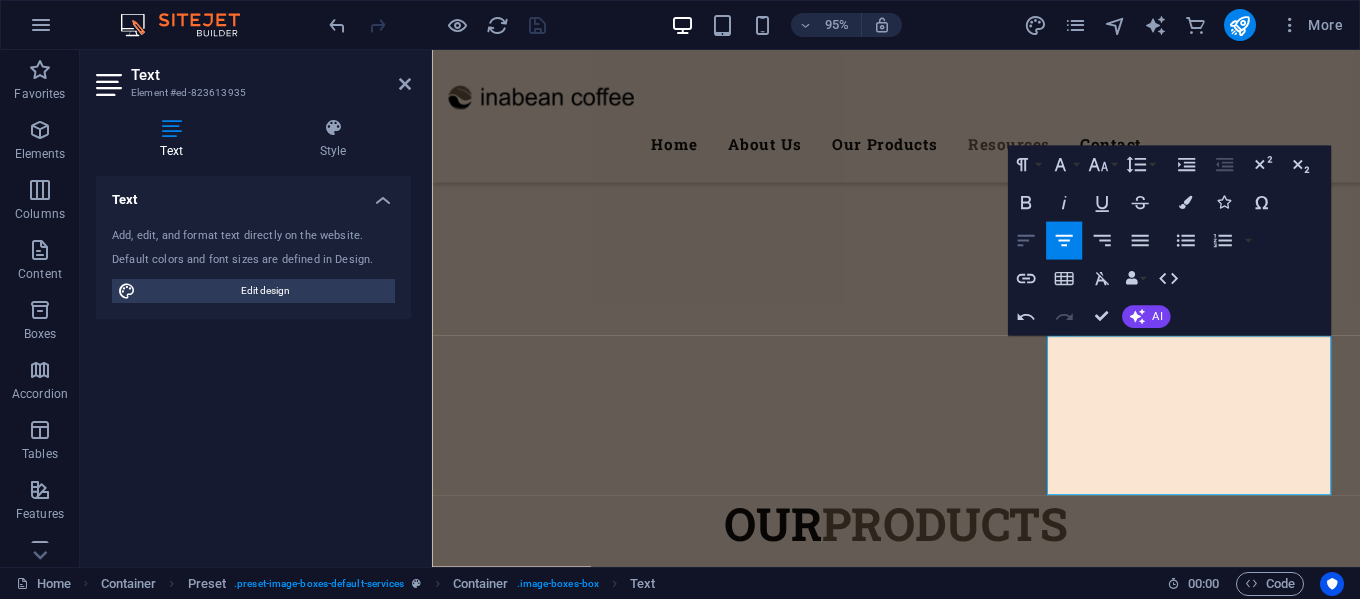 click 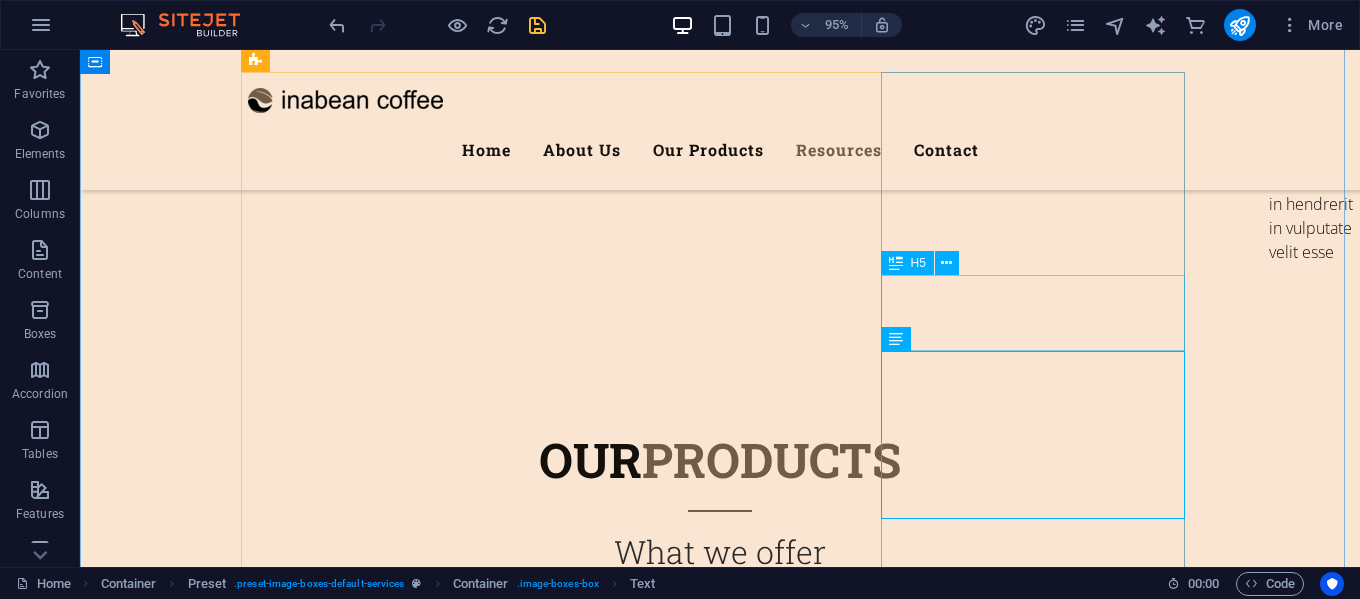 scroll, scrollTop: 8203, scrollLeft: 0, axis: vertical 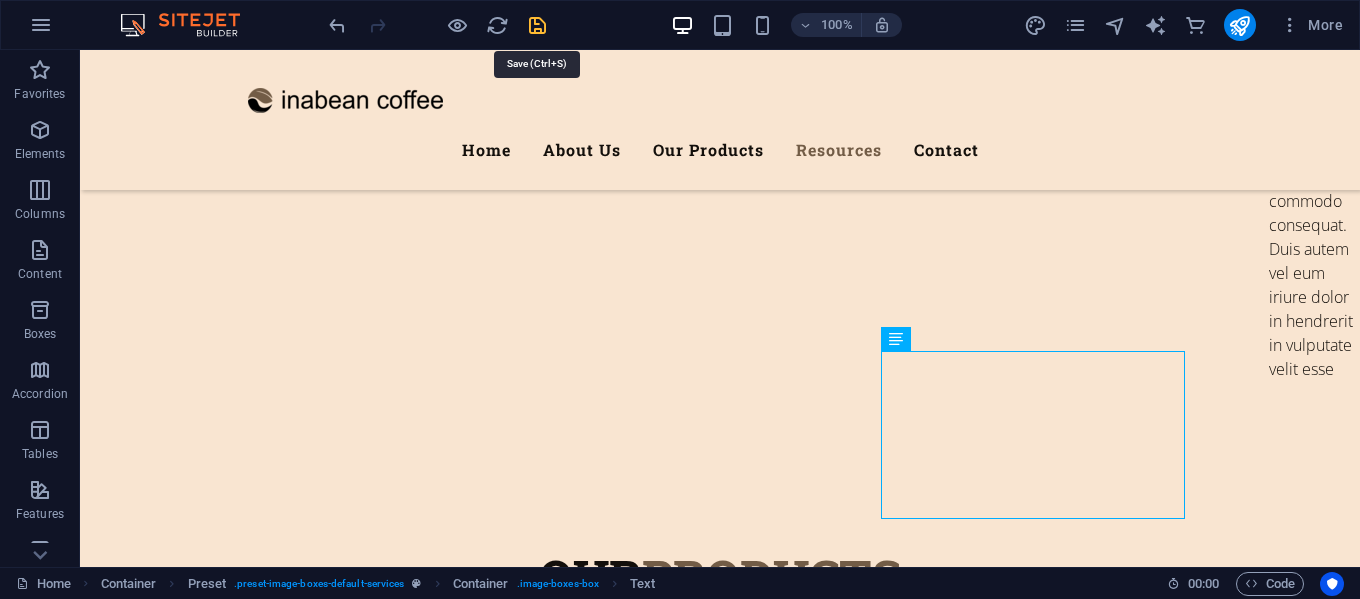 click at bounding box center (537, 25) 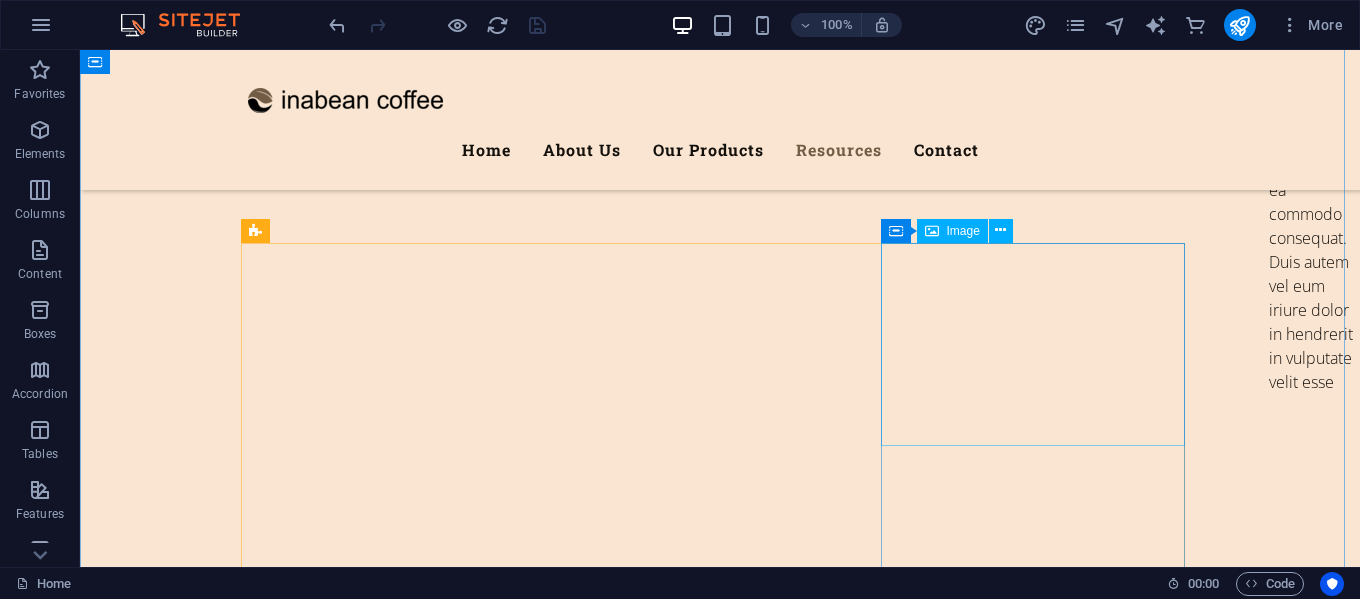 scroll, scrollTop: 8203, scrollLeft: 0, axis: vertical 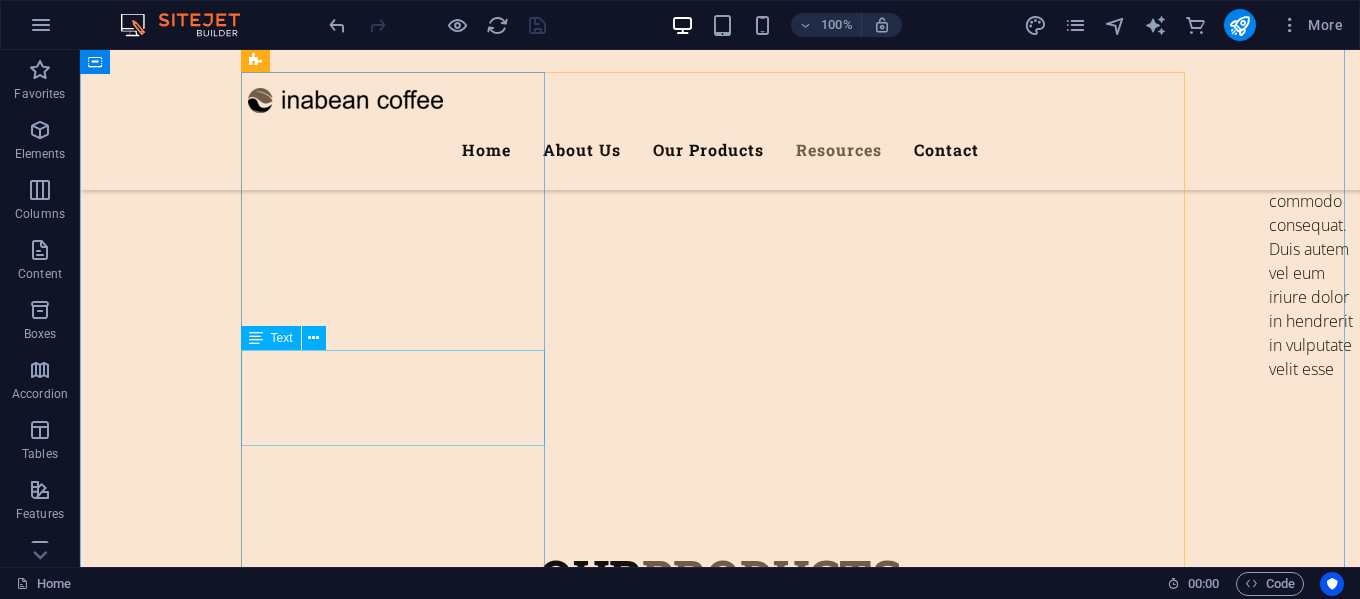 click on "For us, farming is not just about planting—it's about building synergy and deep chemistry with the natural environment." at bounding box center [720, 6395] 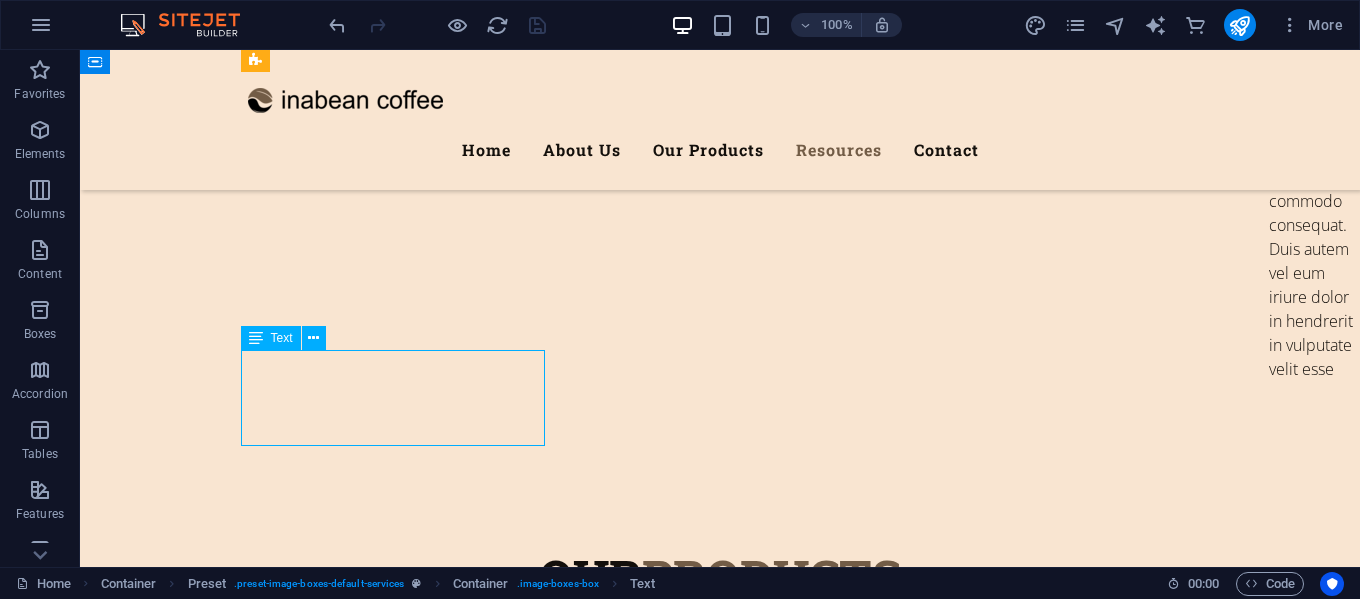 click on "For us, farming is not just about planting—it's about building synergy and deep chemistry with the natural environment." at bounding box center (720, 6395) 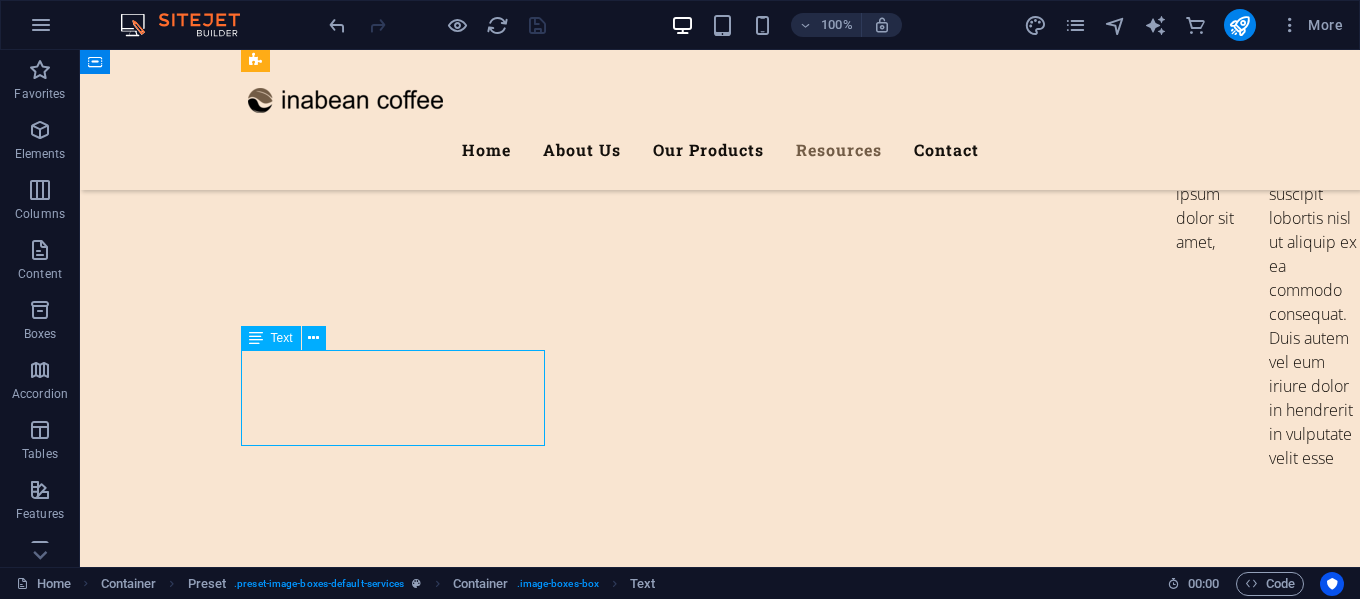 scroll, scrollTop: 8323, scrollLeft: 0, axis: vertical 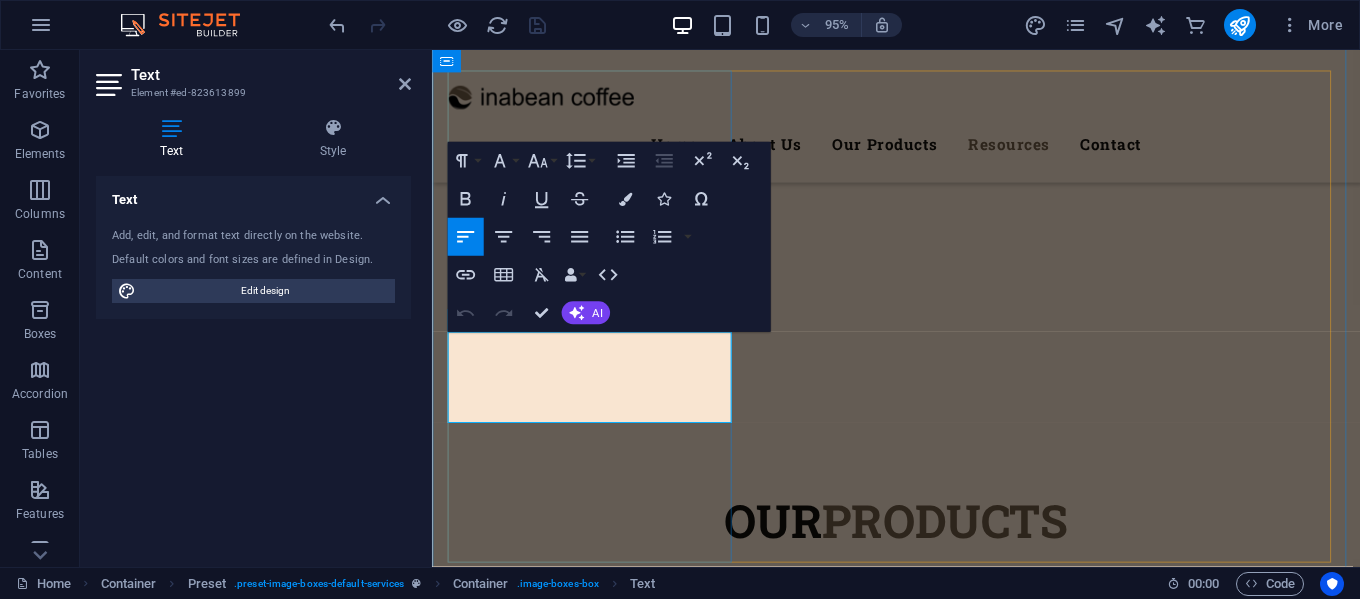 click on "For us, farming is not just about planting—it's about building synergy and deep chemistry with the natural environment." at bounding box center [921, 6364] 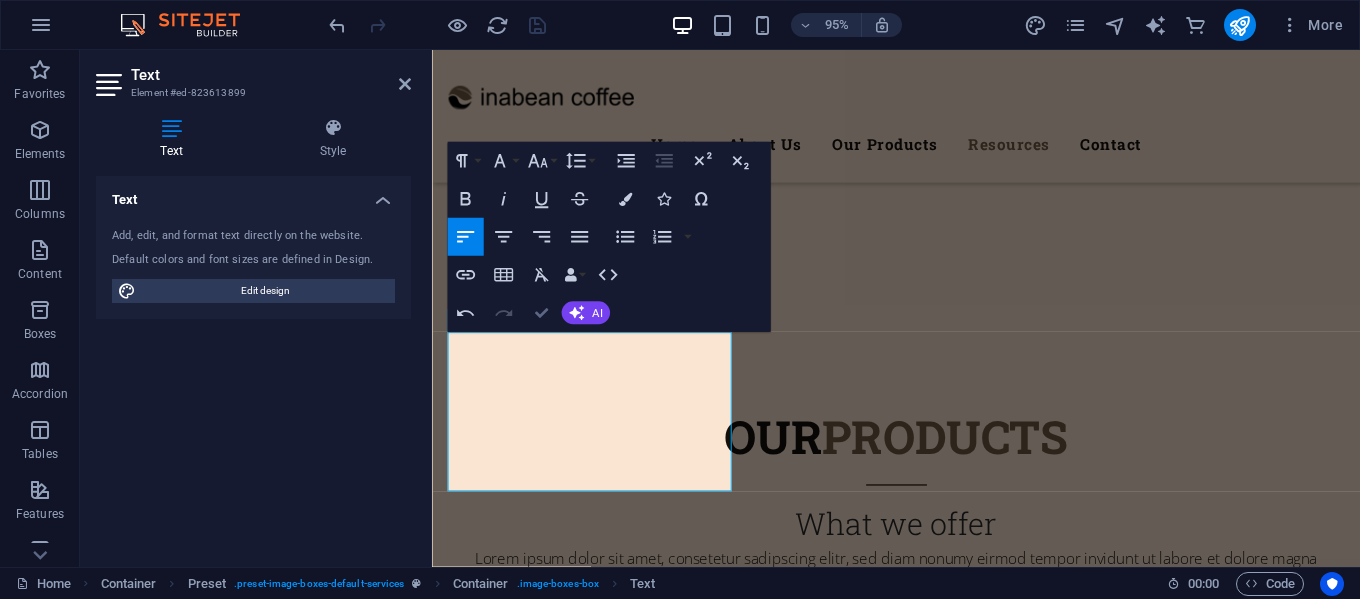 scroll, scrollTop: 8206, scrollLeft: 0, axis: vertical 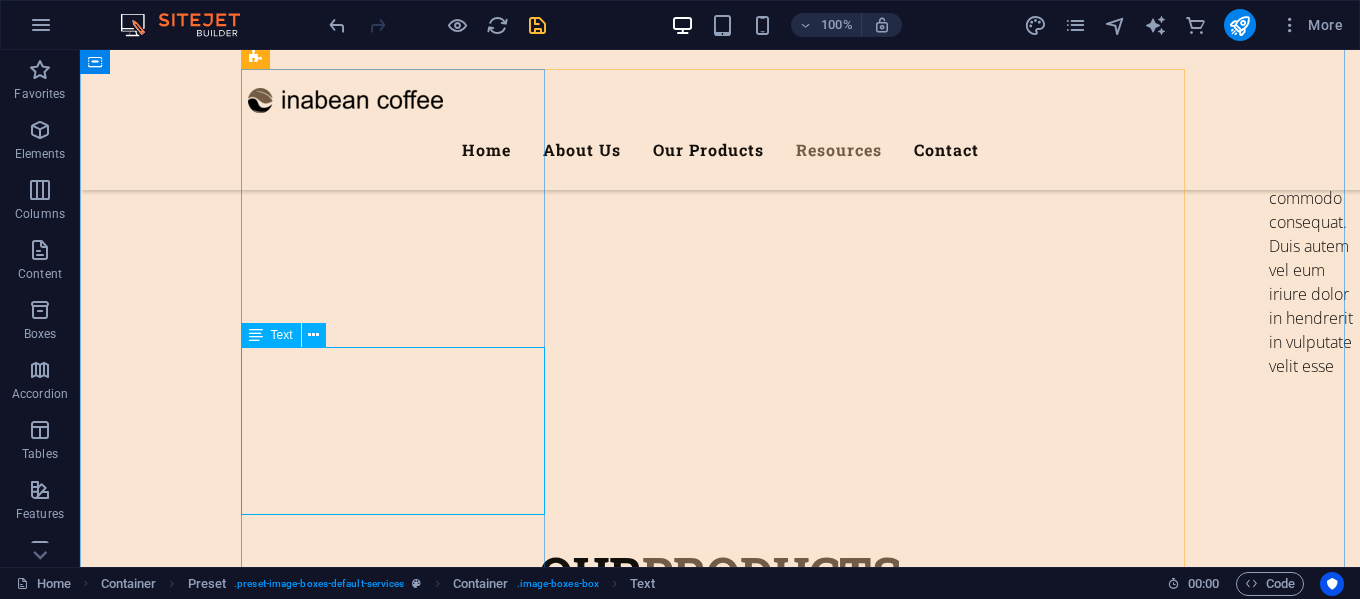 click on "For us, farming is not just about planting—it's about building synergy and deep chemistry with the natural environment. hrough the harmony of ancestral knowledge and modern innovation, we nurture coffee beans that are truly extraordinary." at bounding box center [720, 6404] 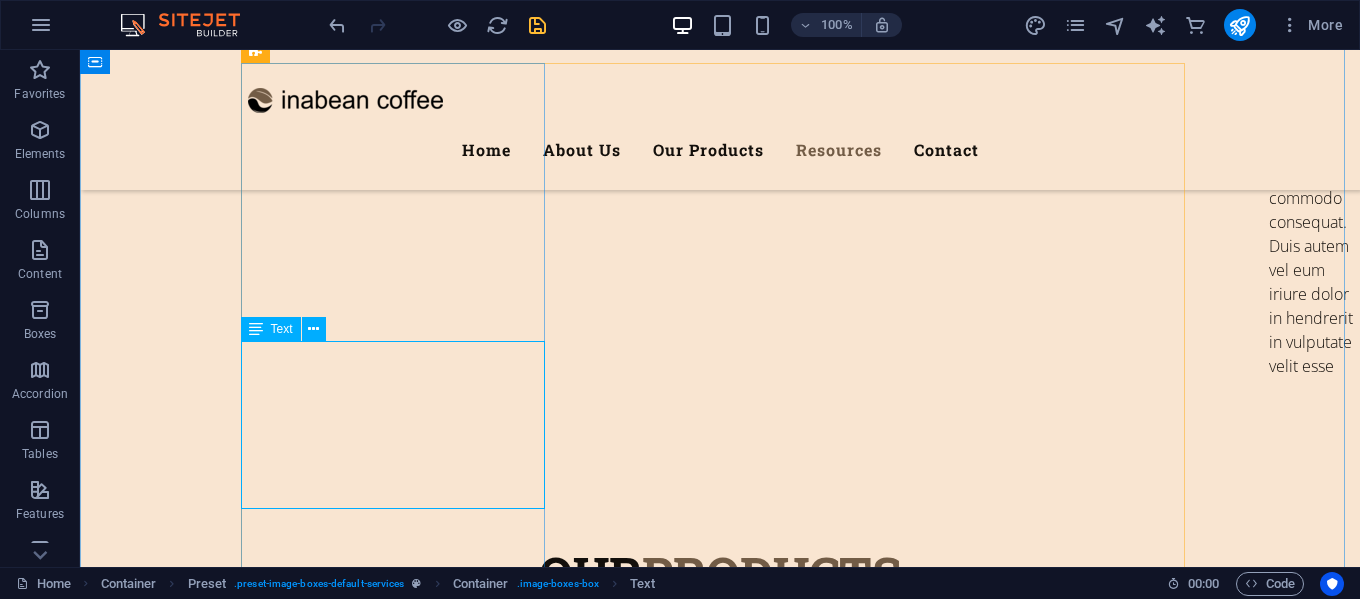scroll, scrollTop: 8306, scrollLeft: 0, axis: vertical 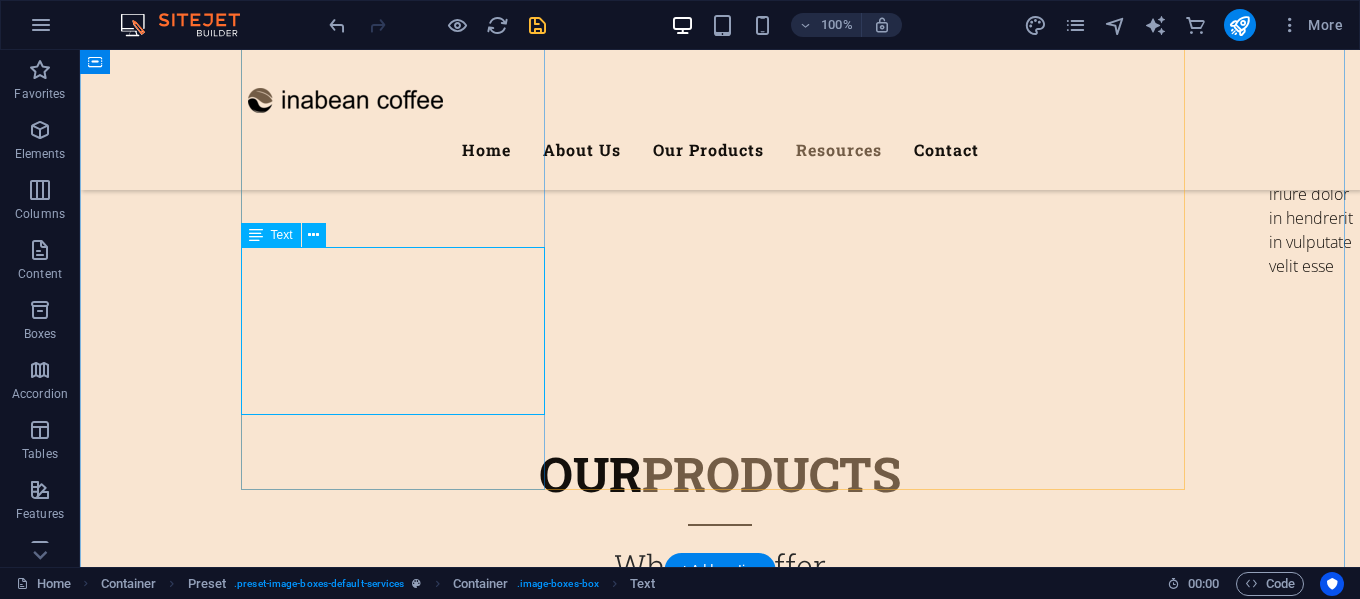 click on "For us, farming is not just about planting—it's about building synergy and deep chemistry with the natural environment. hrough the harmony of ancestral knowledge and modern innovation, we nurture coffee beans that are truly extraordinary." at bounding box center (720, 6304) 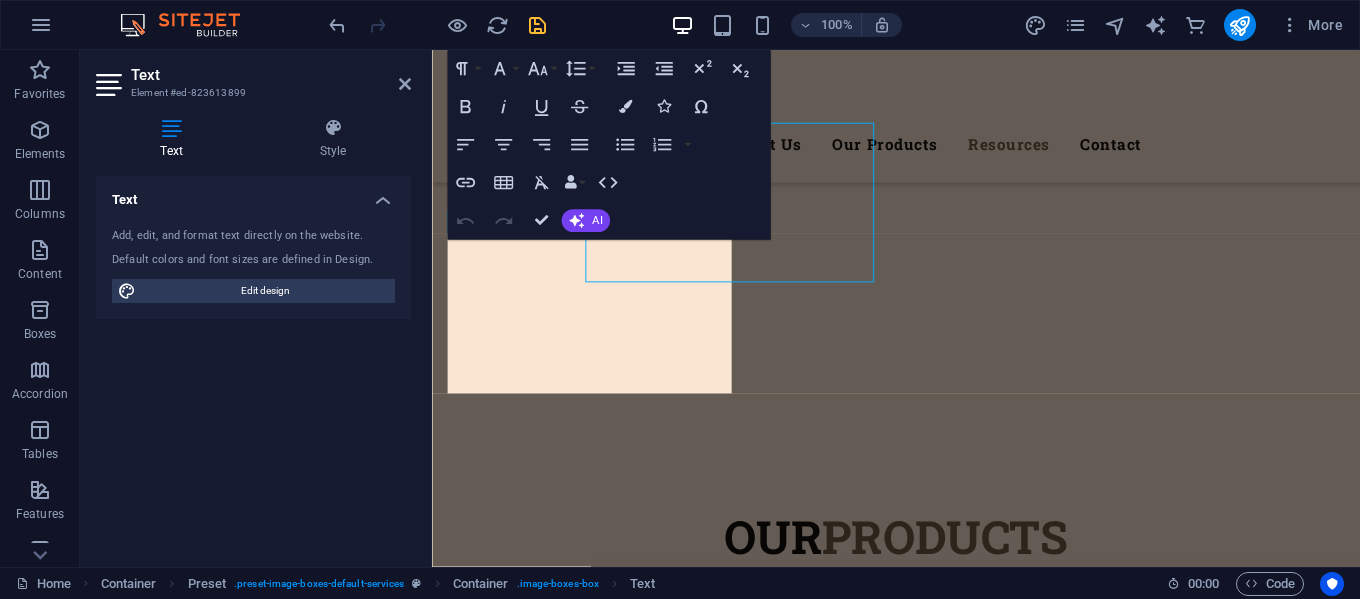 scroll, scrollTop: 8426, scrollLeft: 0, axis: vertical 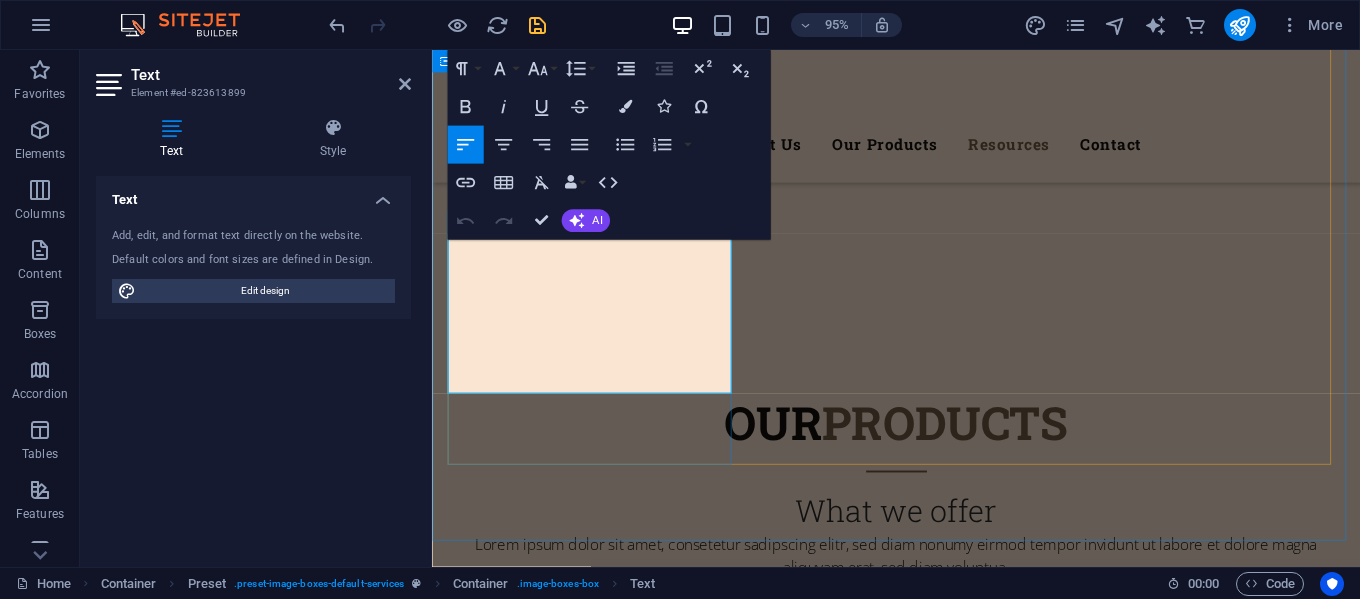 click on "For us, farming is not just about planting—it's about building synergy and deep chemistry with the natural environment. hrough the harmony of ancestral knowledge and modern innovation, we nurture coffee beans that are truly extraordinary." at bounding box center (921, 6273) 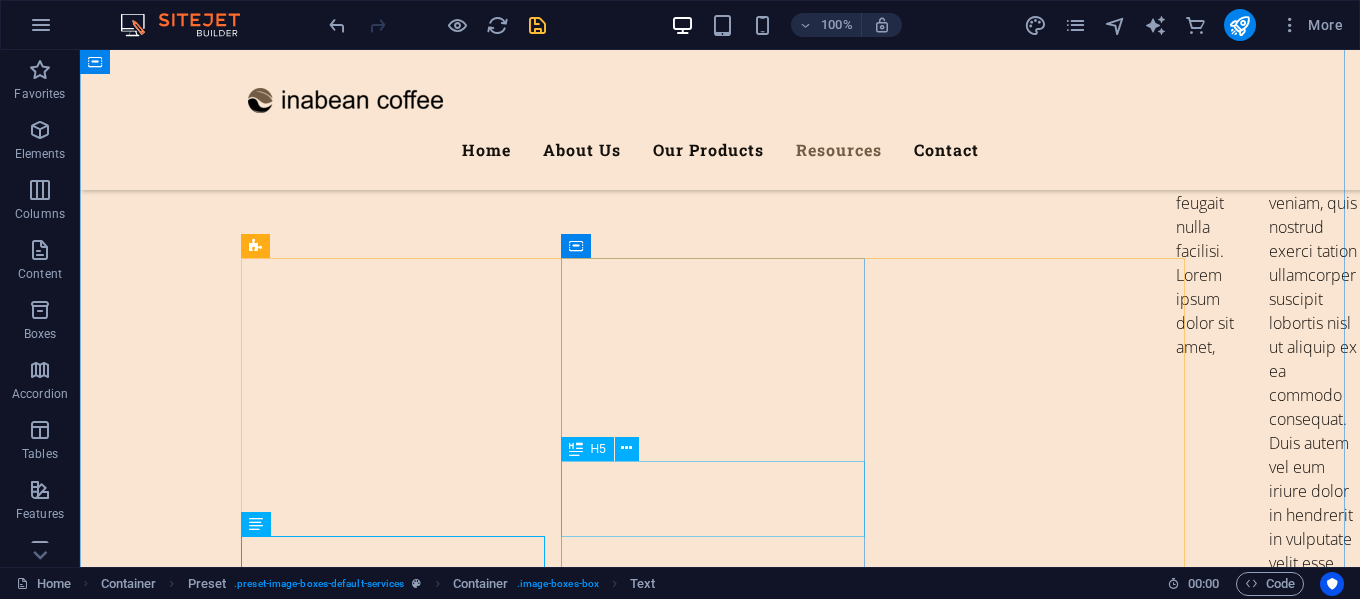 scroll, scrollTop: 8209, scrollLeft: 0, axis: vertical 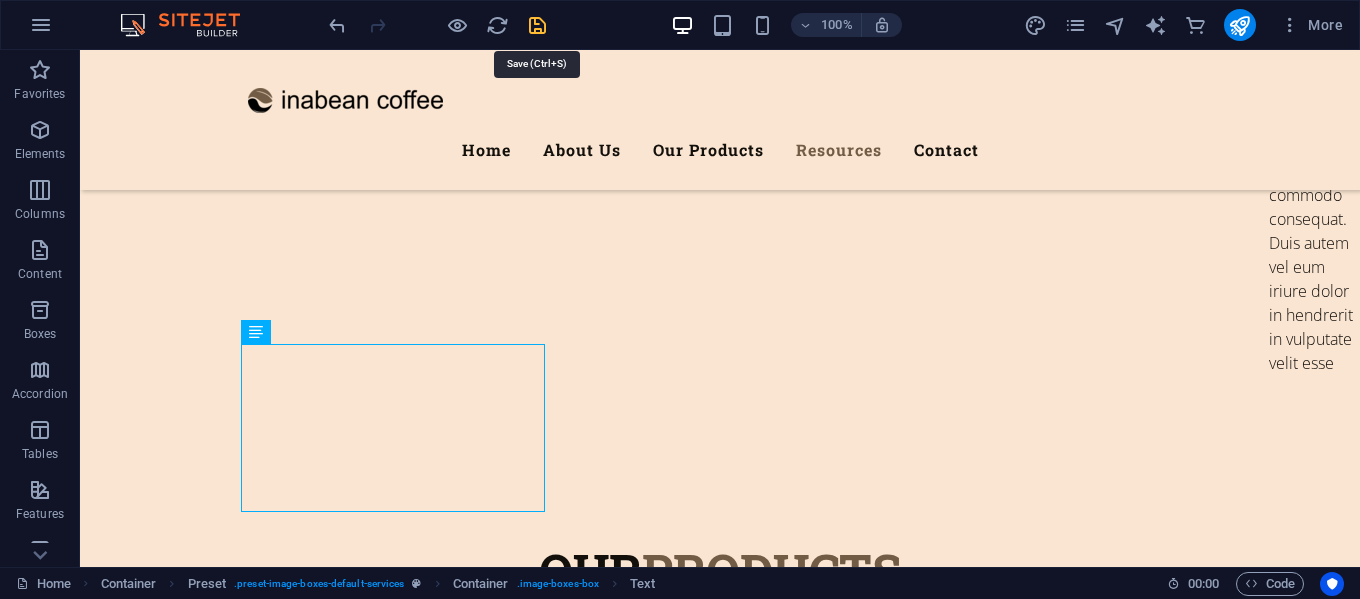 click at bounding box center (537, 25) 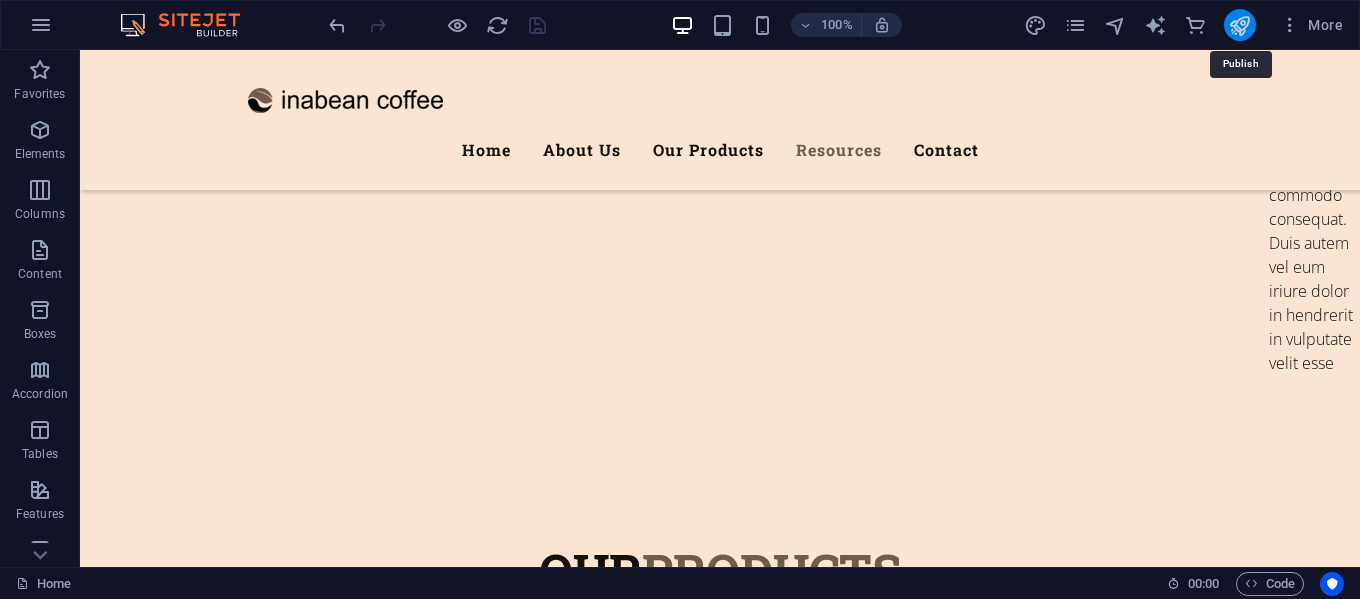 click at bounding box center (1239, 25) 